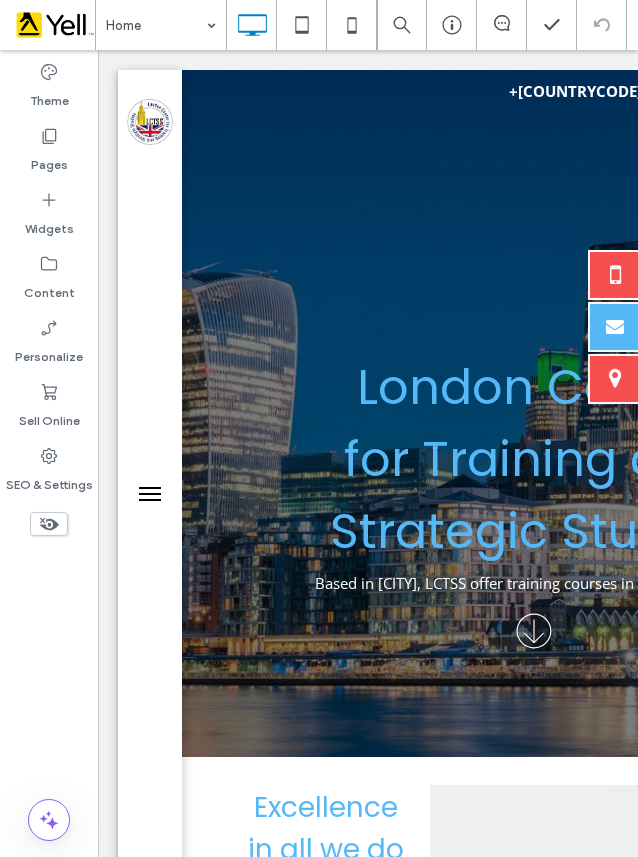 scroll, scrollTop: 400, scrollLeft: 0, axis: vertical 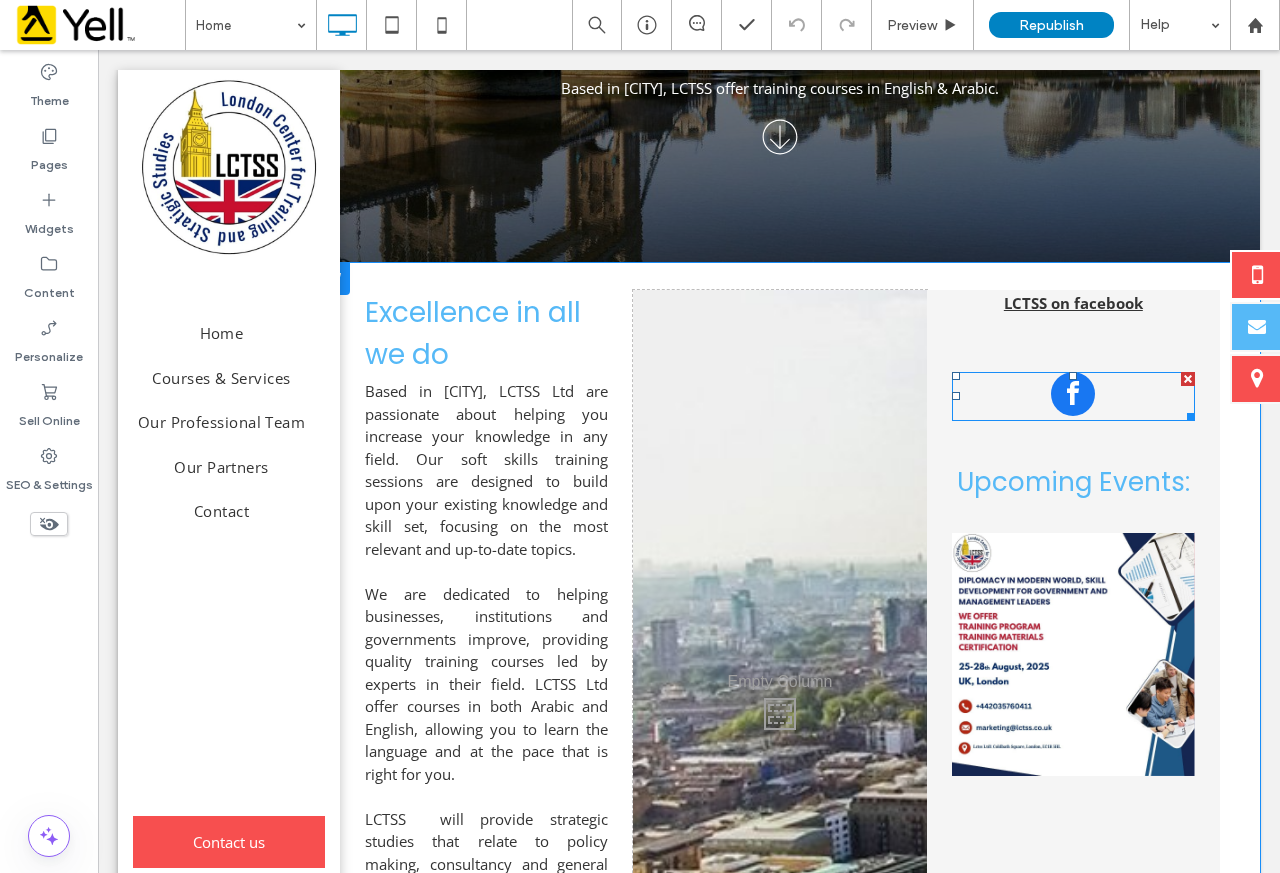 click at bounding box center (1073, 394) 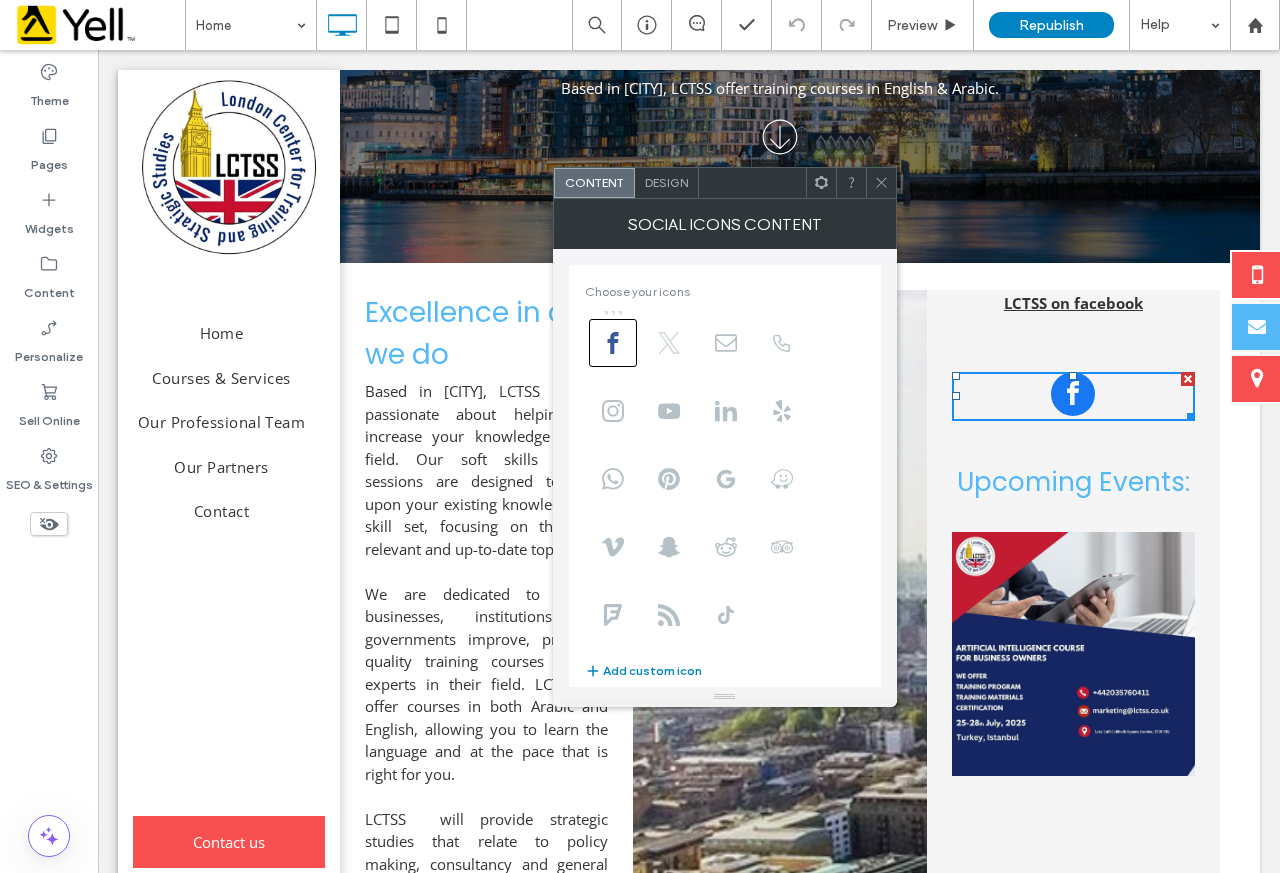 click 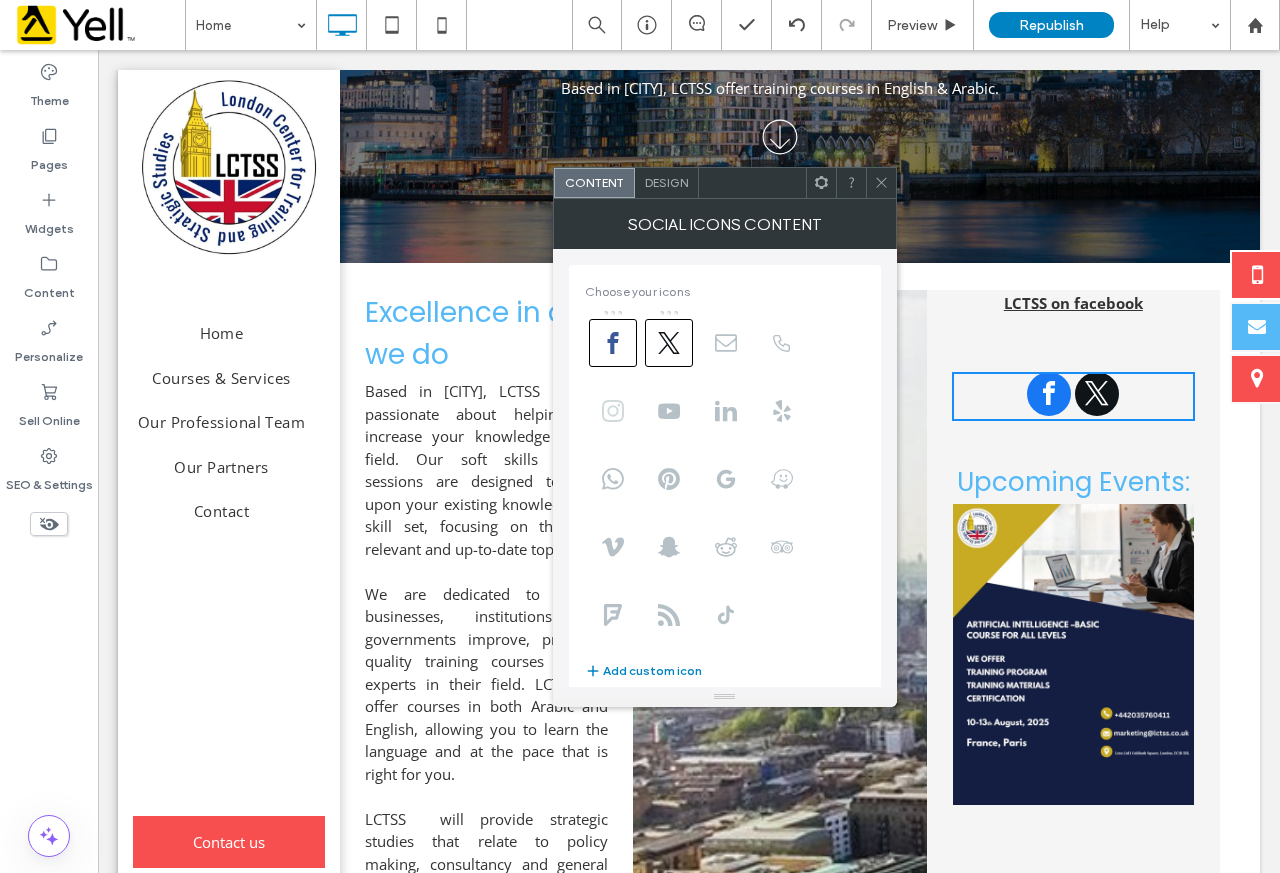click 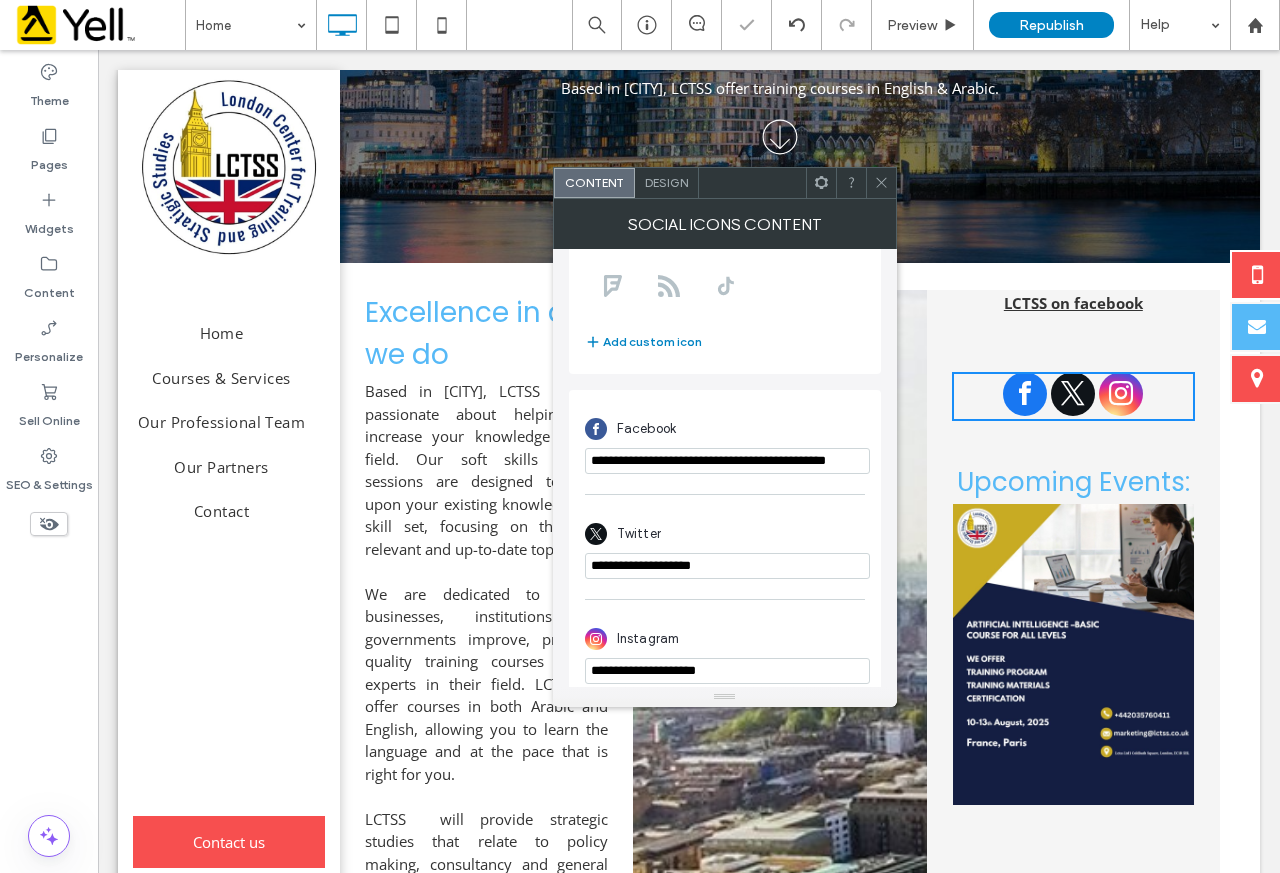 scroll, scrollTop: 349, scrollLeft: 0, axis: vertical 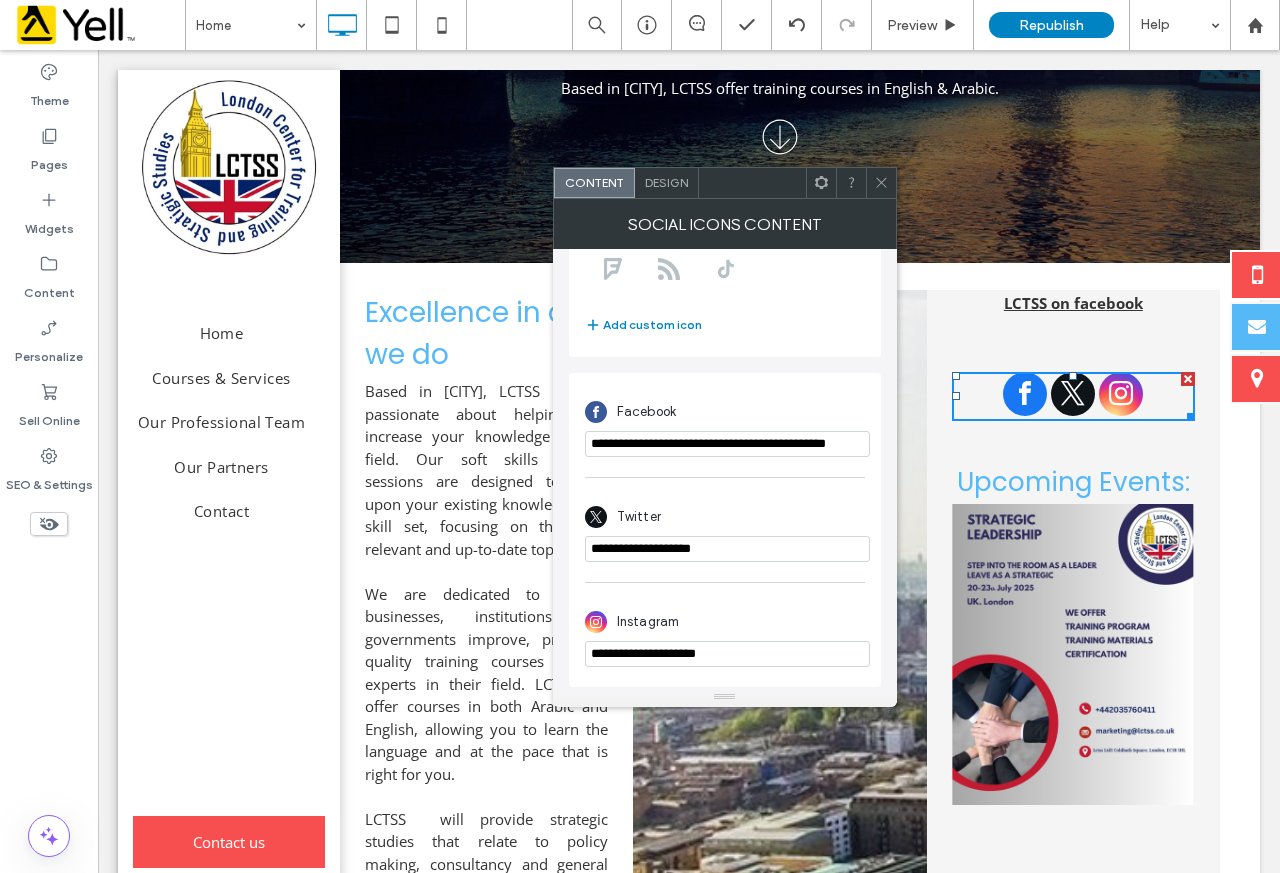 click on "**********" at bounding box center [727, 444] 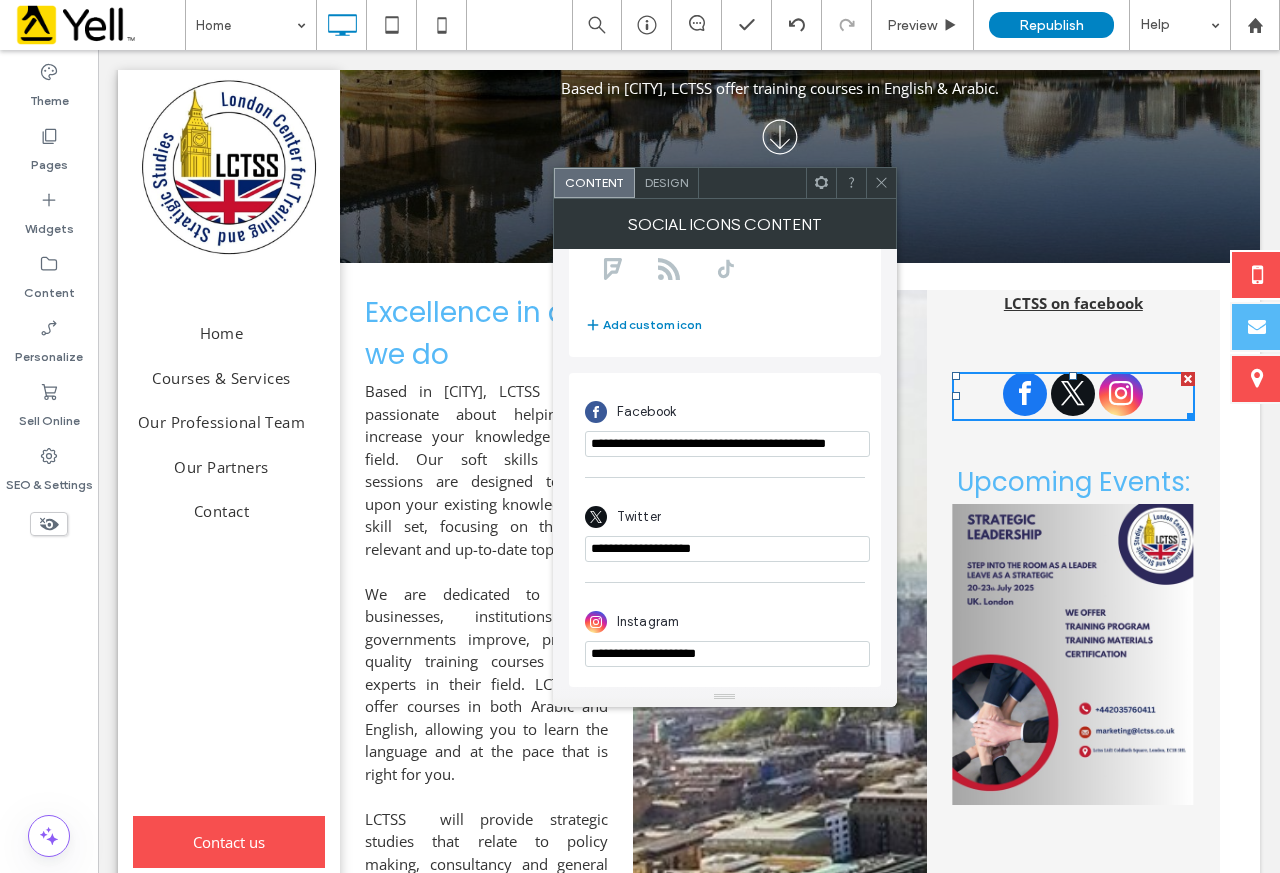 paste on "**********" 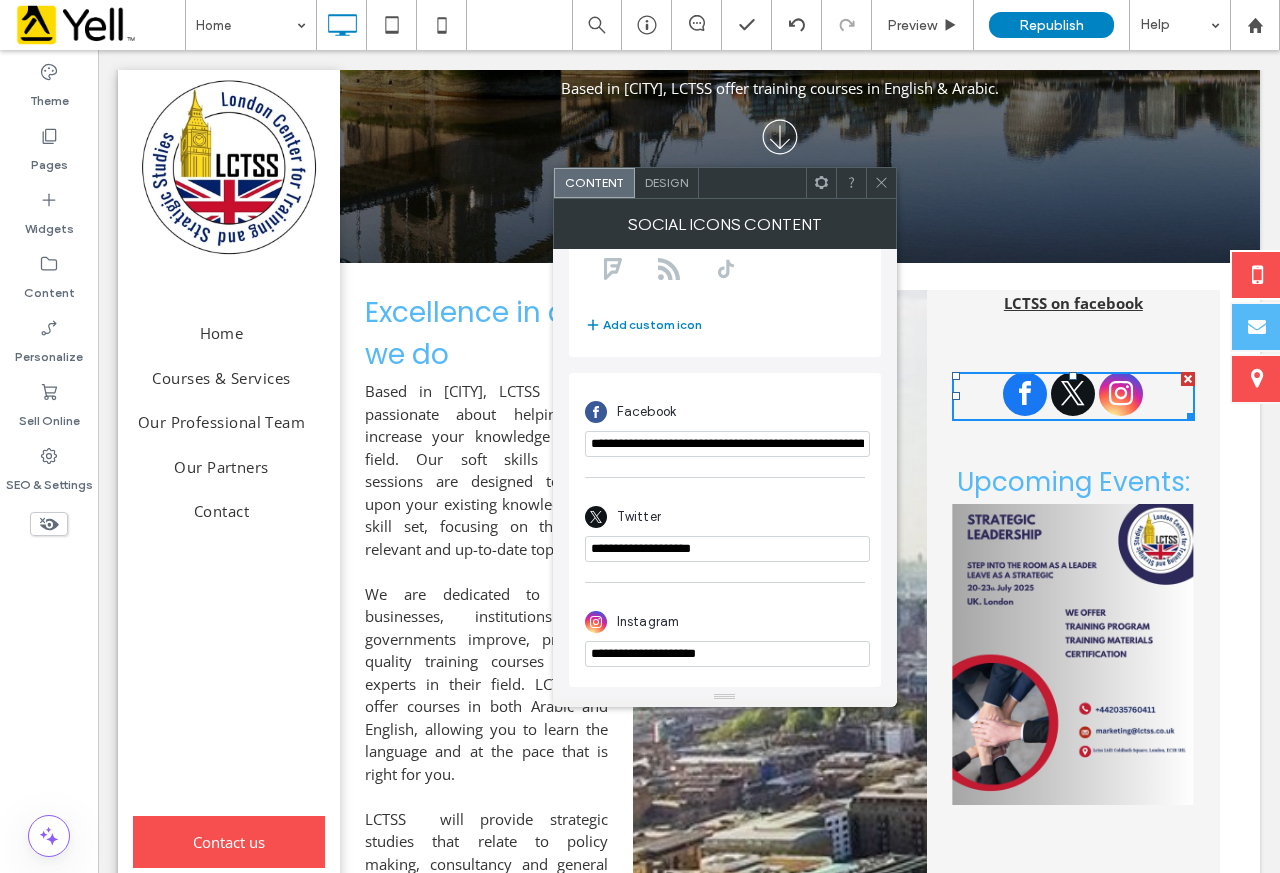 scroll, scrollTop: 0, scrollLeft: 119, axis: horizontal 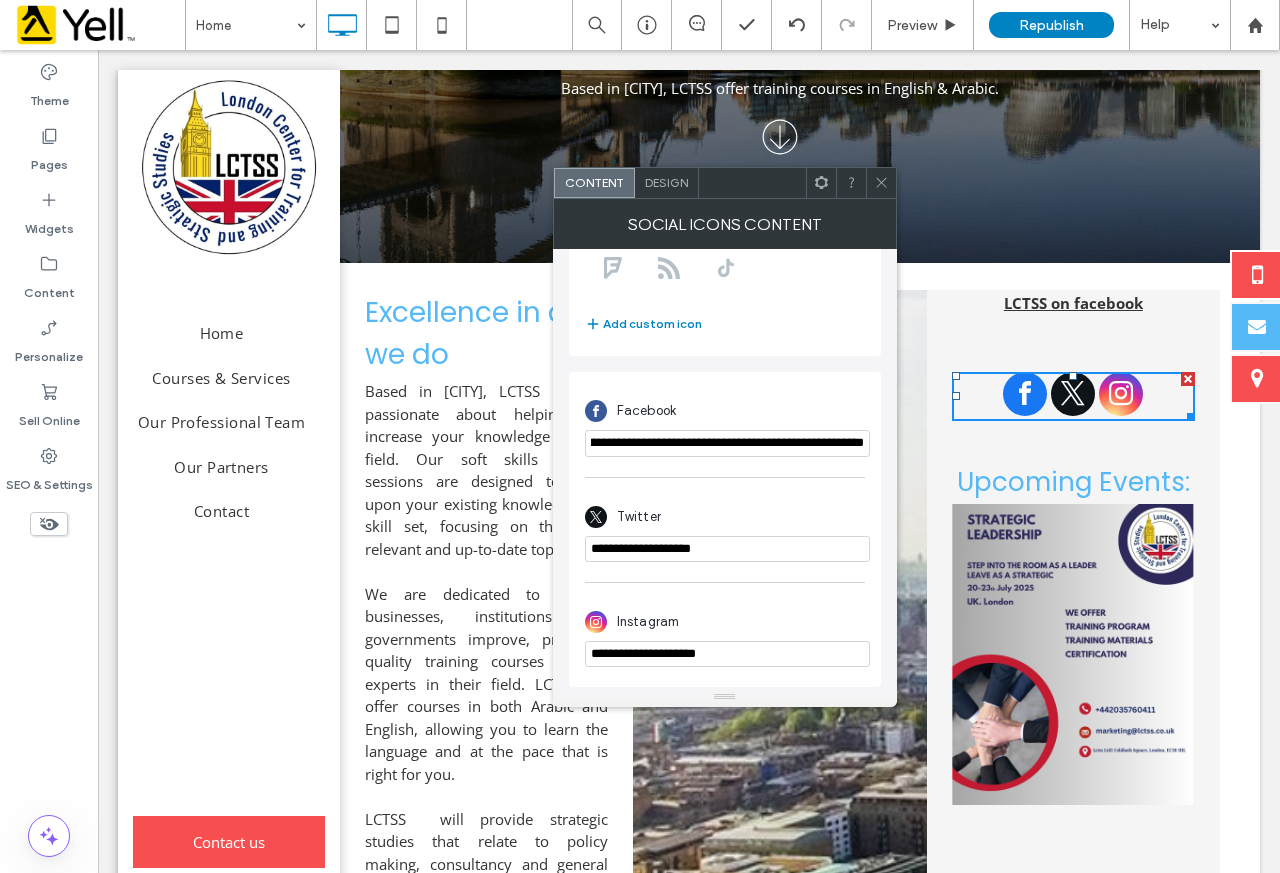 type on "**********" 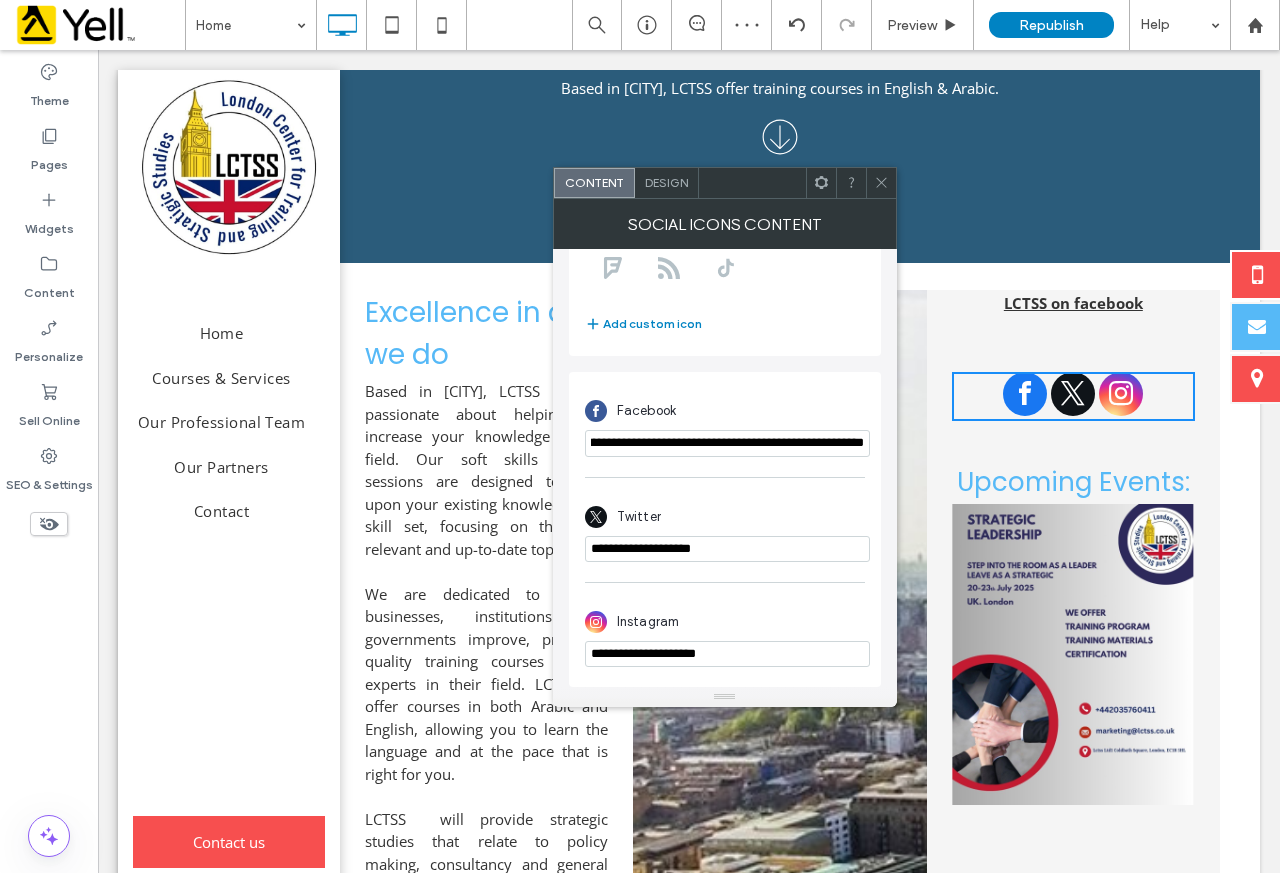 scroll, scrollTop: 0, scrollLeft: 0, axis: both 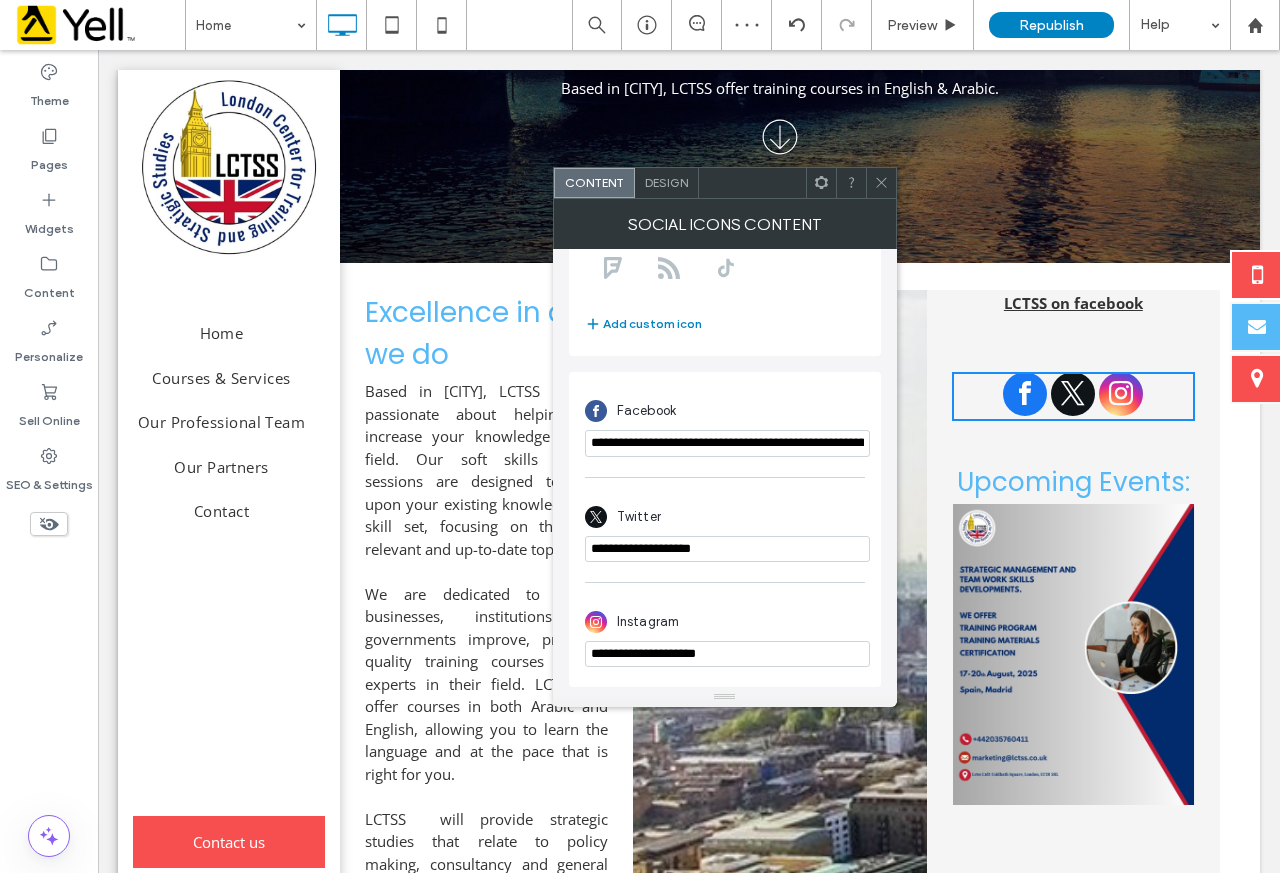 click on "**********" at bounding box center (727, 549) 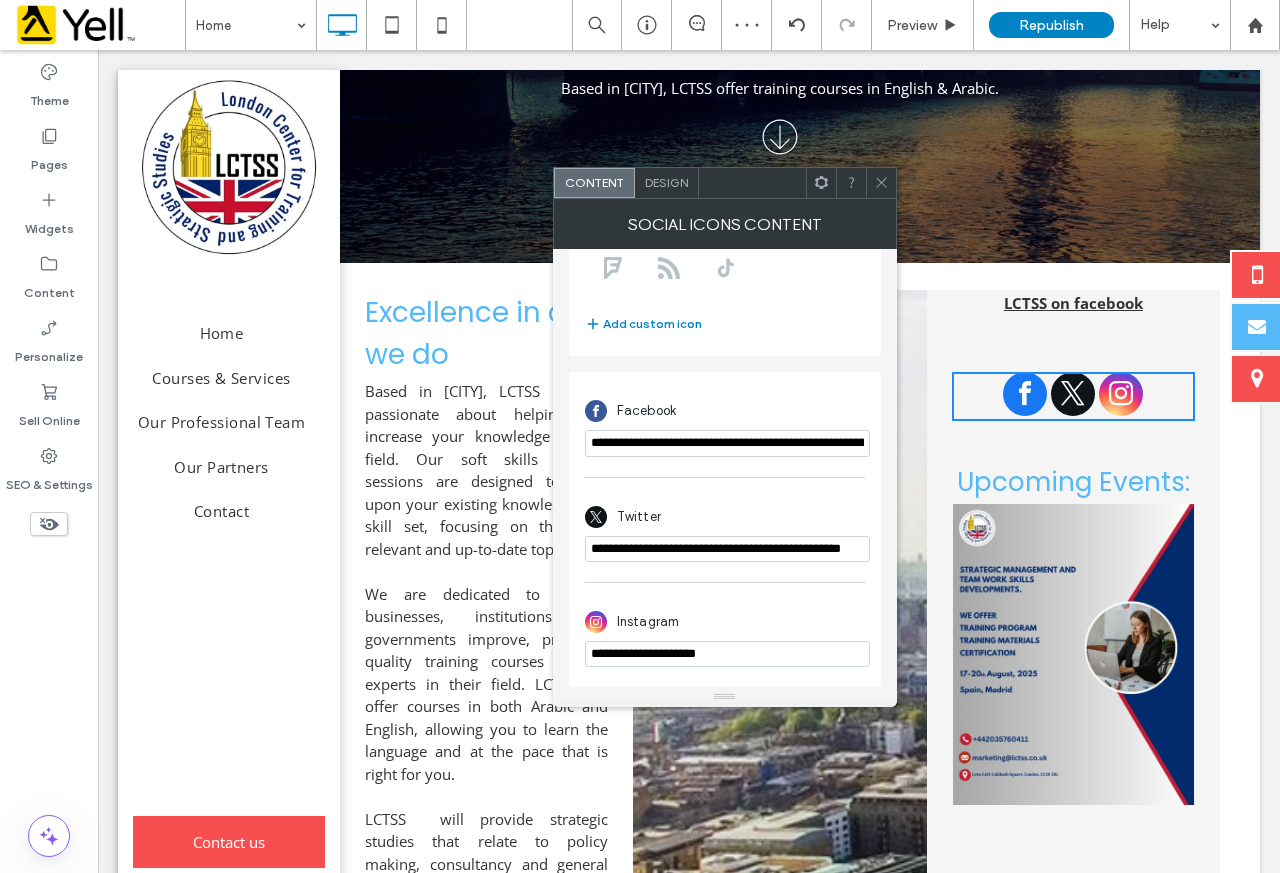 scroll, scrollTop: 0, scrollLeft: 76, axis: horizontal 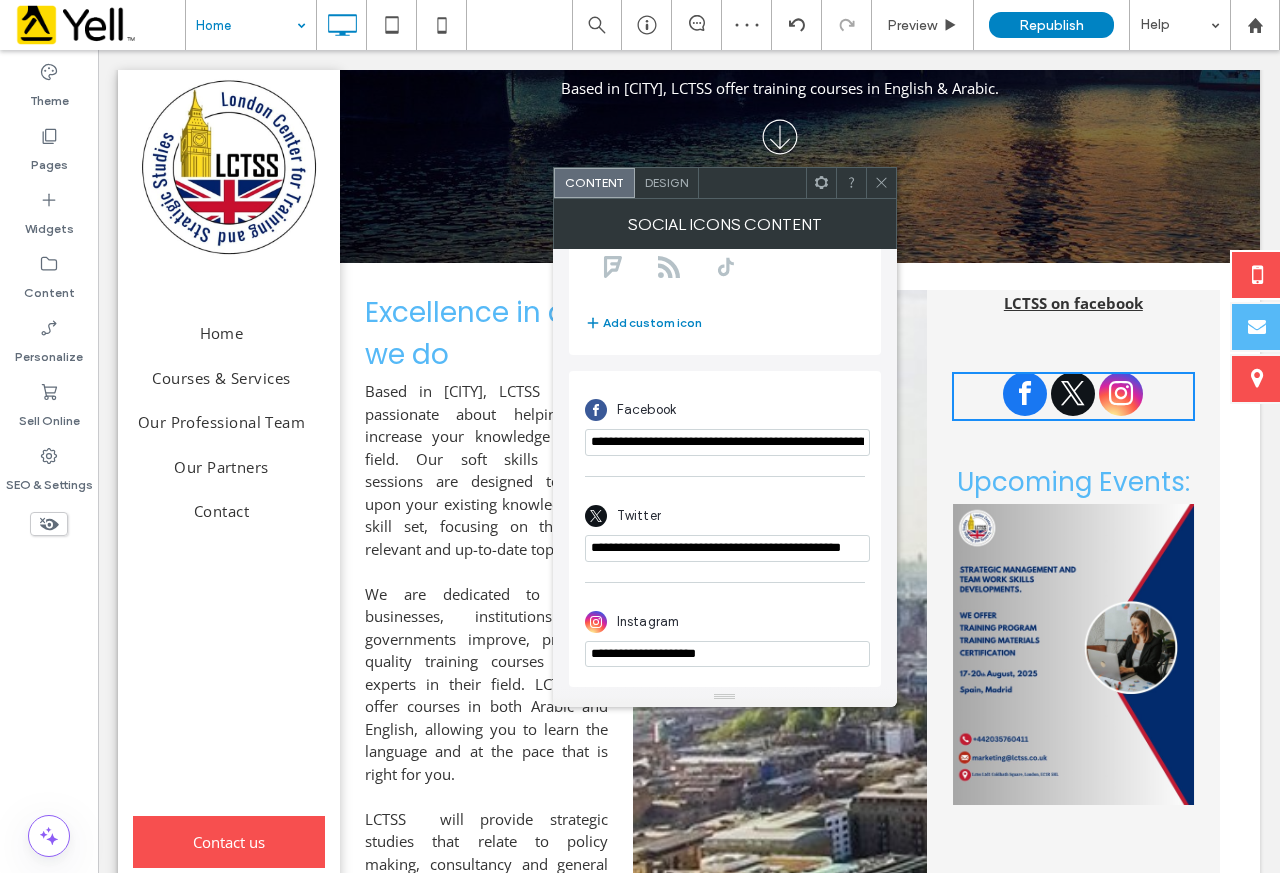 type on "**********" 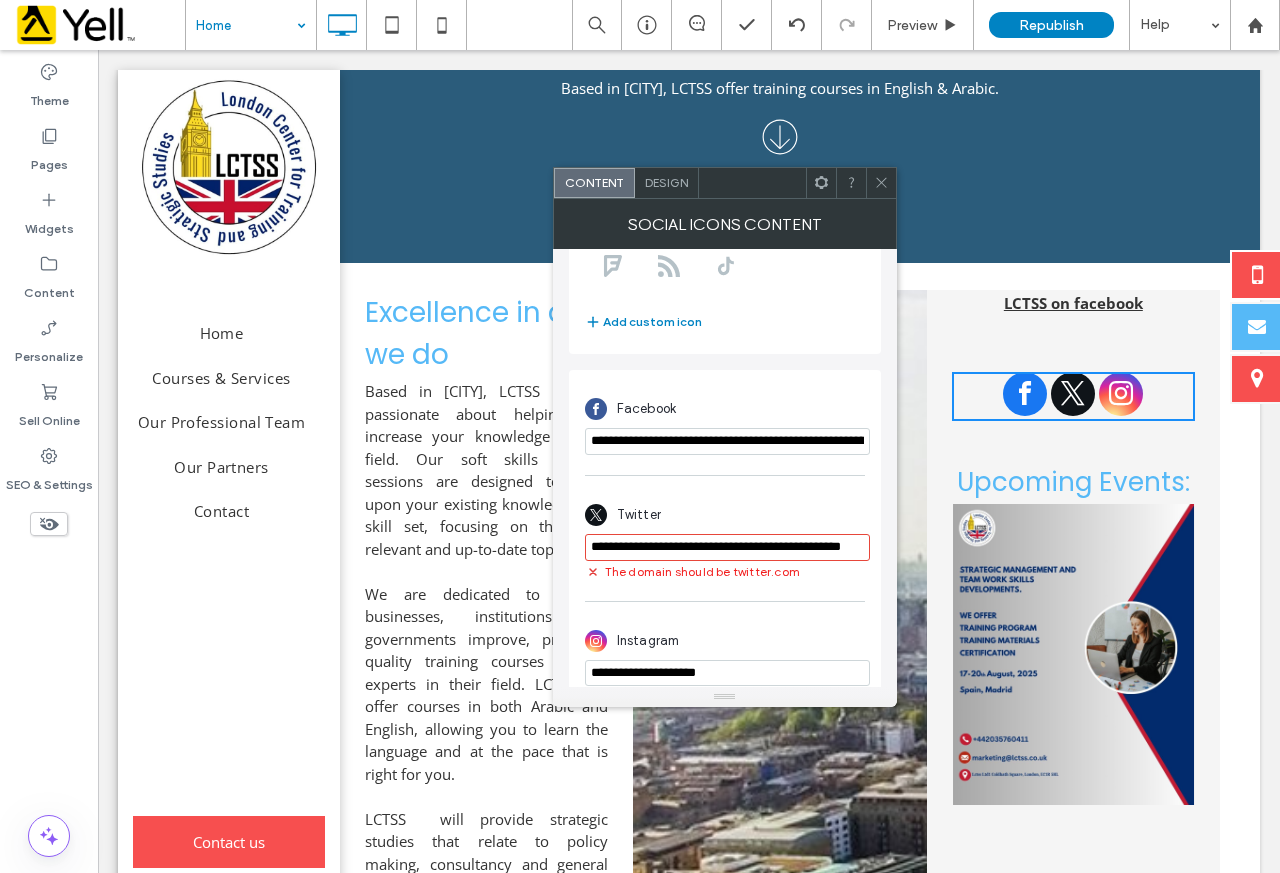 scroll, scrollTop: 0, scrollLeft: 0, axis: both 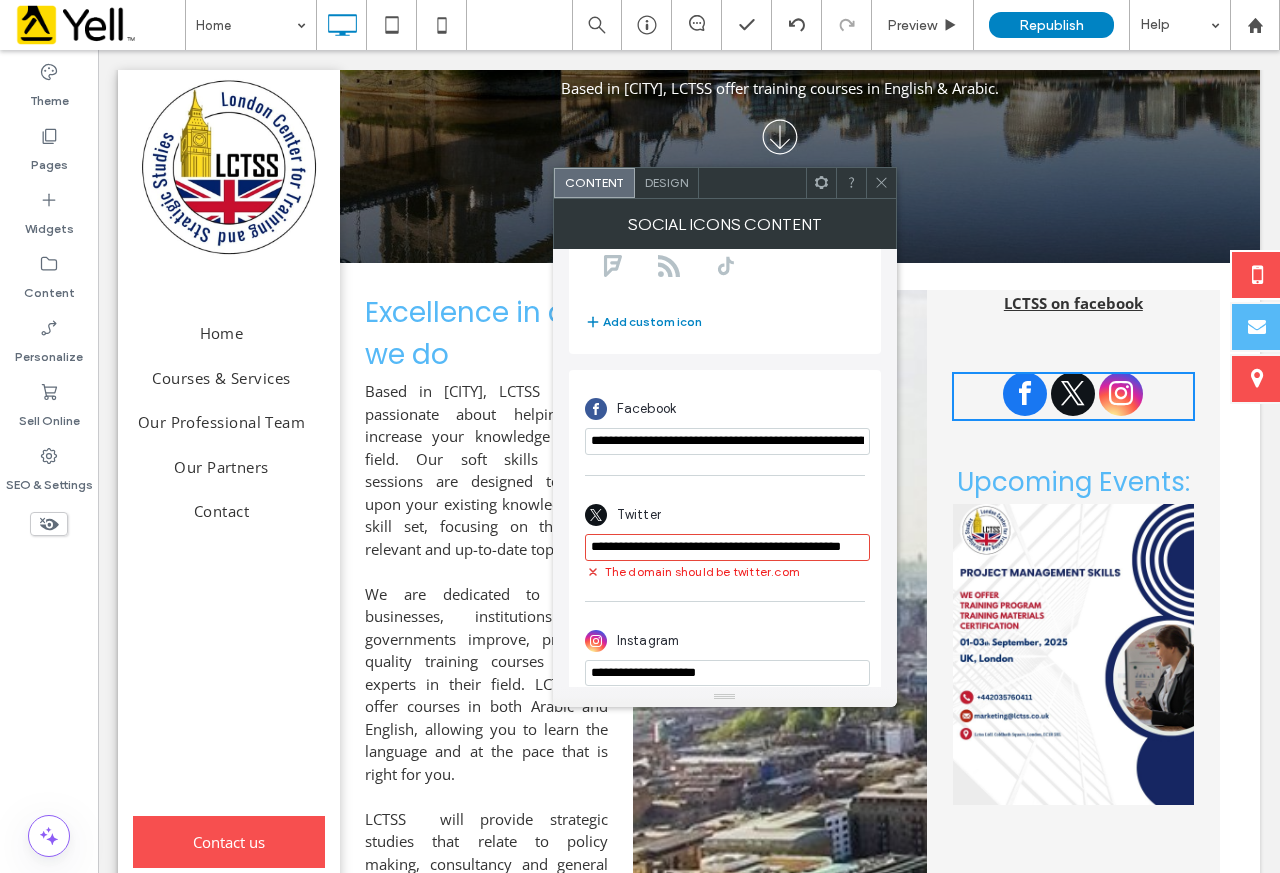 click on "**********" at bounding box center [727, 673] 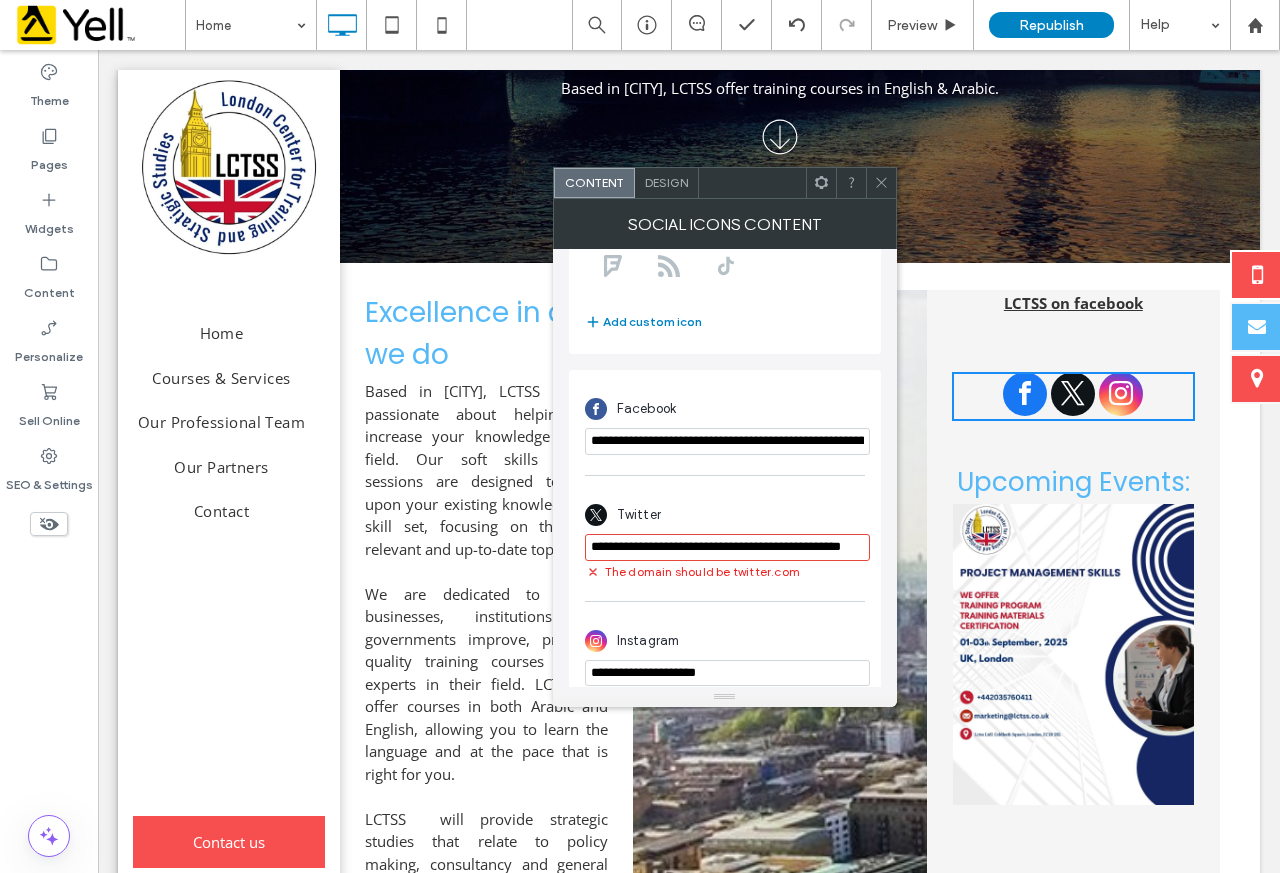 paste on "**********" 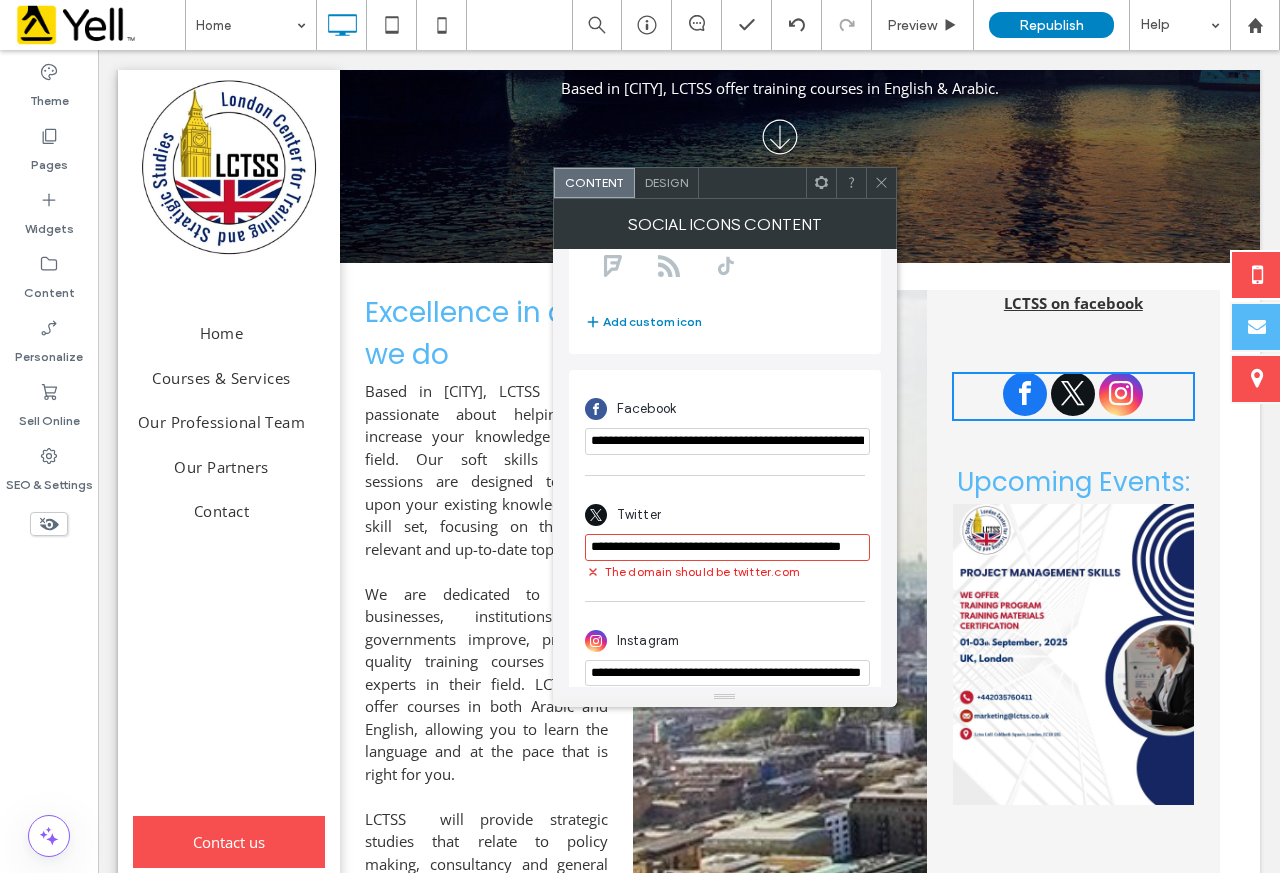 scroll, scrollTop: 0, scrollLeft: 100, axis: horizontal 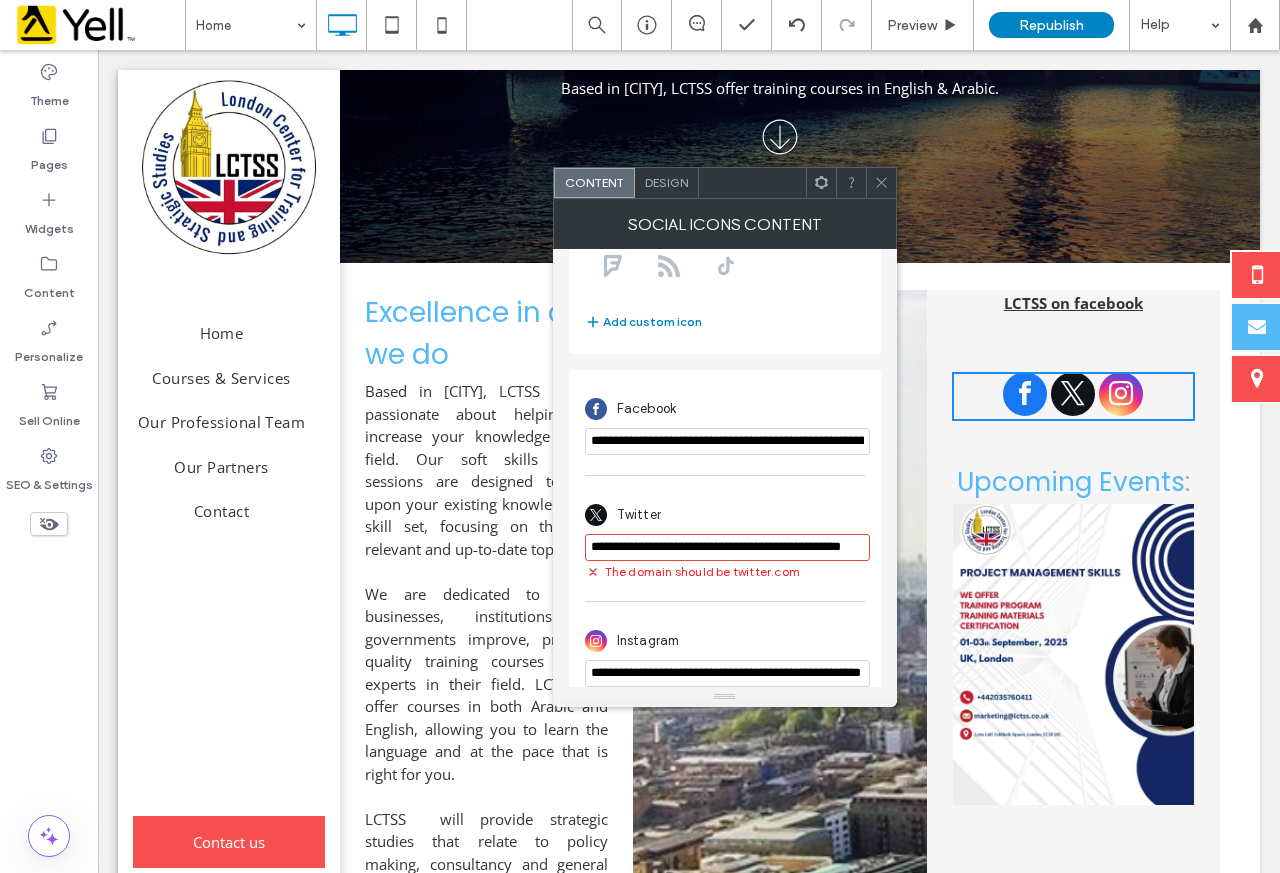 type on "**********" 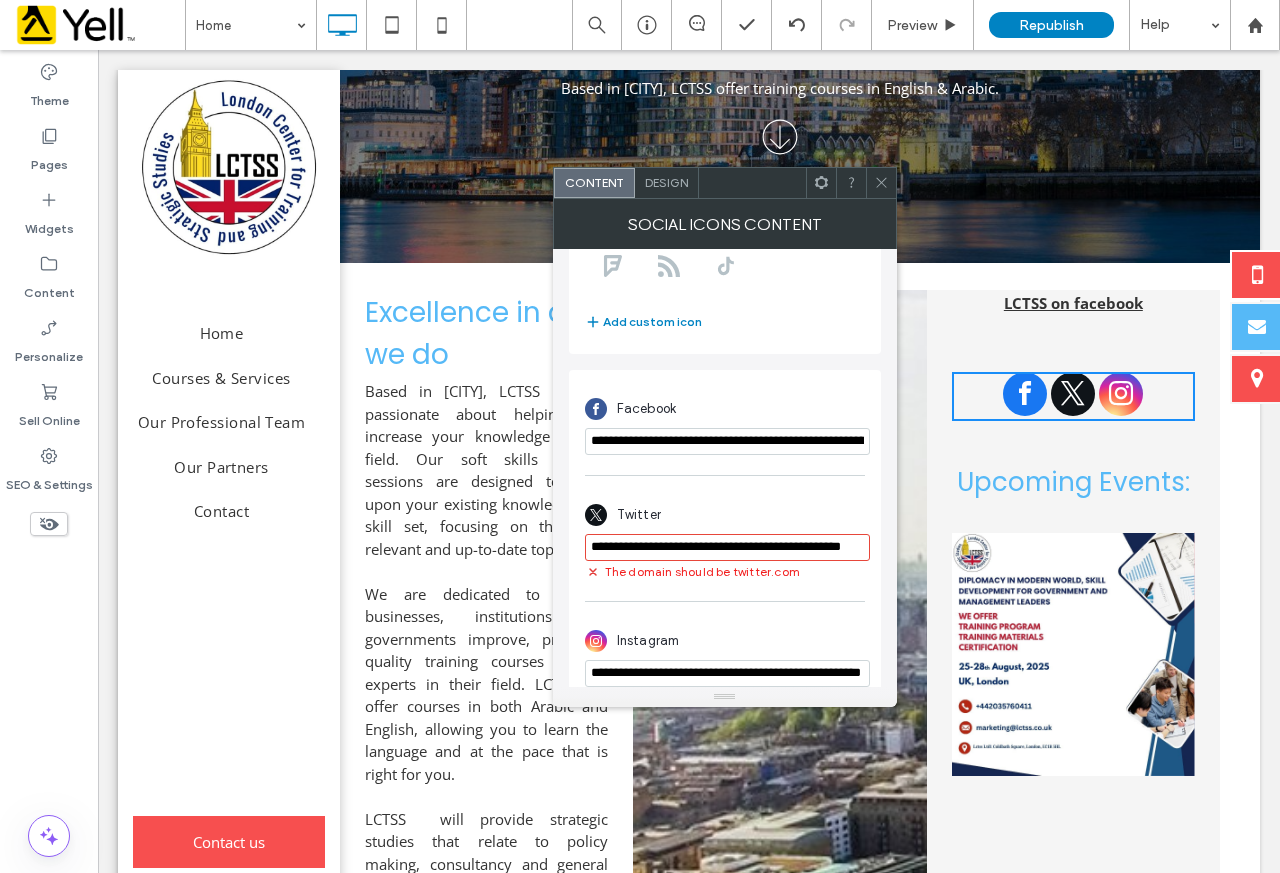 click on "**********" at bounding box center [727, 547] 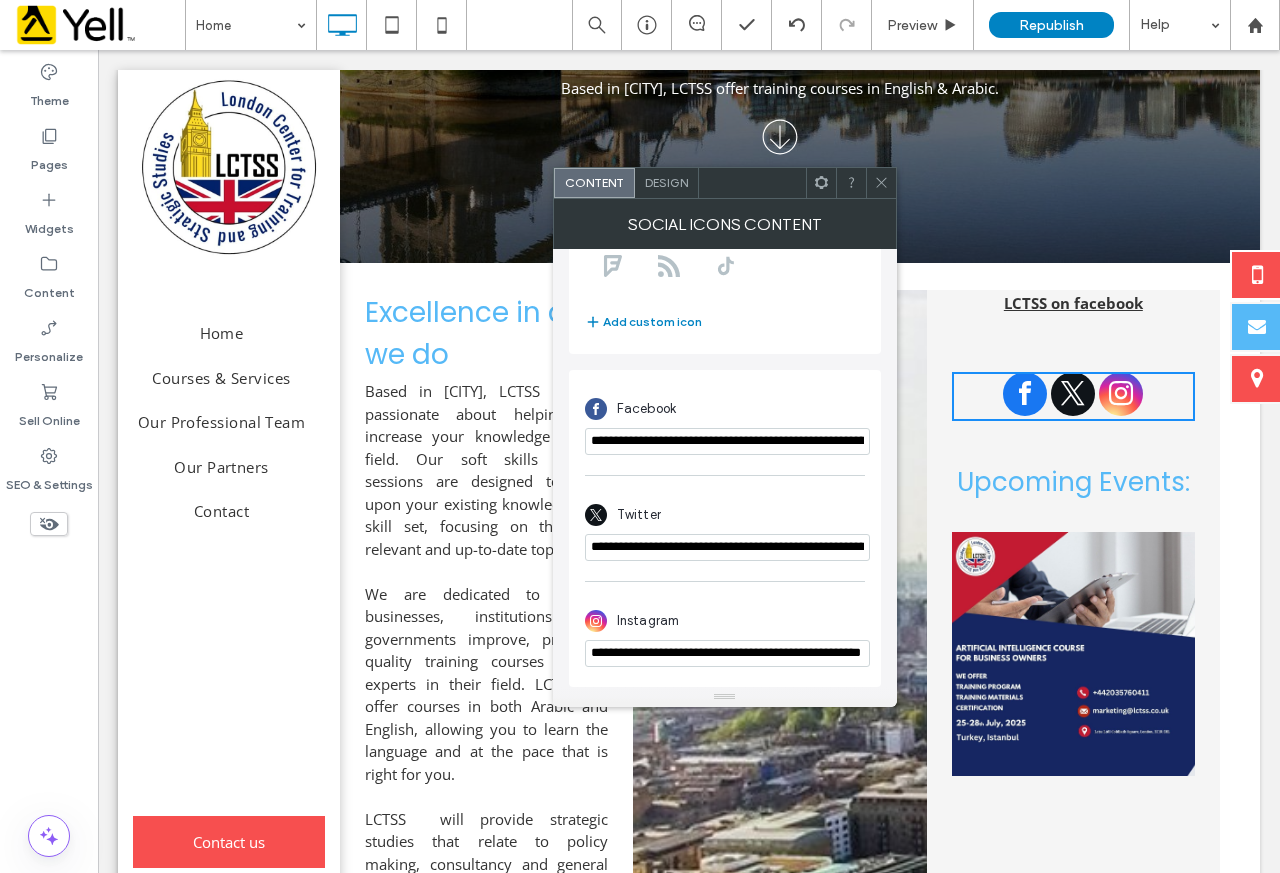 scroll, scrollTop: 0, scrollLeft: 108, axis: horizontal 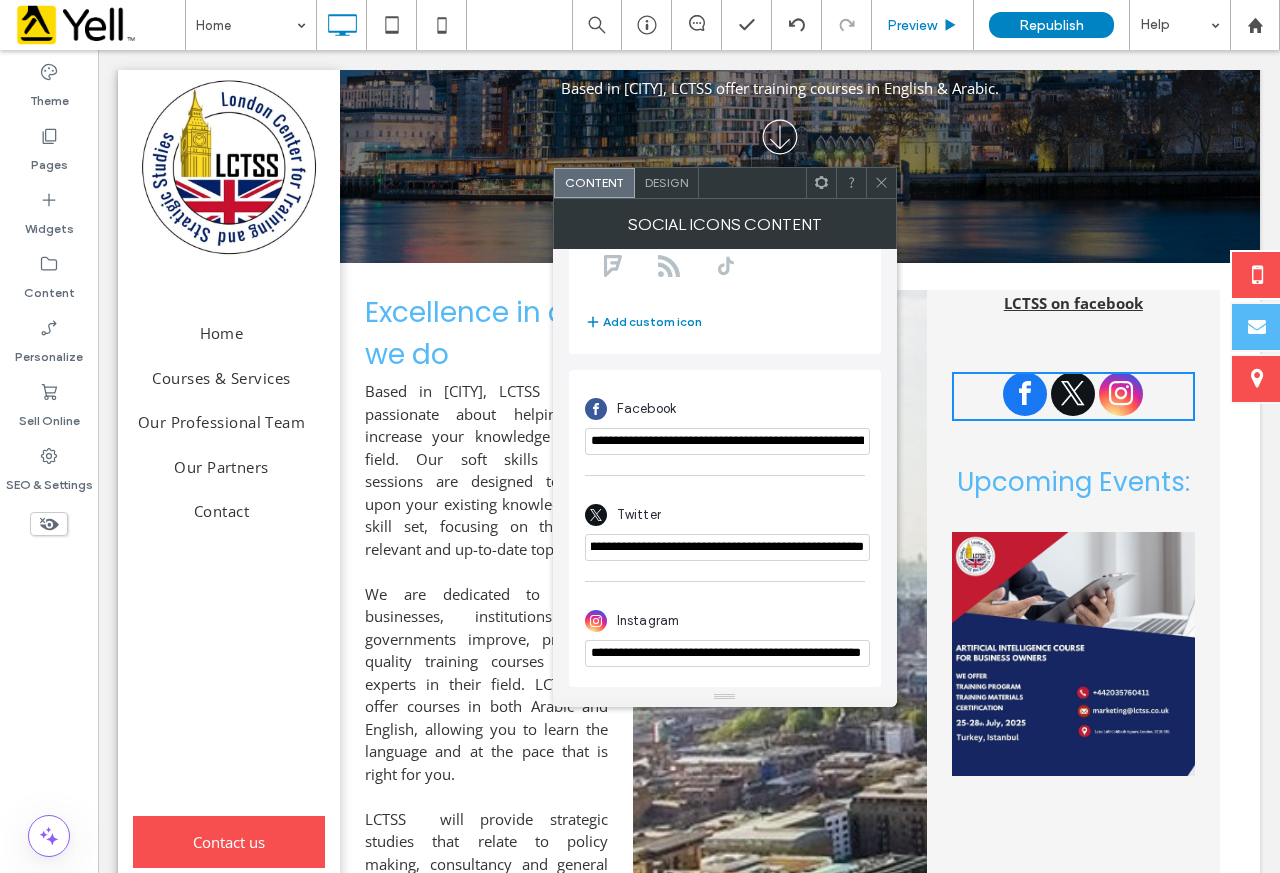 type on "**********" 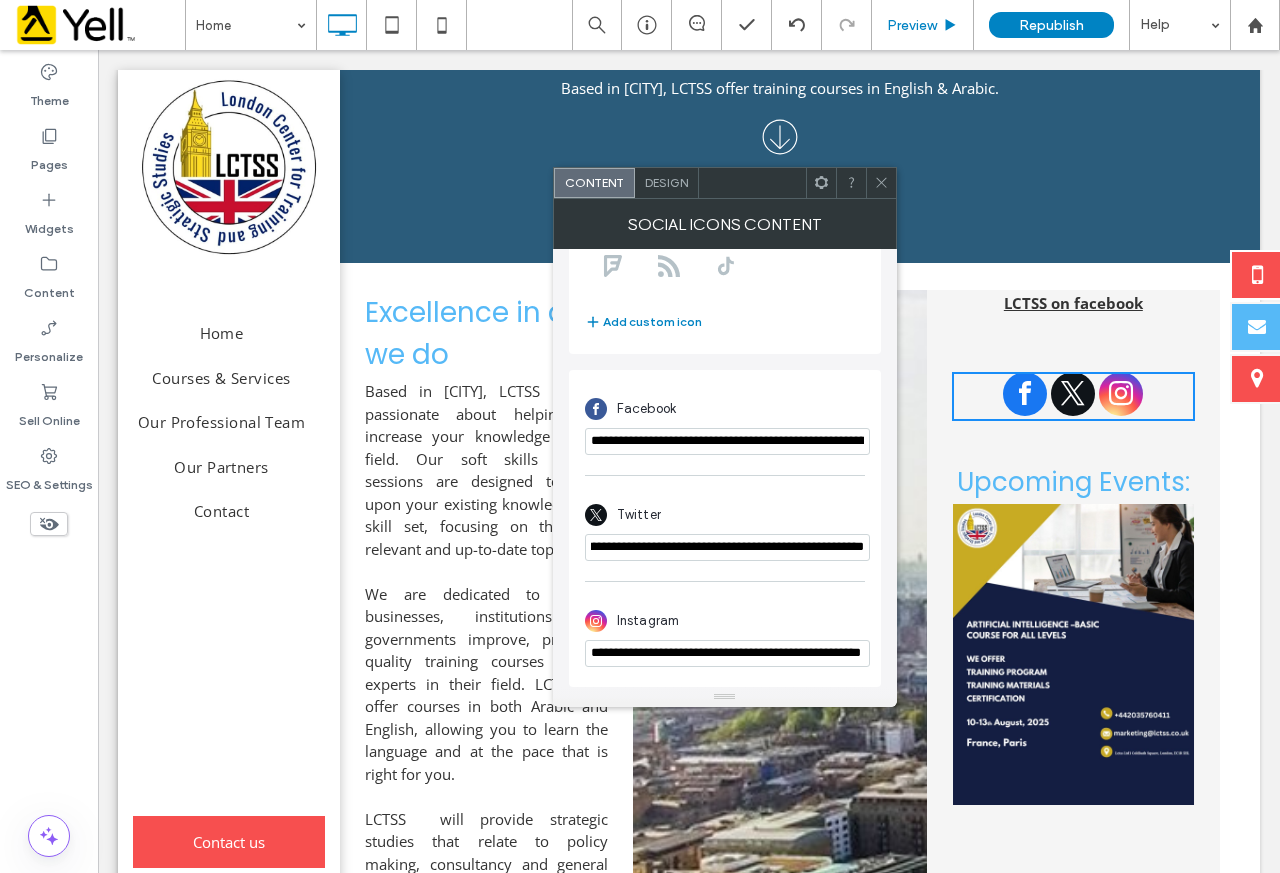 scroll, scrollTop: 0, scrollLeft: 0, axis: both 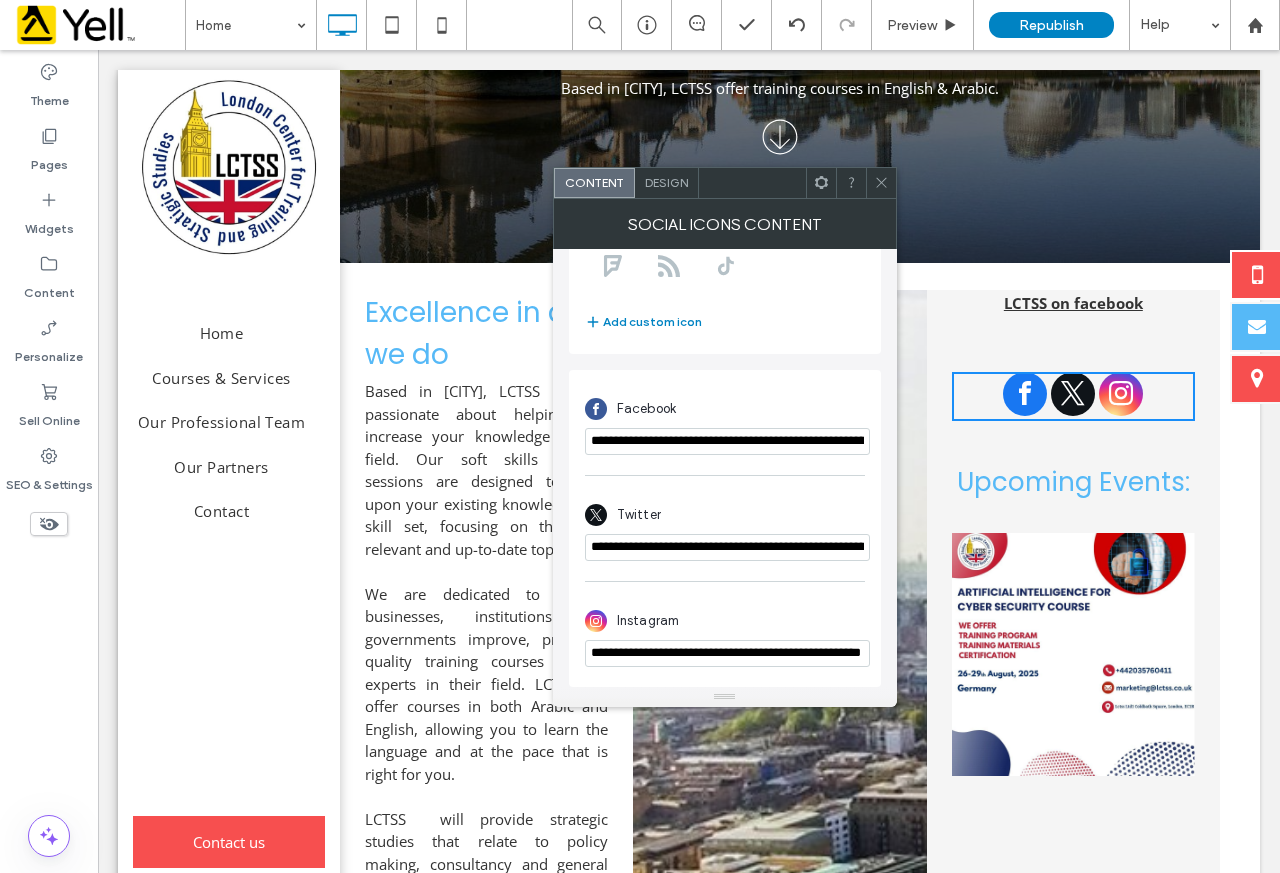 click 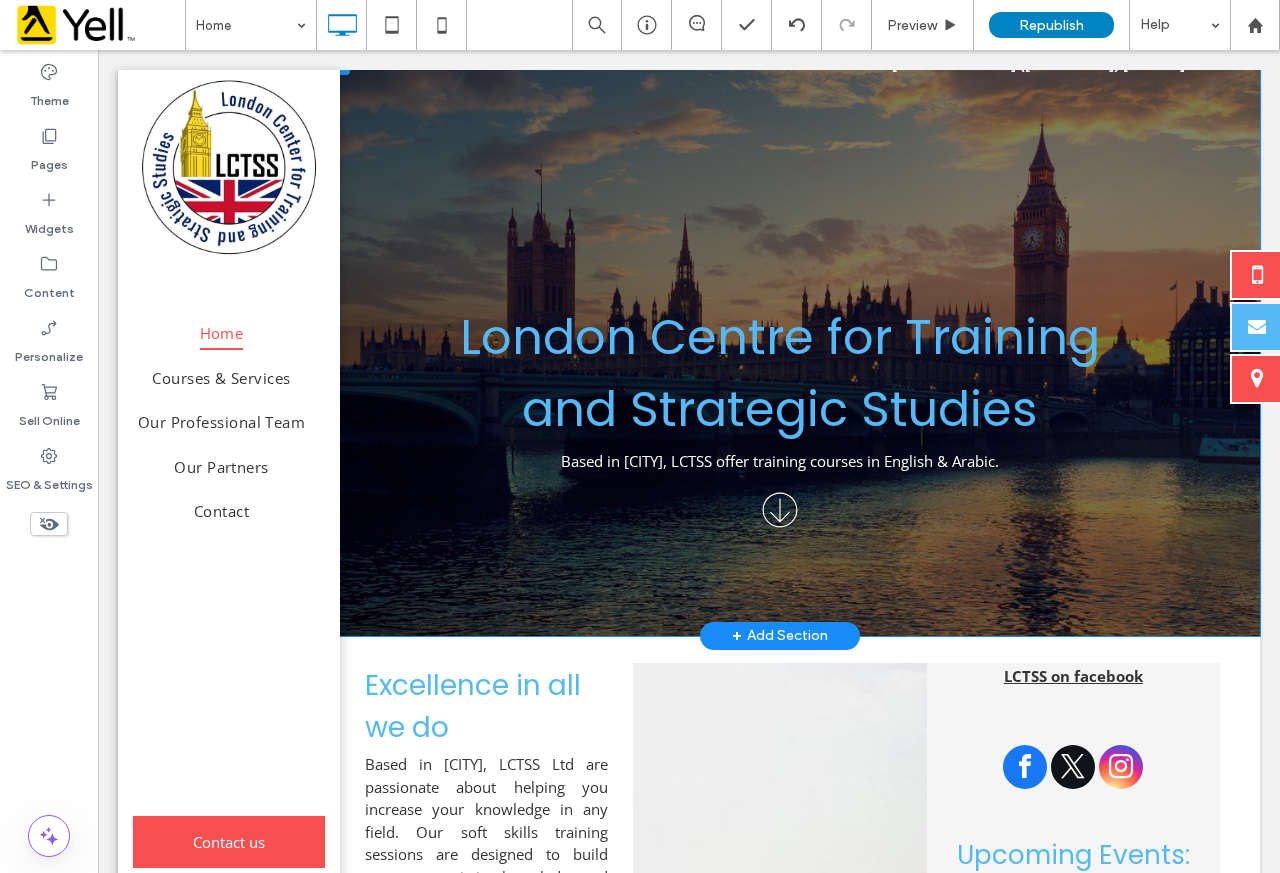 scroll, scrollTop: 0, scrollLeft: 0, axis: both 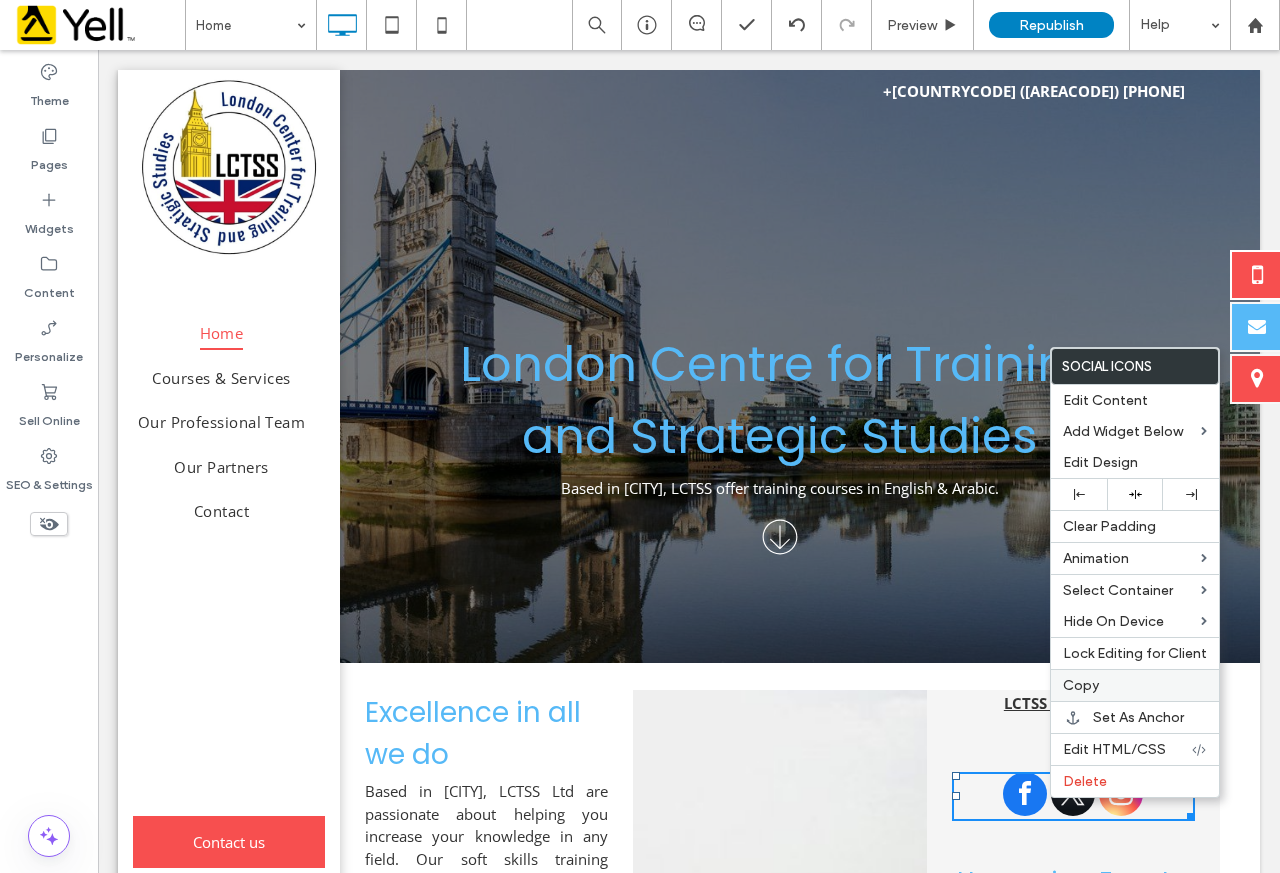 click on "Copy" at bounding box center [1081, 685] 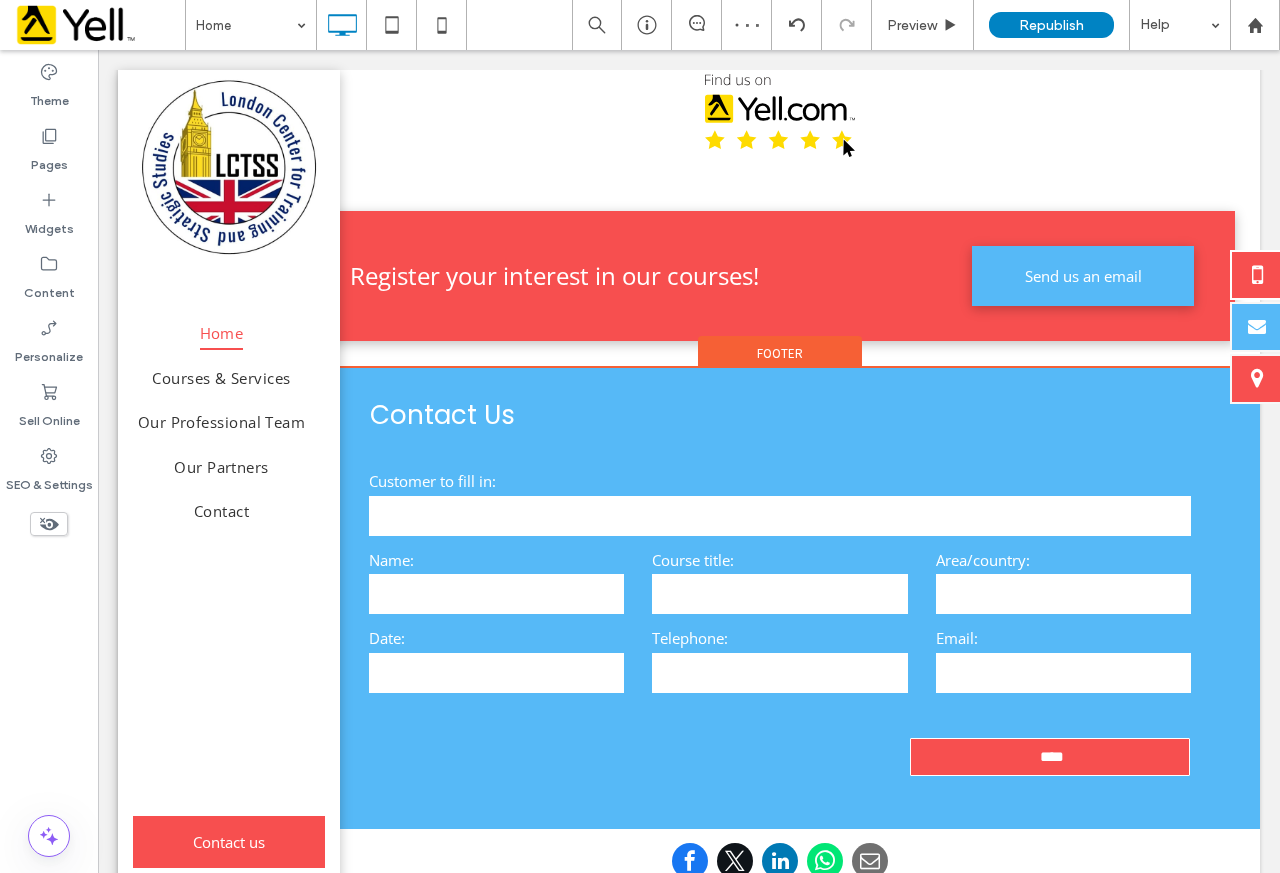 scroll, scrollTop: 3976, scrollLeft: 0, axis: vertical 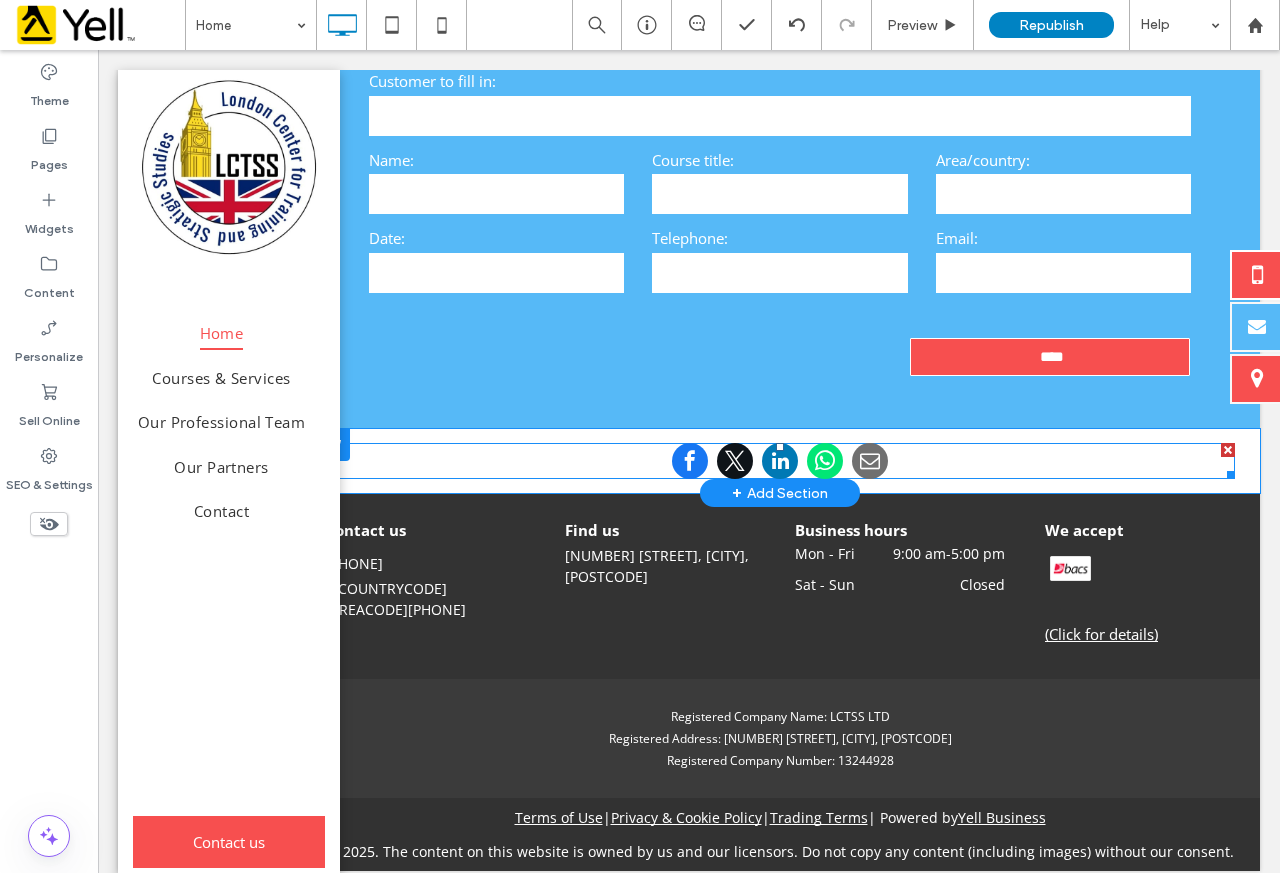 click at bounding box center [780, 461] 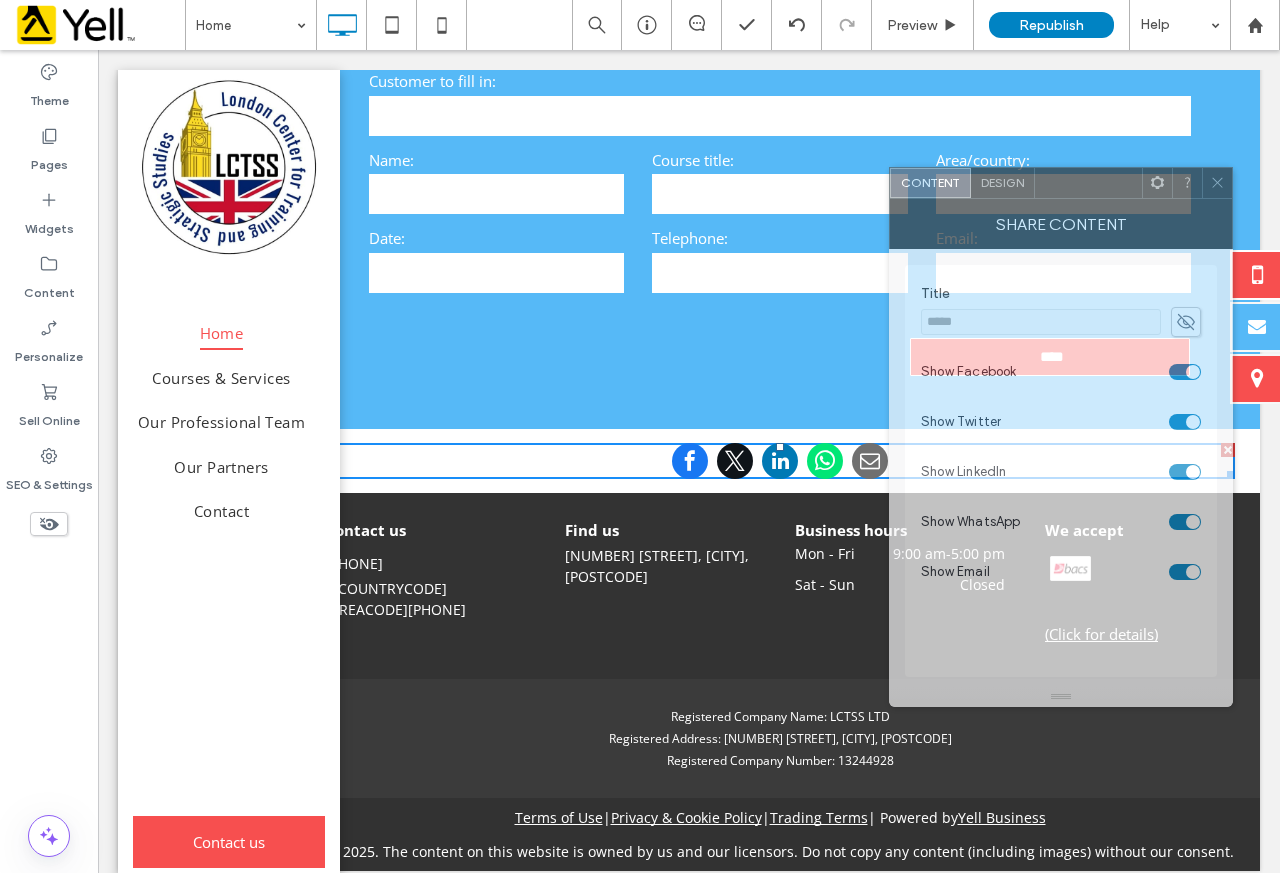 drag, startPoint x: 329, startPoint y: 192, endPoint x: 1092, endPoint y: 187, distance: 763.01636 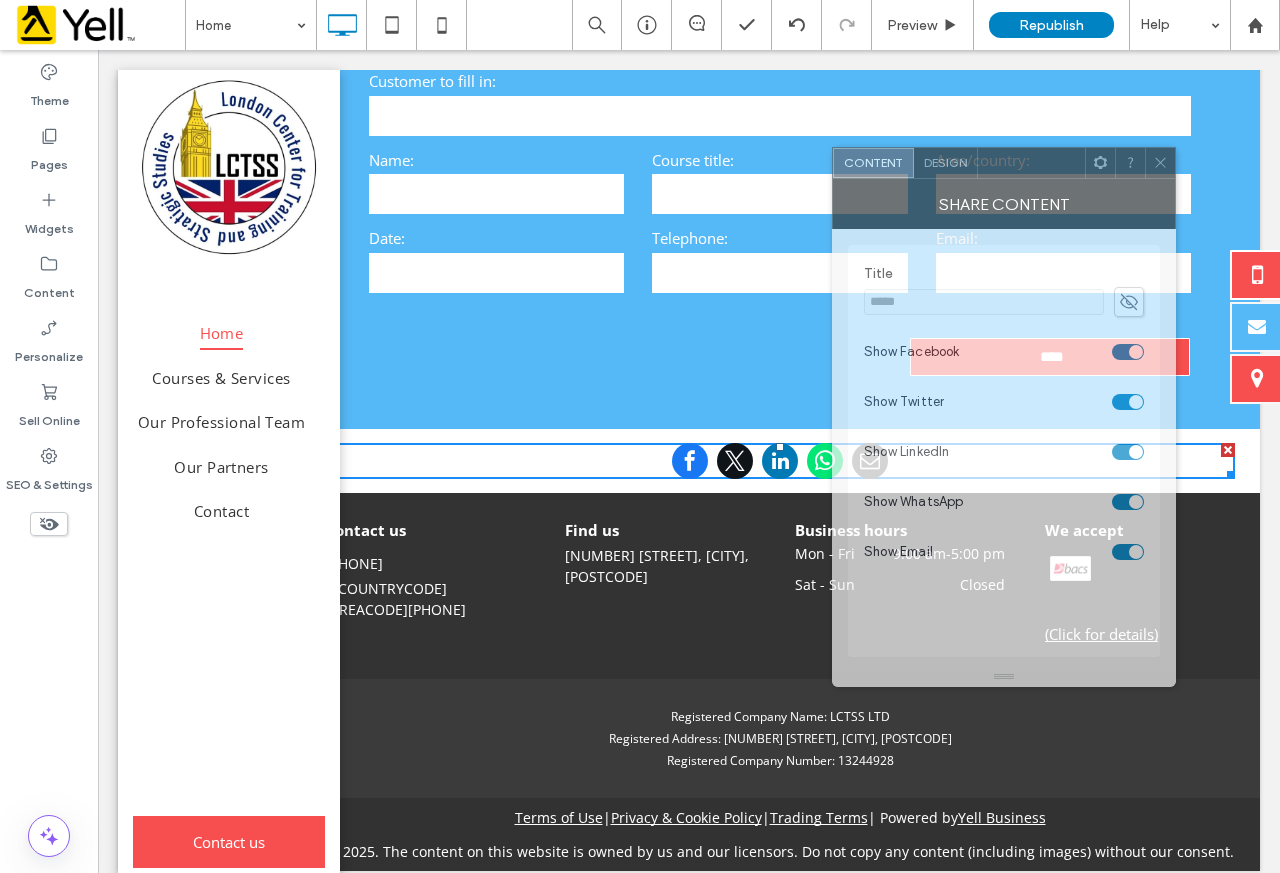 drag, startPoint x: 1072, startPoint y: 180, endPoint x: 1036, endPoint y: 170, distance: 37.363083 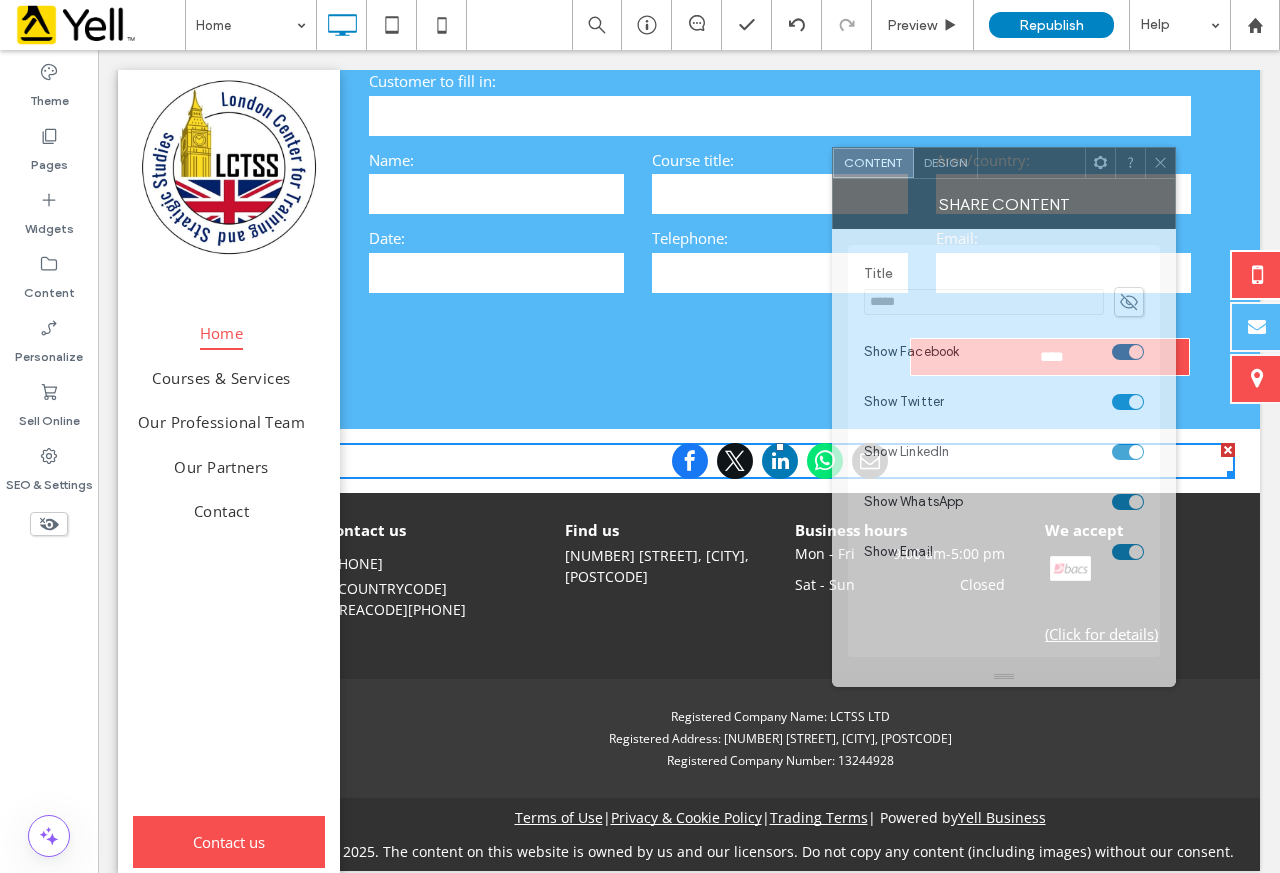 click on "Title ***** Show Facebook Show Twitter Show LinkedIn Show WhatsApp Show Email" at bounding box center (1004, 451) 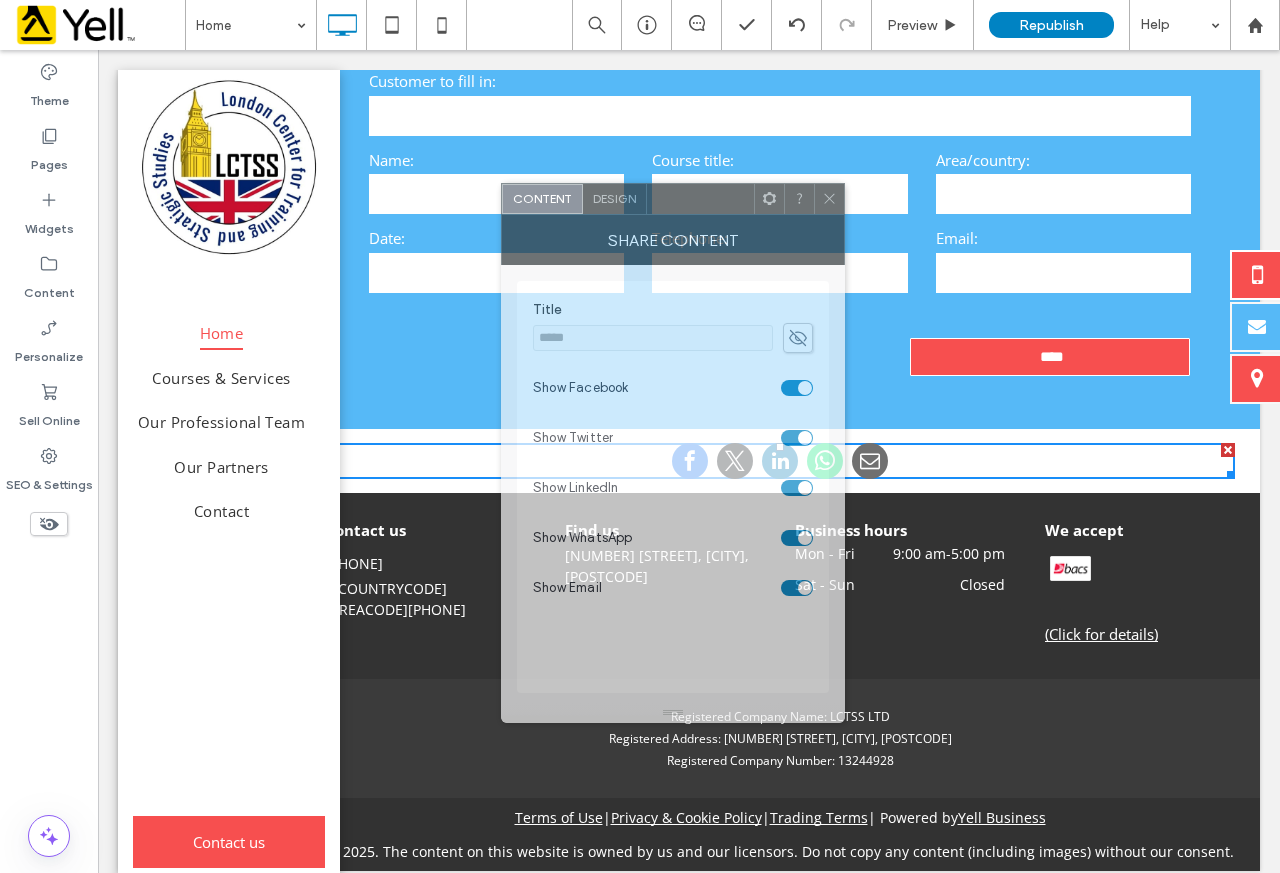 drag, startPoint x: 1023, startPoint y: 171, endPoint x: 654, endPoint y: 207, distance: 370.75195 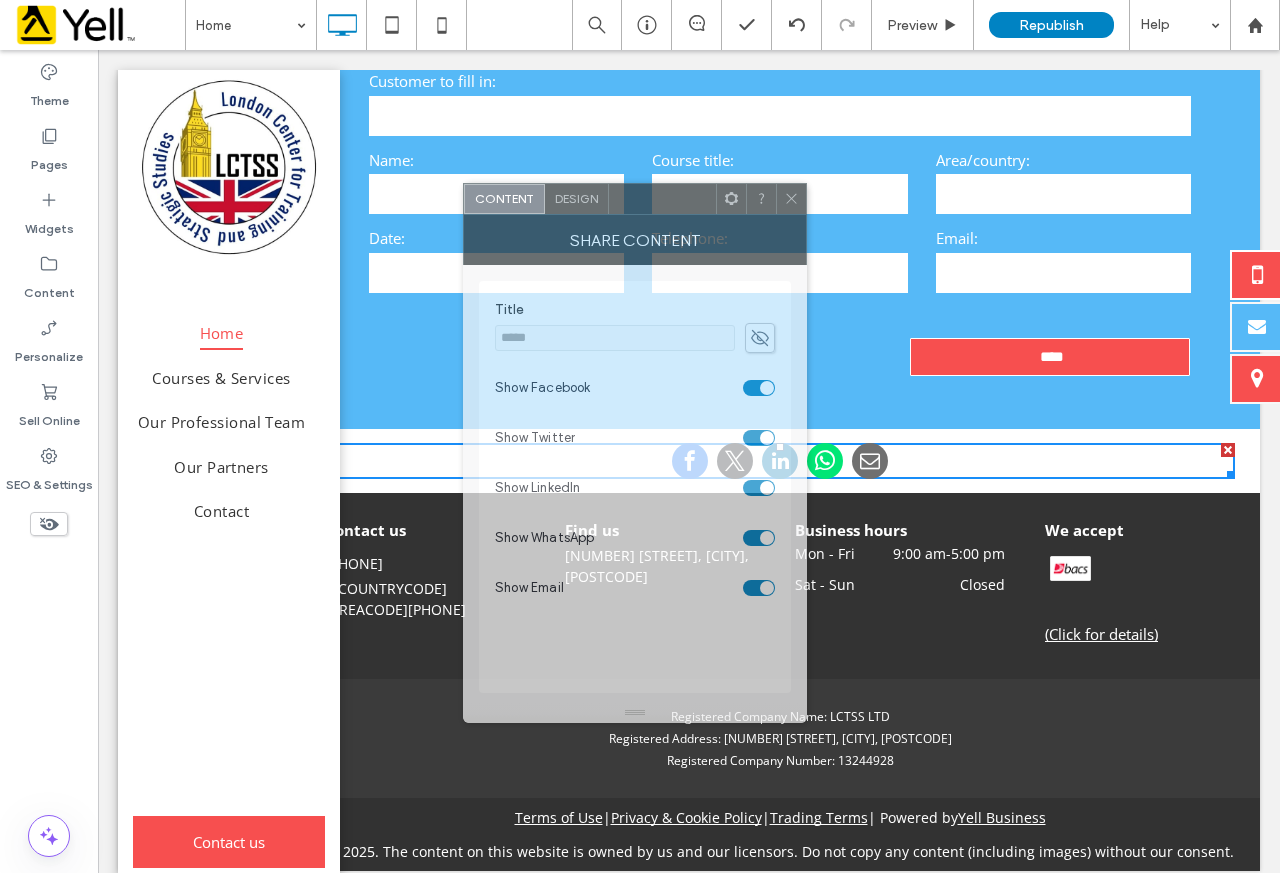 click at bounding box center [791, 199] 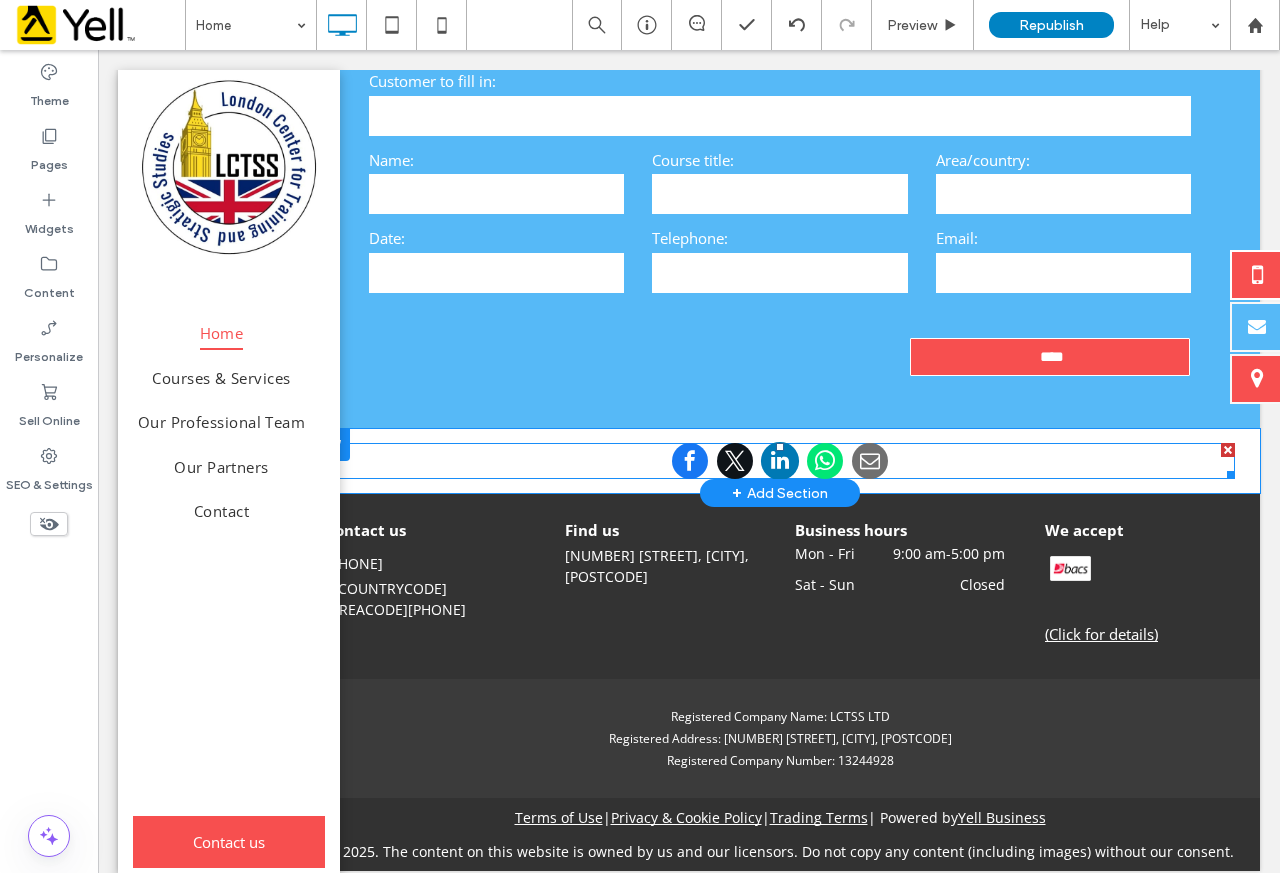 click at bounding box center (780, 461) 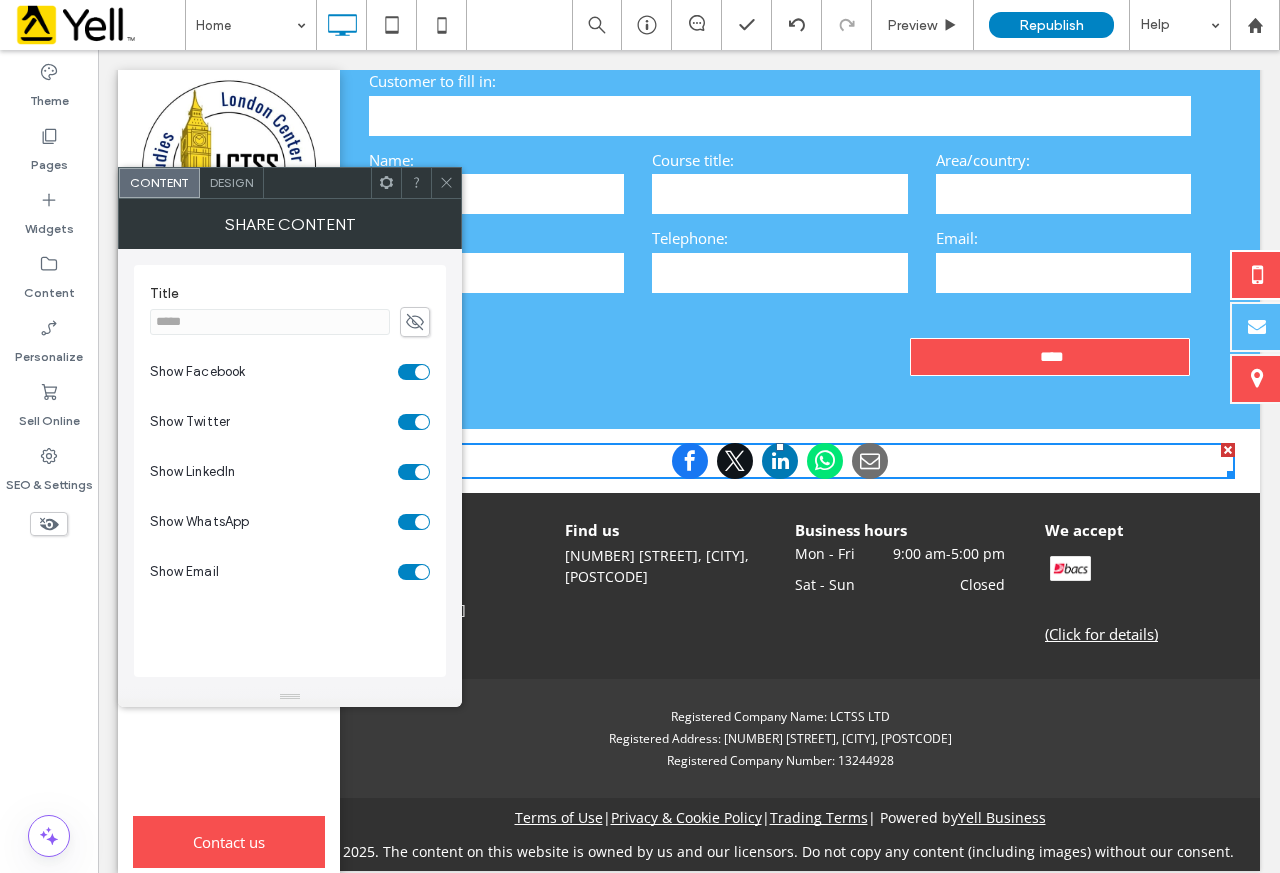 click on "Design" at bounding box center (231, 182) 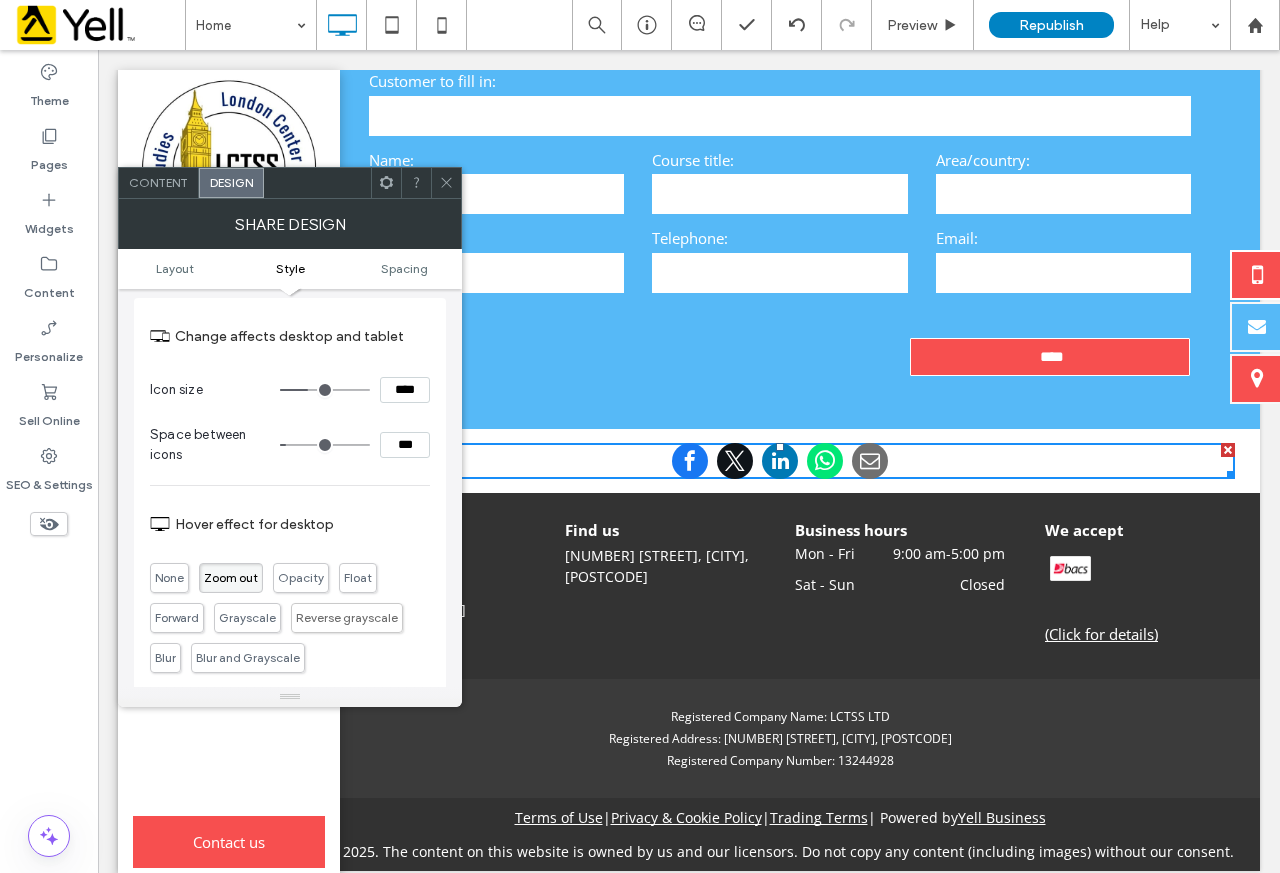 scroll, scrollTop: 200, scrollLeft: 0, axis: vertical 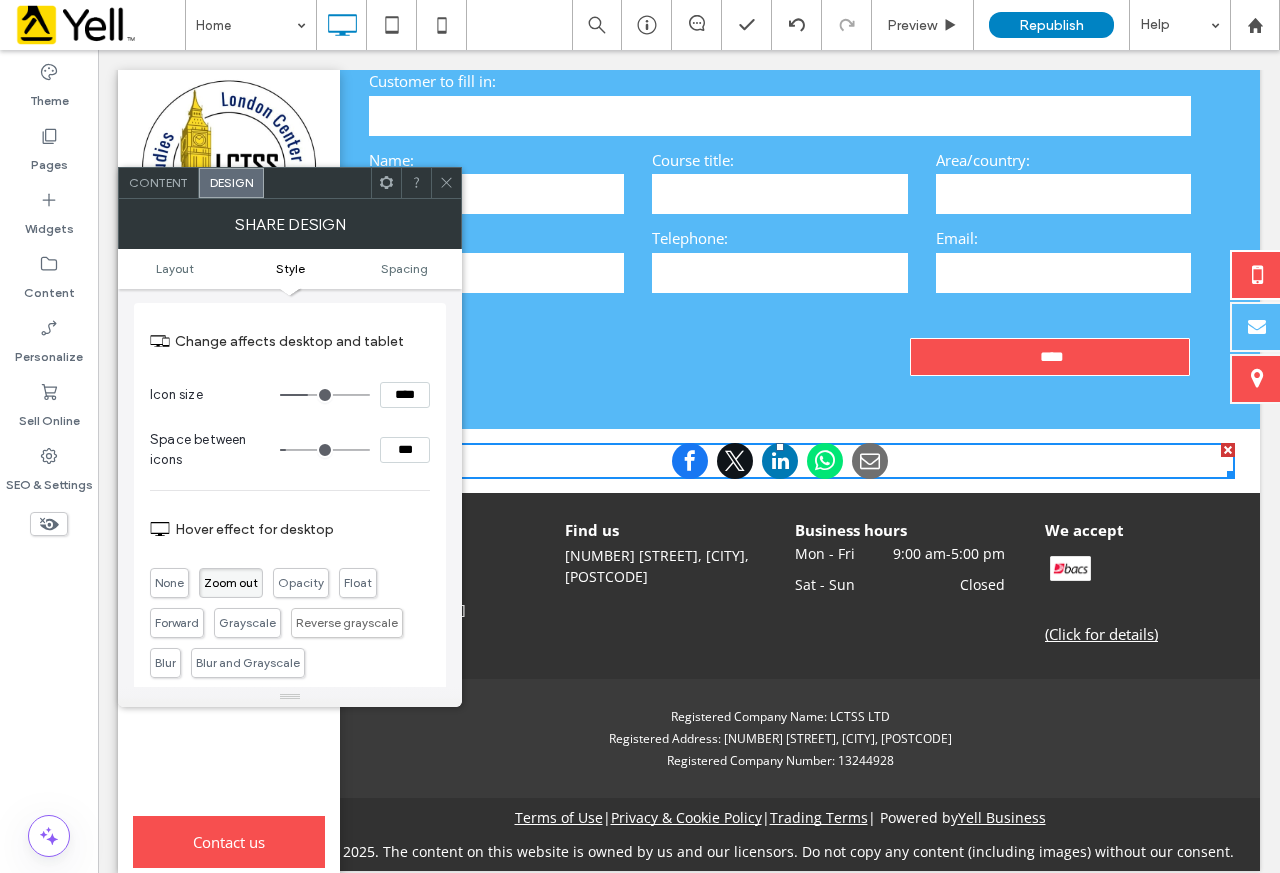 click on "Content" at bounding box center (158, 182) 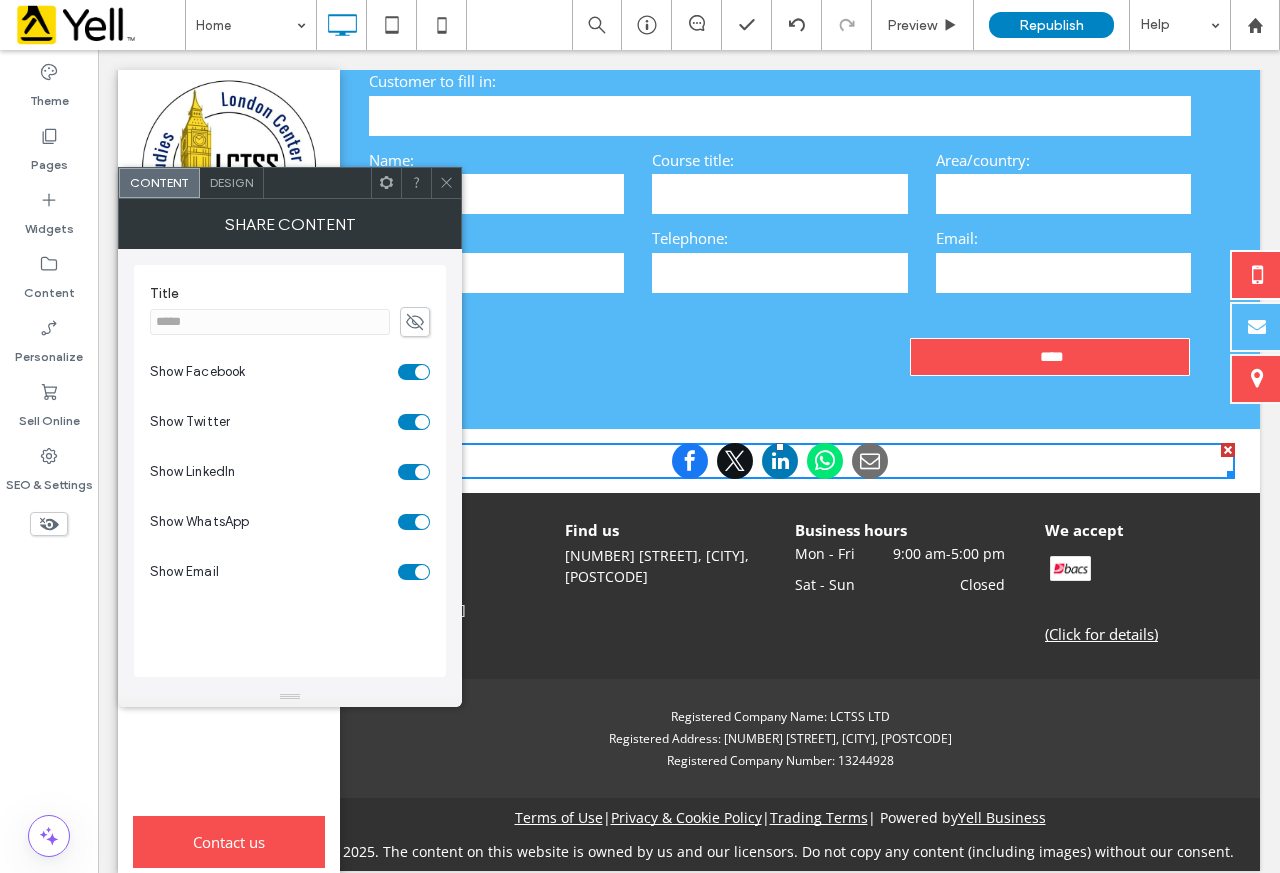 click on "Show Facebook" at bounding box center [198, 371] 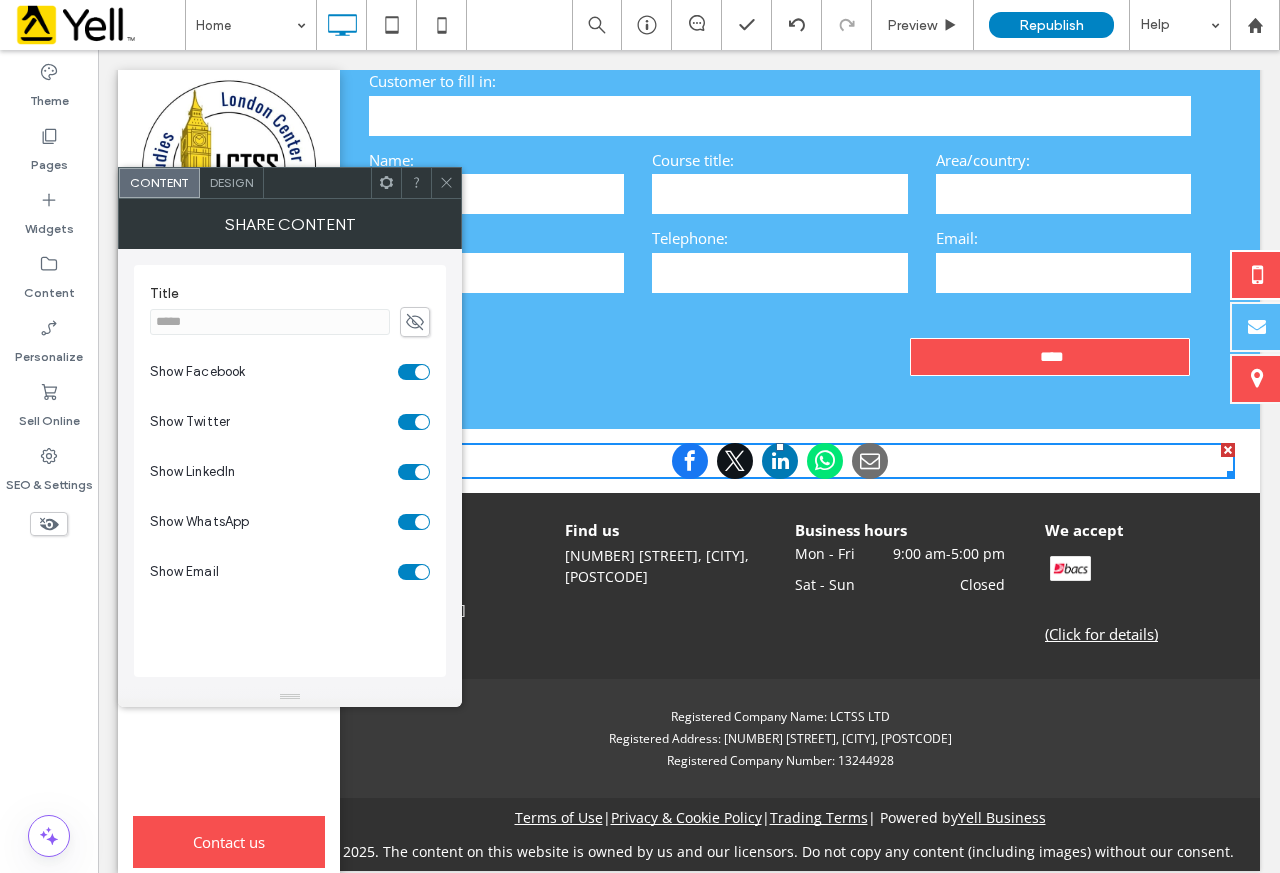 click 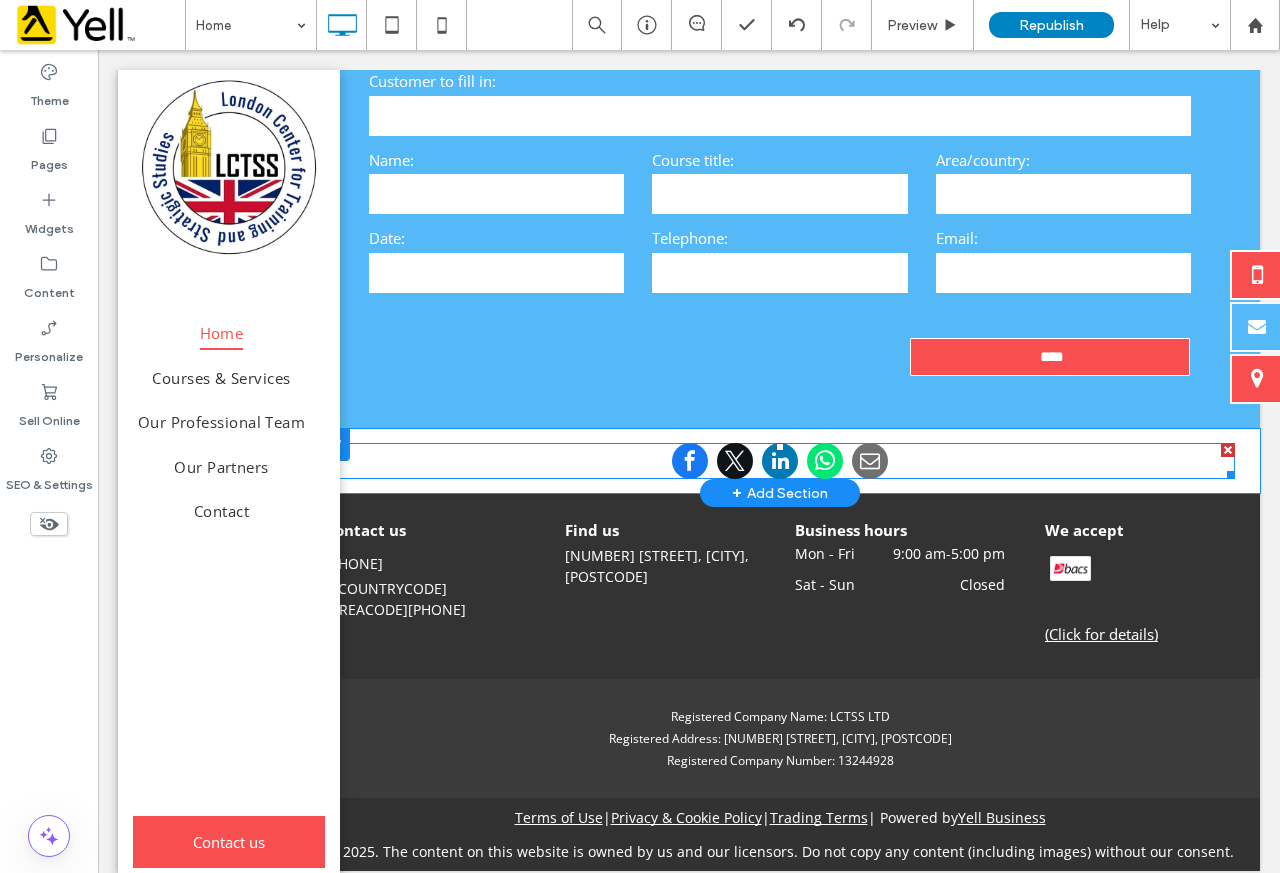 click at bounding box center [780, 461] 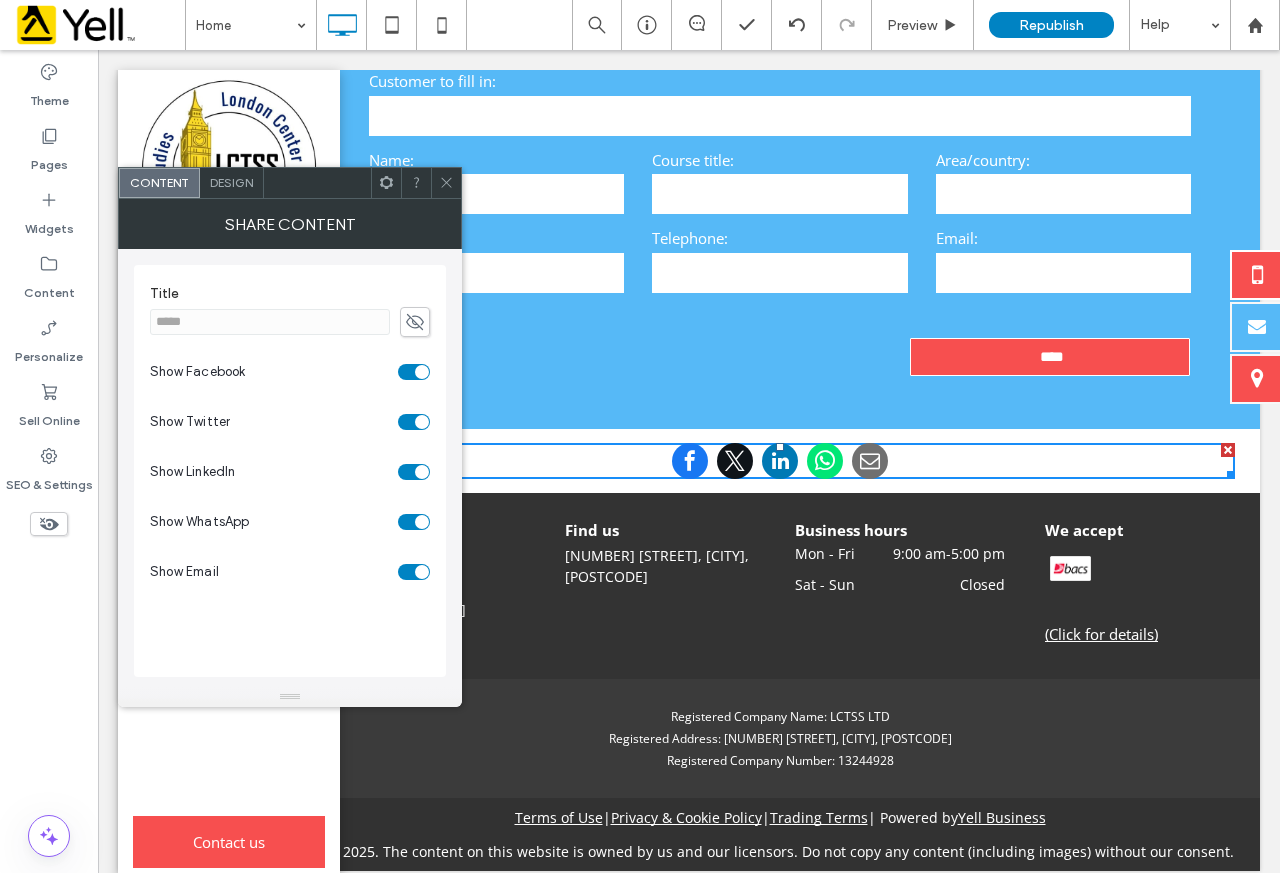 click at bounding box center [780, 461] 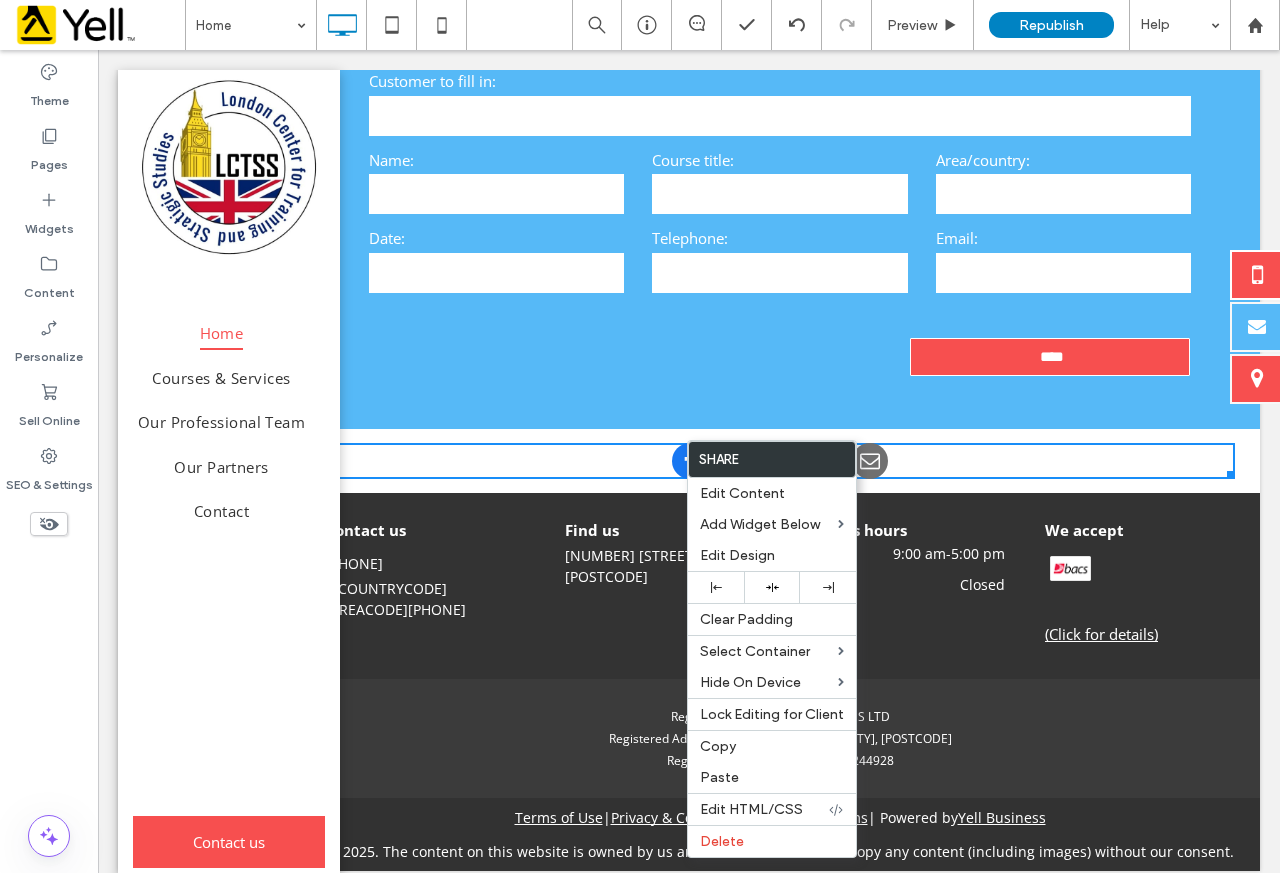 click at bounding box center (780, 461) 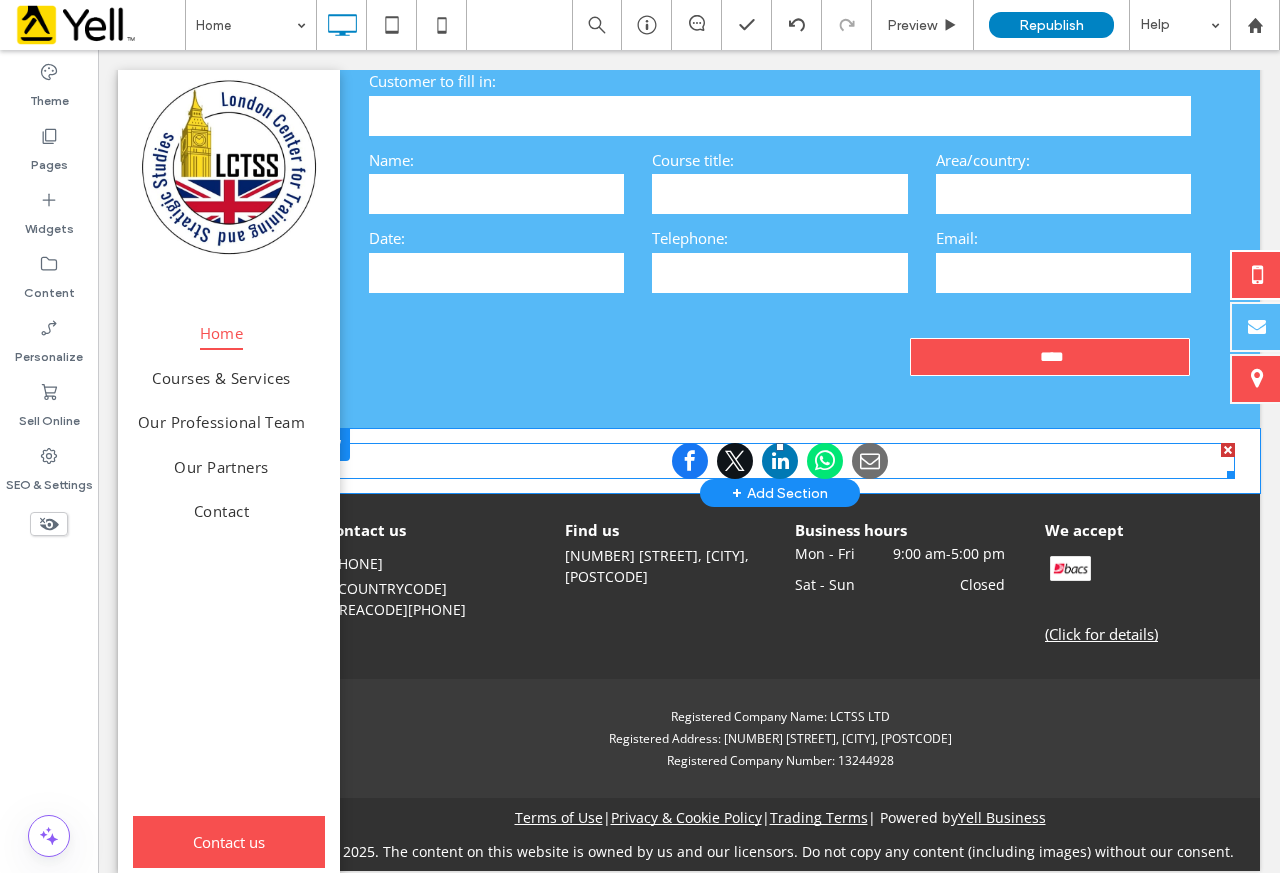 click at bounding box center (780, 461) 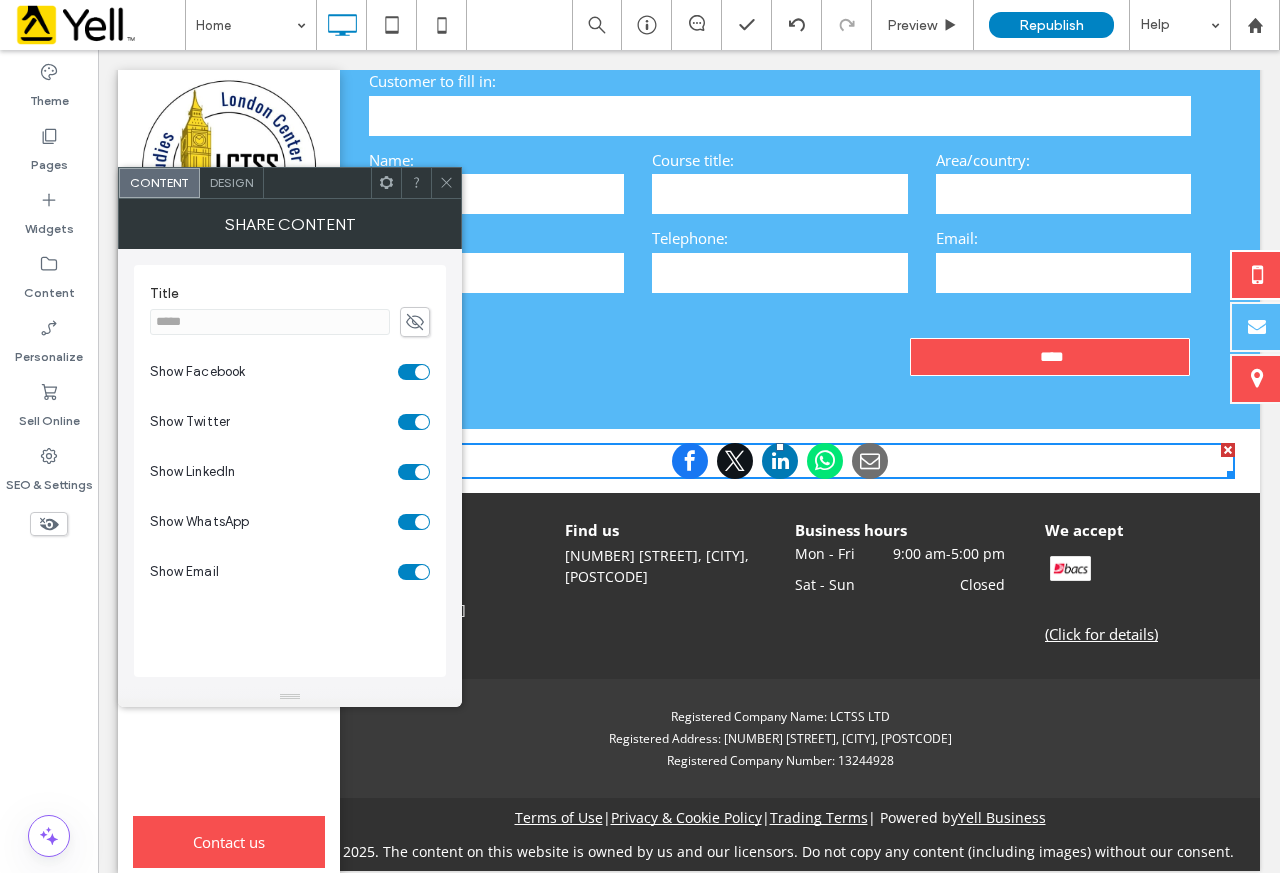 click on "Share Content" at bounding box center (290, 224) 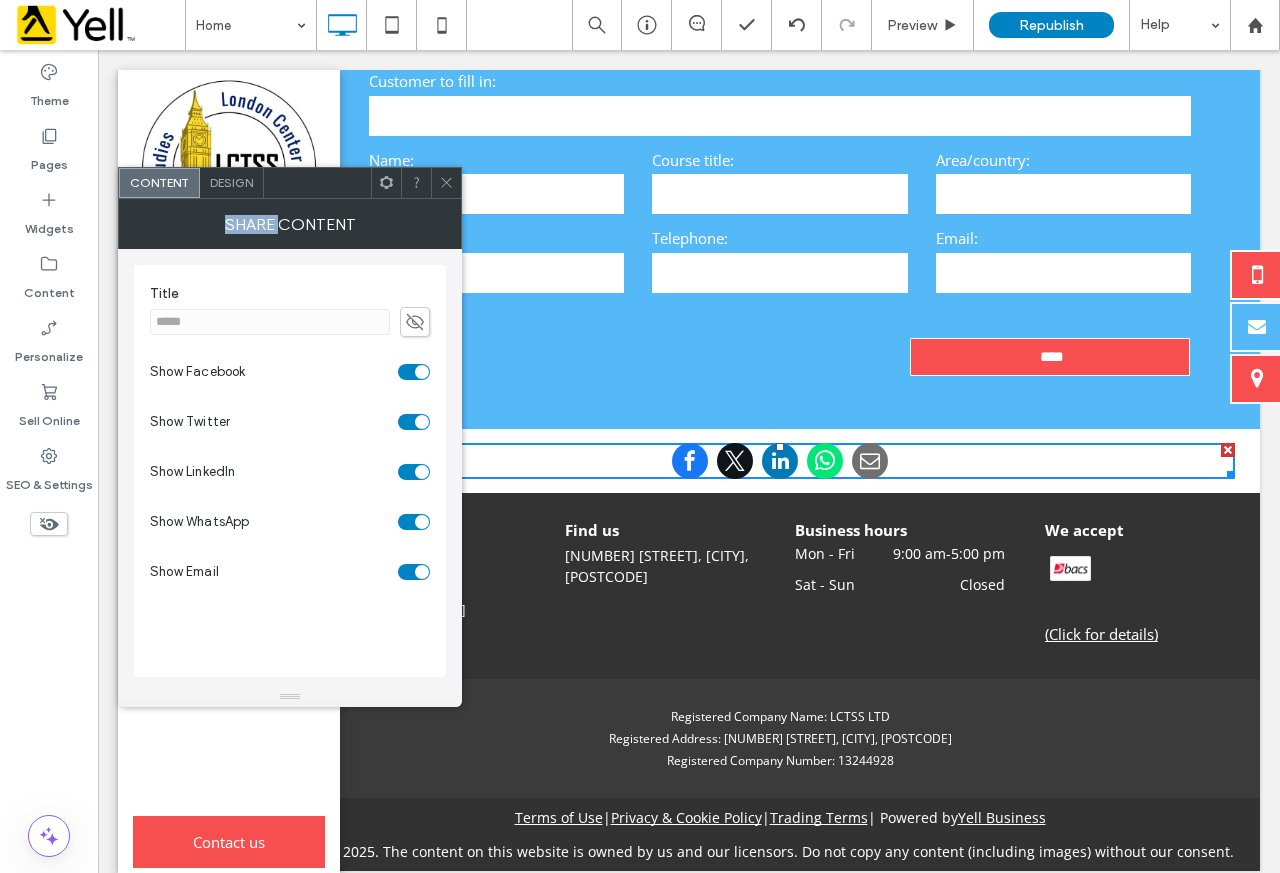 click 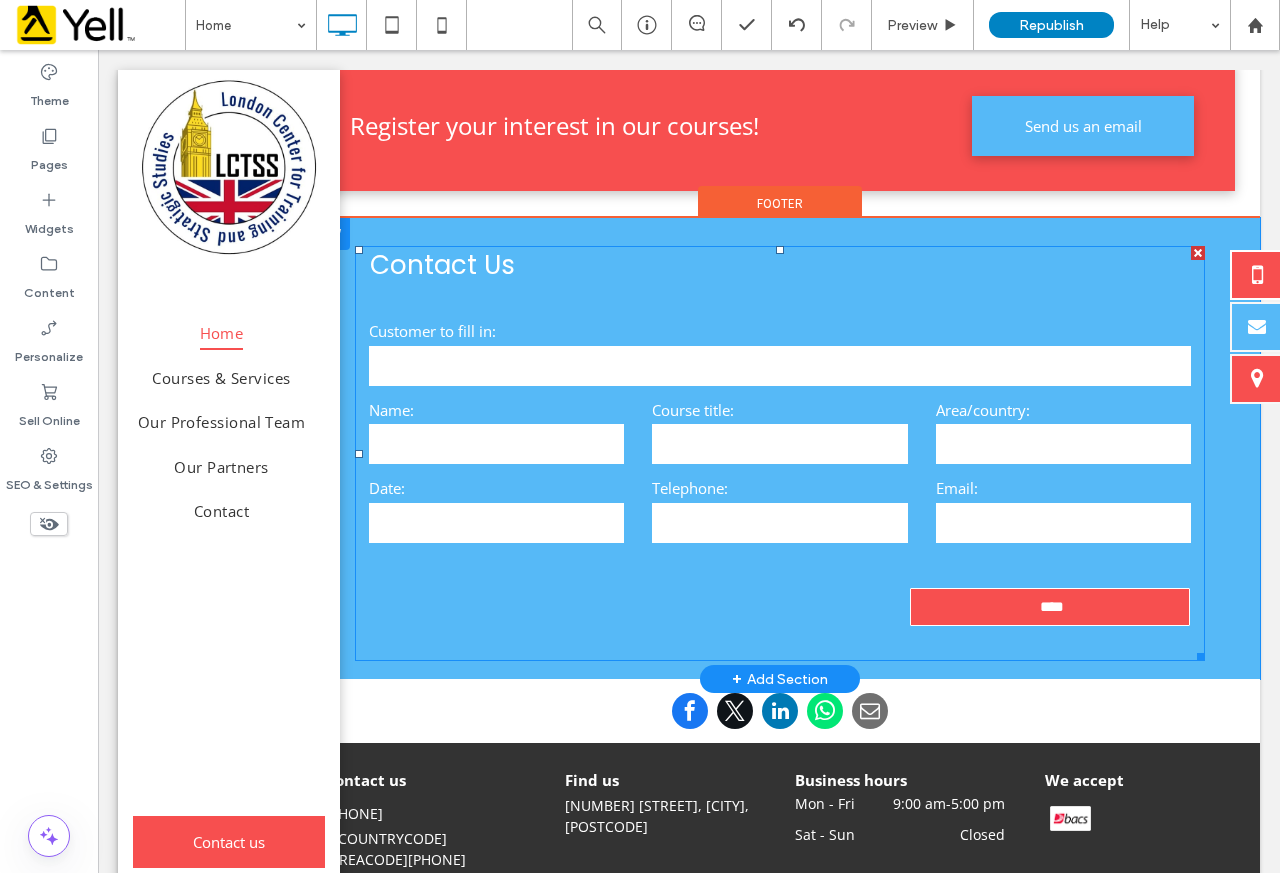 scroll, scrollTop: 3976, scrollLeft: 0, axis: vertical 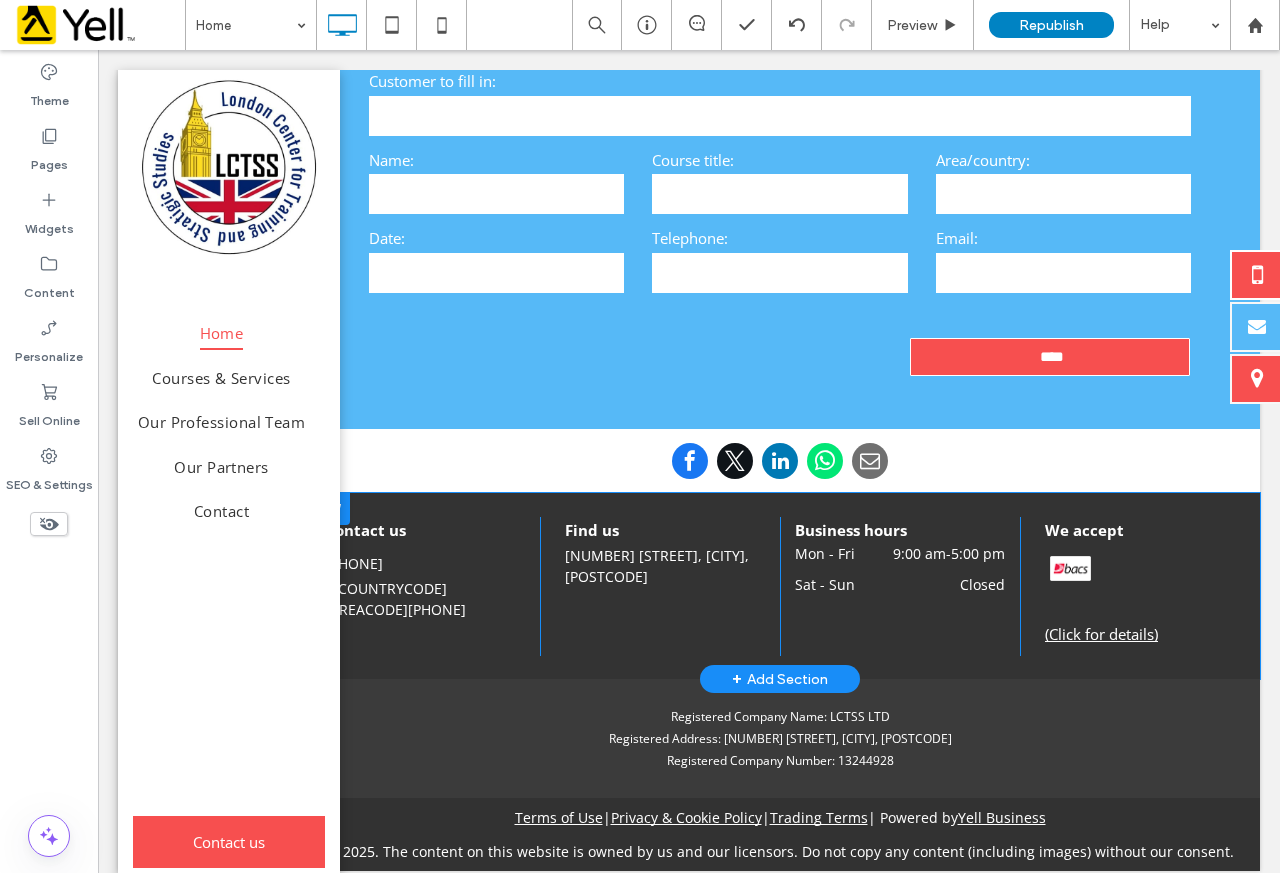 click on "+ Add Section" at bounding box center (780, 679) 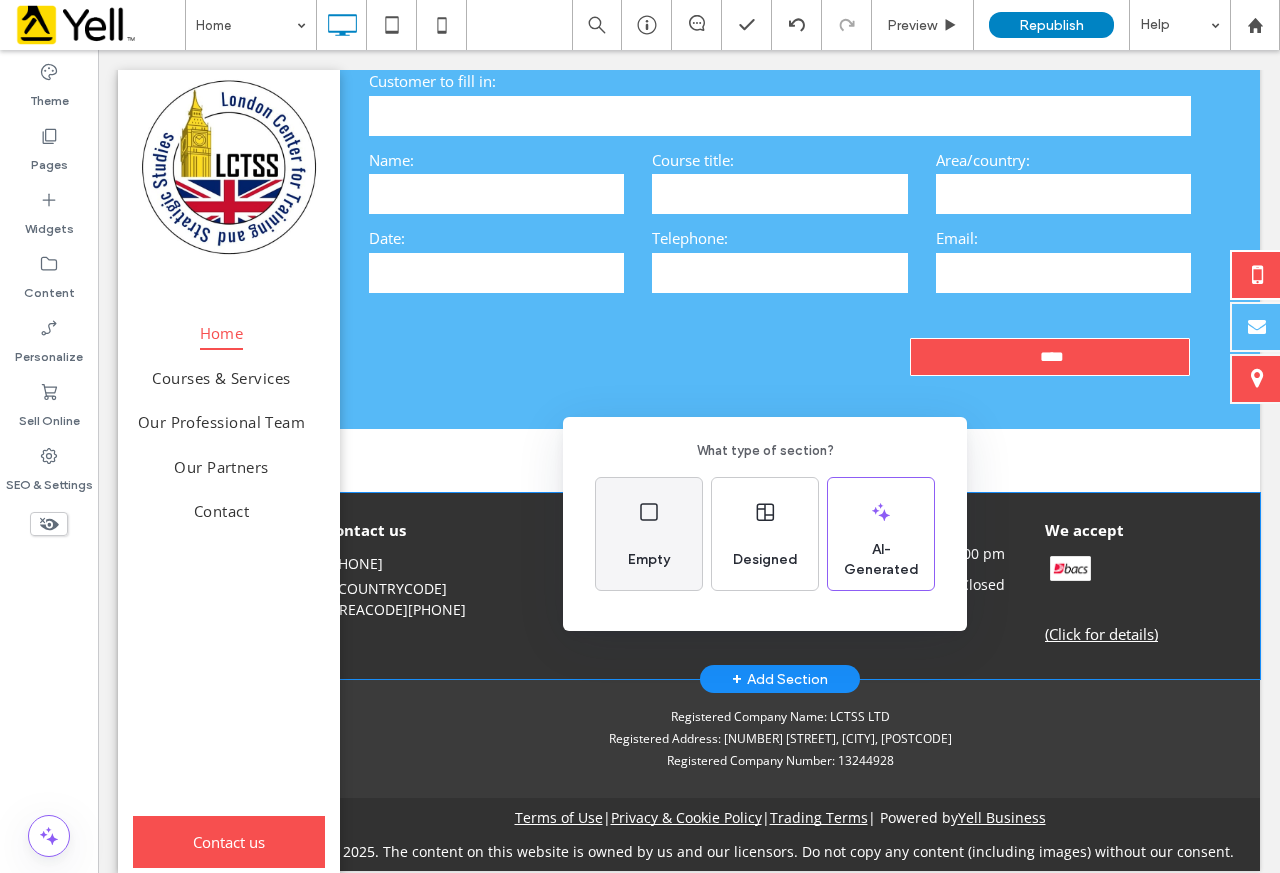 click on "Empty" at bounding box center (649, 534) 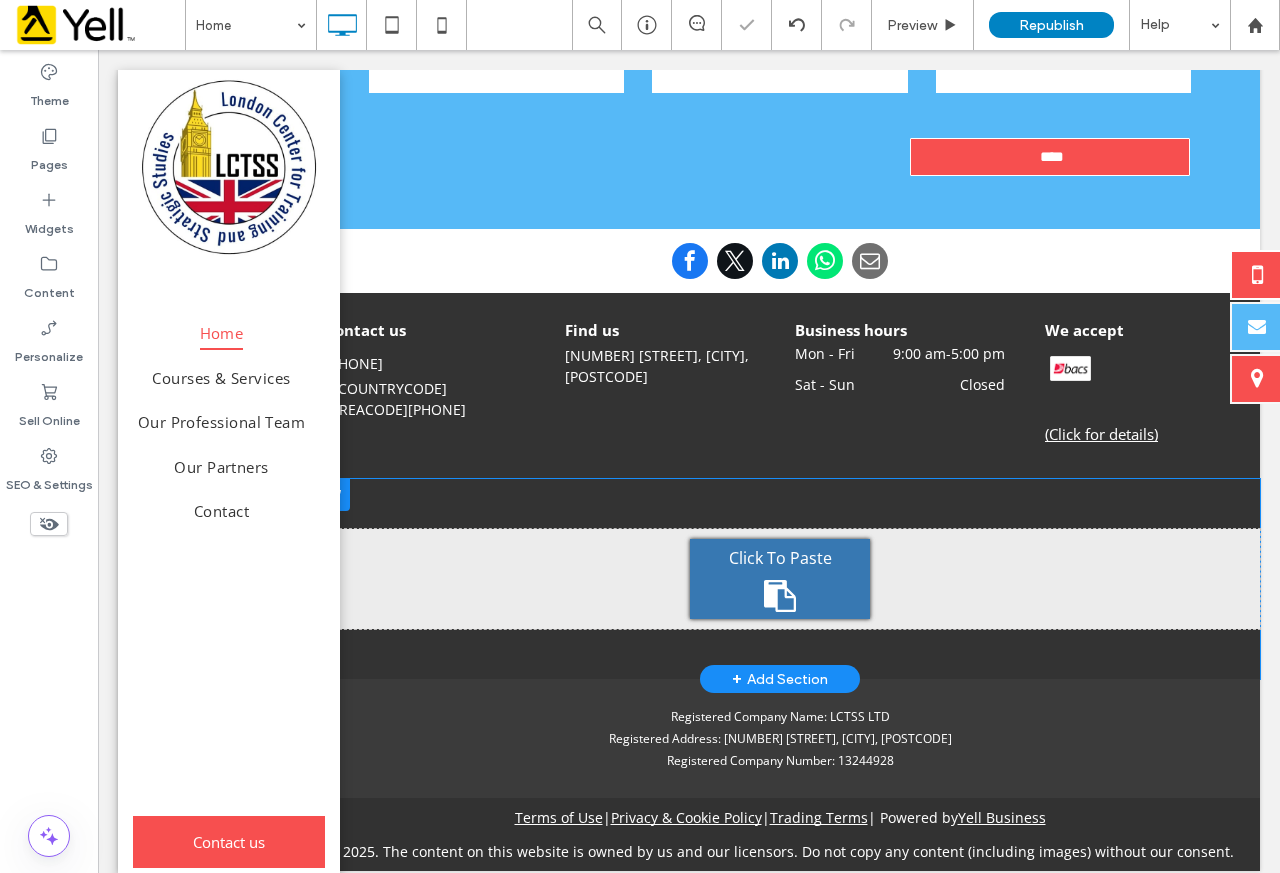 click on "Click To Paste" at bounding box center [780, 579] 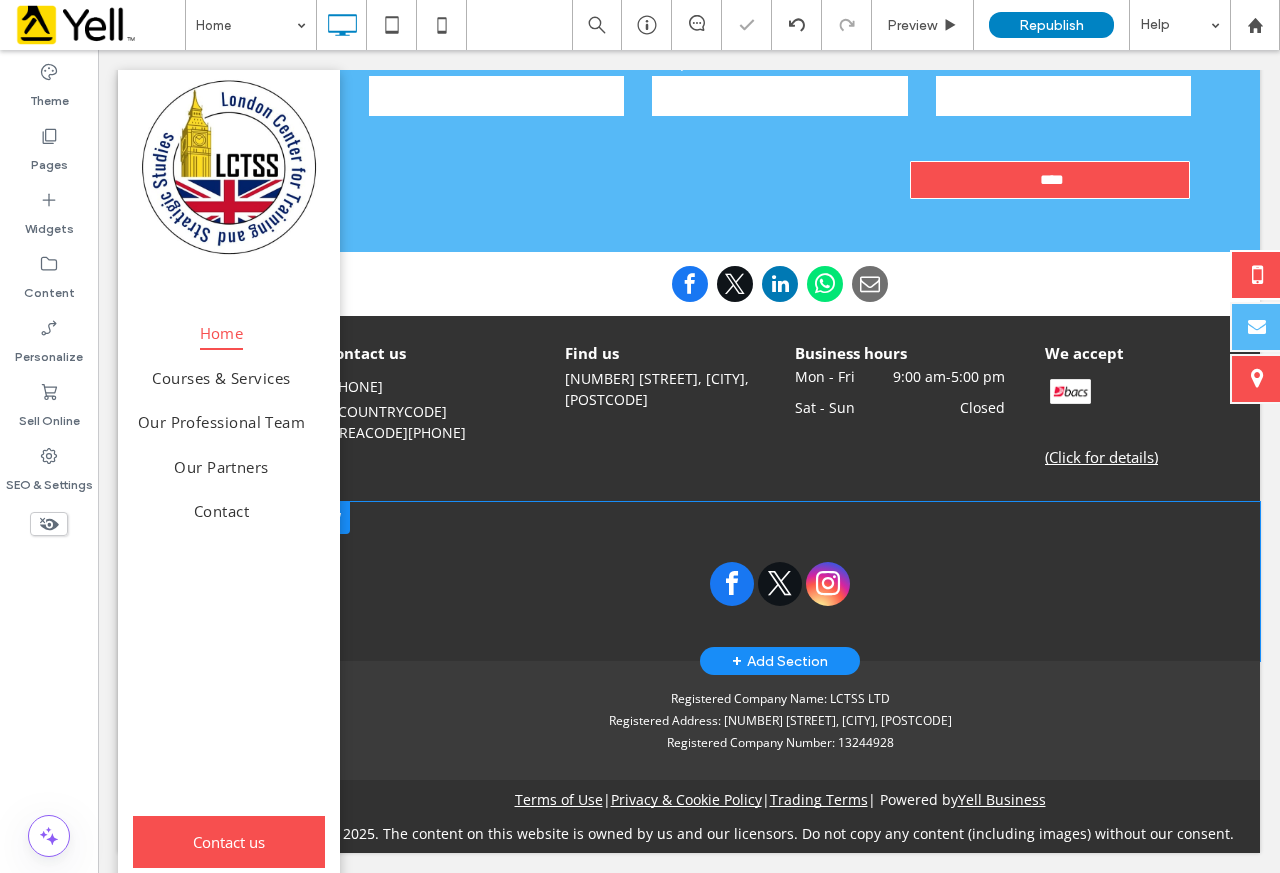 scroll, scrollTop: 4135, scrollLeft: 0, axis: vertical 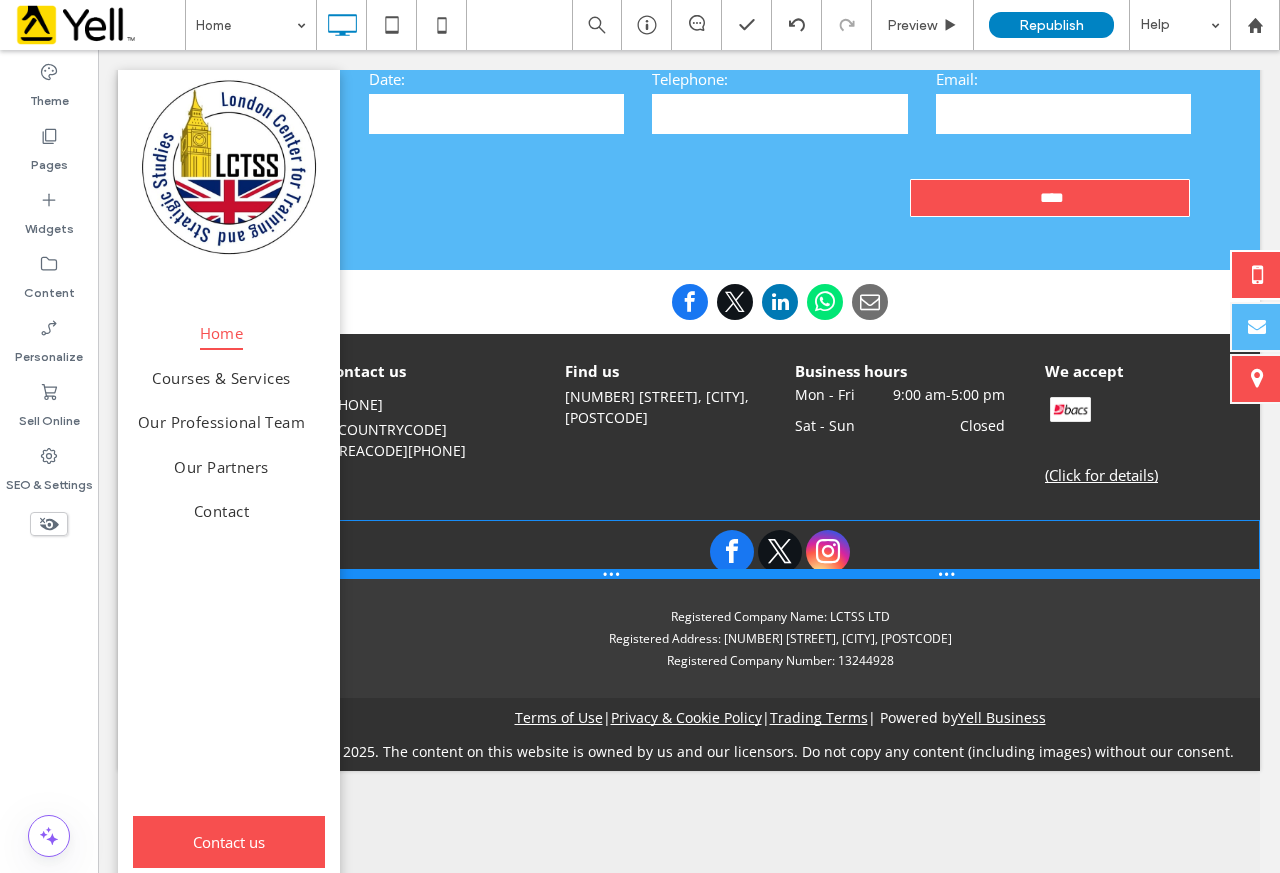 drag, startPoint x: 912, startPoint y: 657, endPoint x: 910, endPoint y: 544, distance: 113.0177 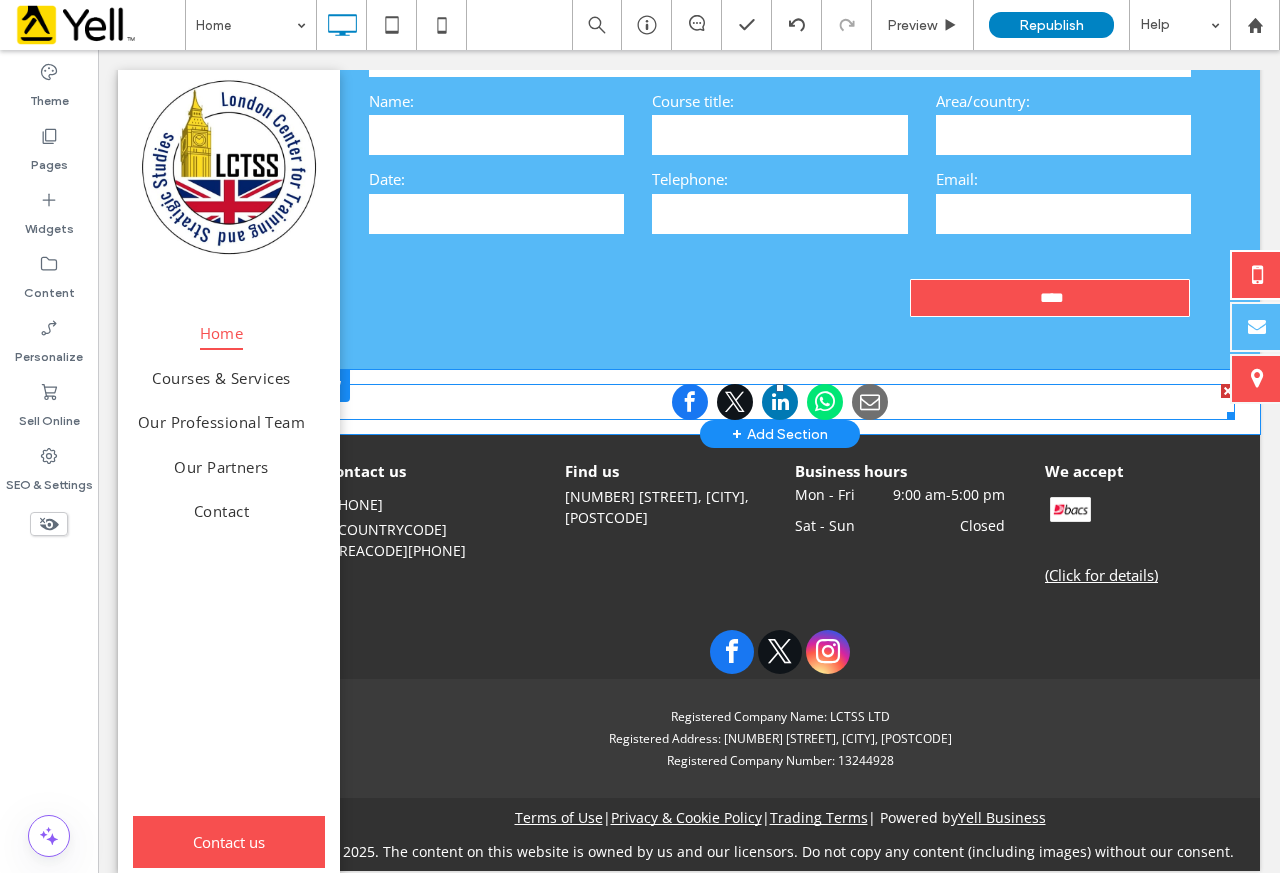 click at bounding box center (1228, 391) 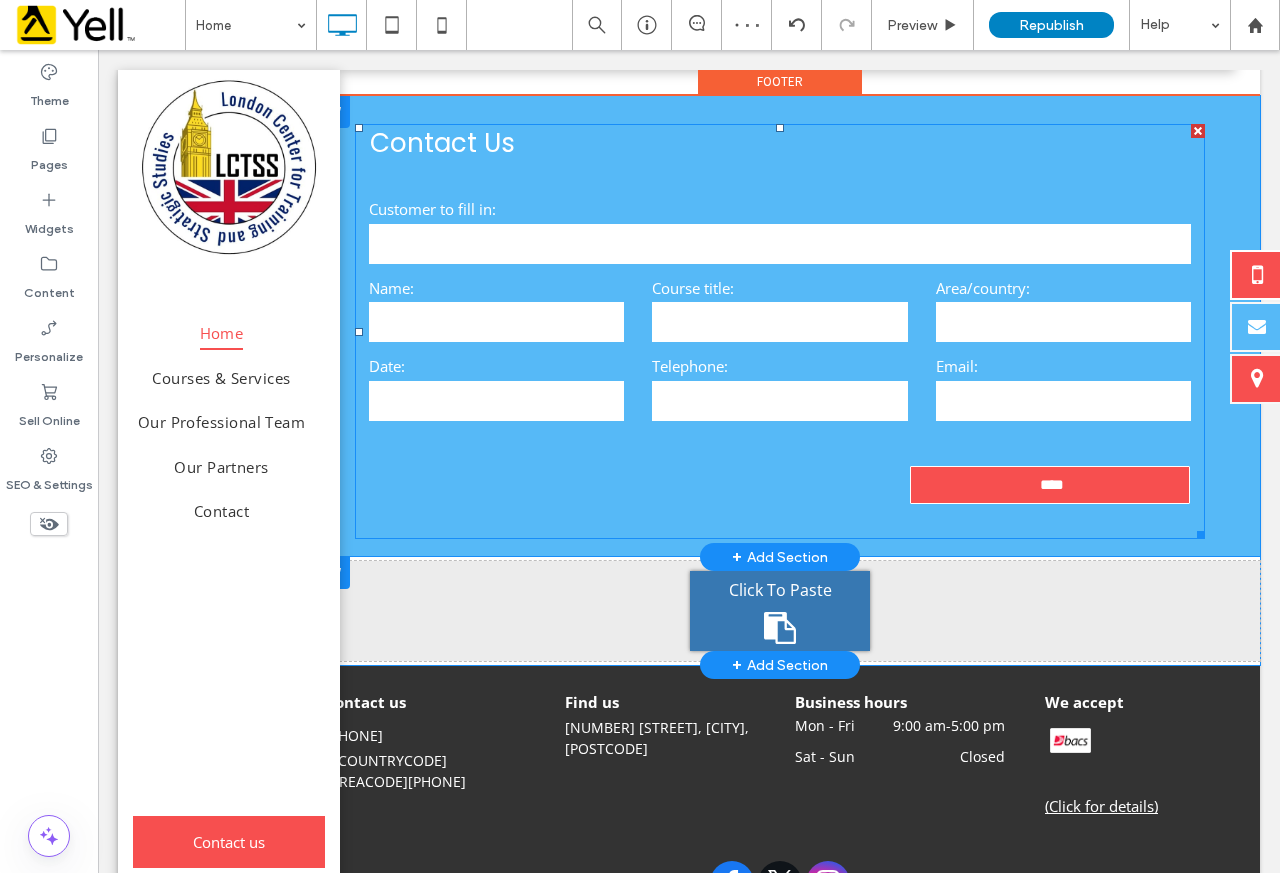 scroll, scrollTop: 3879, scrollLeft: 0, axis: vertical 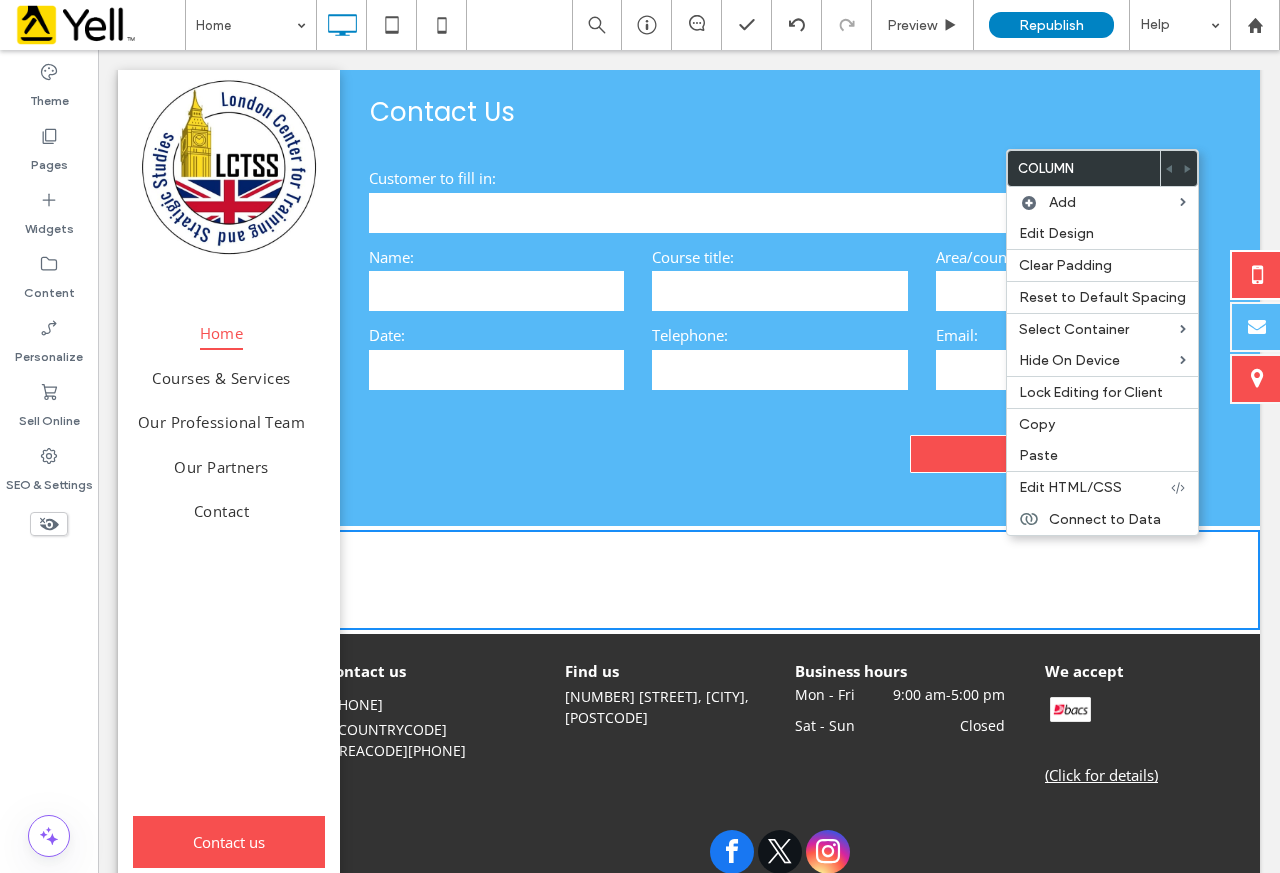 click on "Click To Paste" at bounding box center (780, 580) 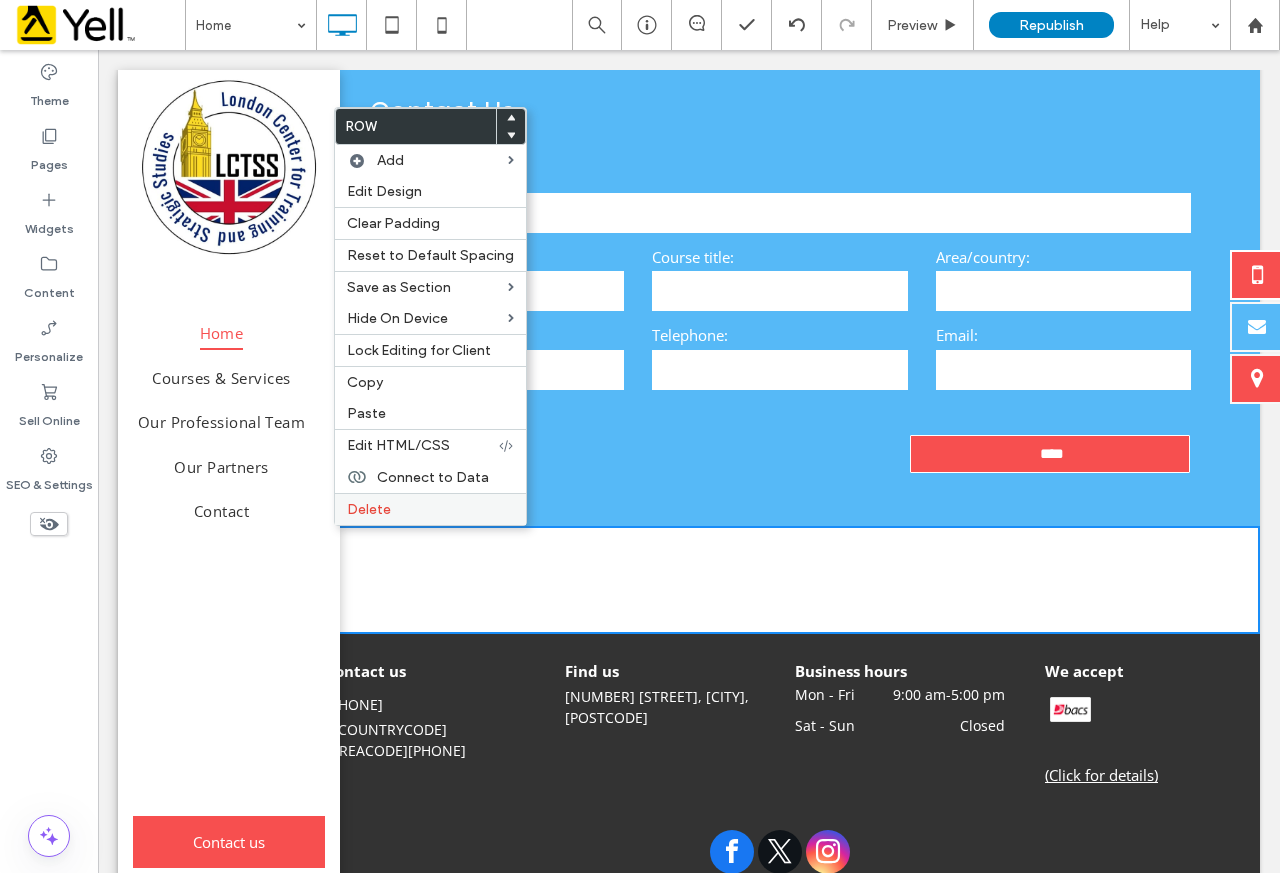 click on "Delete" at bounding box center (369, 509) 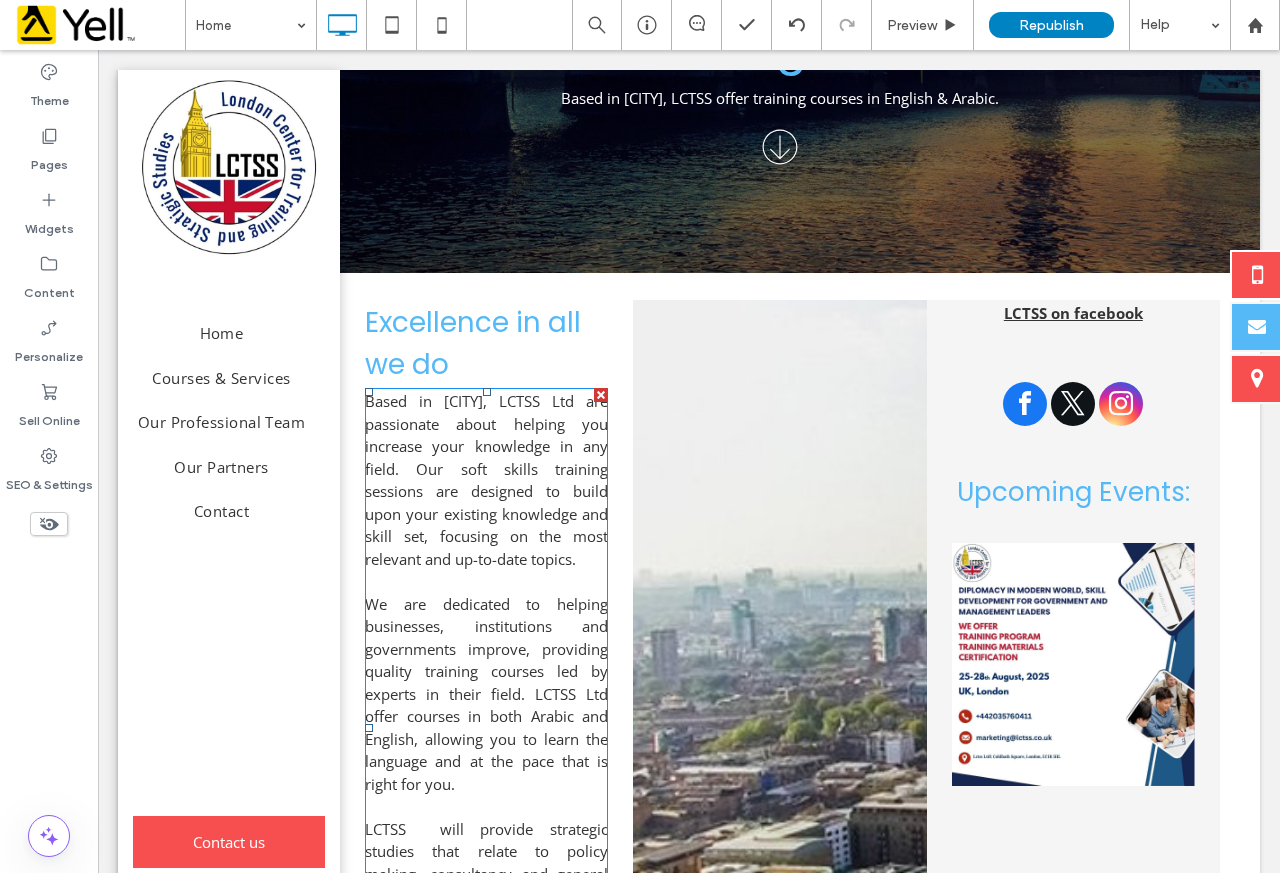 scroll, scrollTop: 400, scrollLeft: 0, axis: vertical 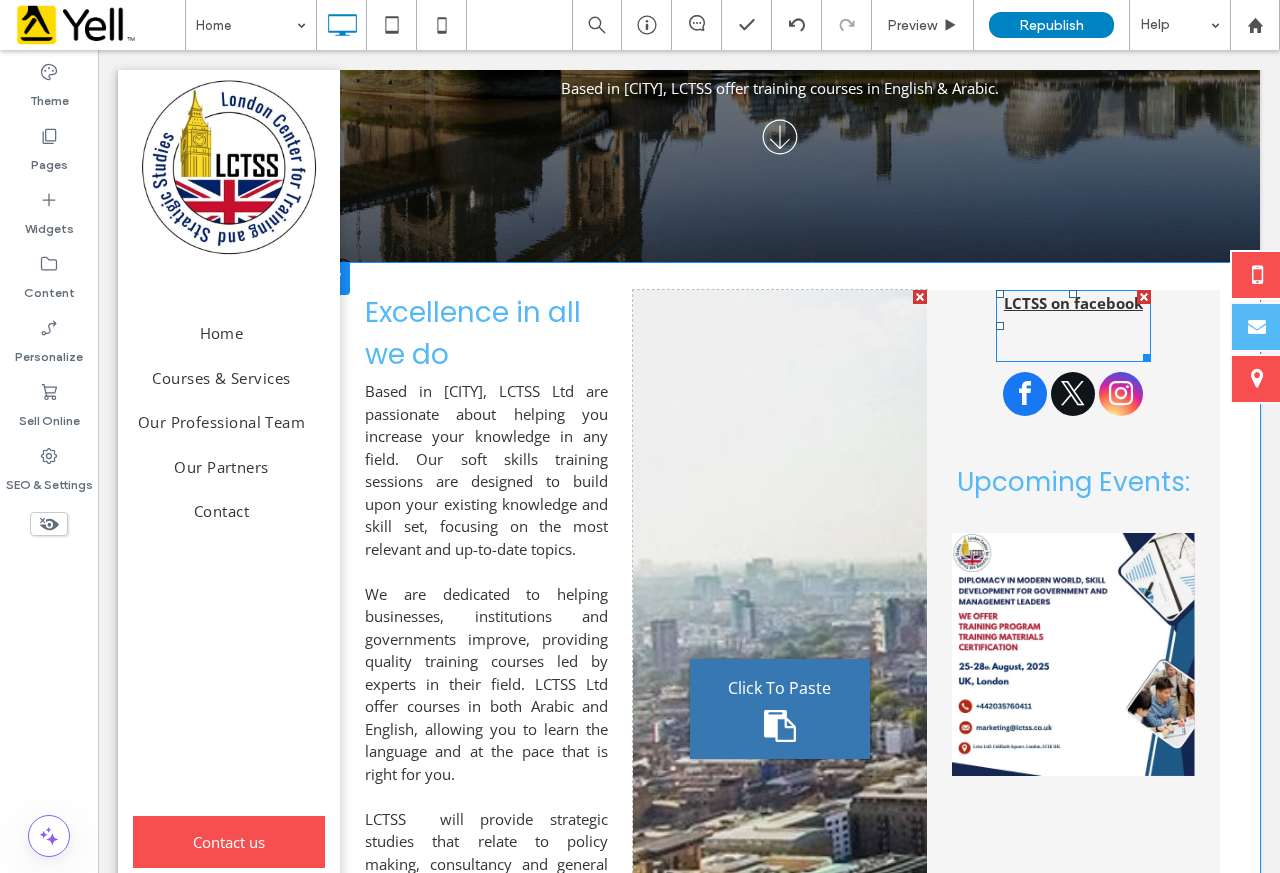 click on "LCTSS on facebook" at bounding box center (1073, 303) 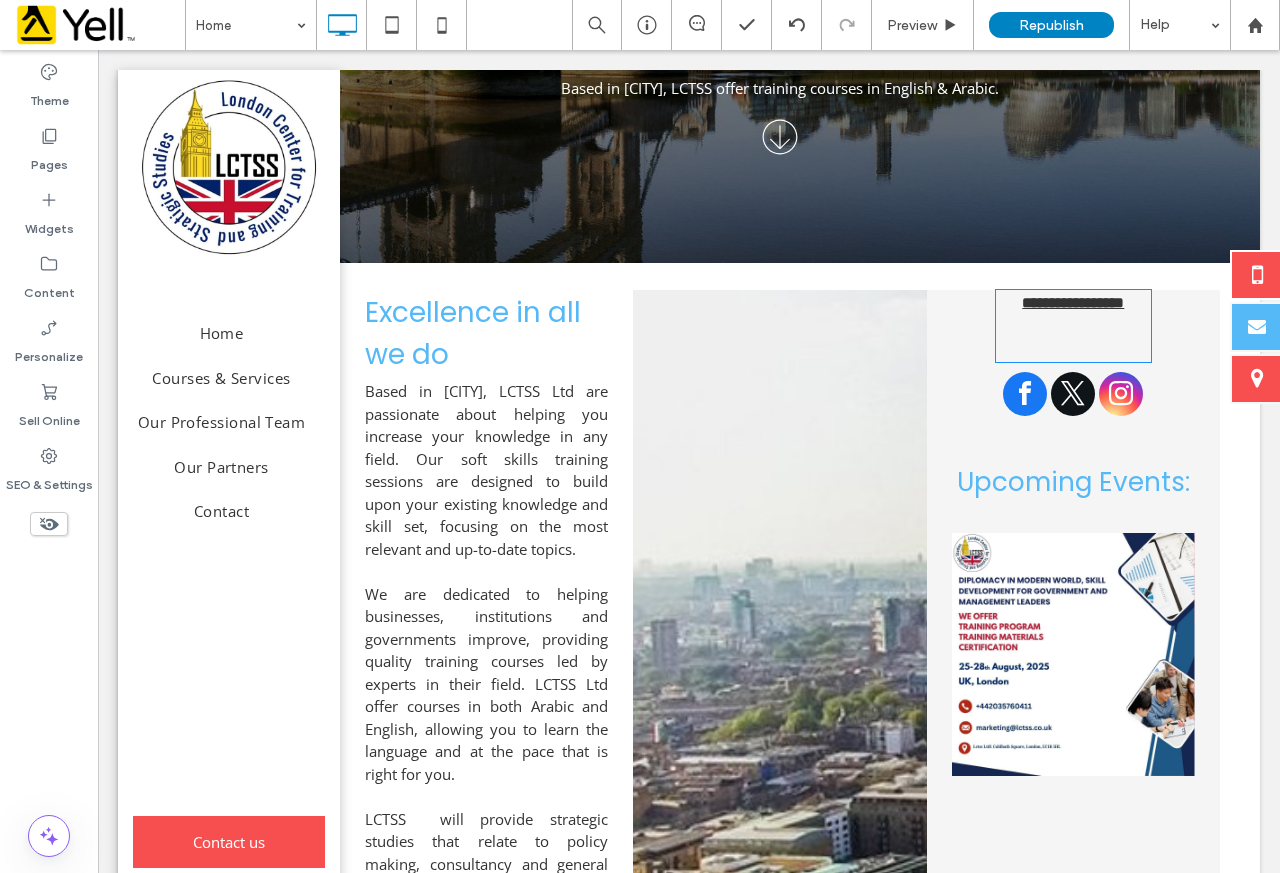 type on "*********" 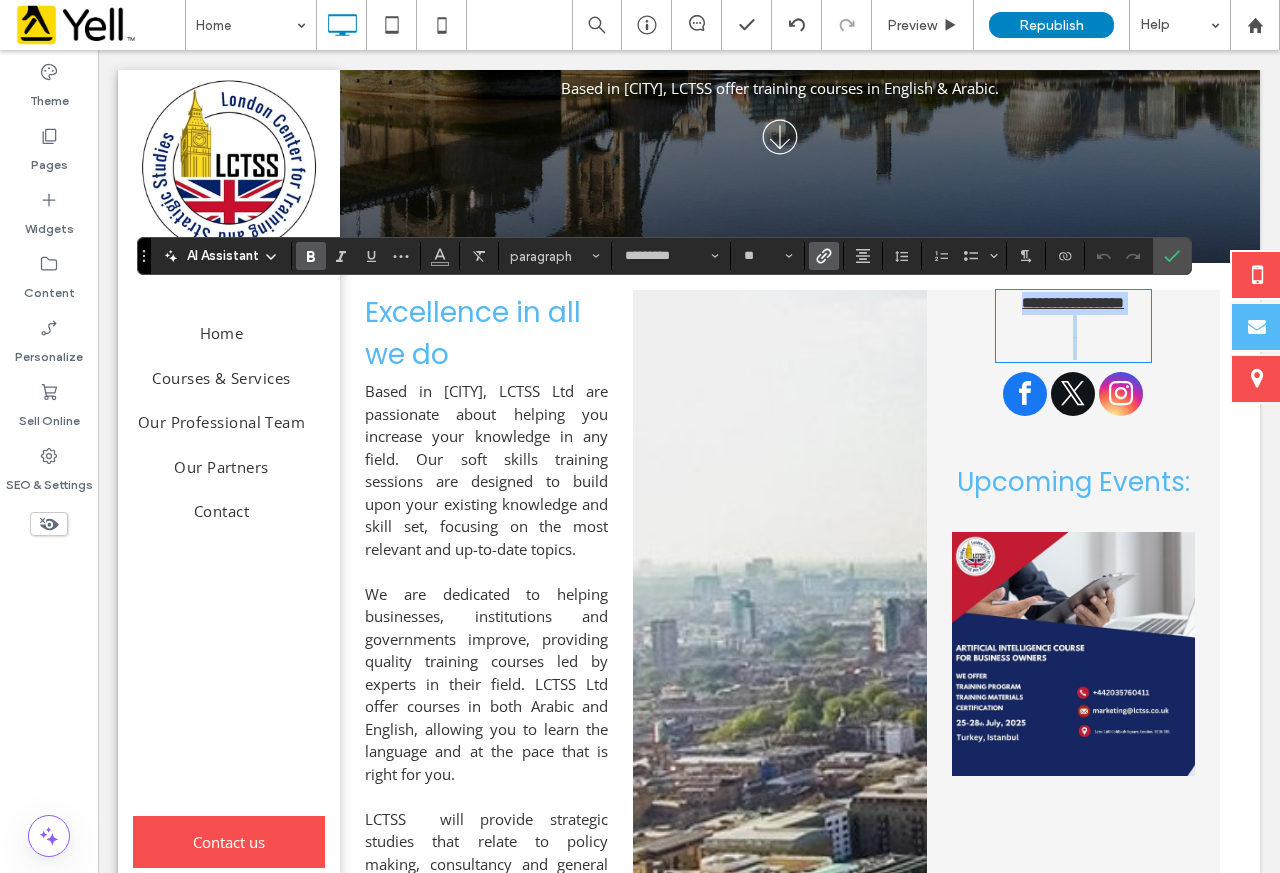 click on "**********" at bounding box center [1073, 302] 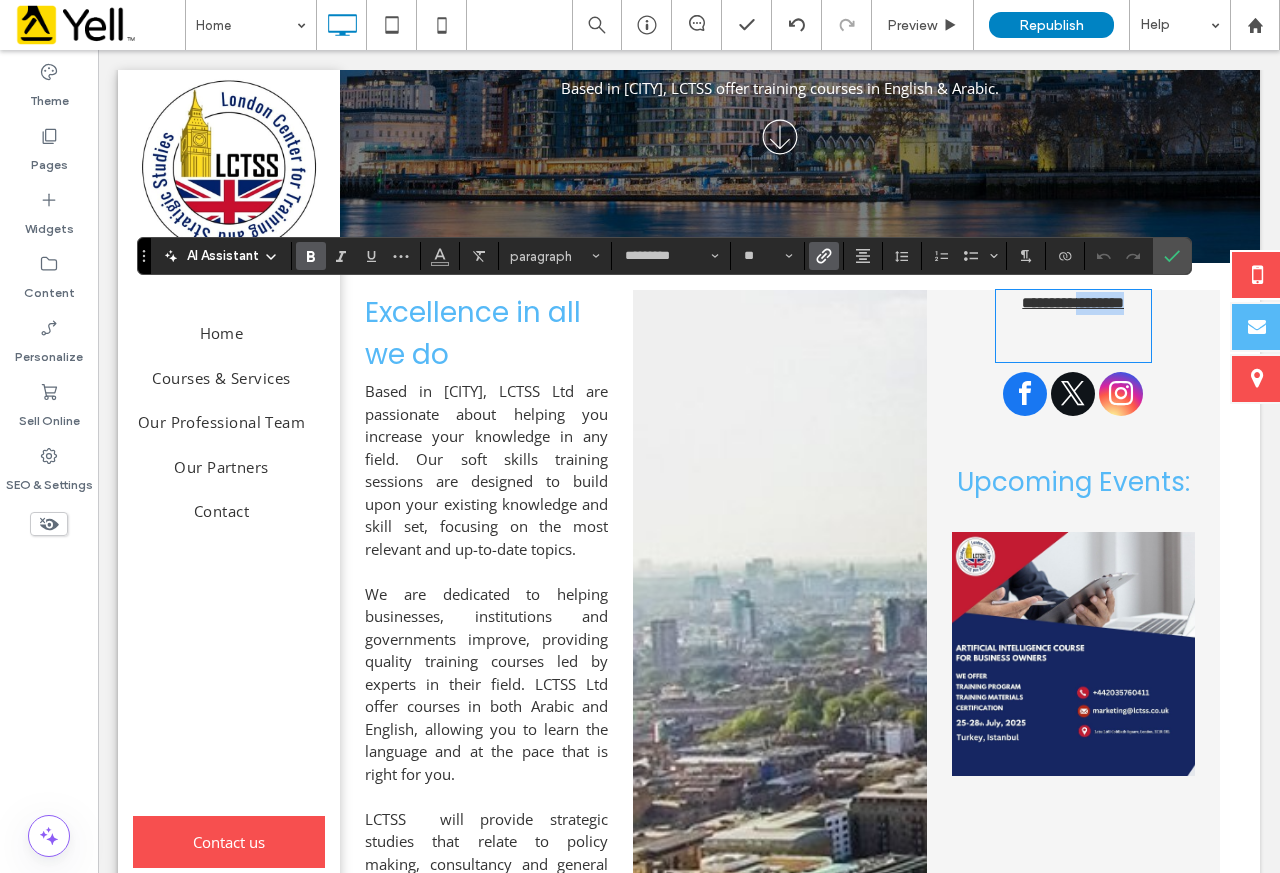 drag, startPoint x: 1060, startPoint y: 302, endPoint x: 1134, endPoint y: 299, distance: 74.06078 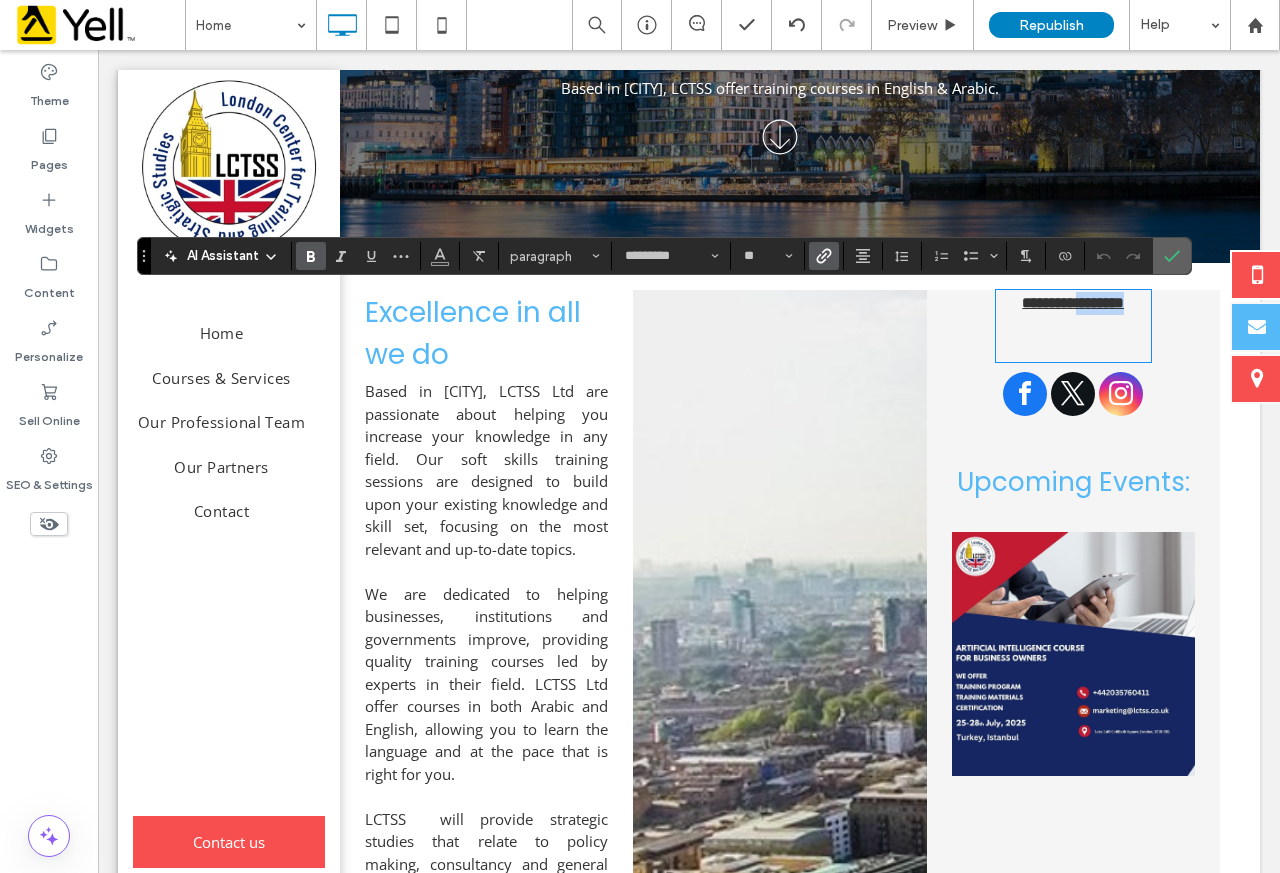 type 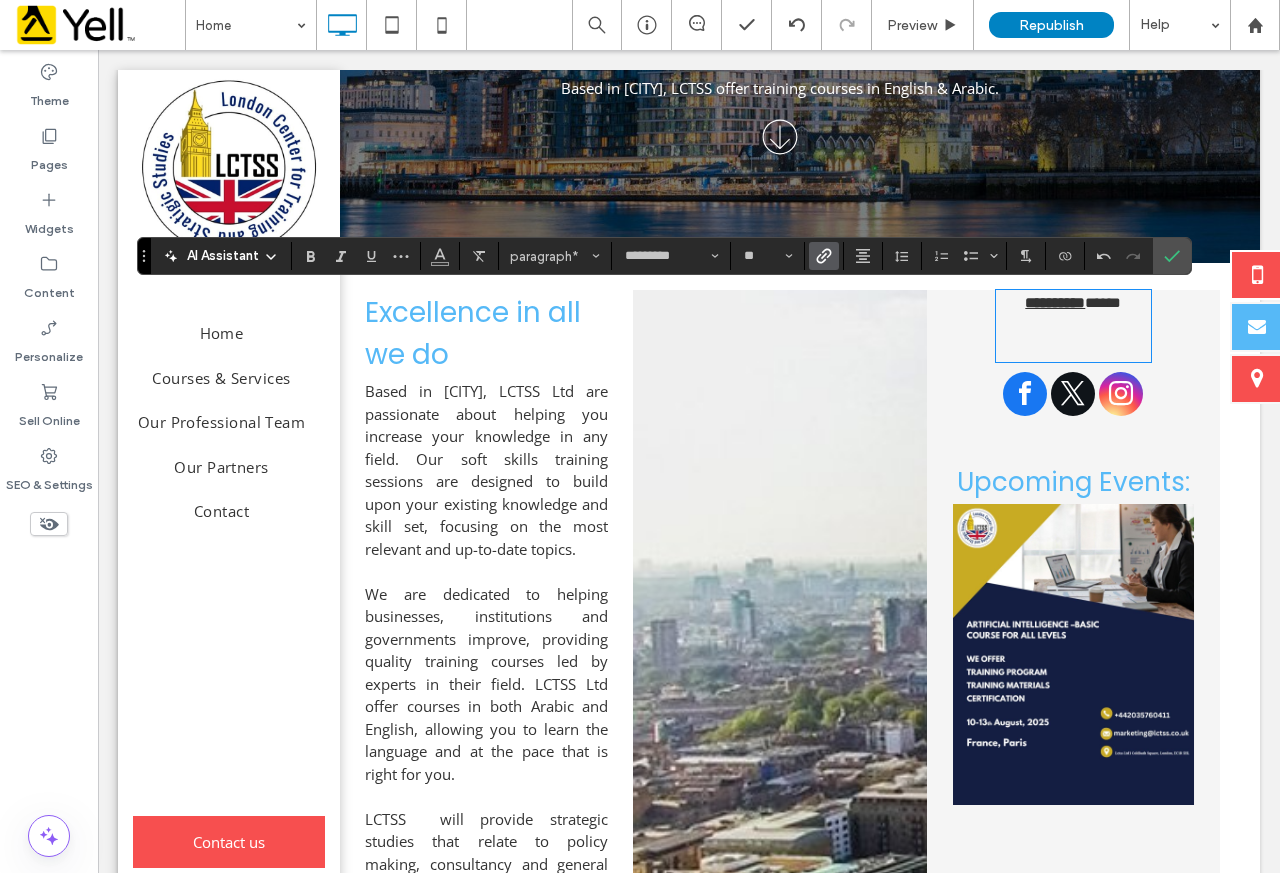 click at bounding box center [824, 256] 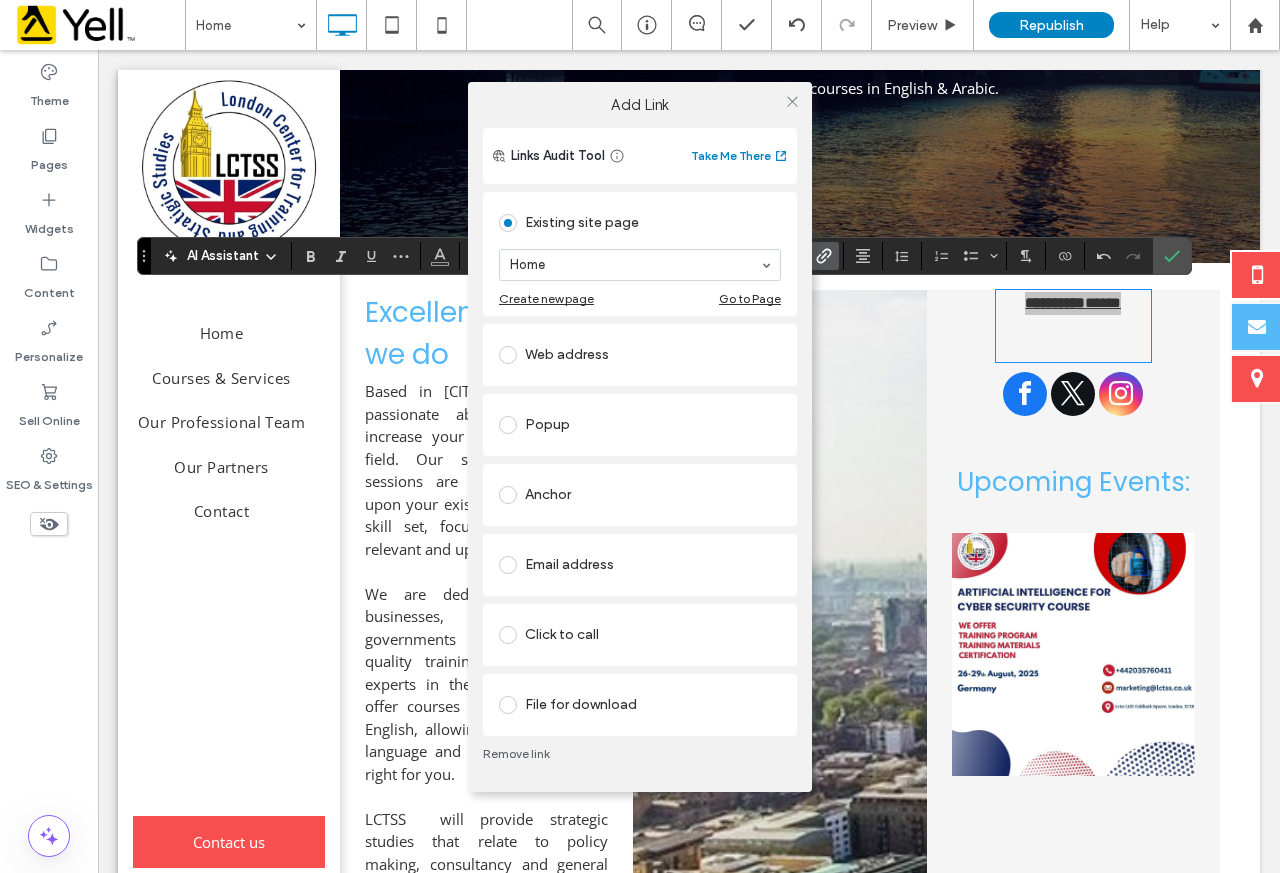 click on "Remove link" at bounding box center (640, 754) 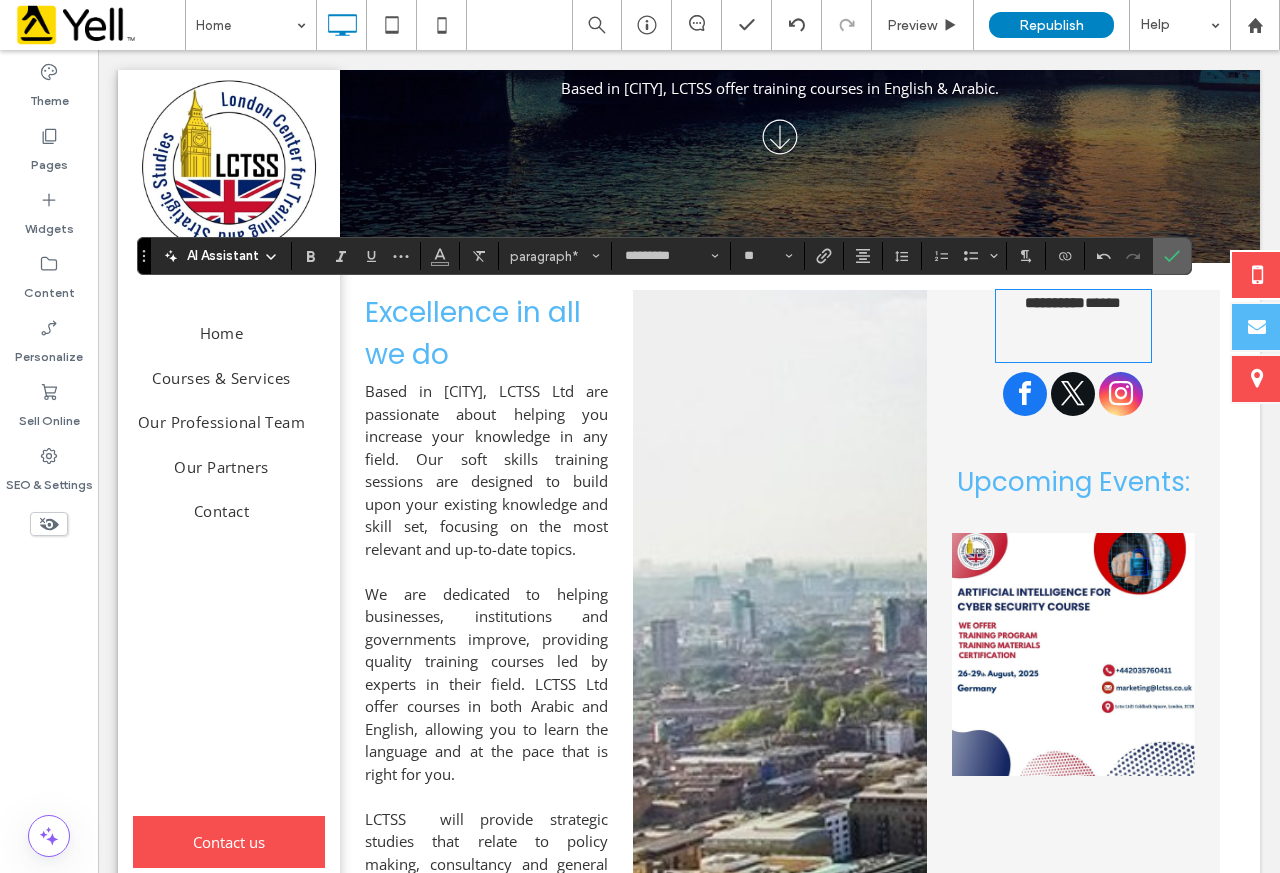 click at bounding box center (1172, 256) 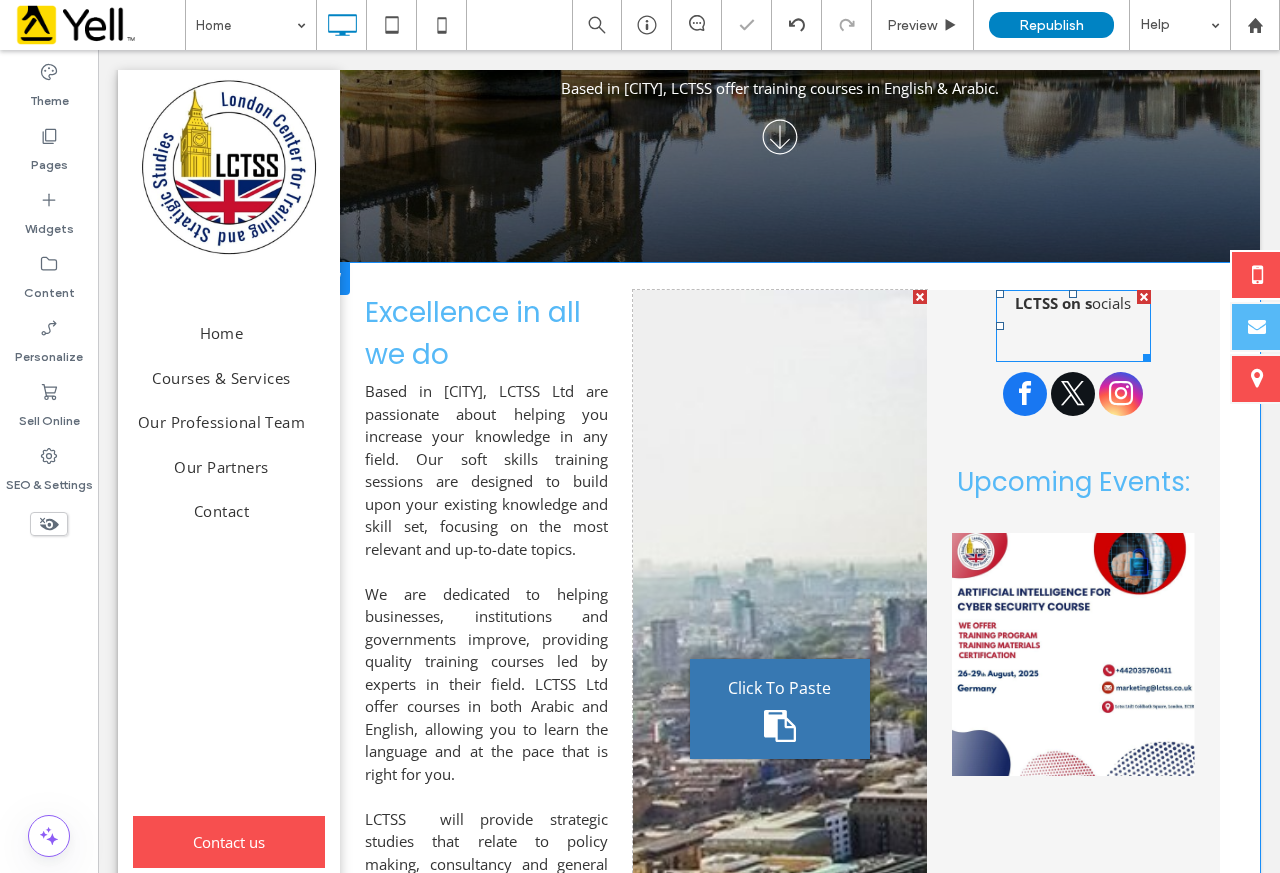 click on "ocials ﻿" at bounding box center (1111, 303) 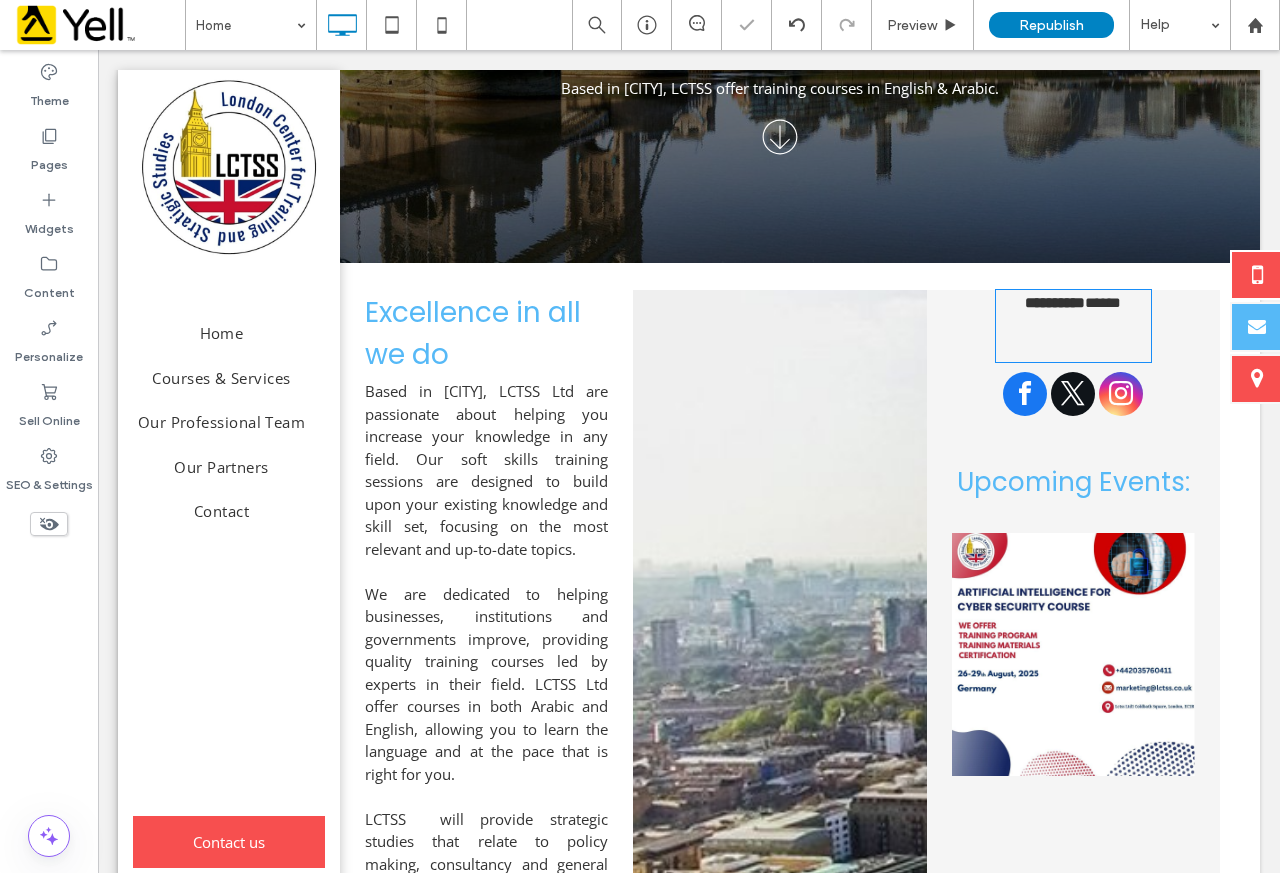click on "******" at bounding box center (1103, 302) 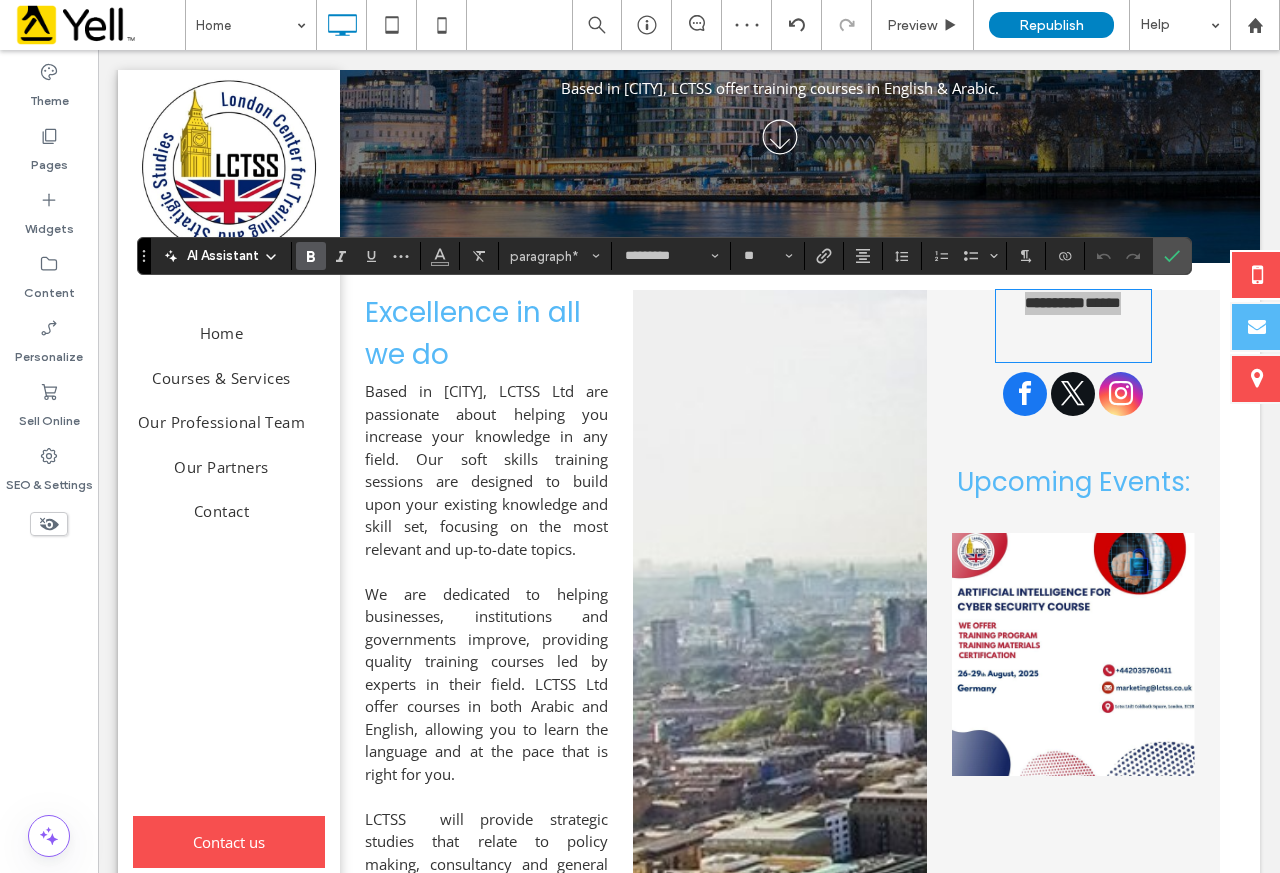 click at bounding box center (307, 256) 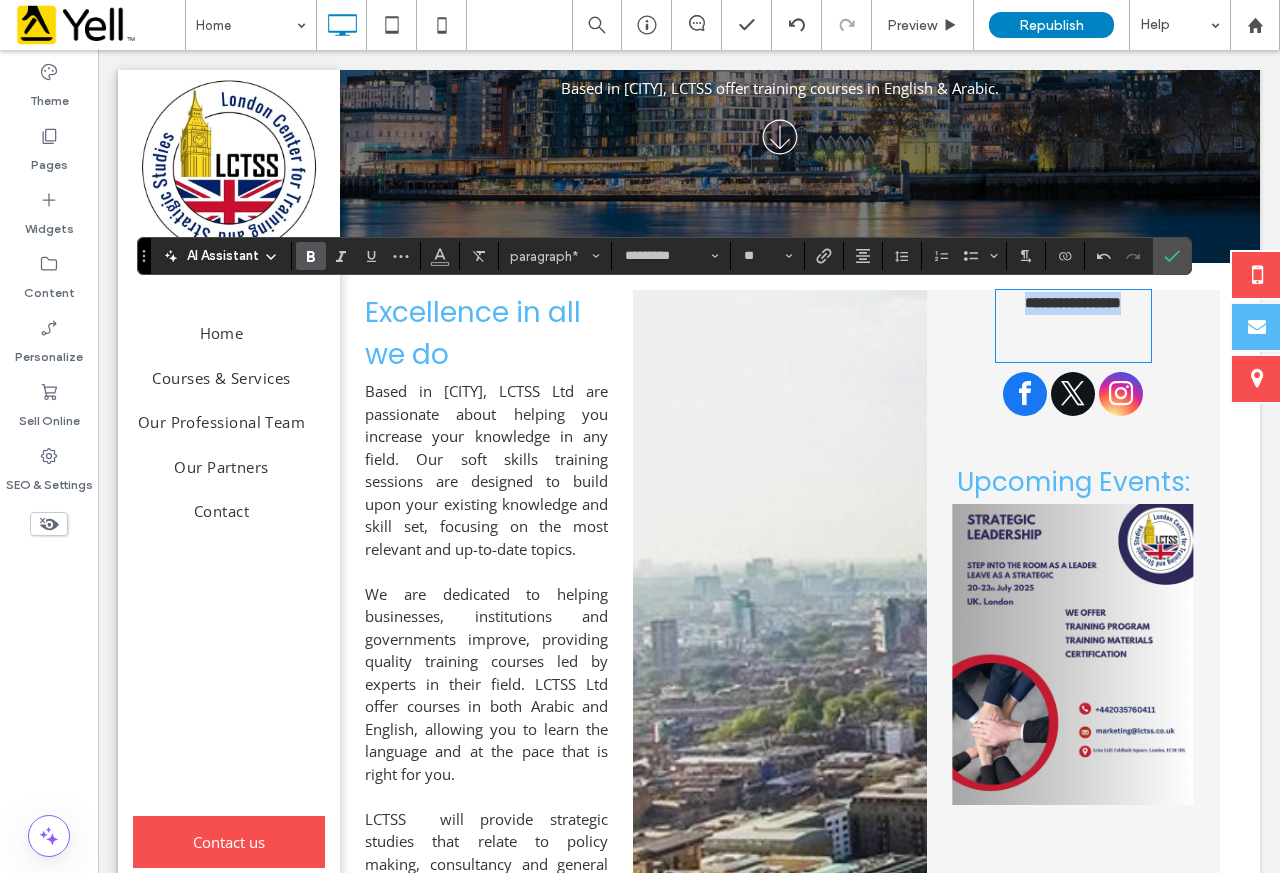 click on "**********" at bounding box center [1073, 302] 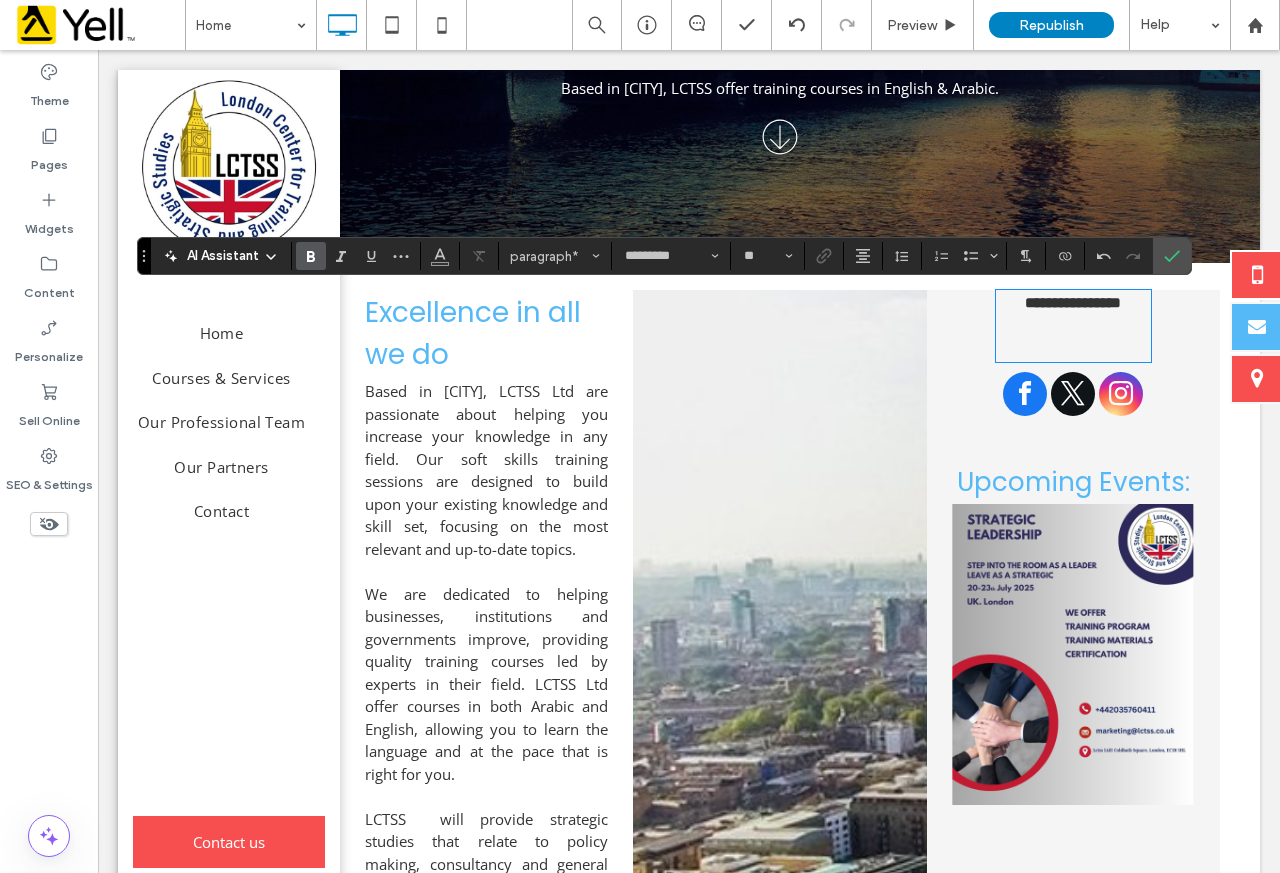 click on "**********" at bounding box center (1073, 303) 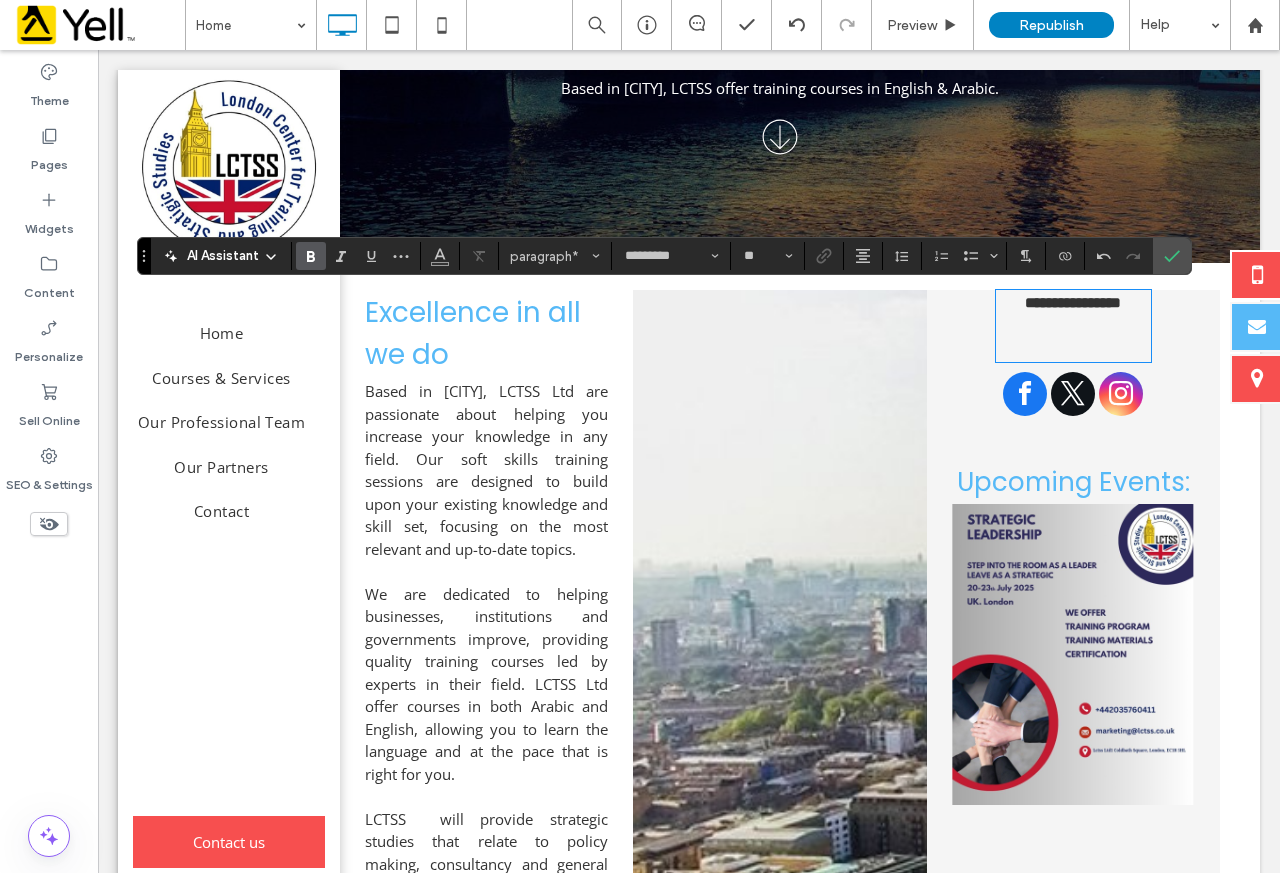 type 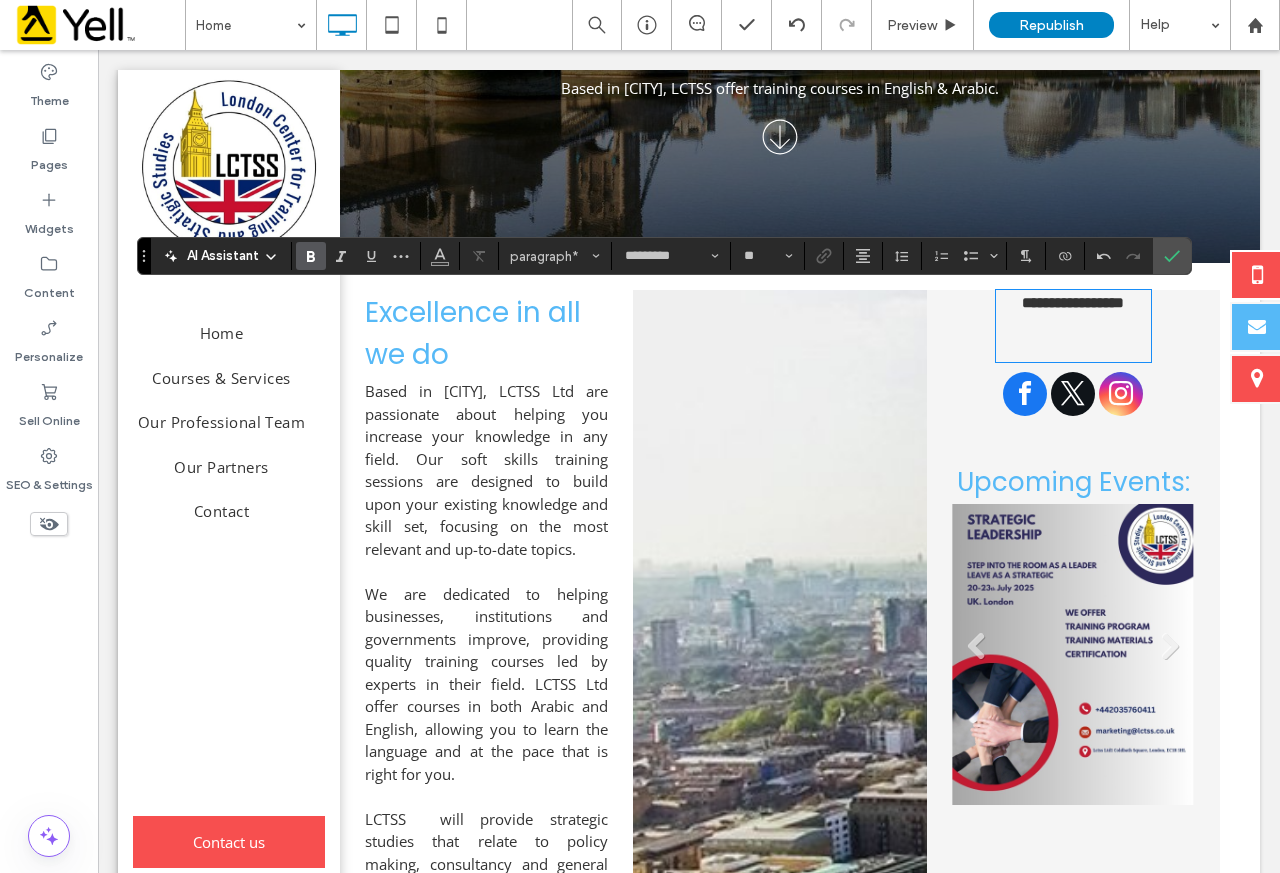 click at bounding box center (1073, 655) 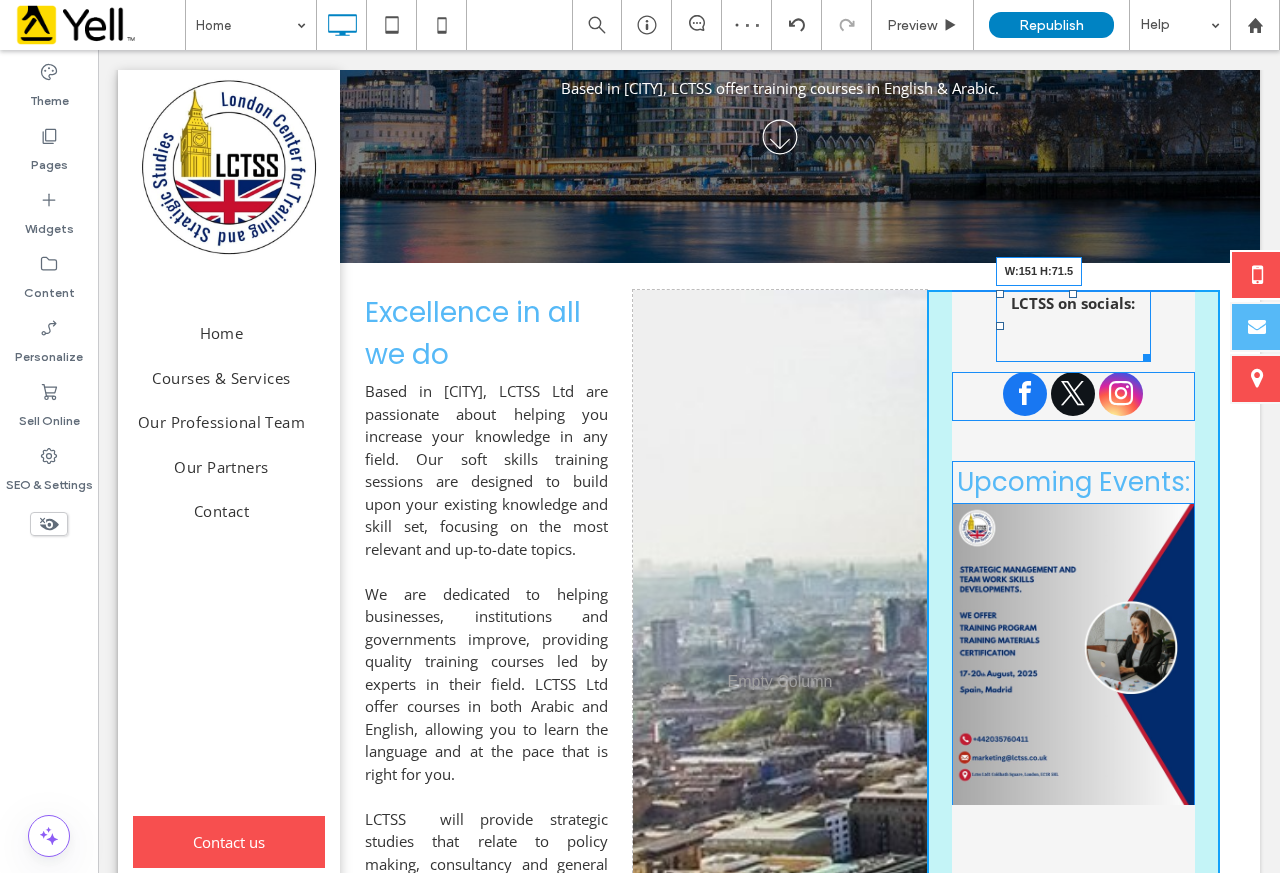 drag, startPoint x: 1130, startPoint y: 360, endPoint x: 1226, endPoint y: 383, distance: 98.71677 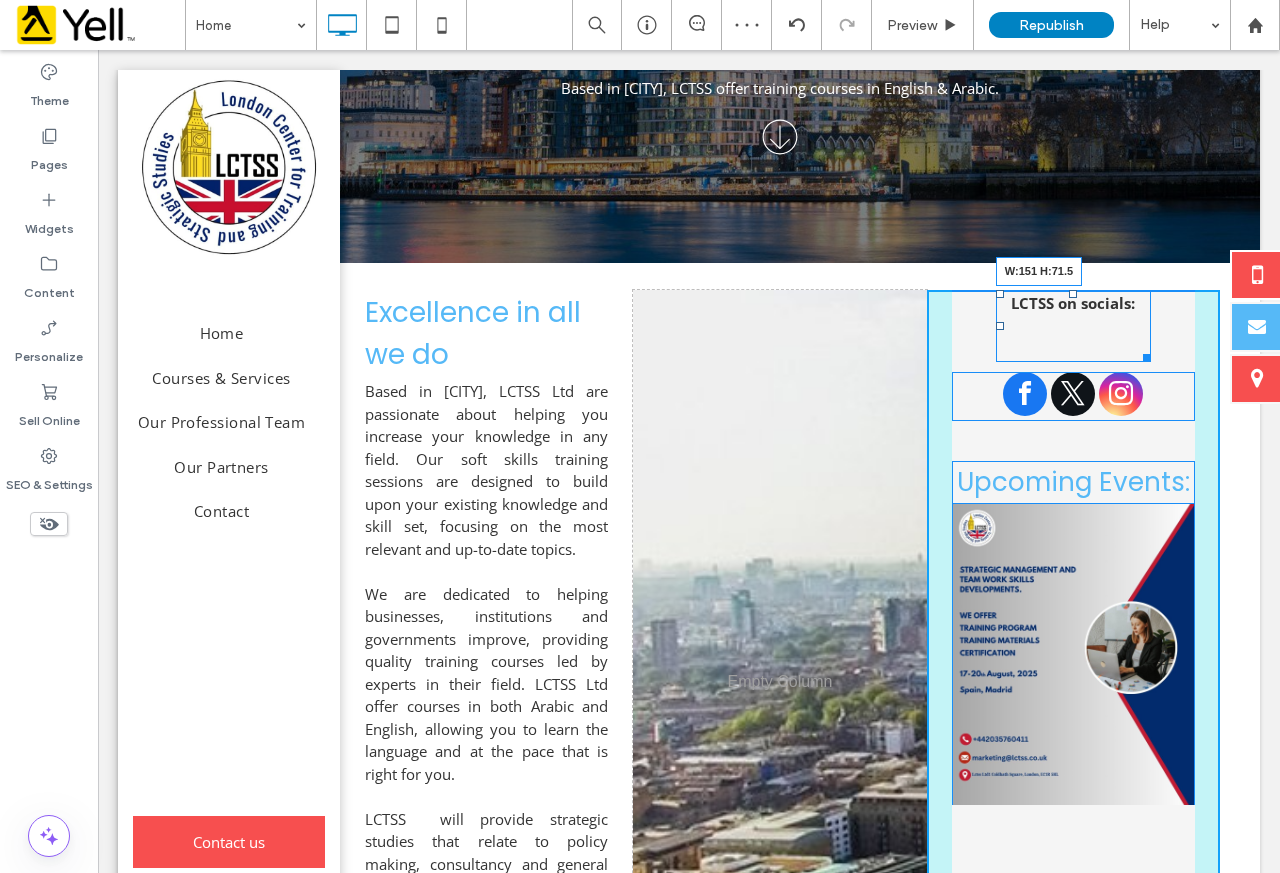 click on "LCTSS on socials: W:151 H:71.5" at bounding box center (1073, 326) 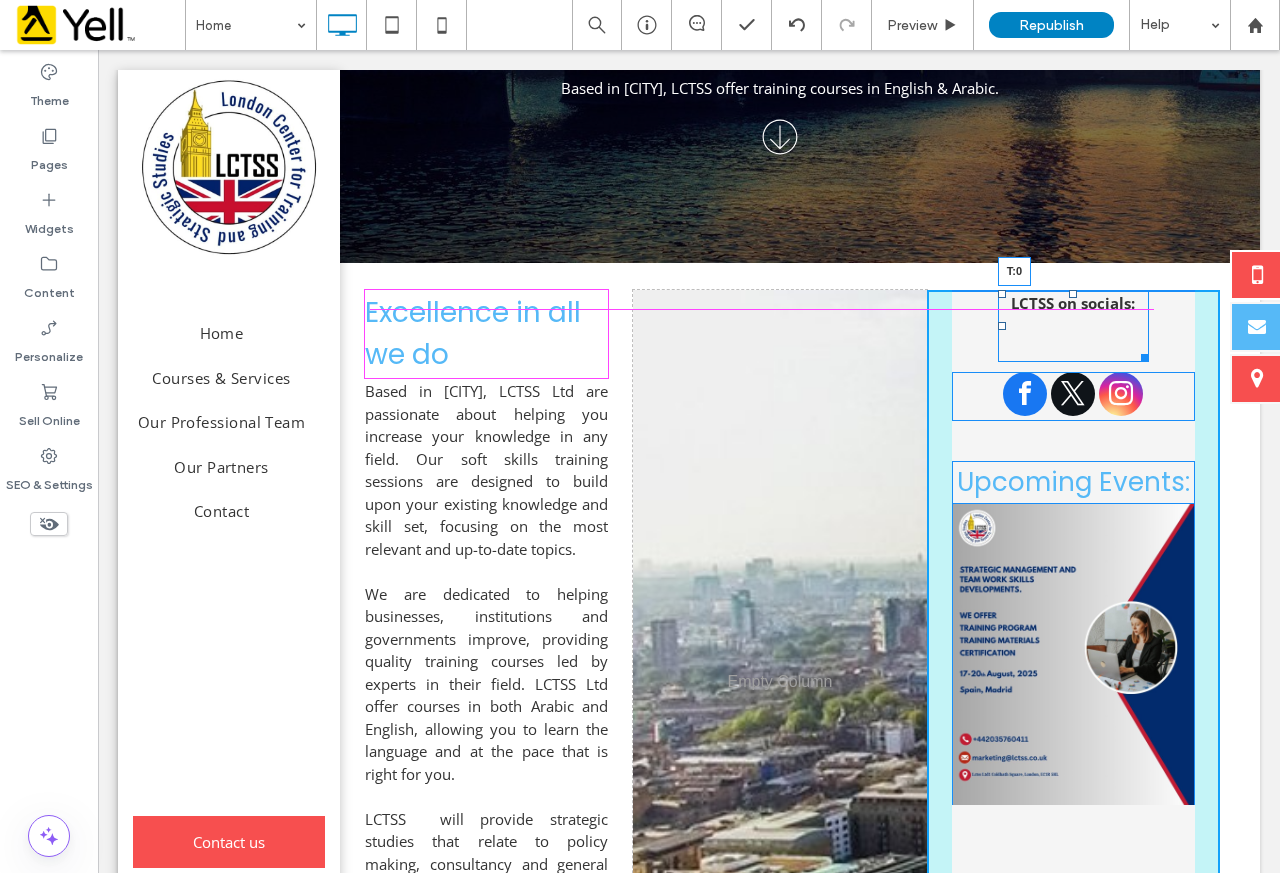click at bounding box center [1073, 294] 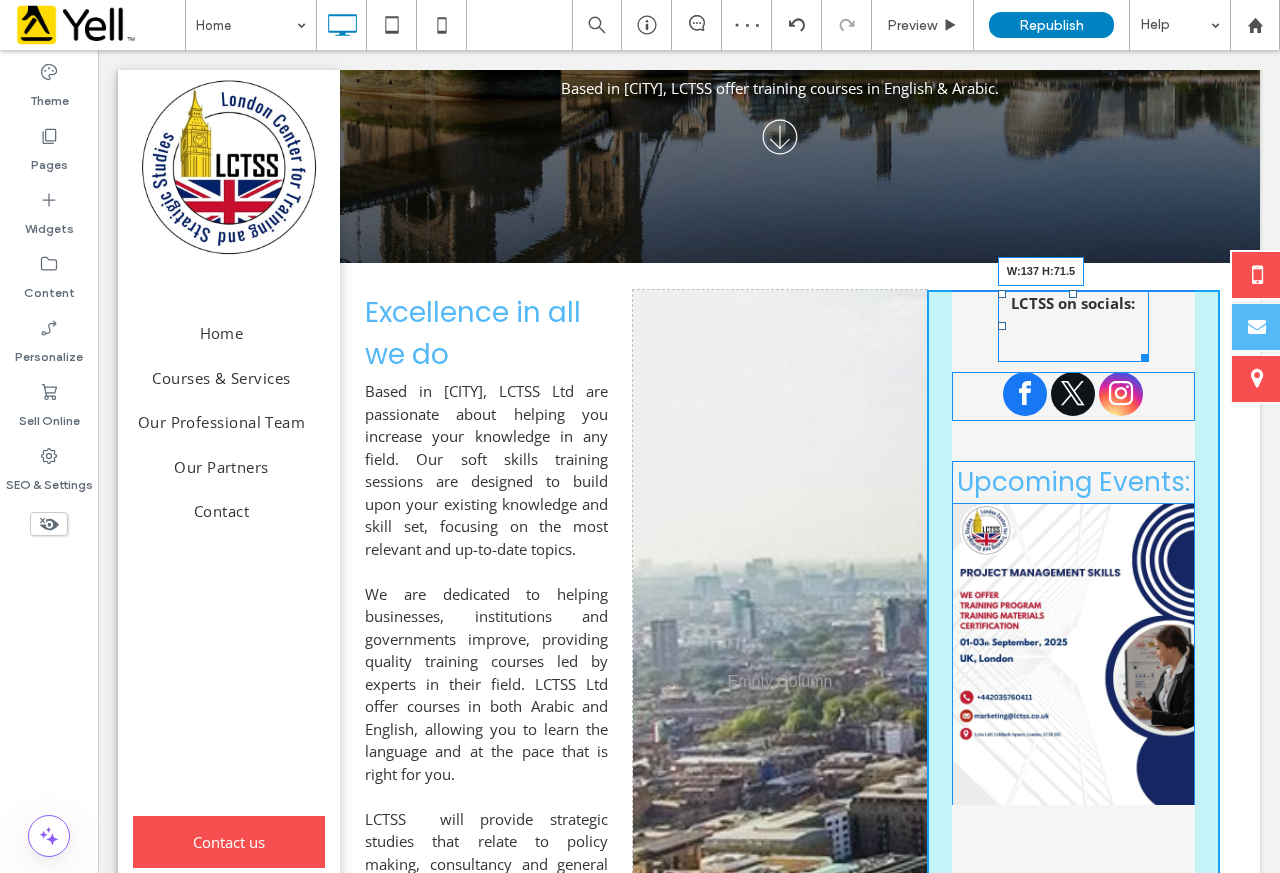 drag, startPoint x: 1129, startPoint y: 354, endPoint x: 1220, endPoint y: 390, distance: 97.862144 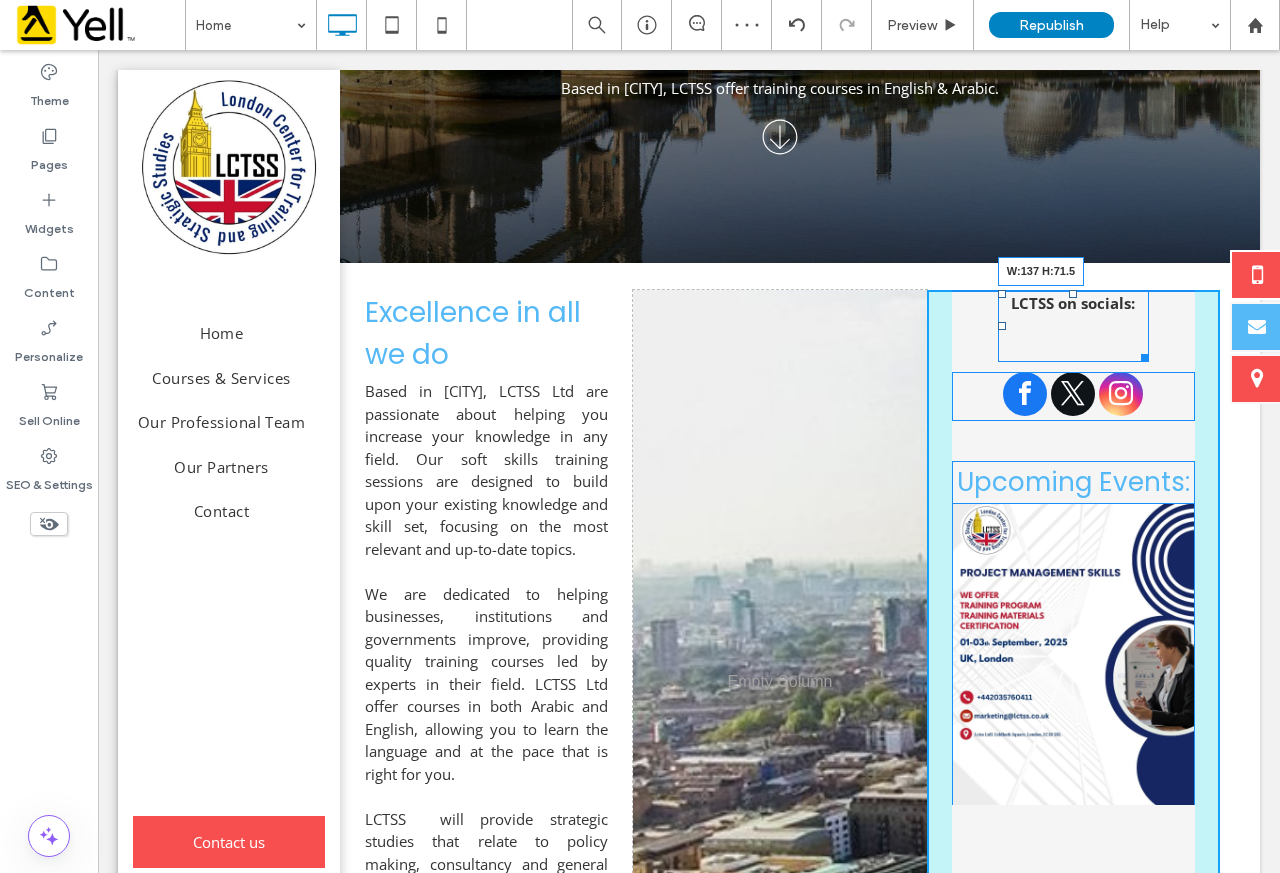 click on "LCTSS on socials: W:137 H:71.5" at bounding box center (1073, 326) 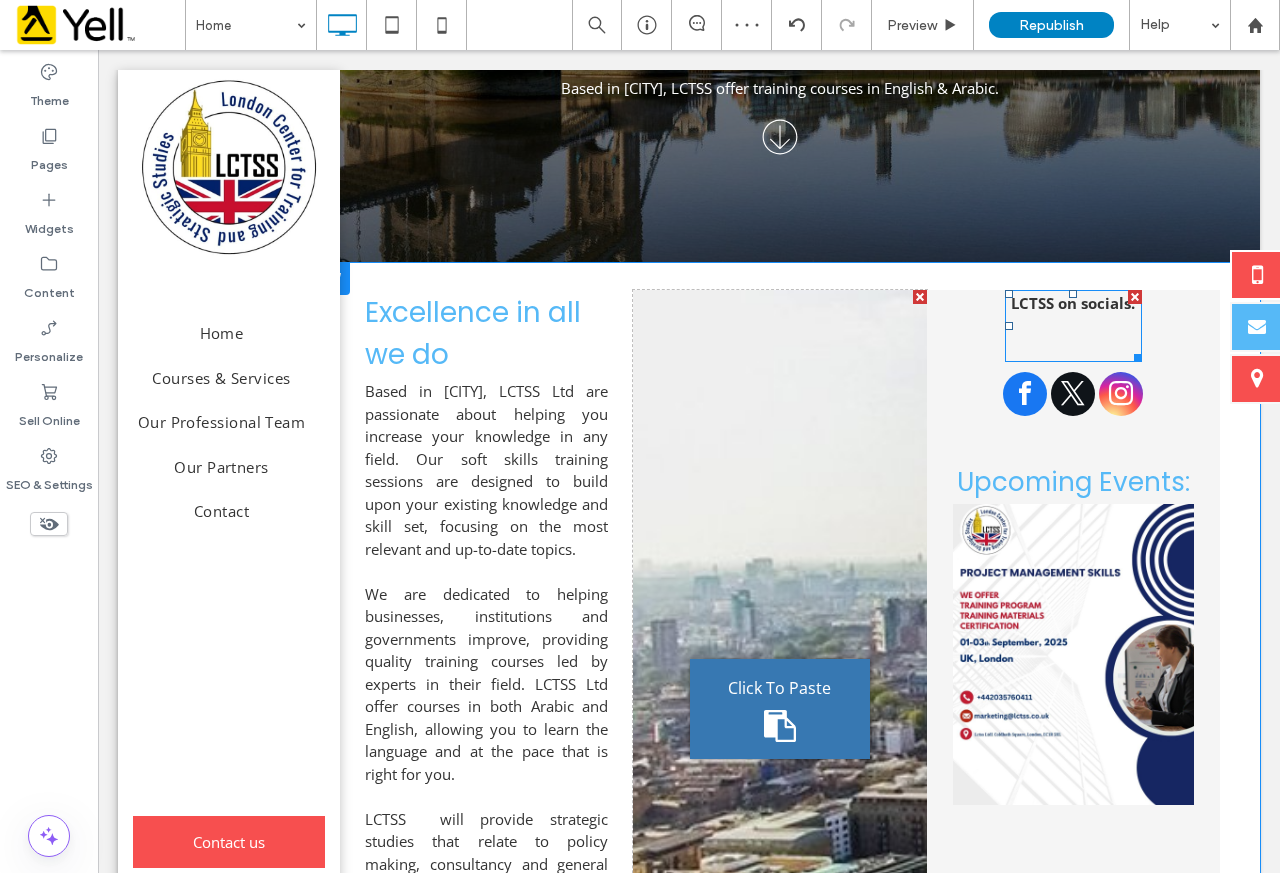 click at bounding box center [1073, 326] 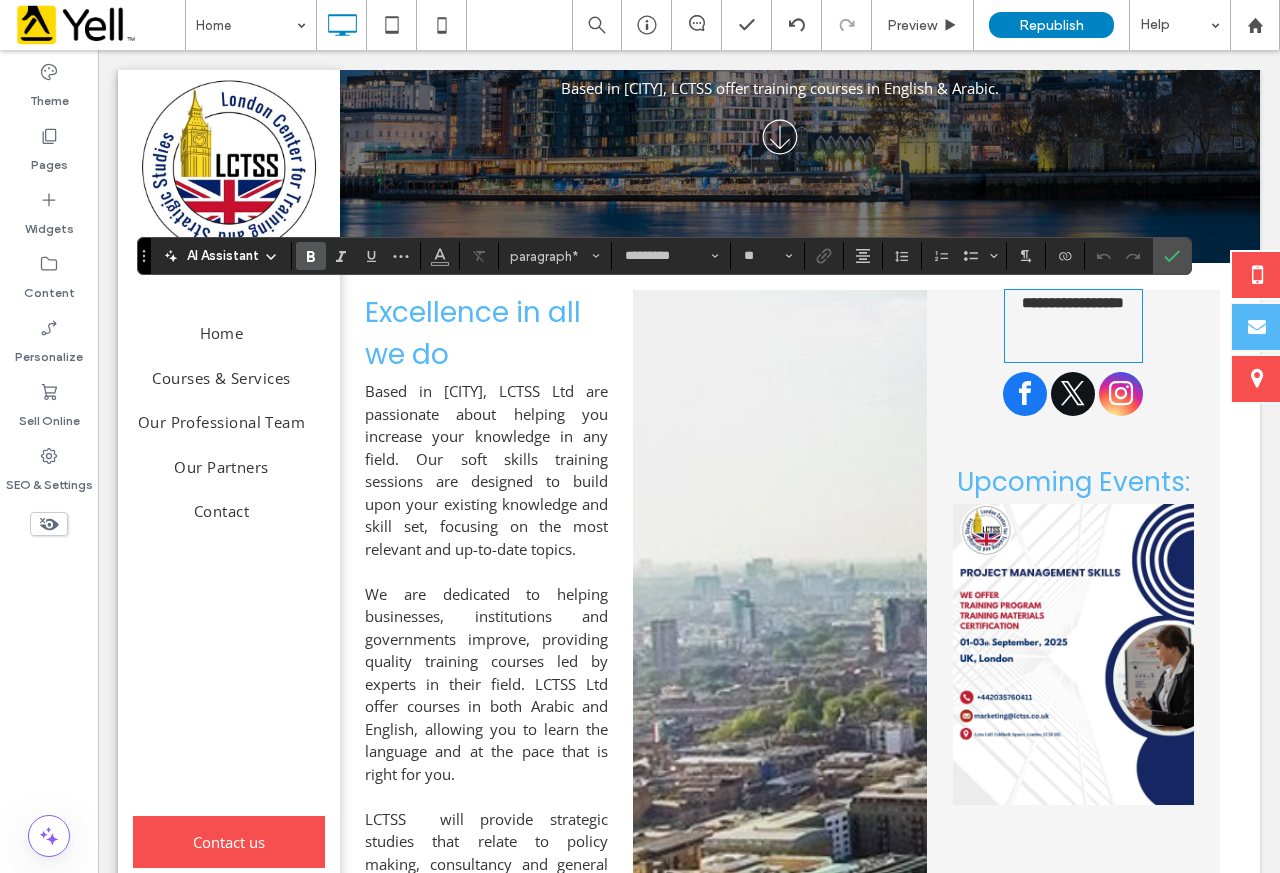click at bounding box center (1073, 326) 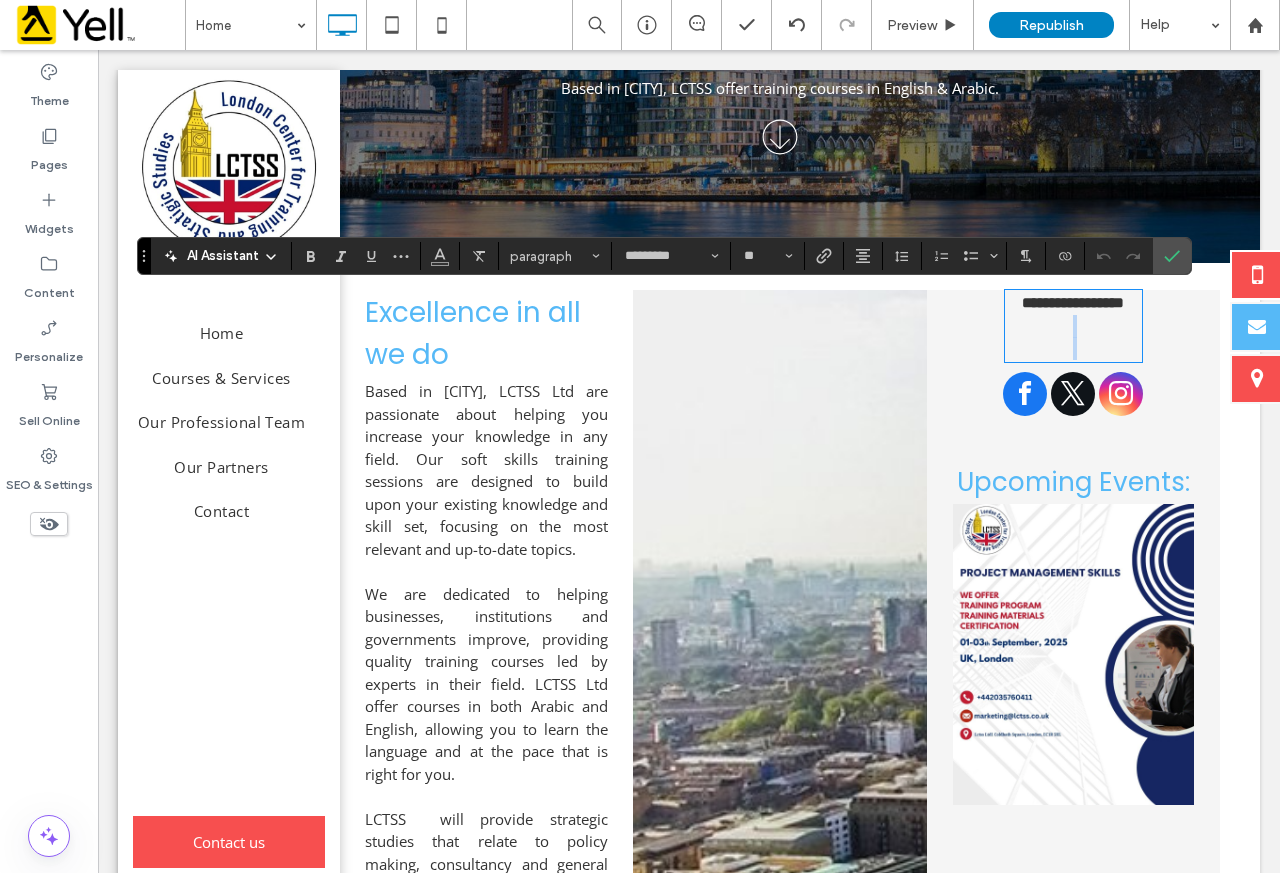click at bounding box center [1073, 326] 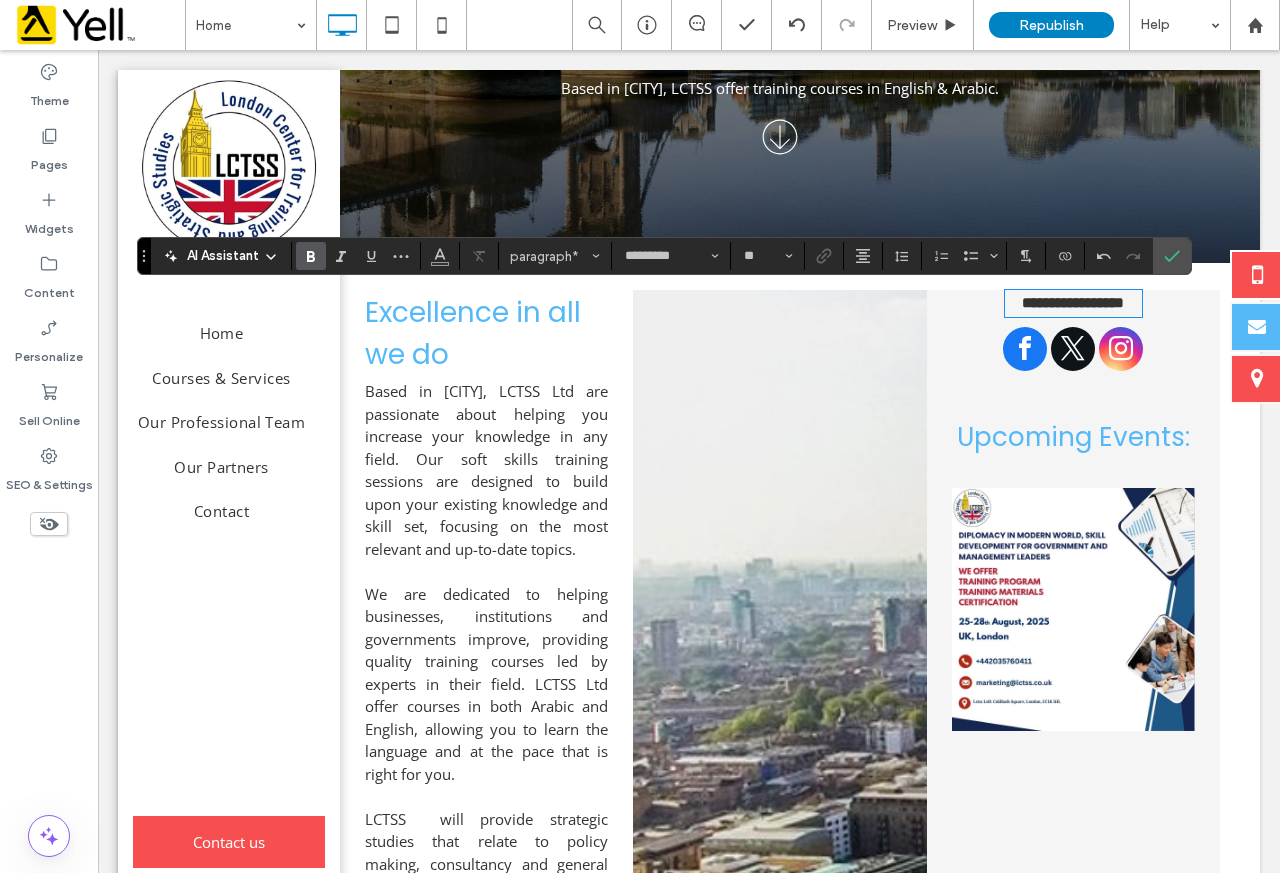 click at bounding box center [1073, 351] 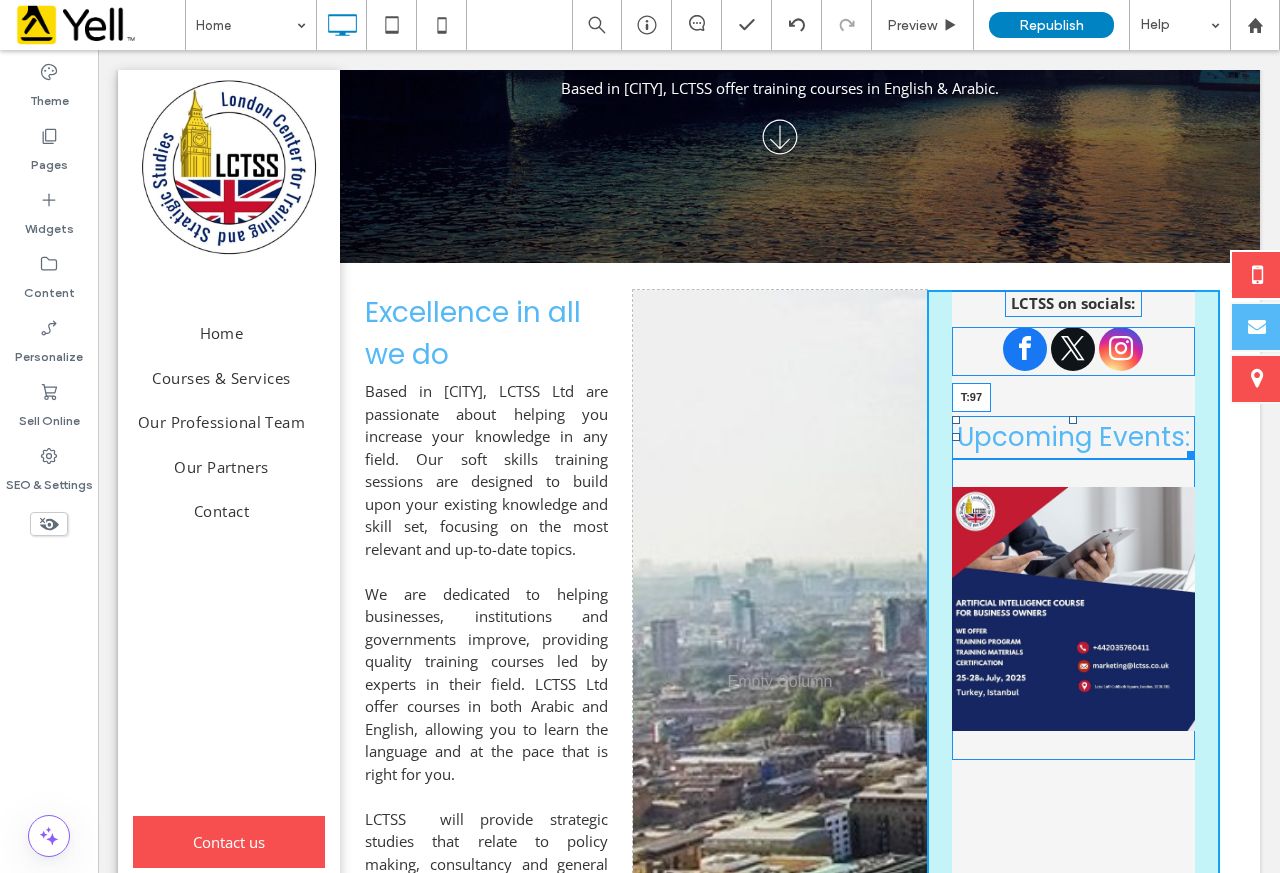 drag, startPoint x: 1058, startPoint y: 422, endPoint x: 1088, endPoint y: 479, distance: 64.412735 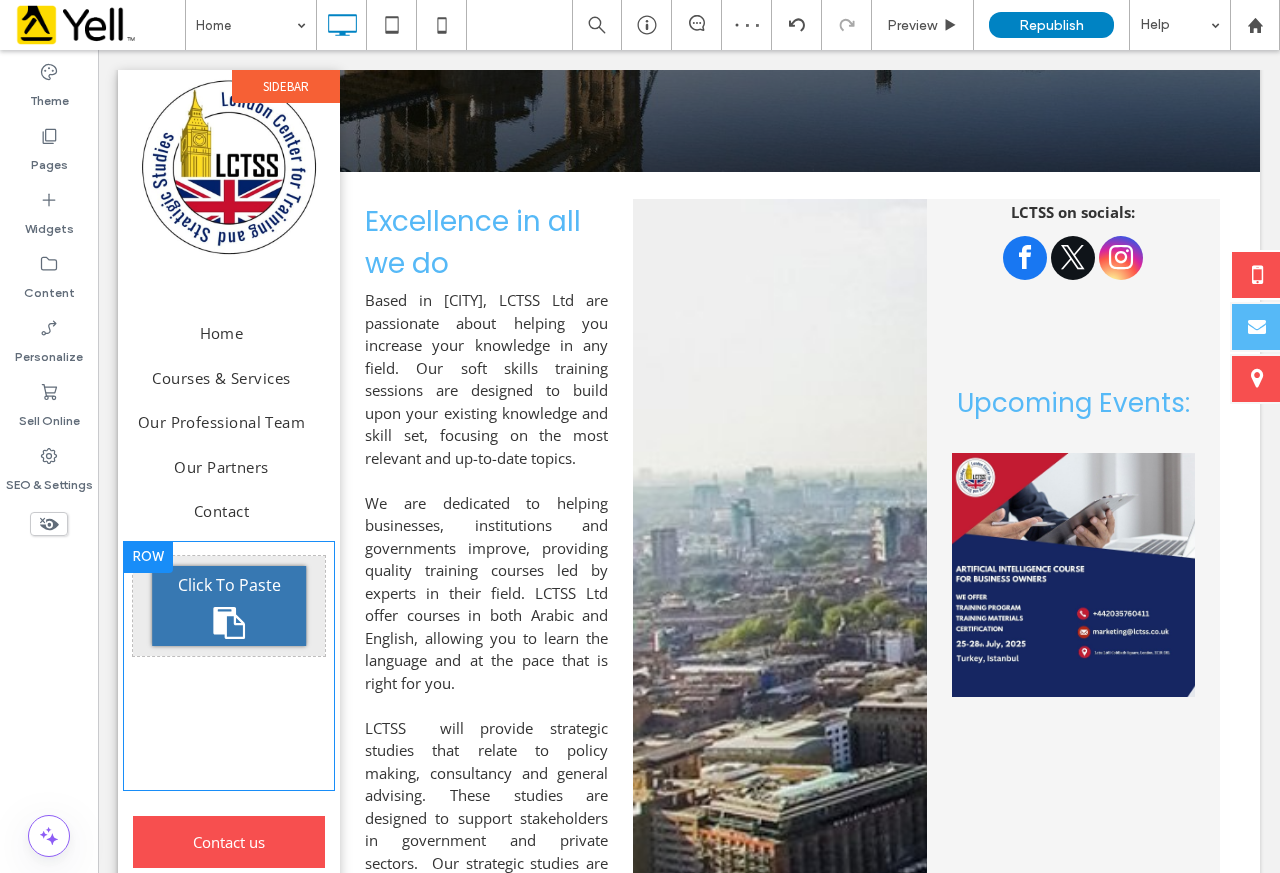 scroll, scrollTop: 400, scrollLeft: 0, axis: vertical 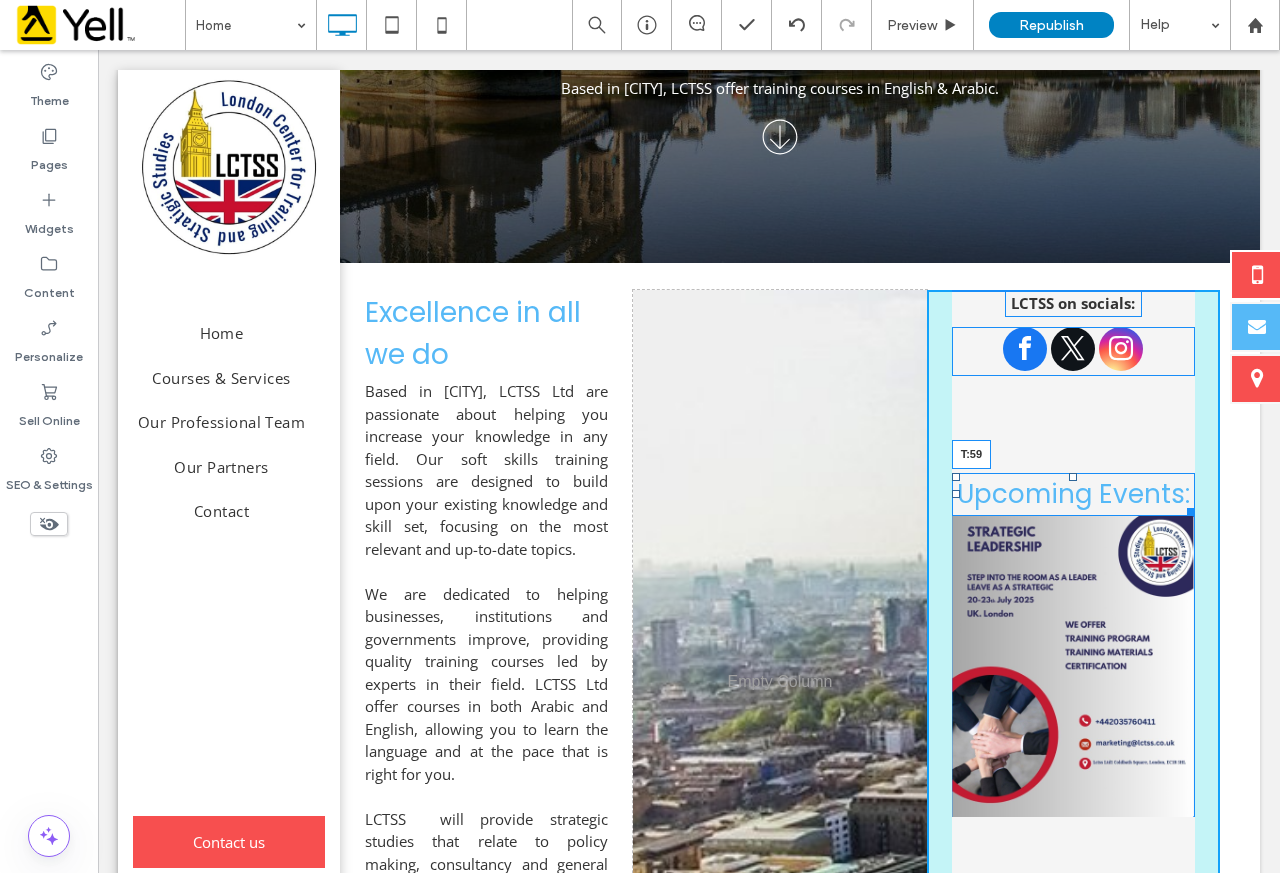 drag, startPoint x: 1060, startPoint y: 480, endPoint x: 1063, endPoint y: 442, distance: 38.118237 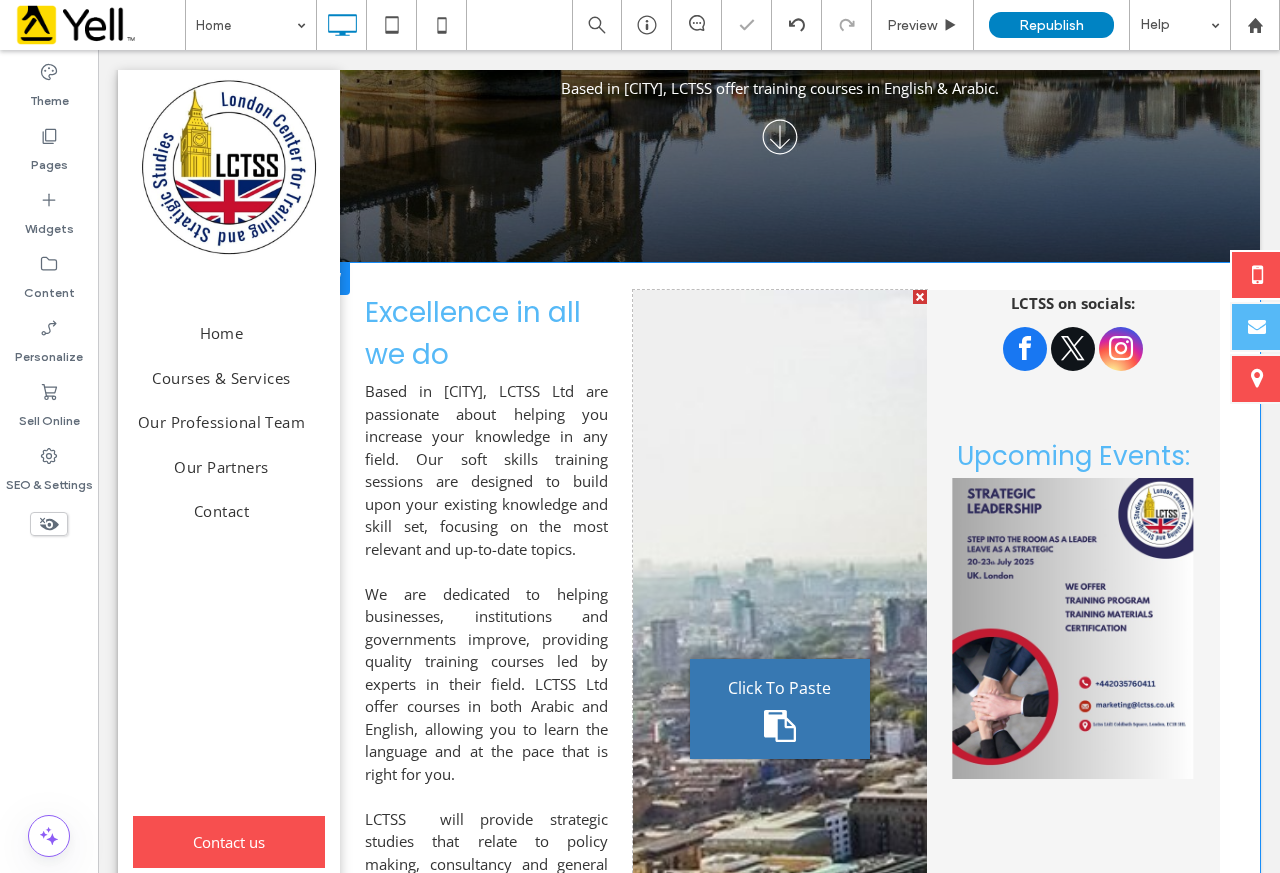 drag, startPoint x: 1162, startPoint y: 492, endPoint x: 1064, endPoint y: 432, distance: 114.90866 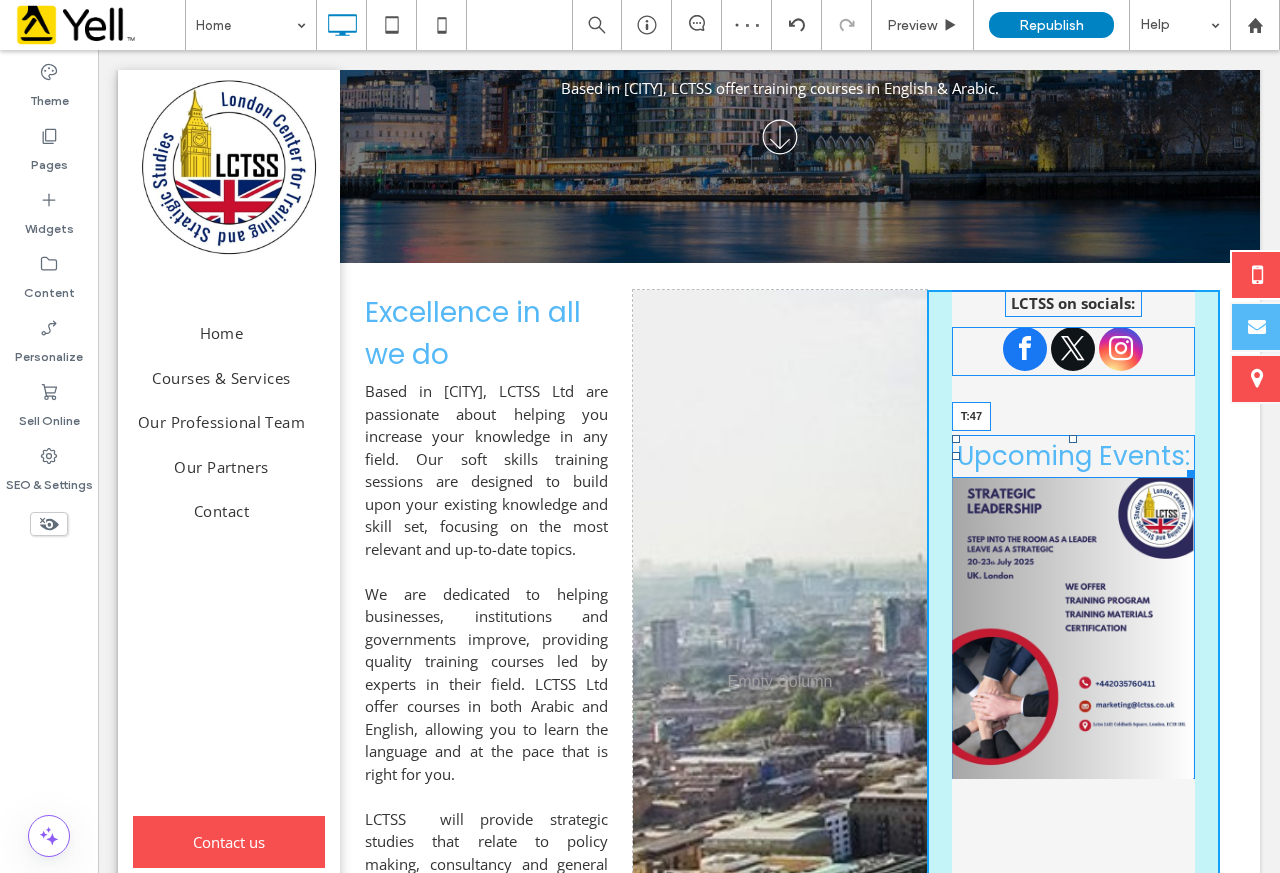 drag, startPoint x: 1057, startPoint y: 441, endPoint x: 1064, endPoint y: 429, distance: 13.892444 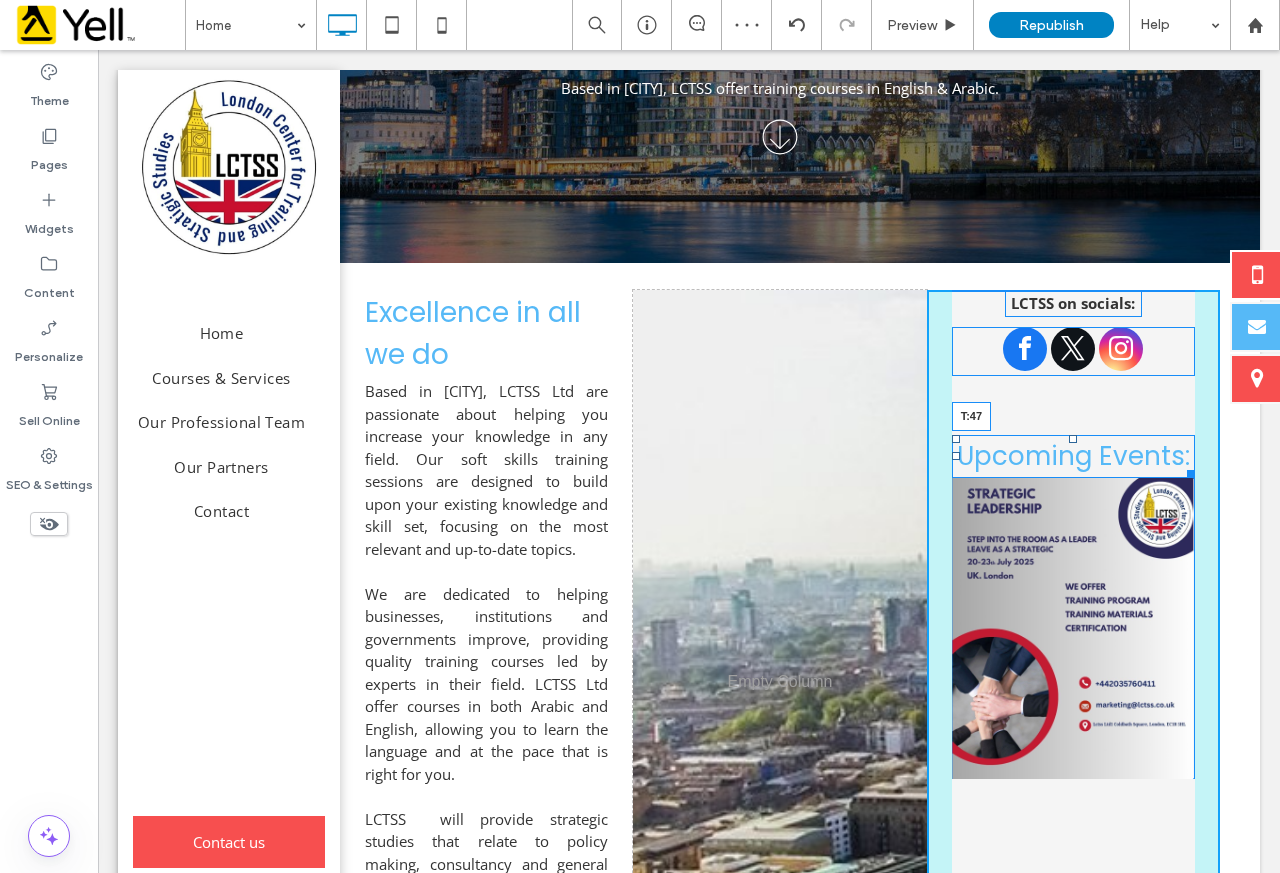click on "Upcoming Events:
T:47" at bounding box center (1073, 456) 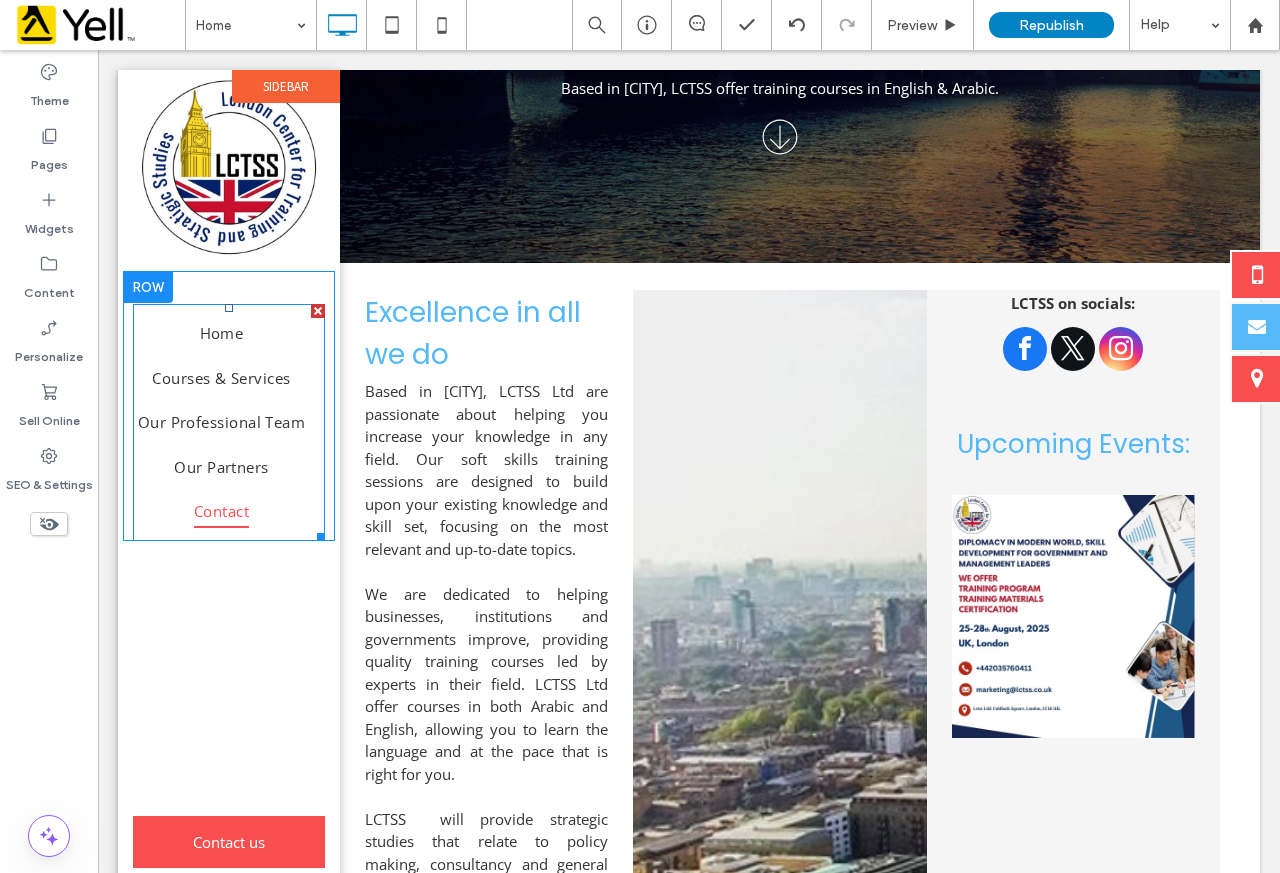 click on "Contact" at bounding box center [221, 511] 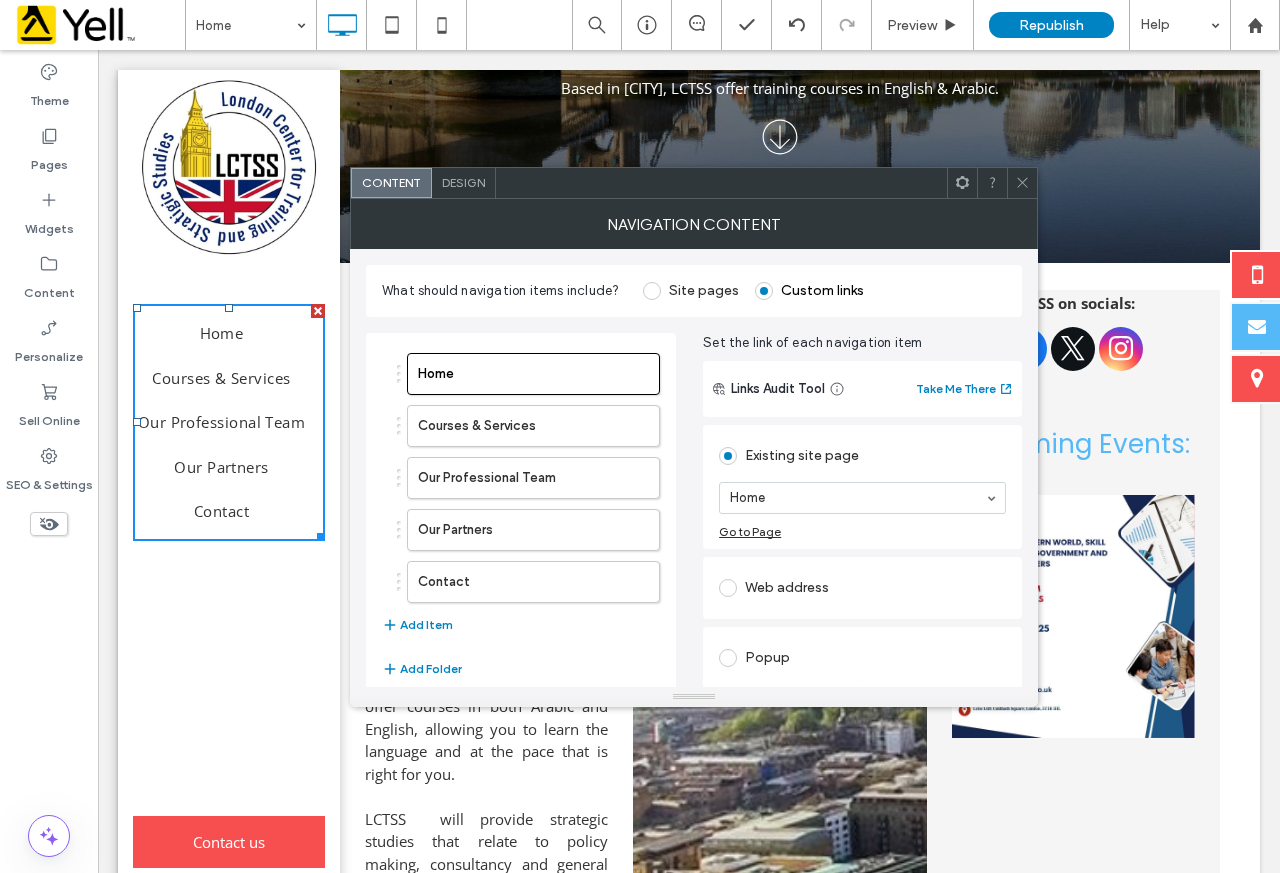 click 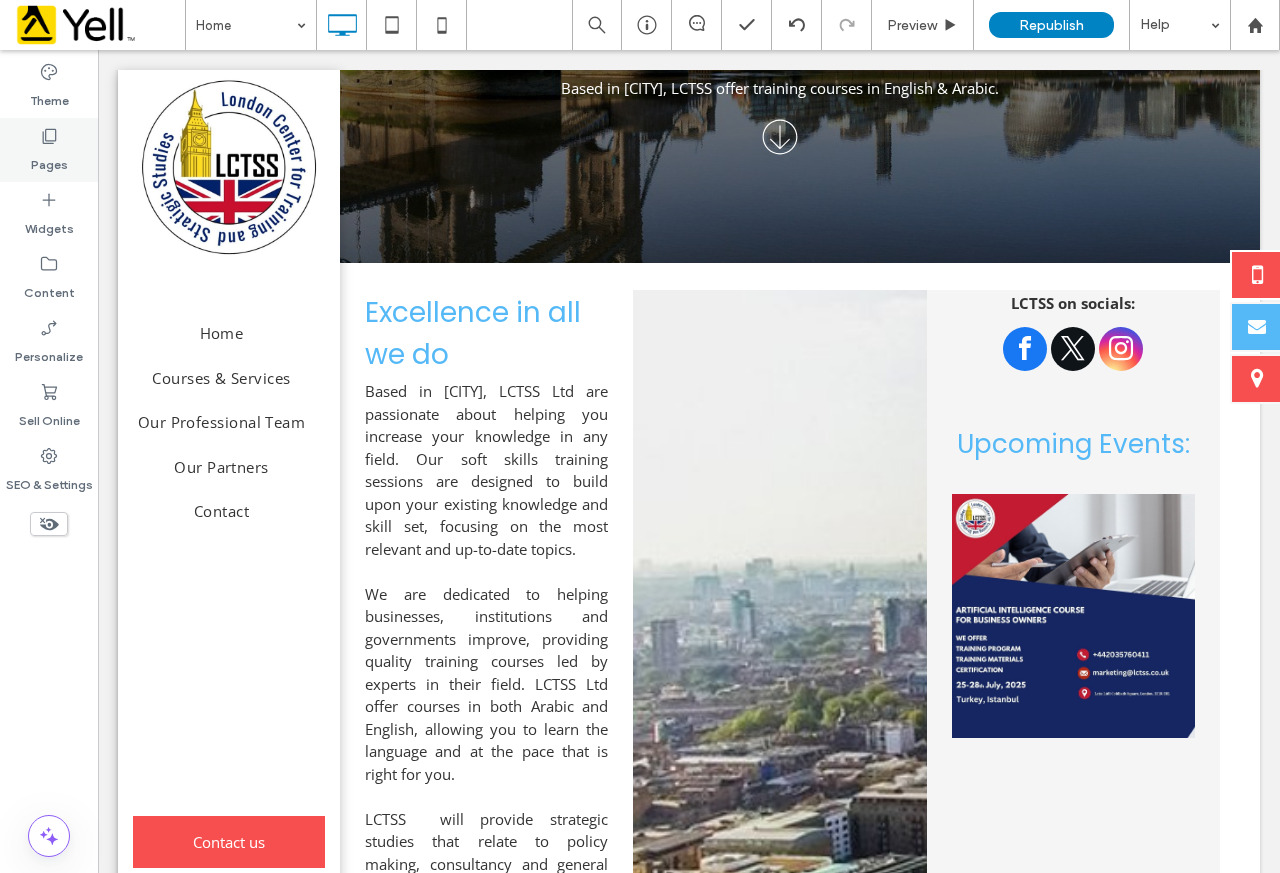 click 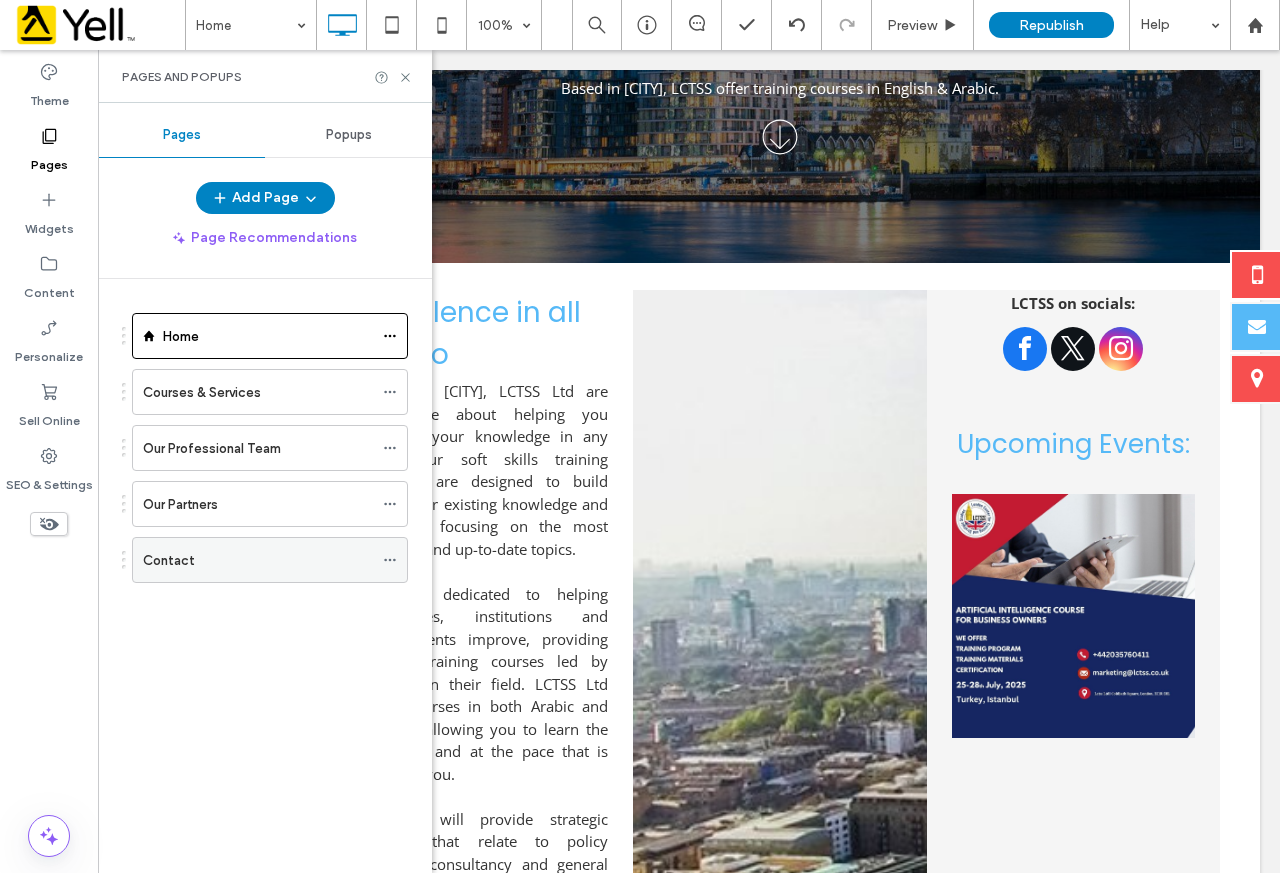 click on "Contact" at bounding box center [258, 560] 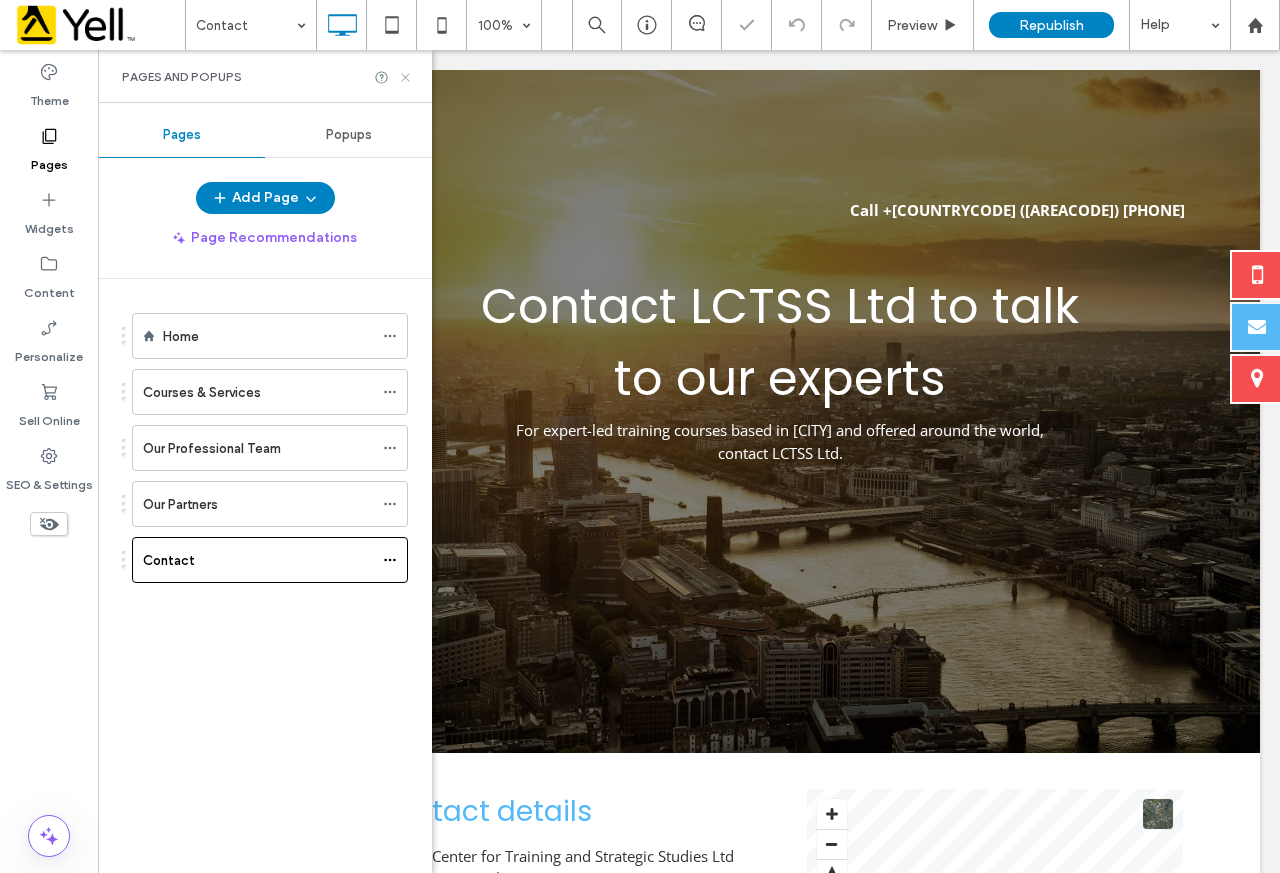 scroll, scrollTop: 0, scrollLeft: 0, axis: both 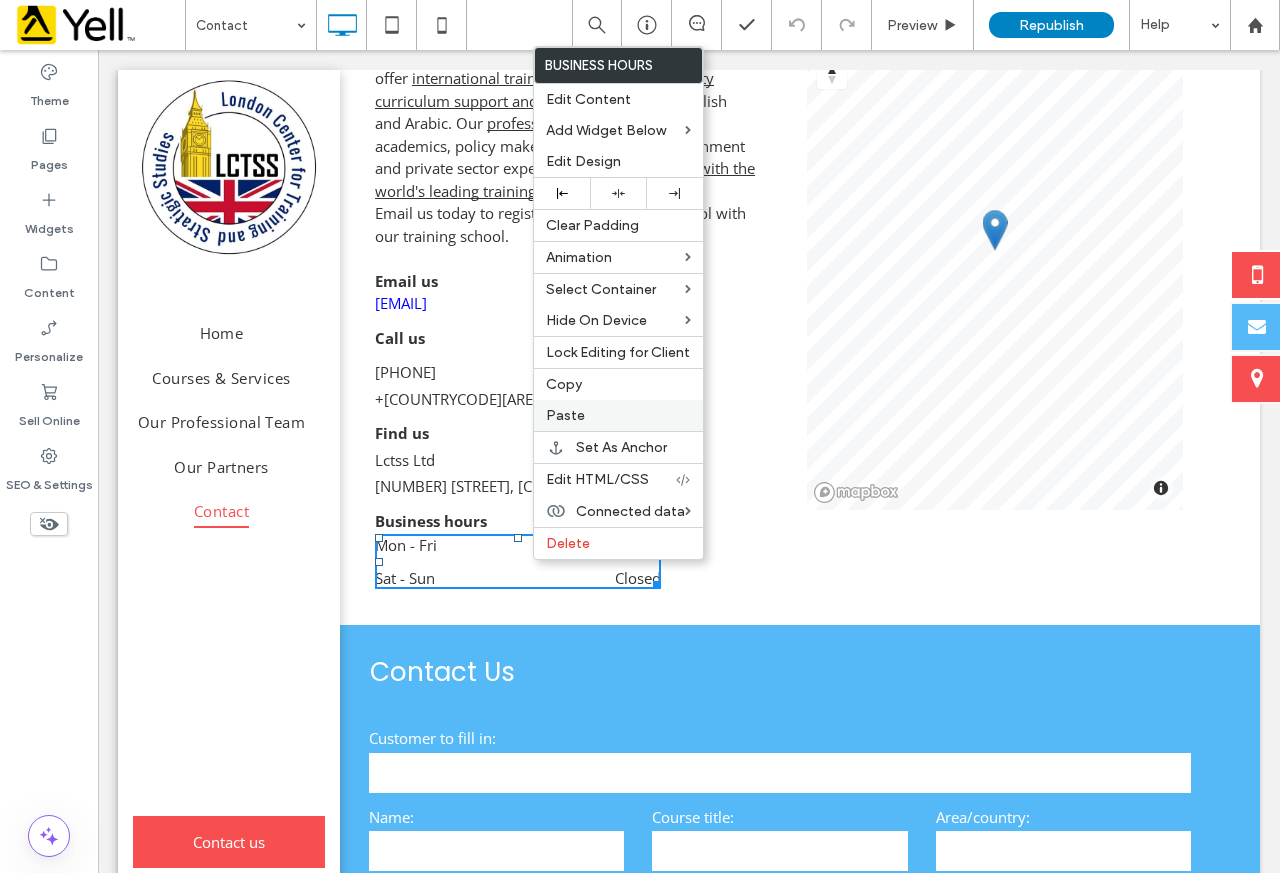 click on "Paste" at bounding box center (618, 415) 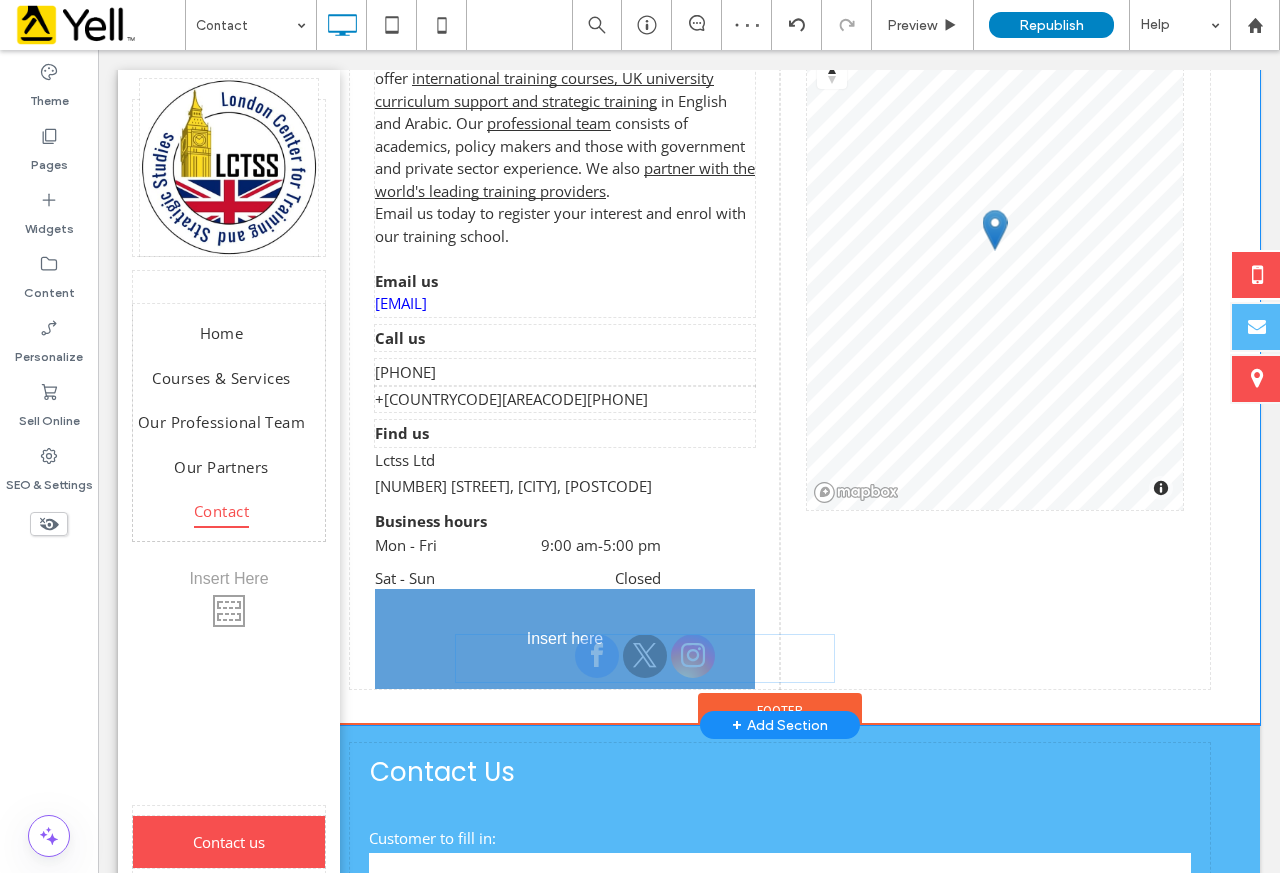 drag, startPoint x: 543, startPoint y: 574, endPoint x: 629, endPoint y: 706, distance: 157.54364 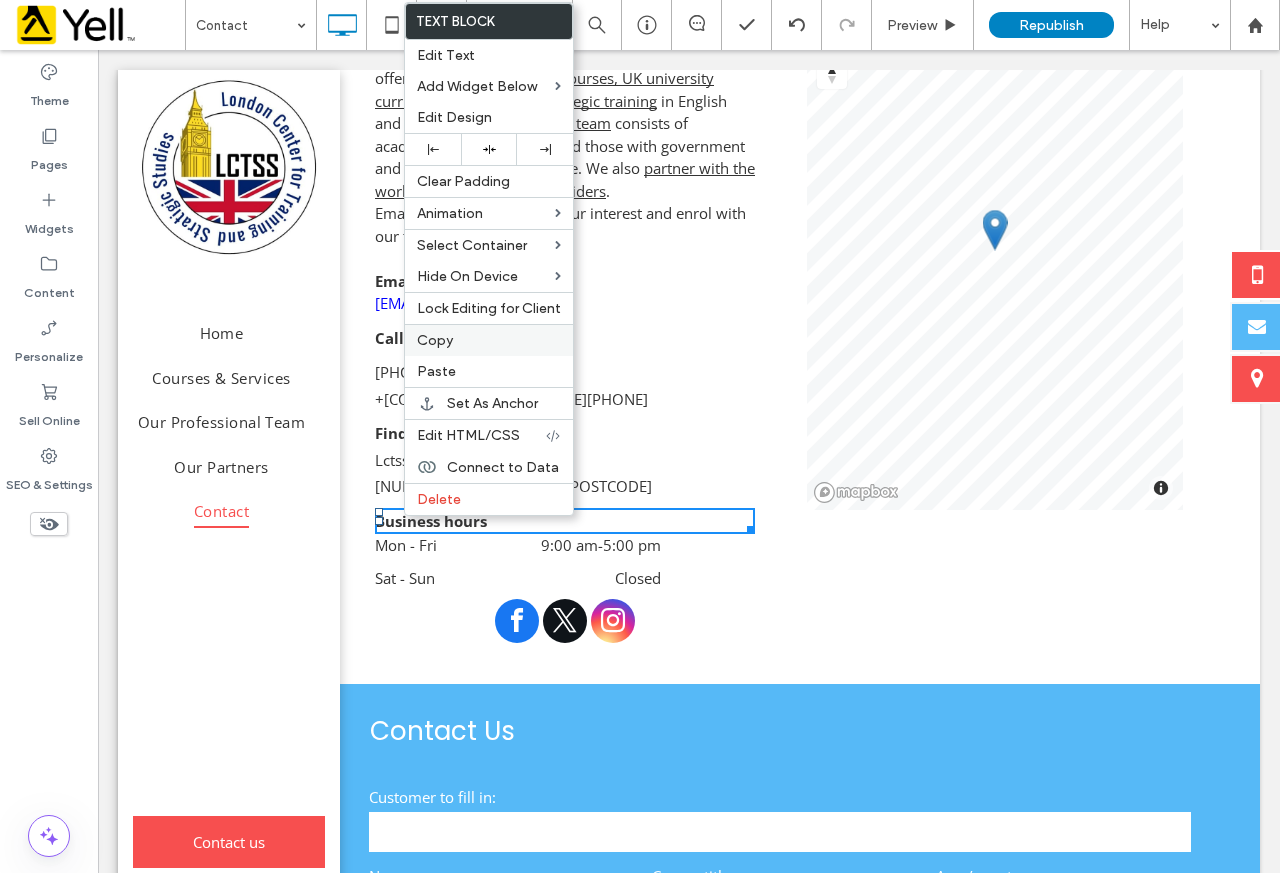 click on "Copy" at bounding box center (435, 340) 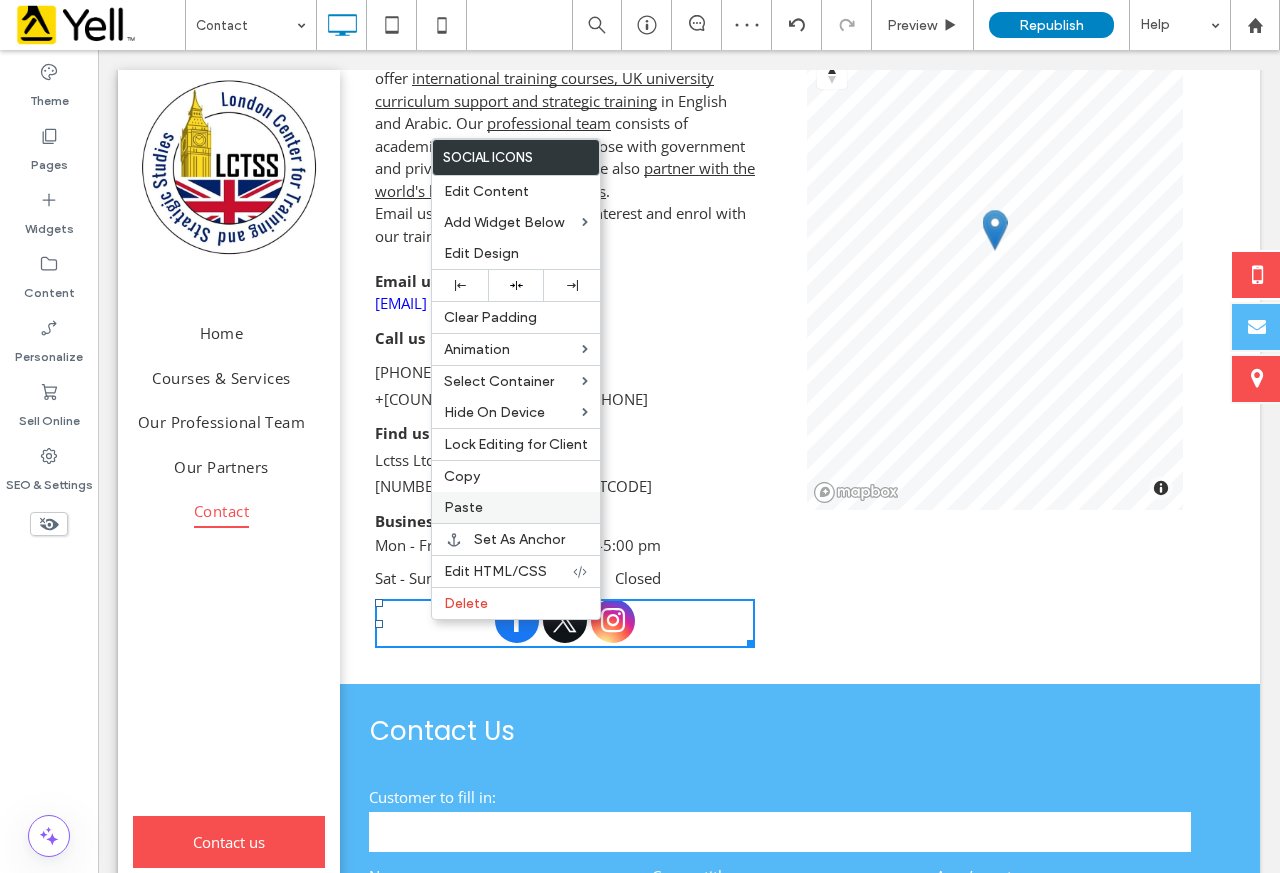click on "Paste" at bounding box center (516, 507) 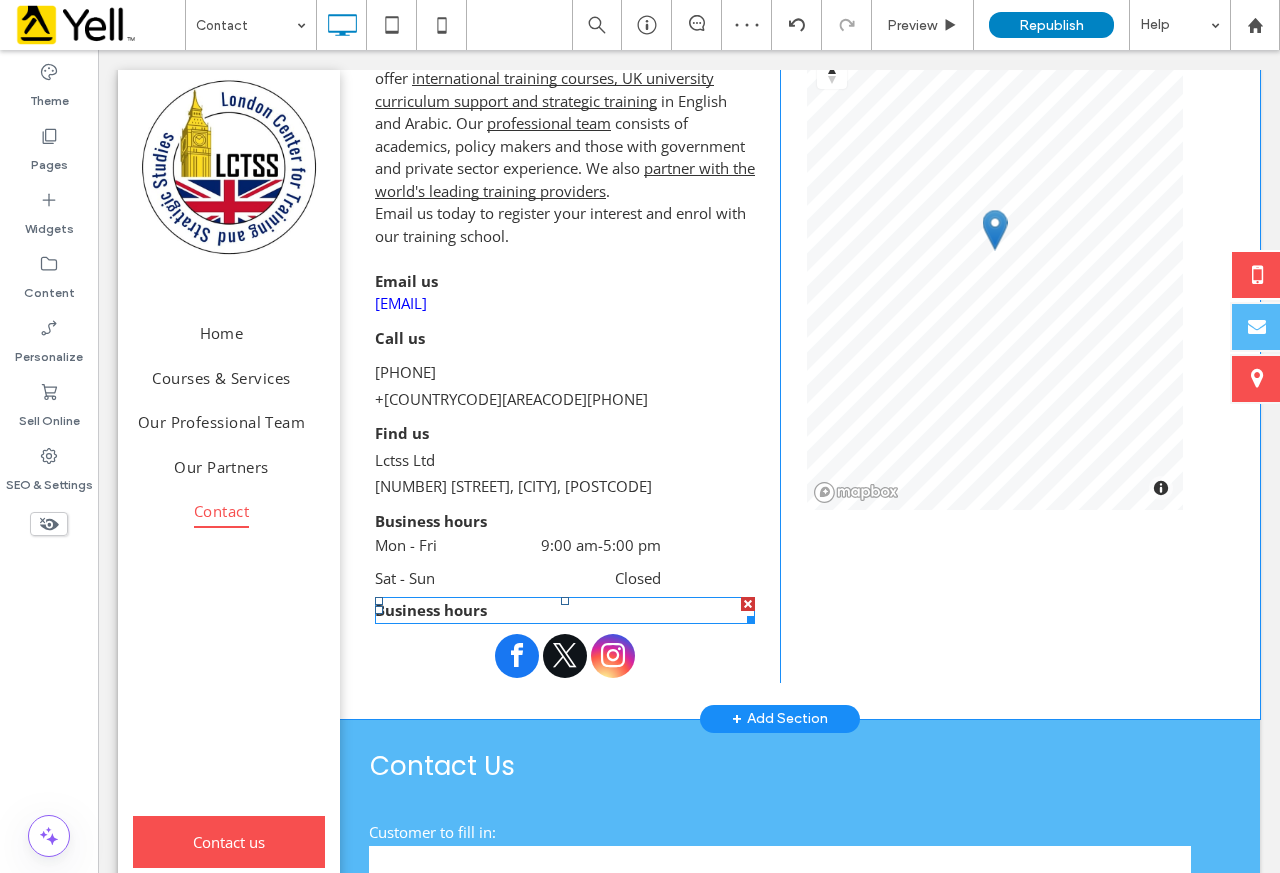 click on "Business hours" at bounding box center (431, 610) 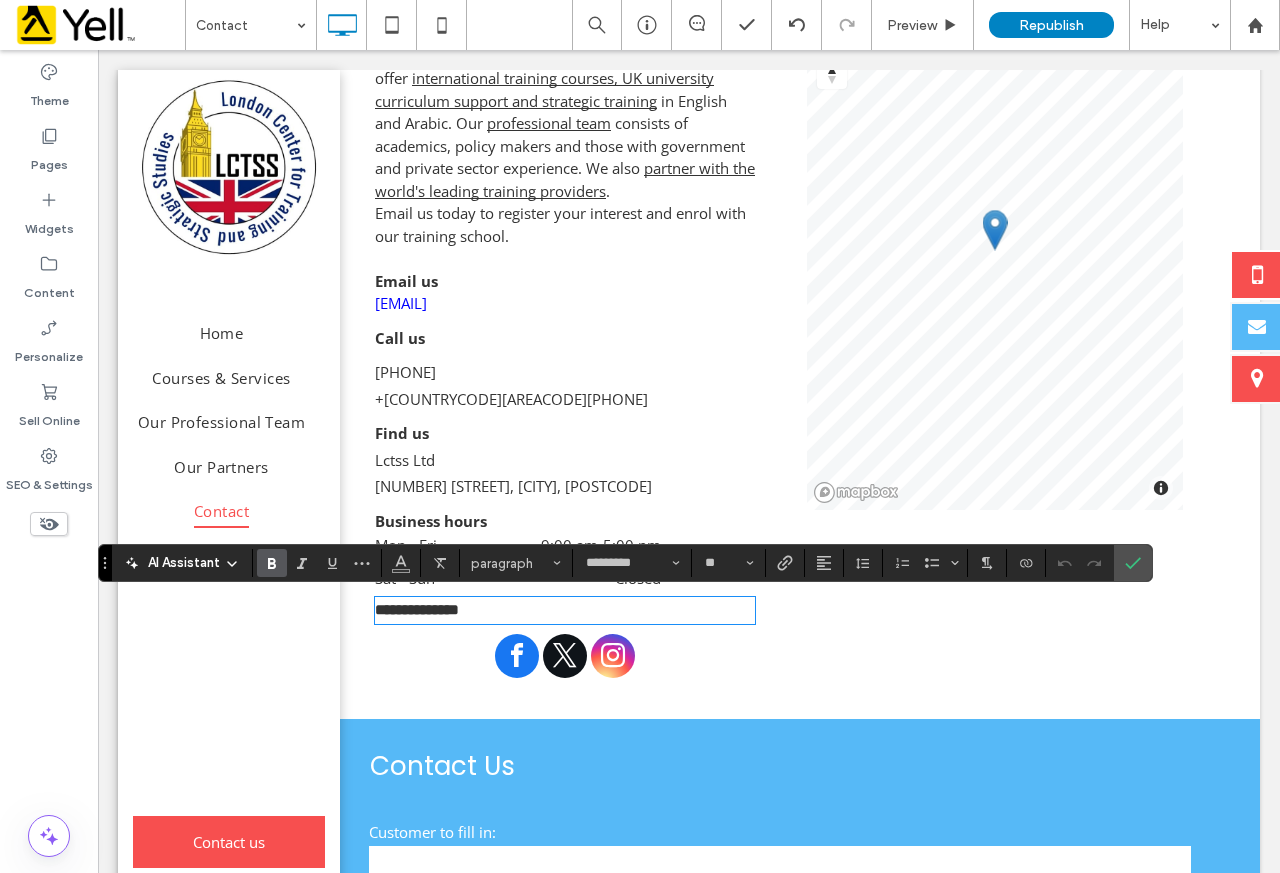 type 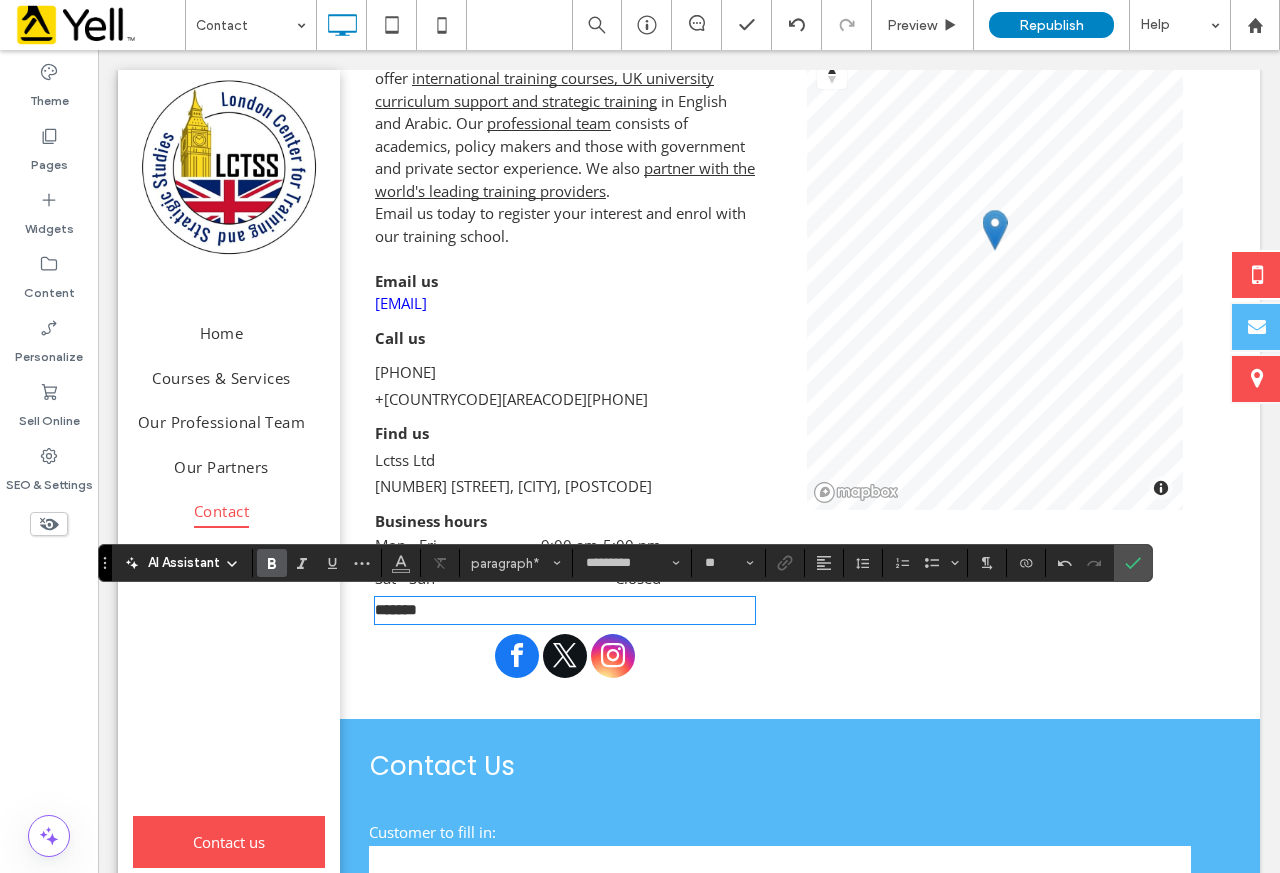 click at bounding box center (565, 658) 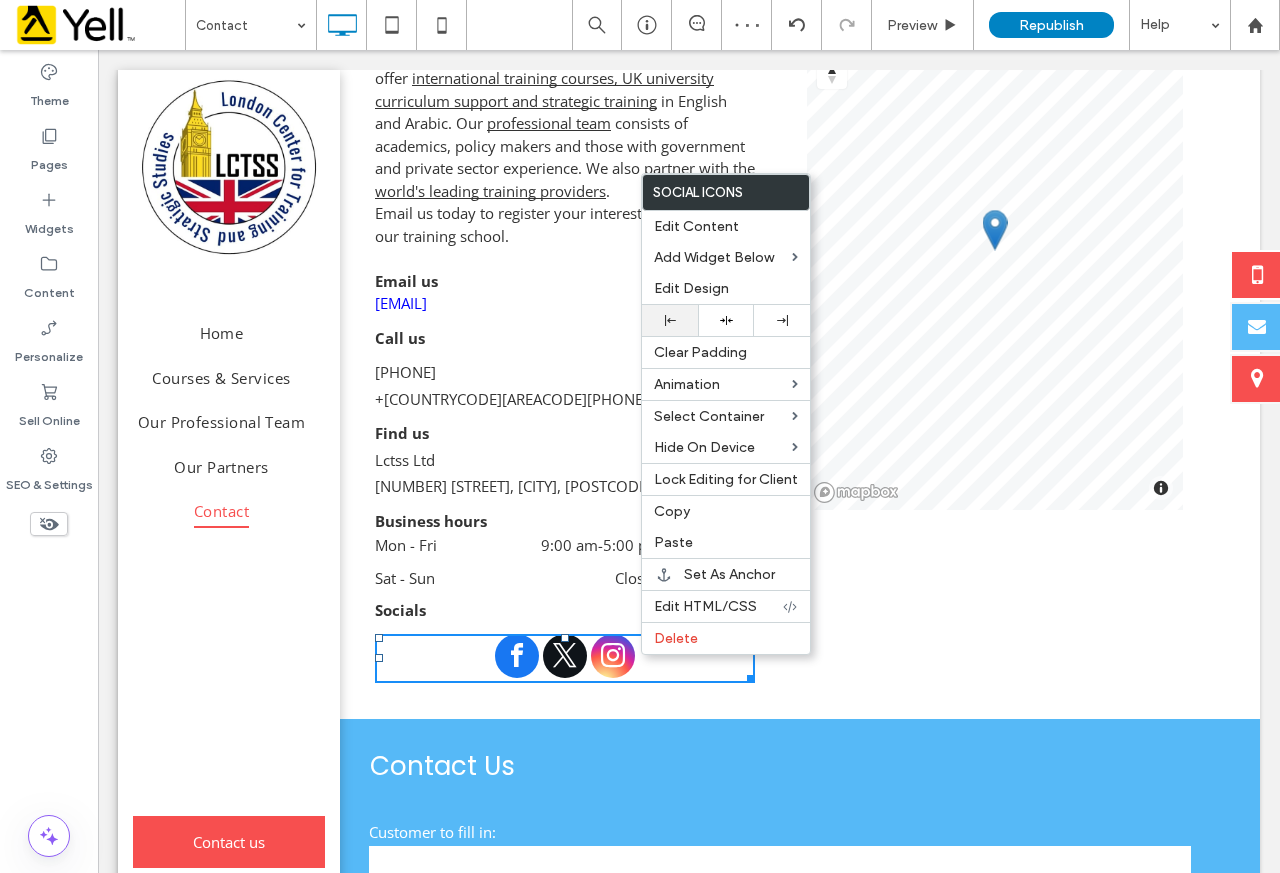 click at bounding box center [670, 320] 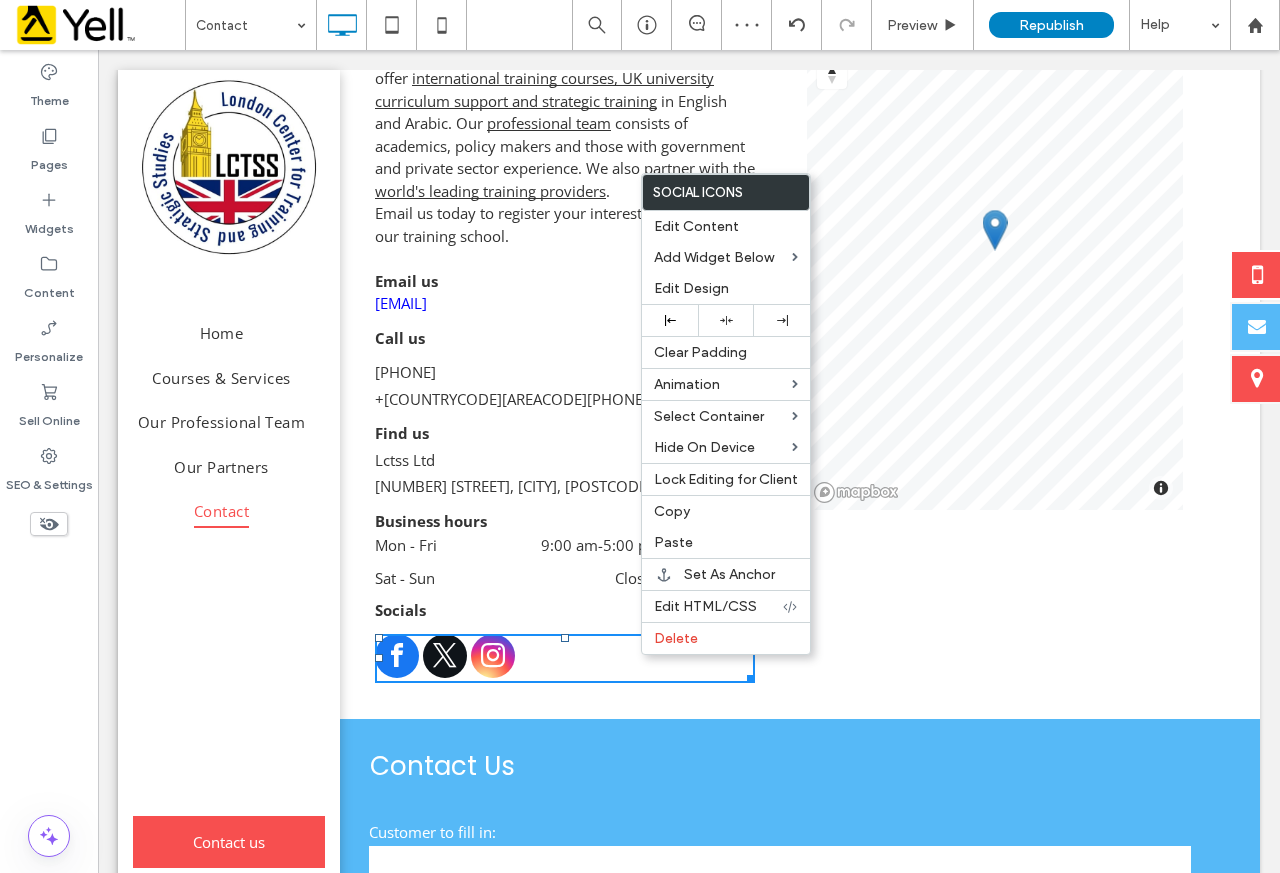click on "© Mapbox   © OpenStreetMap   Improve this map
Click To Paste" at bounding box center (995, 336) 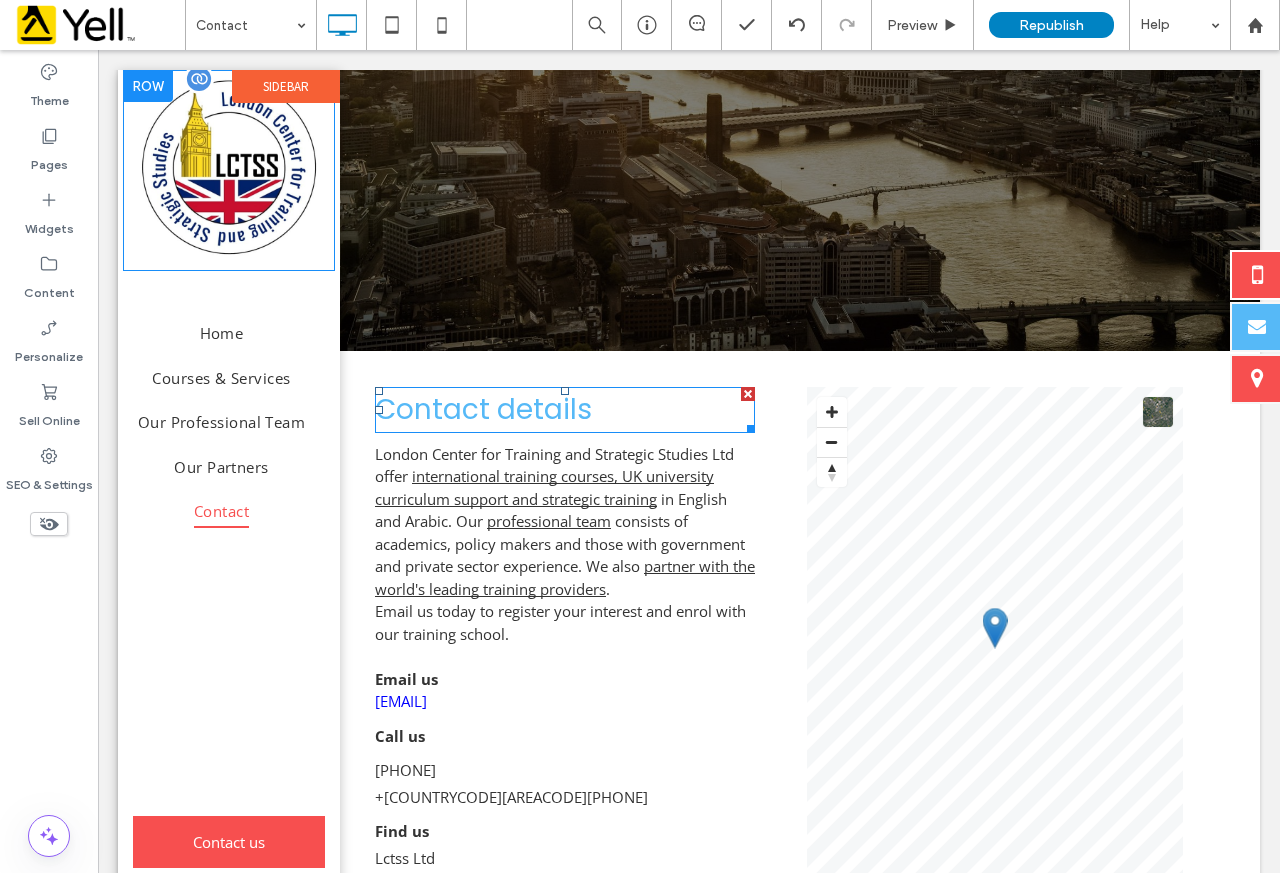 scroll, scrollTop: 358, scrollLeft: 0, axis: vertical 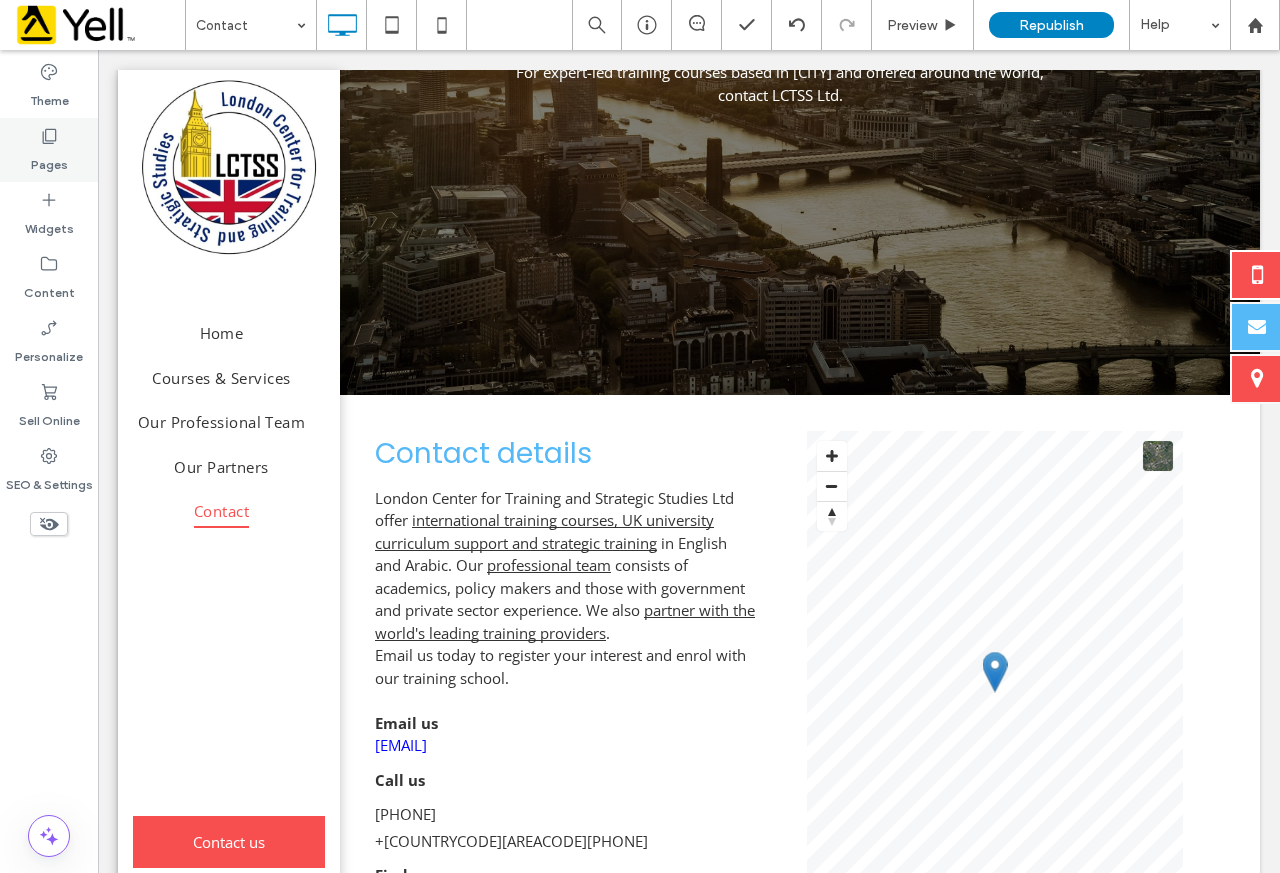 click on "Pages" at bounding box center (49, 160) 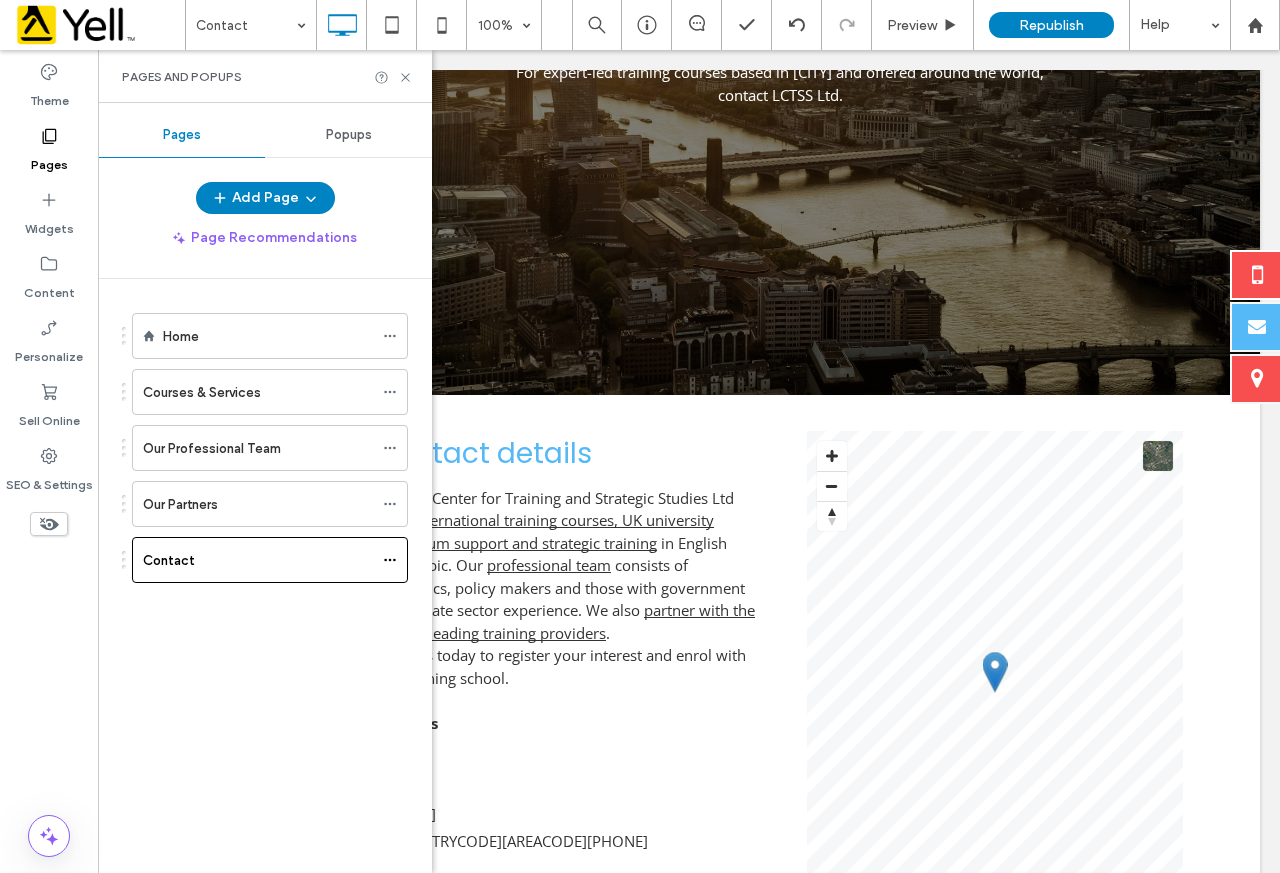 click on "Home" at bounding box center [268, 336] 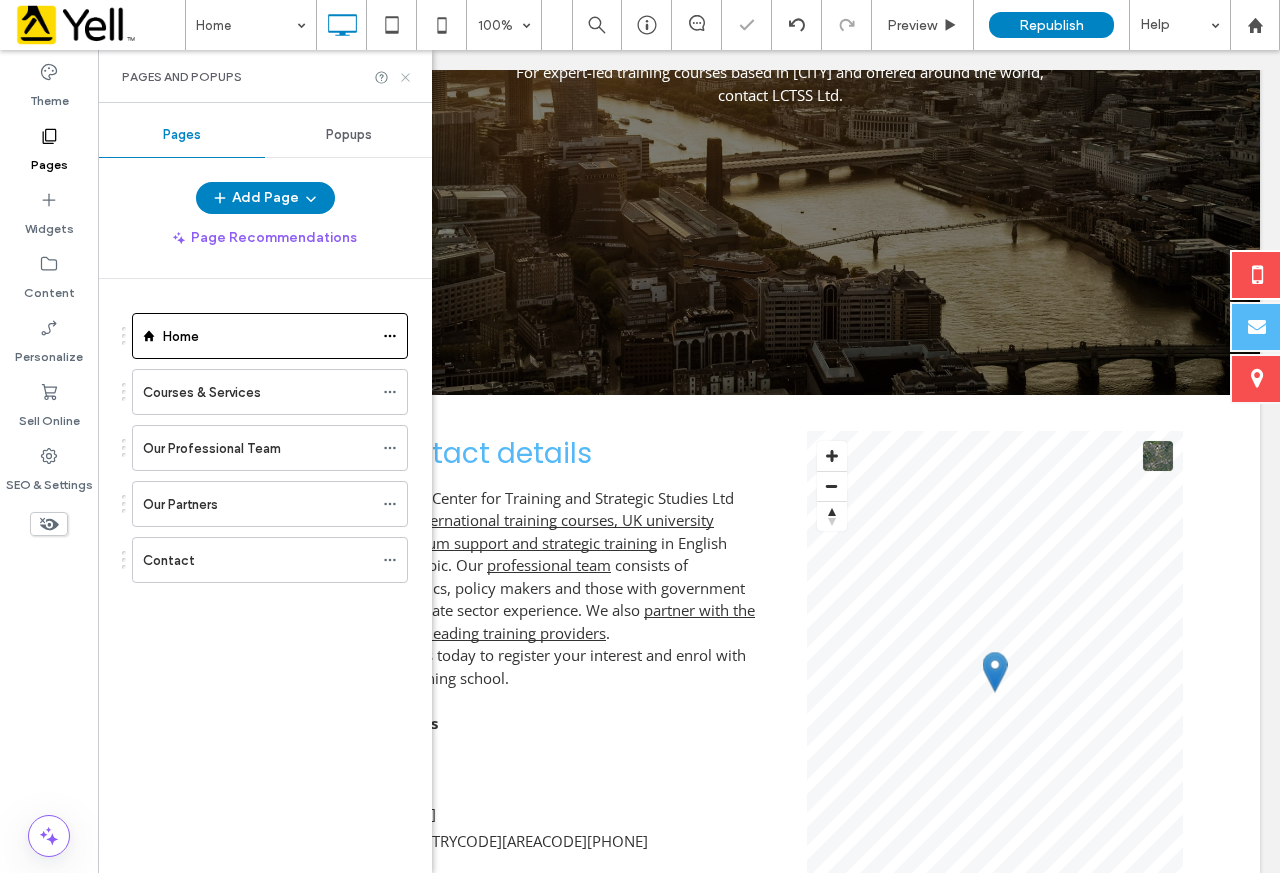 click 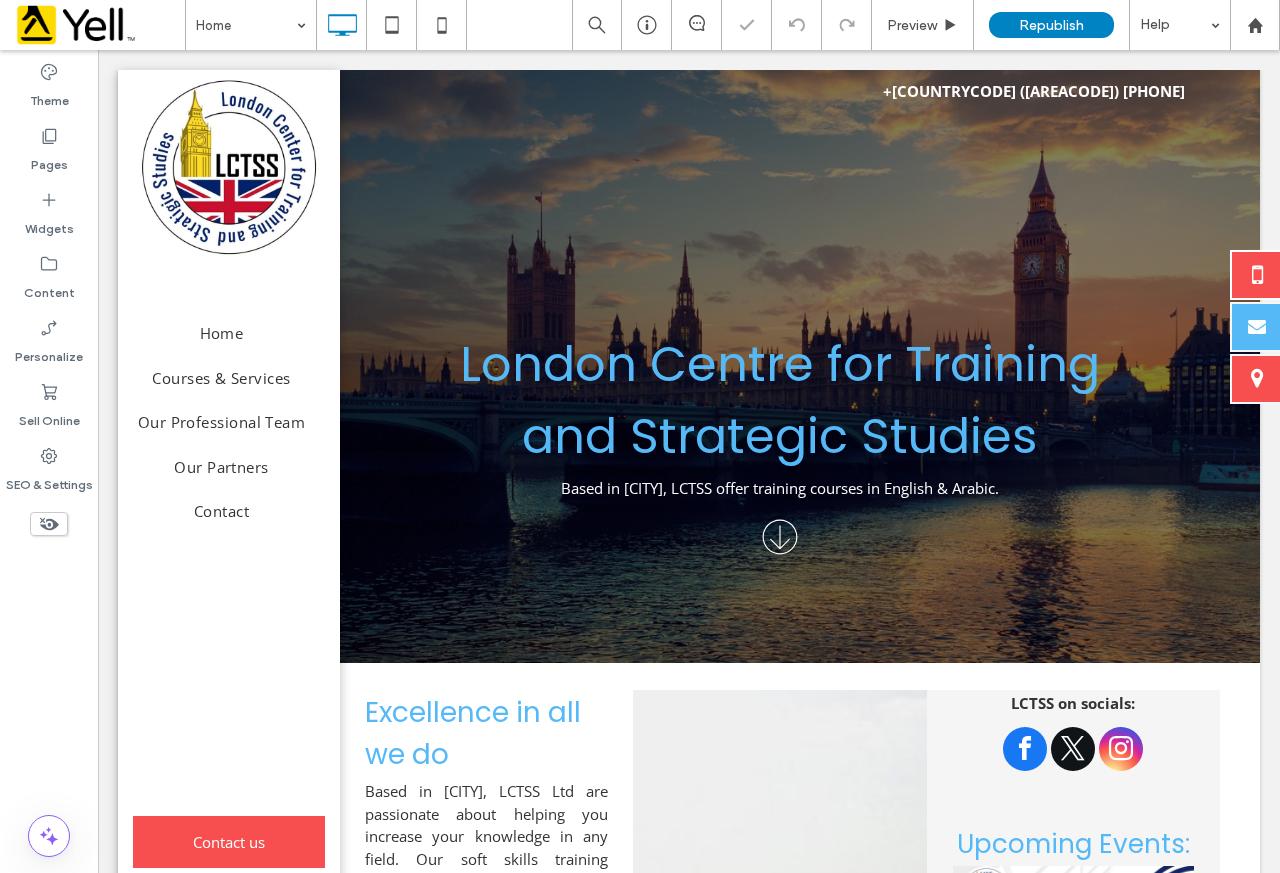 scroll, scrollTop: 0, scrollLeft: 0, axis: both 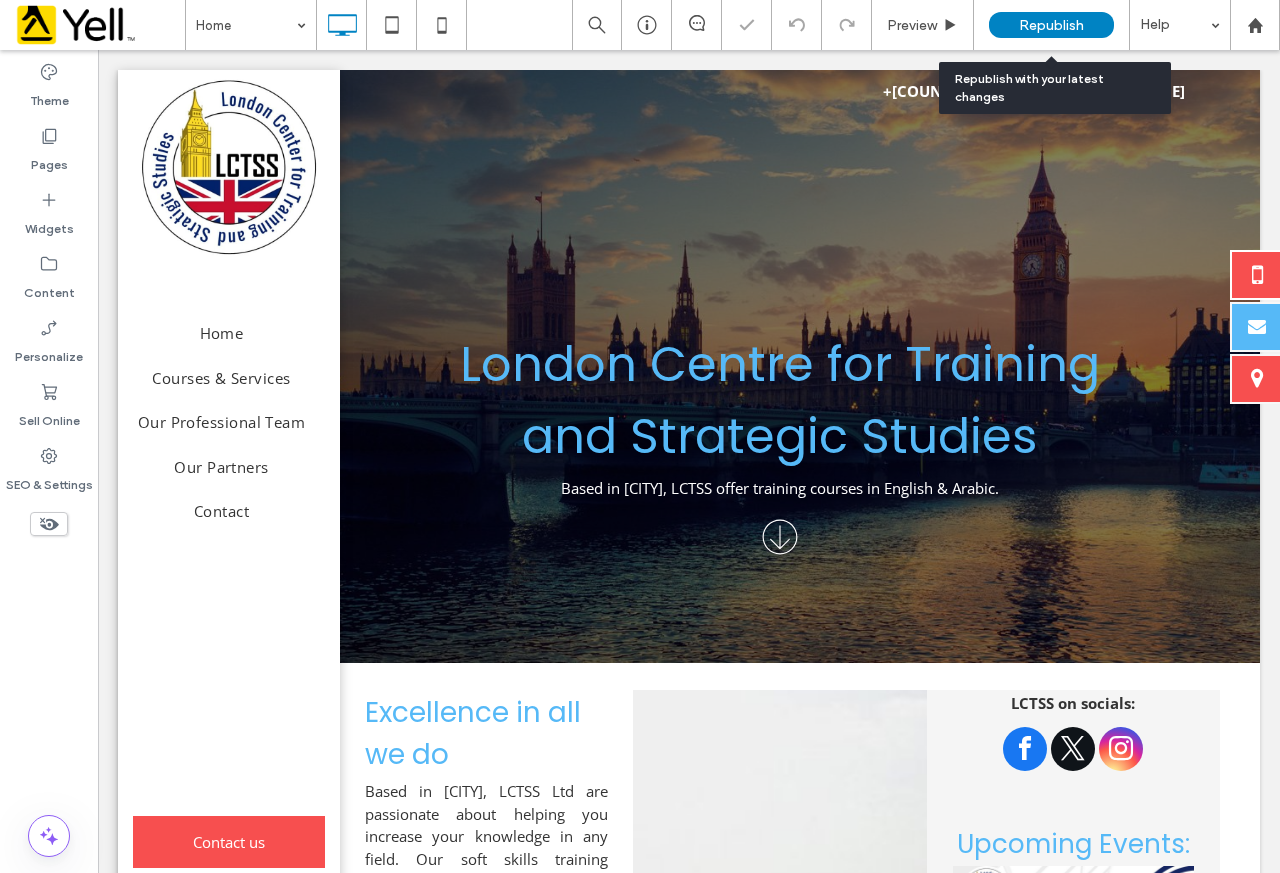 click on "Republish" at bounding box center [1051, 25] 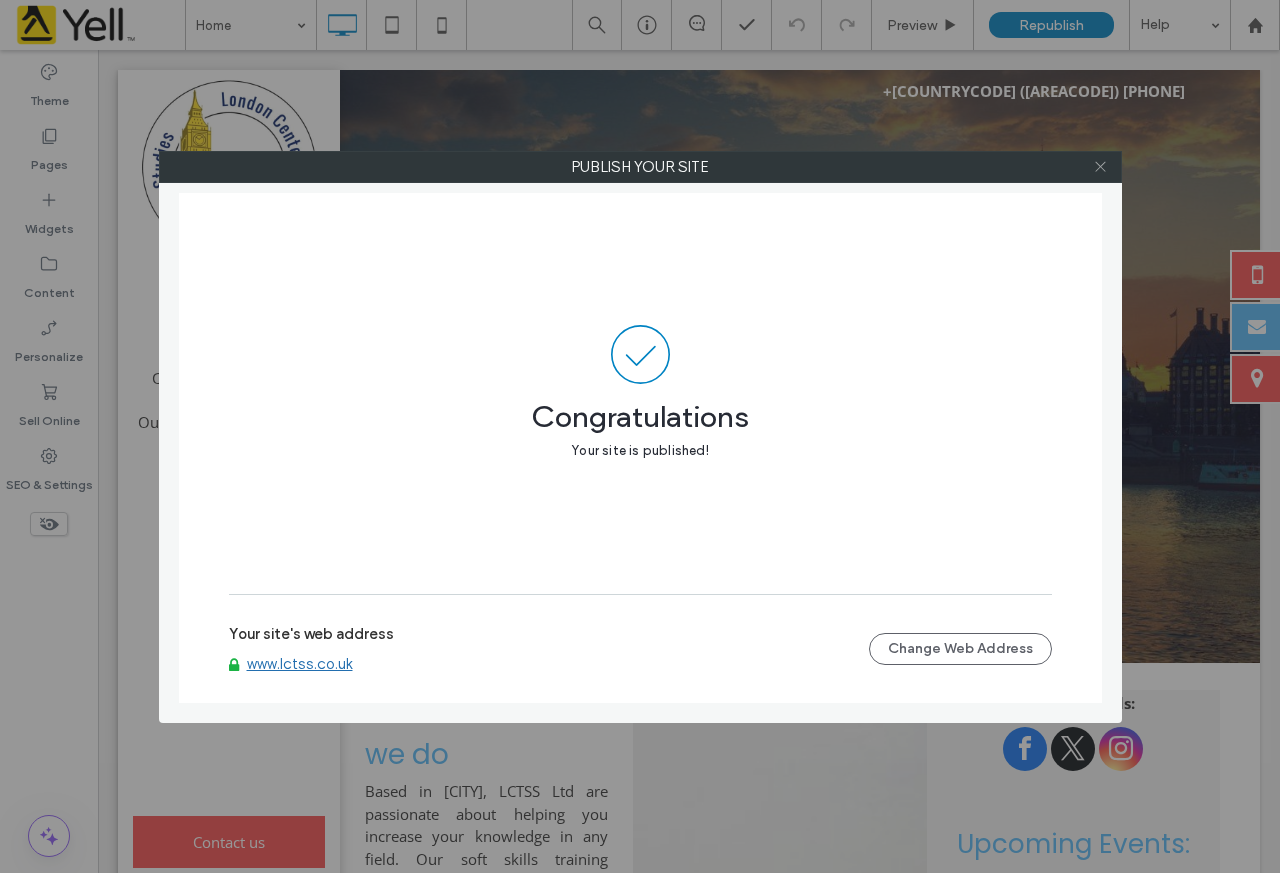 click 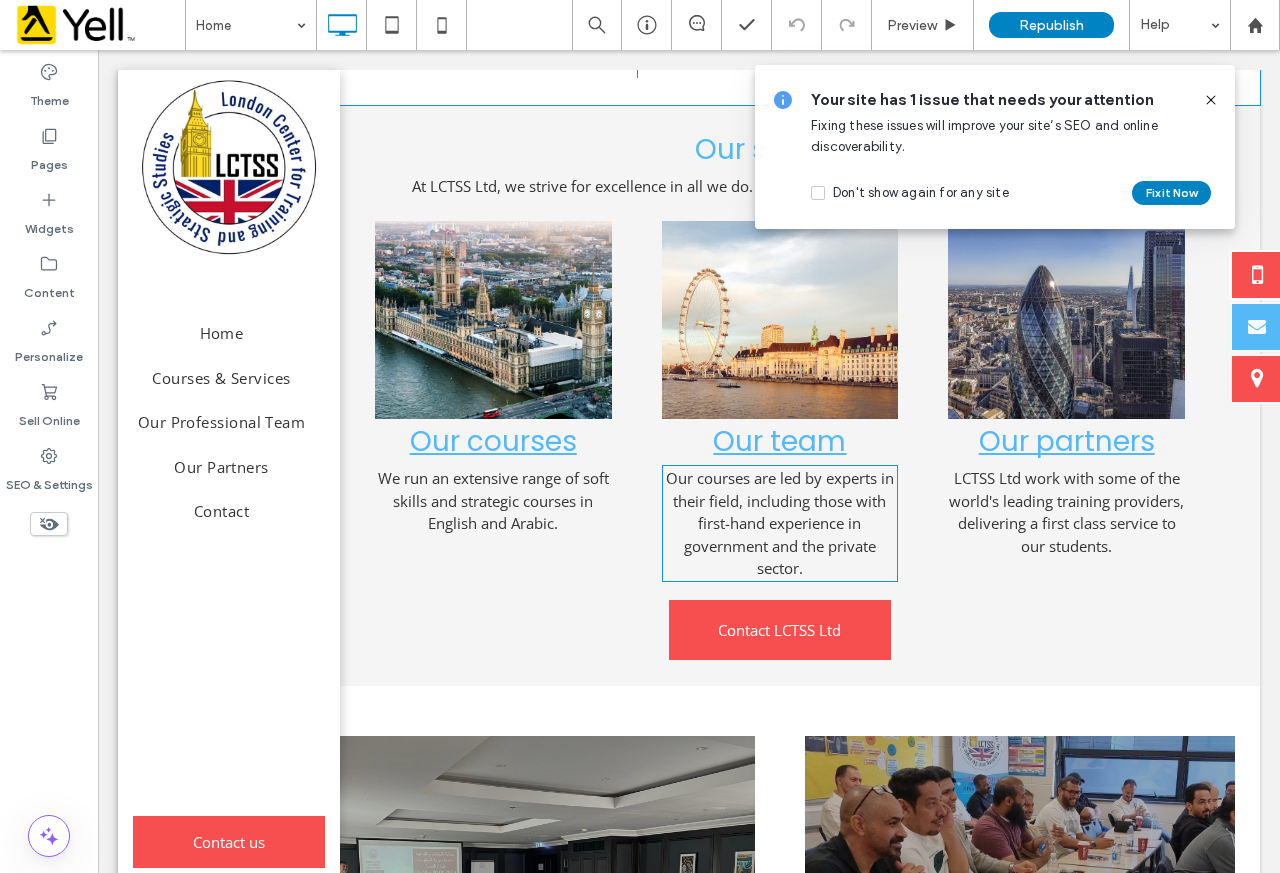 scroll, scrollTop: 2200, scrollLeft: 0, axis: vertical 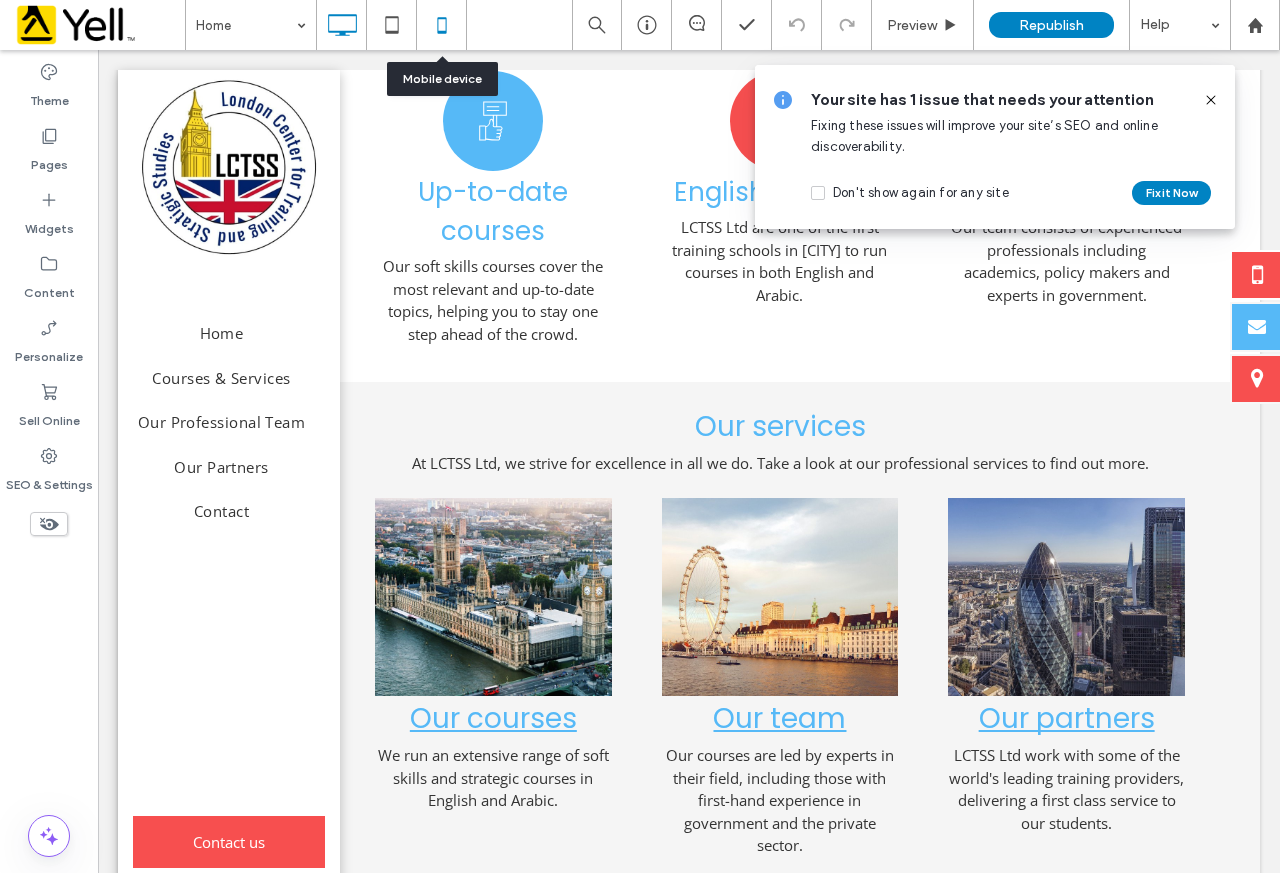 click 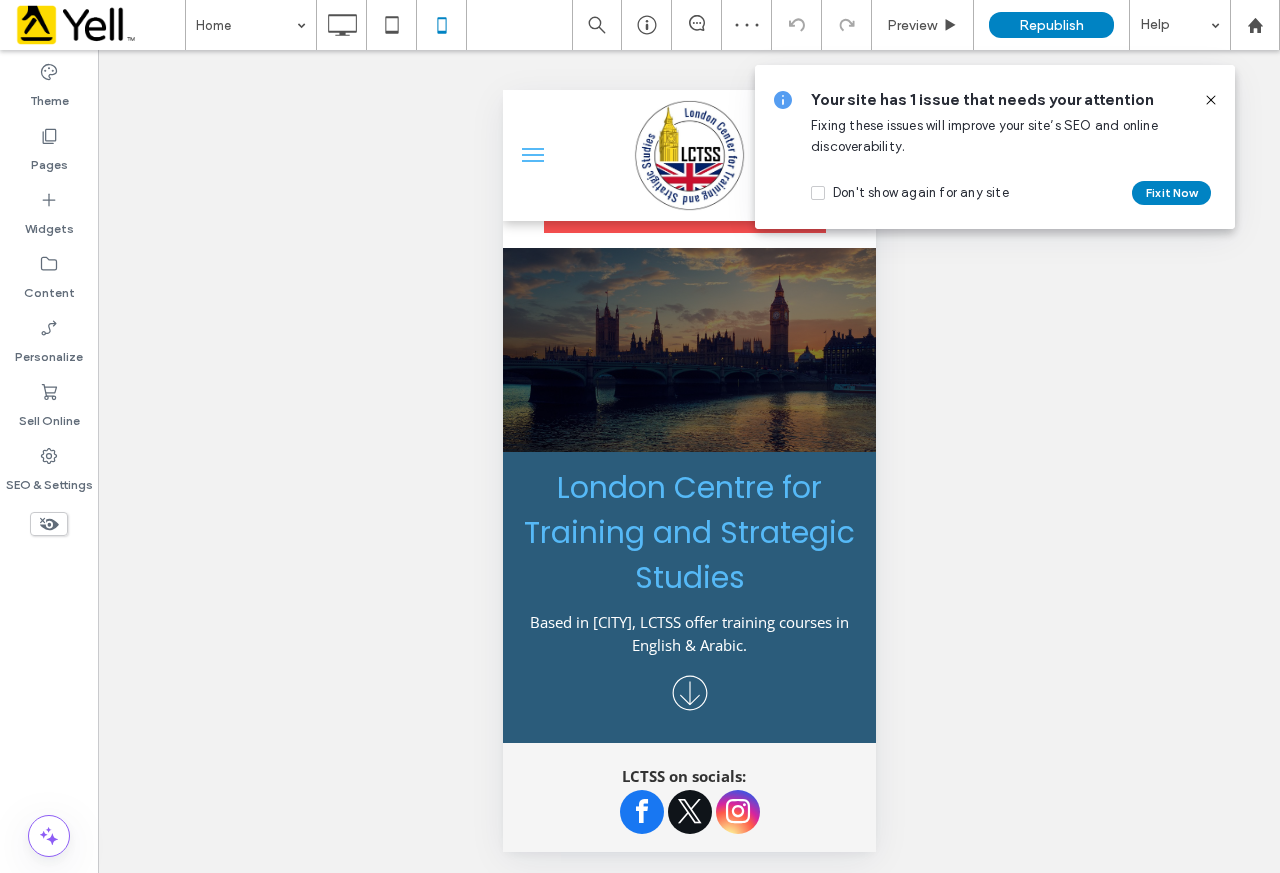 scroll, scrollTop: 300, scrollLeft: 0, axis: vertical 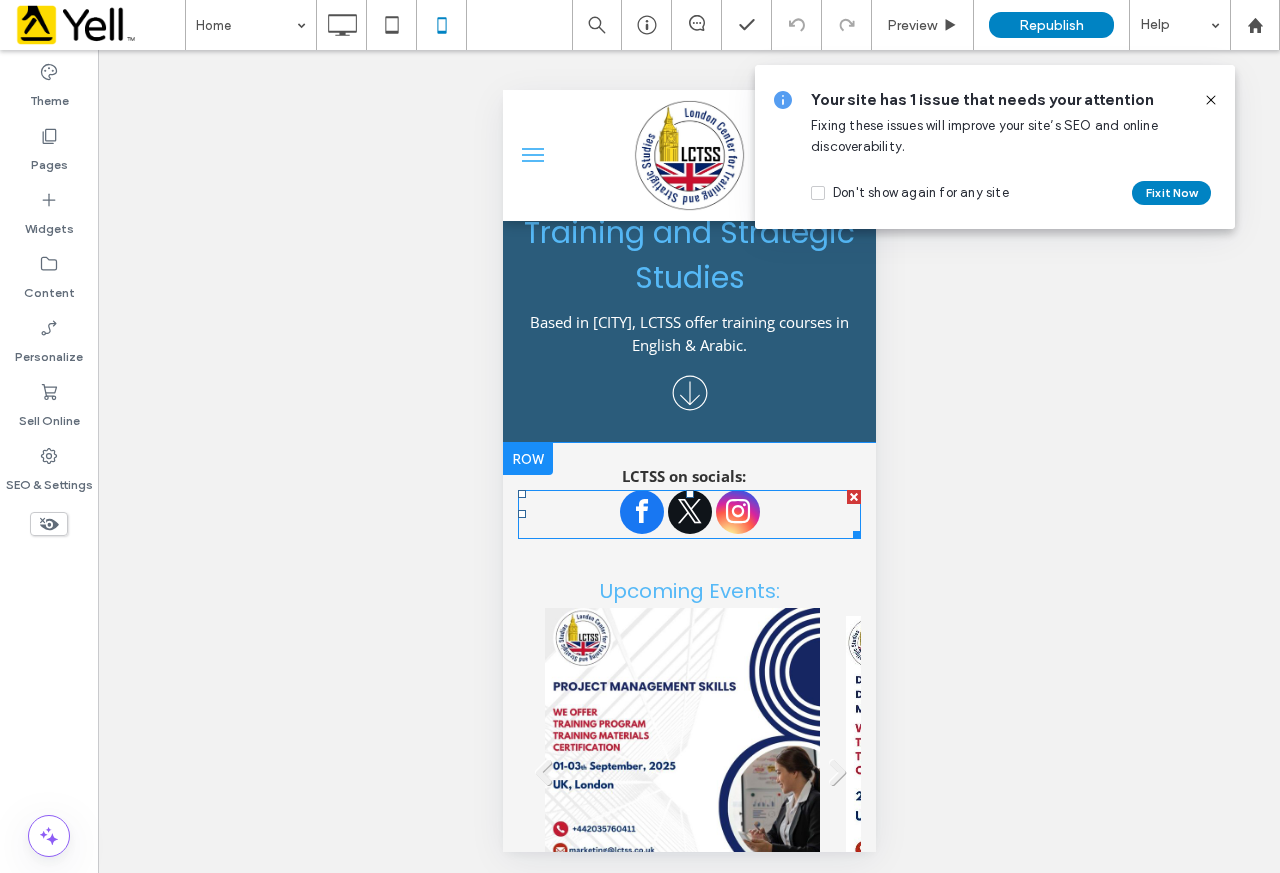 click at bounding box center [688, 514] 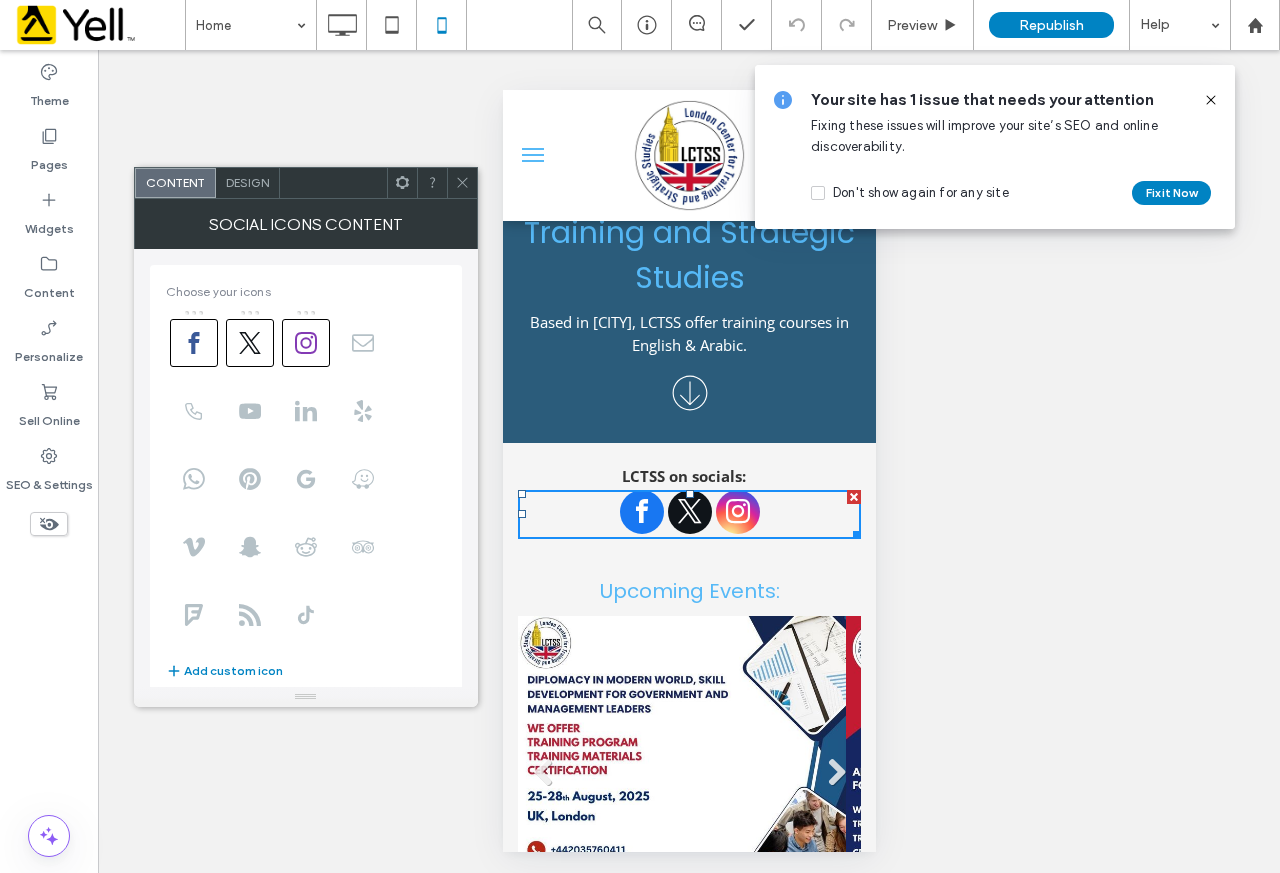 click 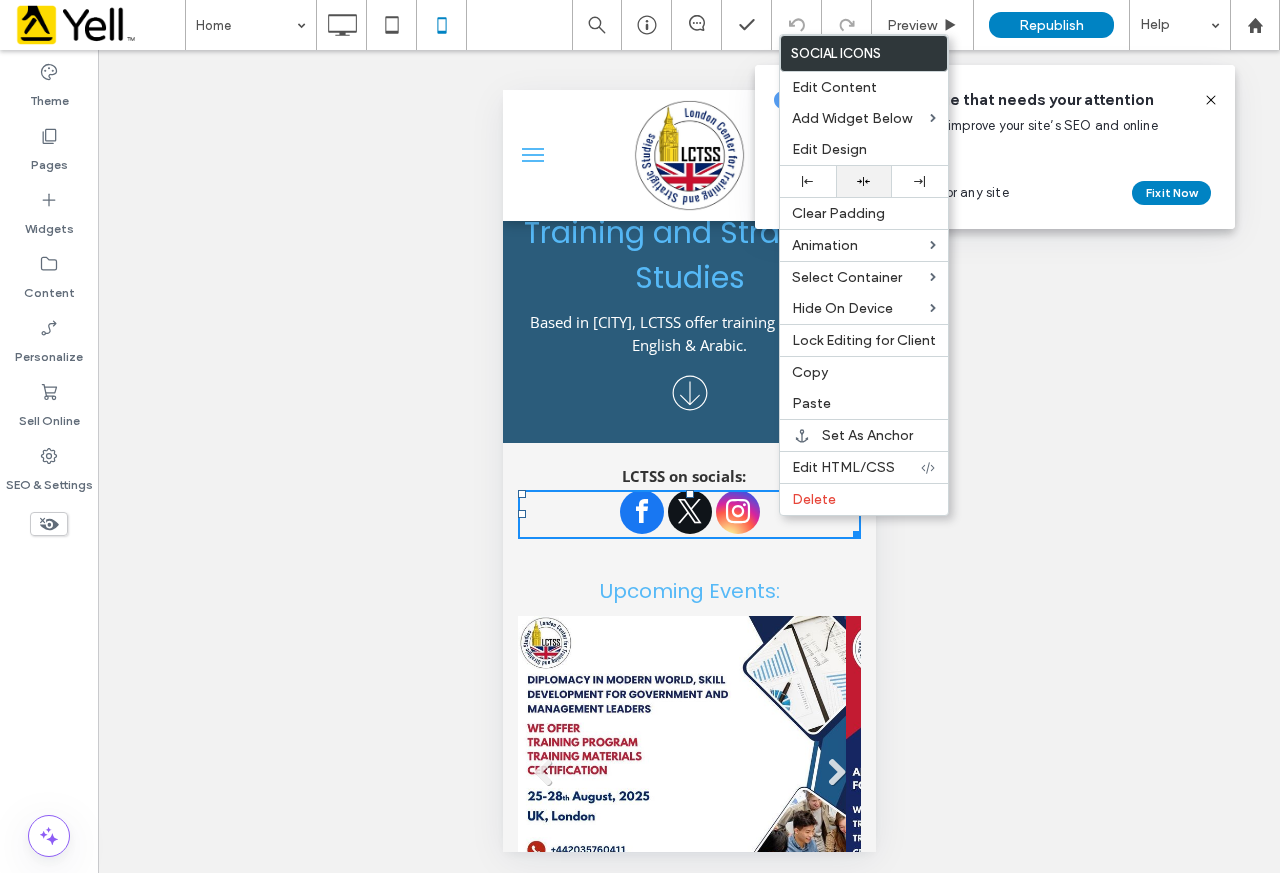 click at bounding box center (864, 181) 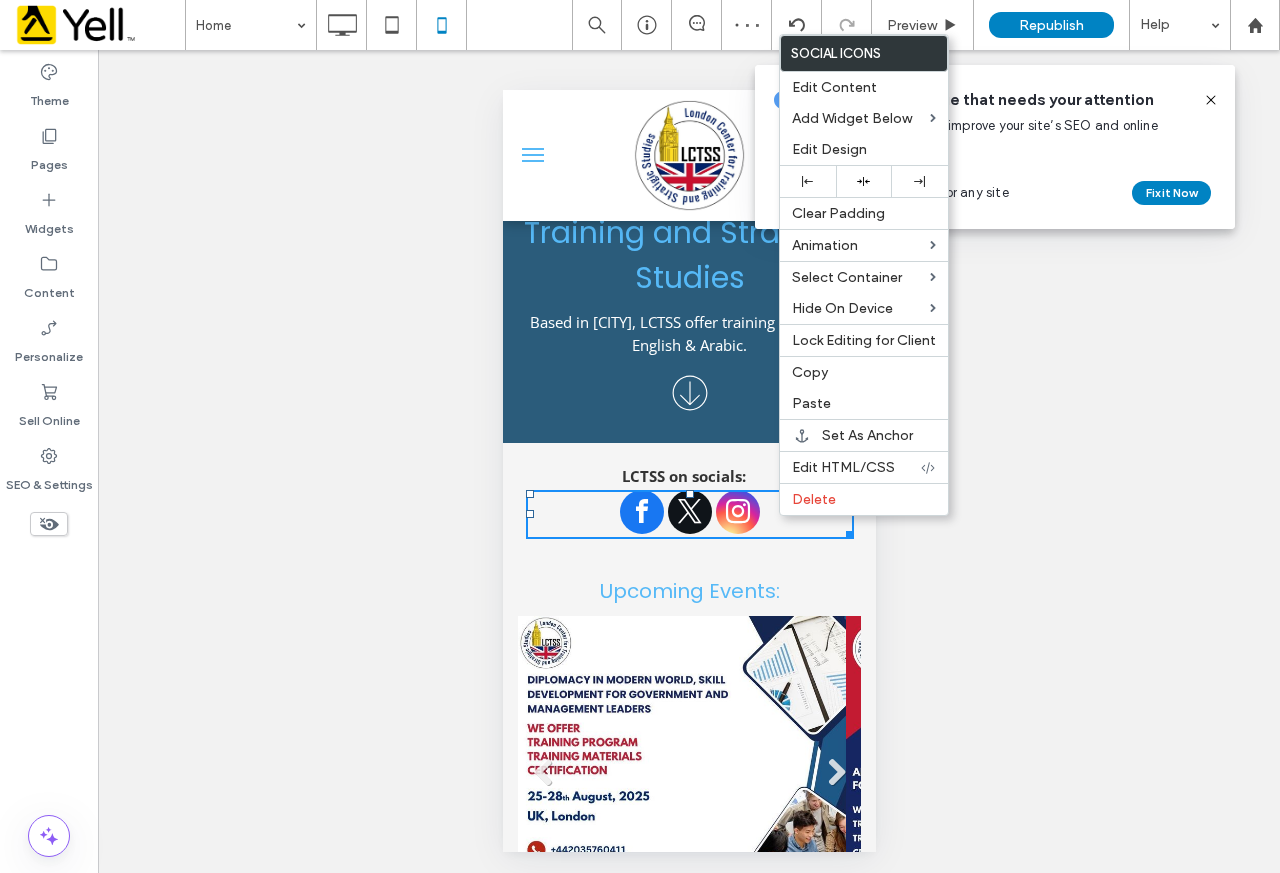 click on "LCTSS on socials:" at bounding box center [683, 476] 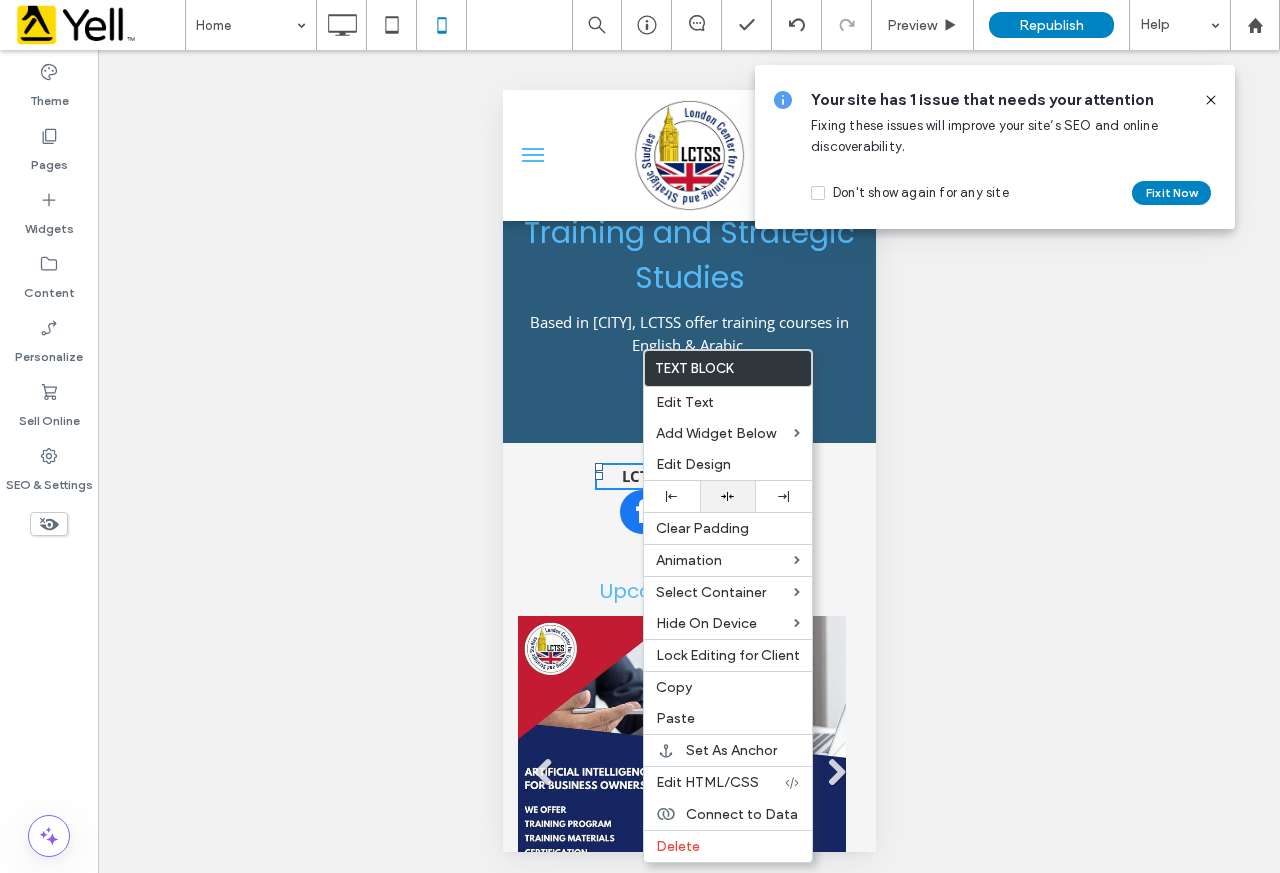 click 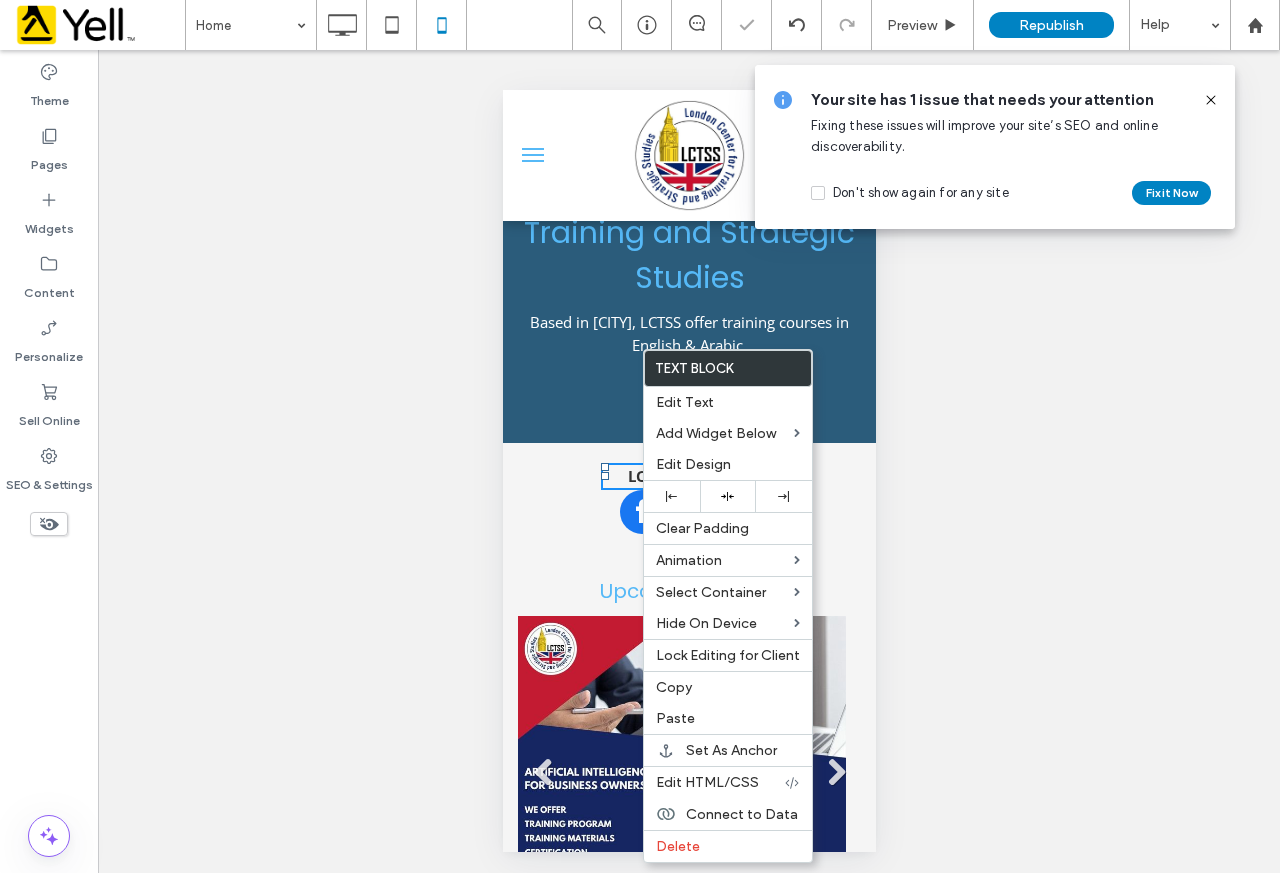 click on "Unhide?
Yes
Unhide?
Yes
Unhide?
Yes
Unhide?
Yes
Unhide?
Yes
Unhide?
Yes
Unhide?
Yes
Unhide?
Yes" at bounding box center (689, 463) 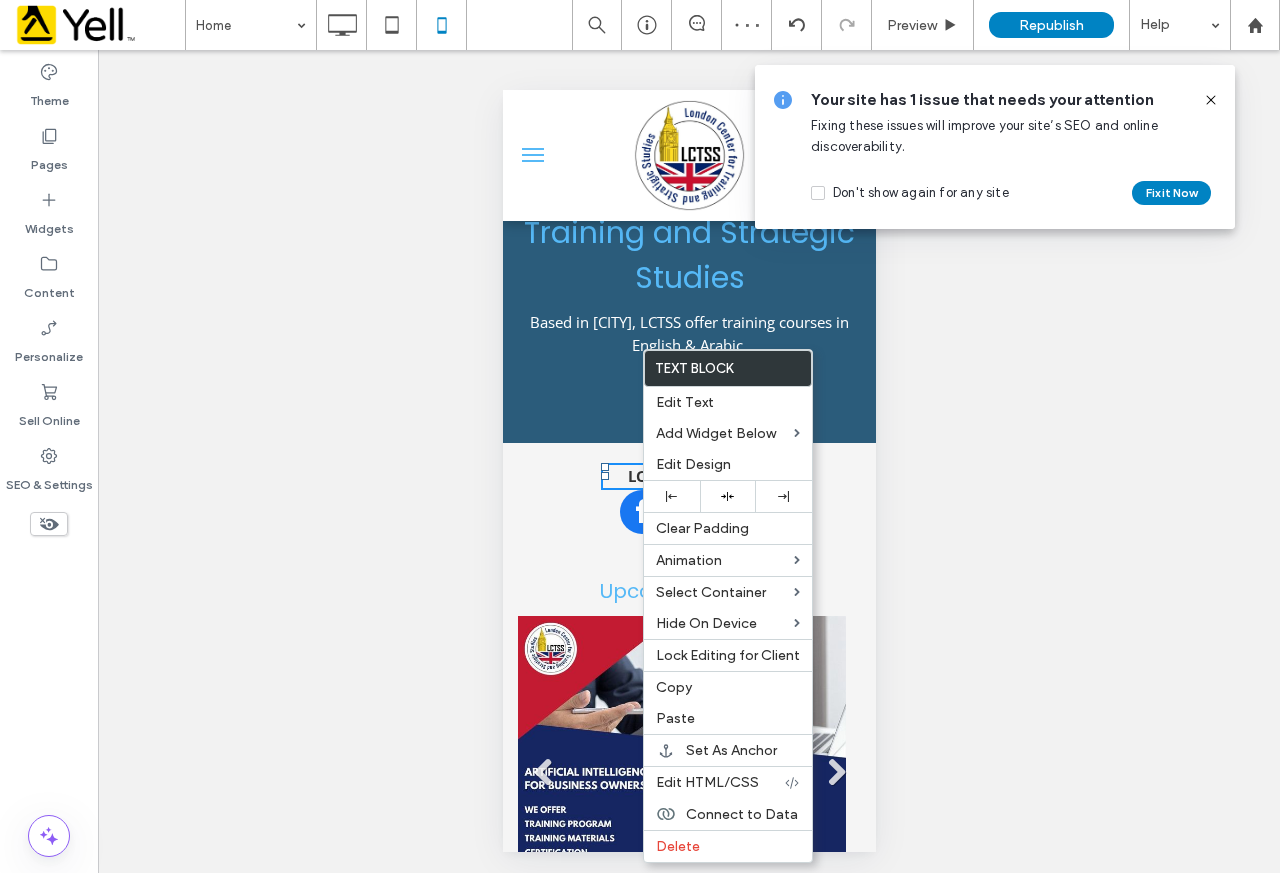 drag, startPoint x: 1380, startPoint y: 638, endPoint x: 854, endPoint y: 550, distance: 533.3104 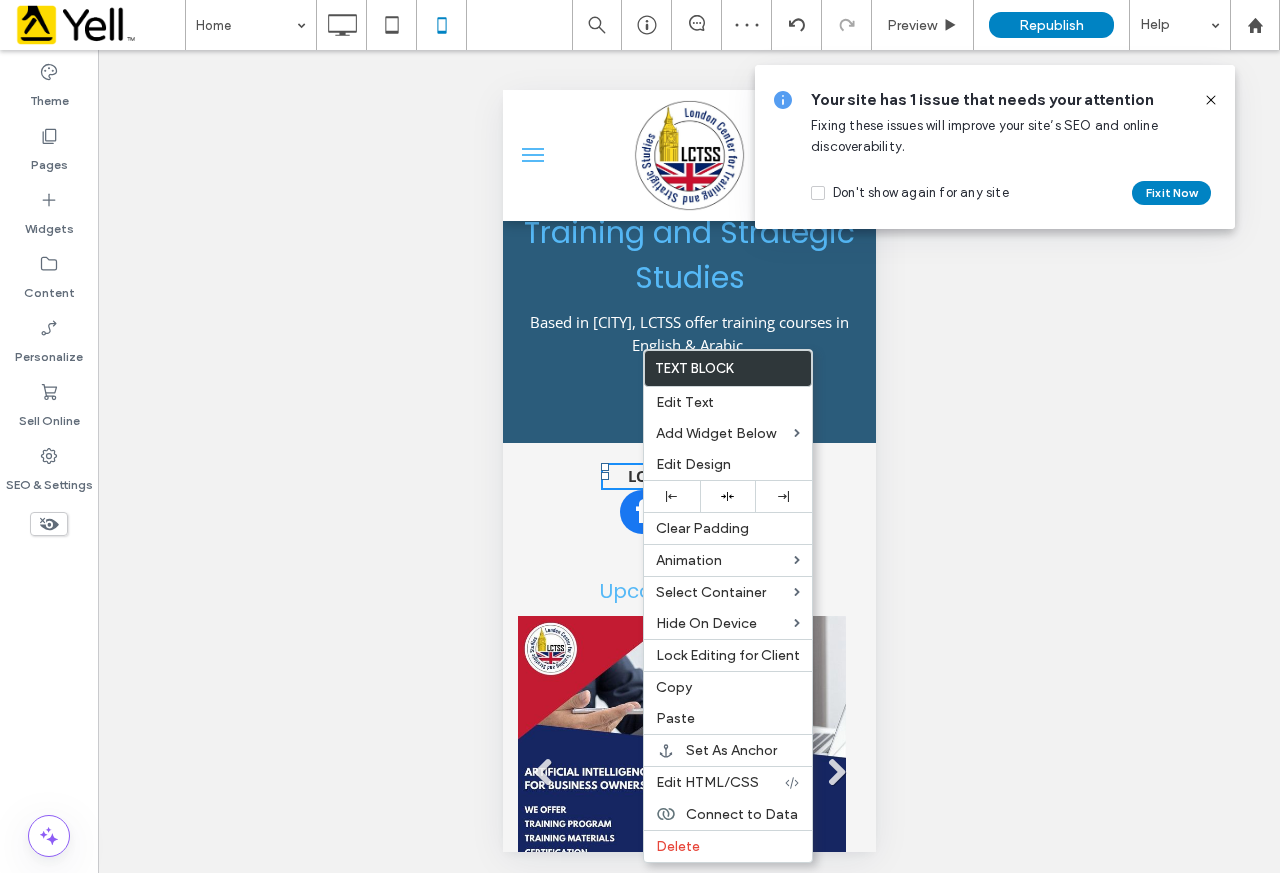 click on "LCTSS on socials:
Upcoming Events:
Slide title
Write your caption here
Button
Slide title
Write your caption here
Button
Slide title
Write your caption here
Button
Write your caption here
Button
Slide title
Write your caption here
Button
Slide title
Write your caption here
Button
Slide title
Write your caption here
Button
Previous Next
Click To Paste" at bounding box center (688, 707) 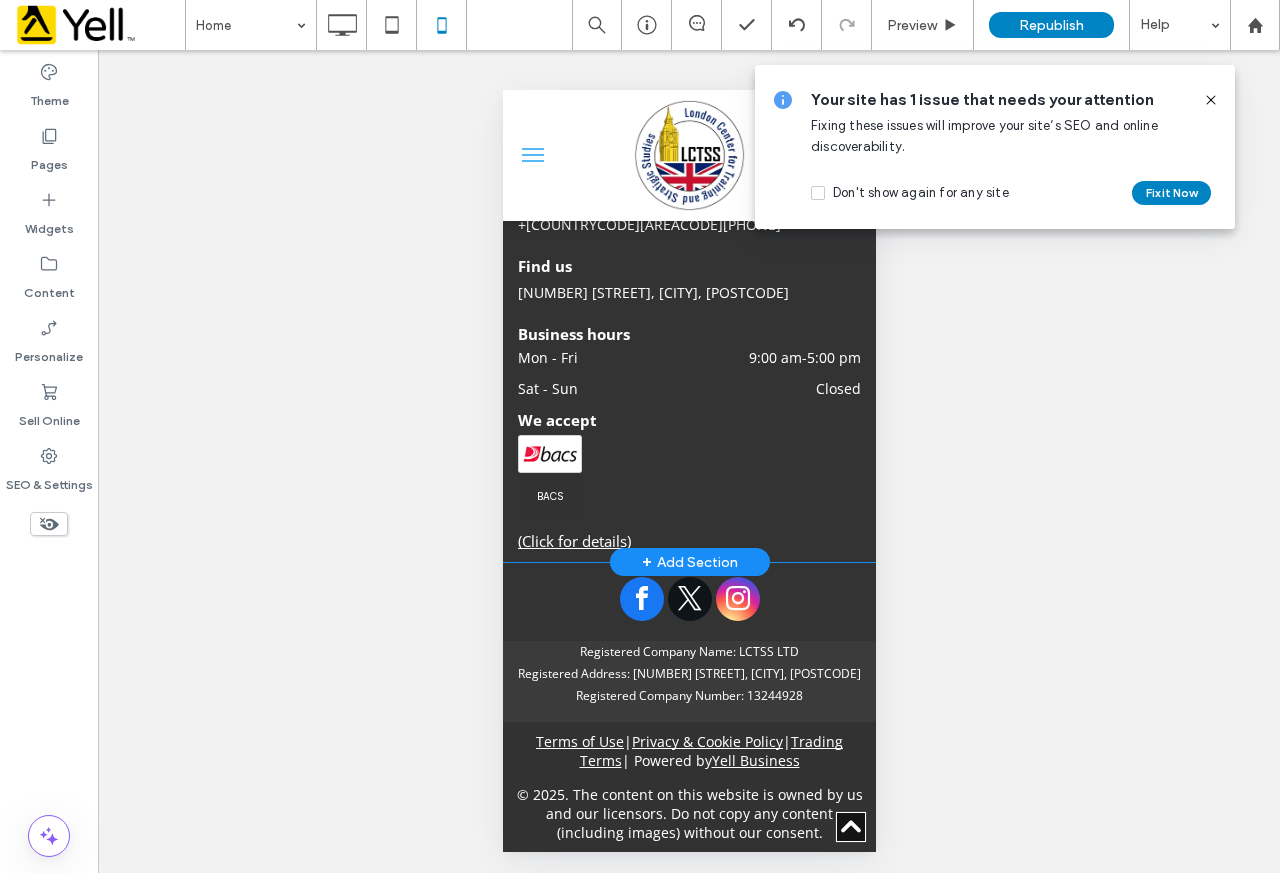 scroll, scrollTop: 6397, scrollLeft: 0, axis: vertical 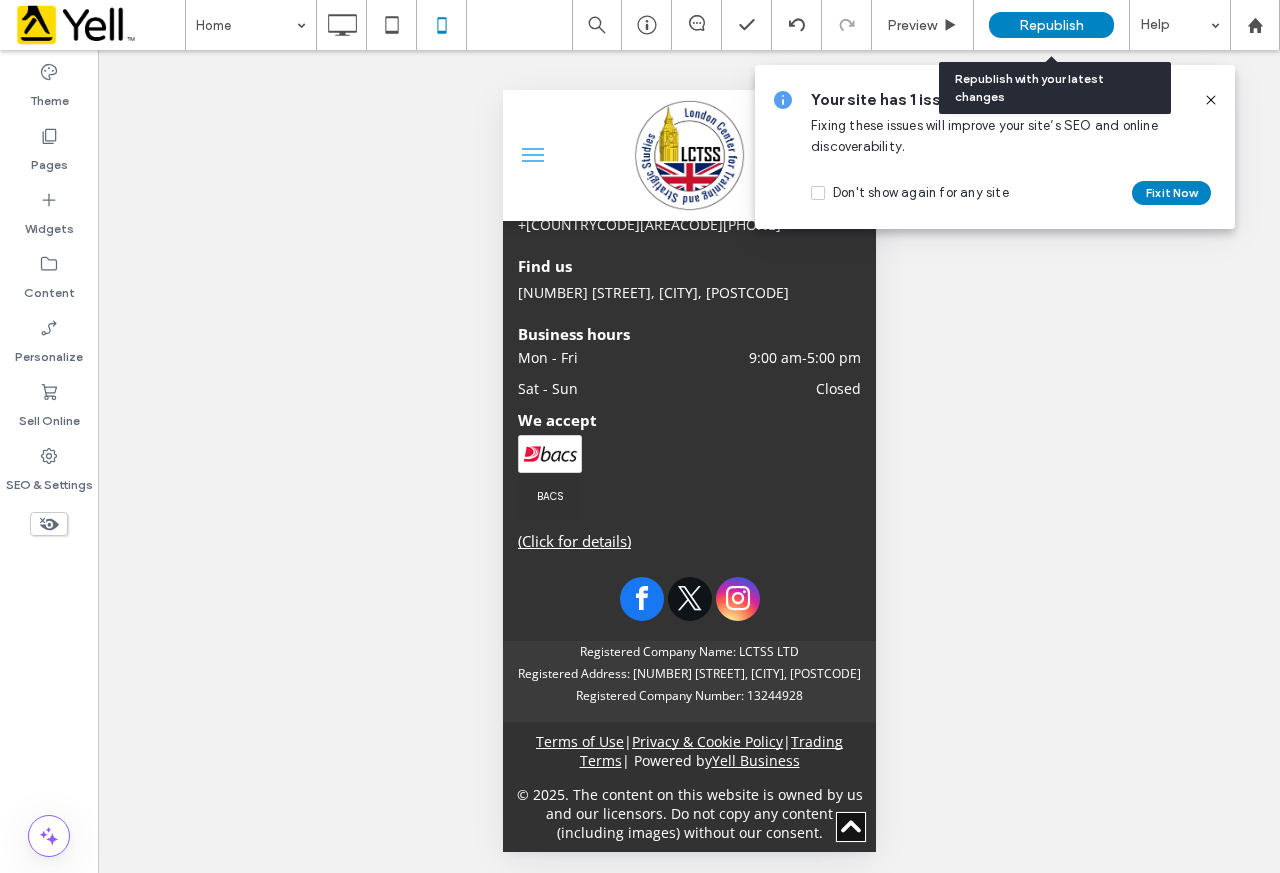 click on "Republish" at bounding box center [1051, 25] 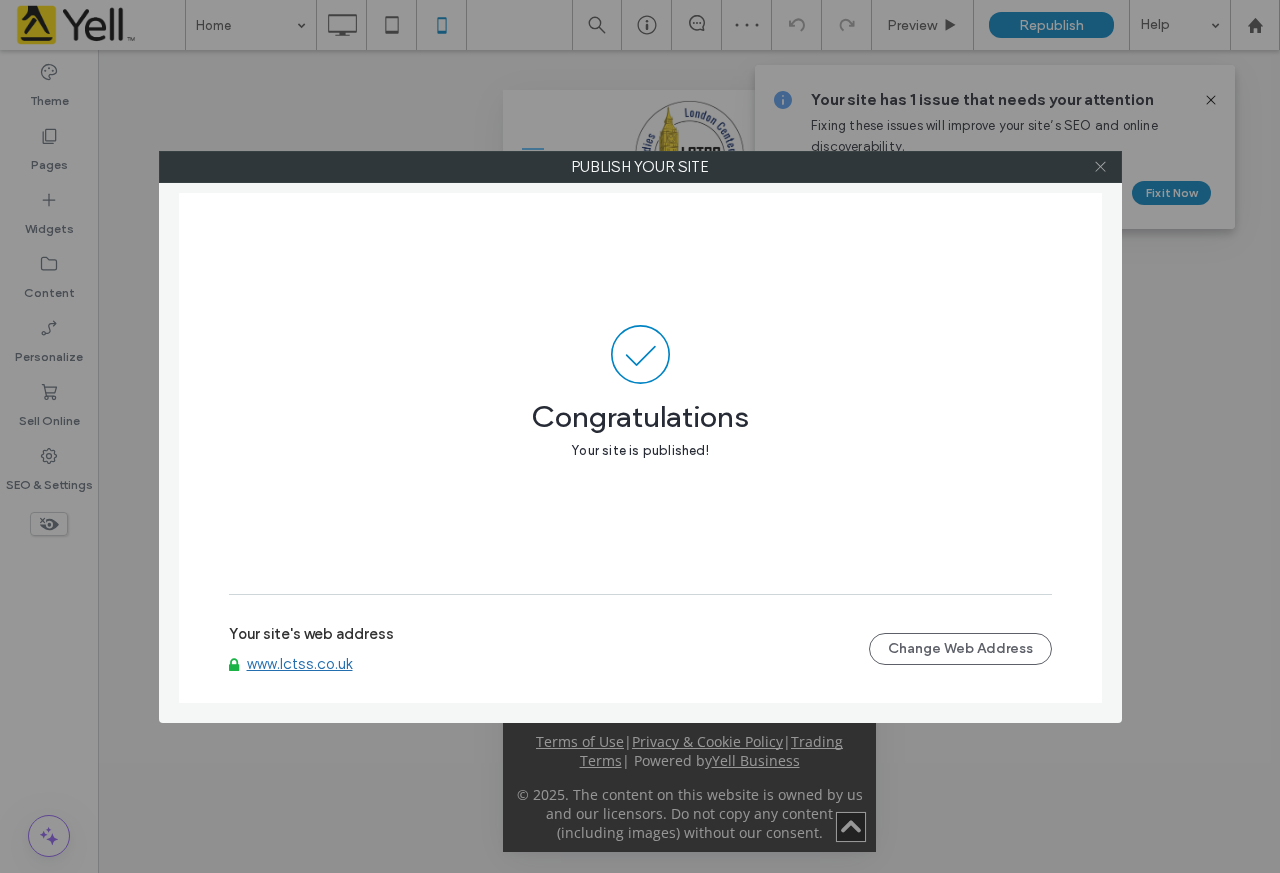 click 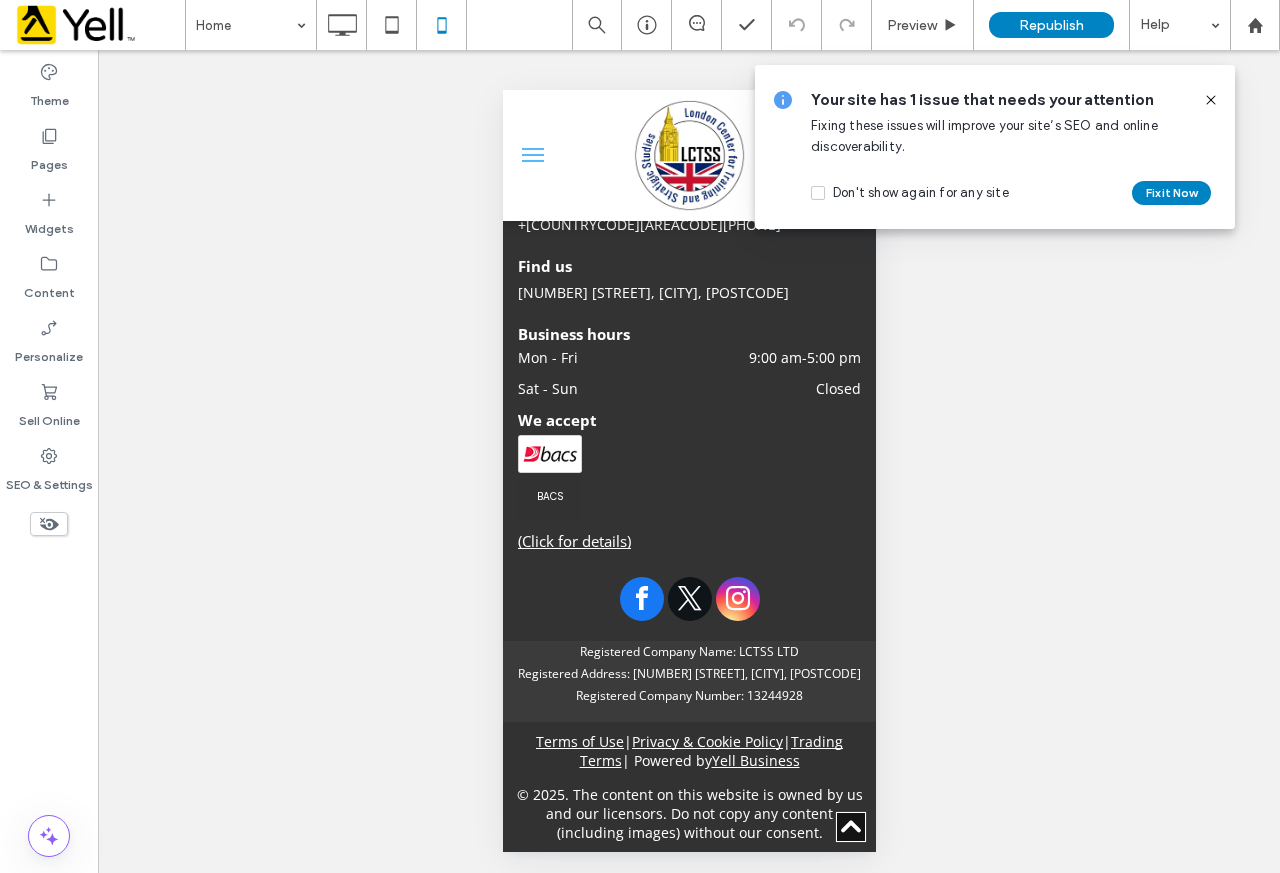 click at bounding box center (1203, 100) 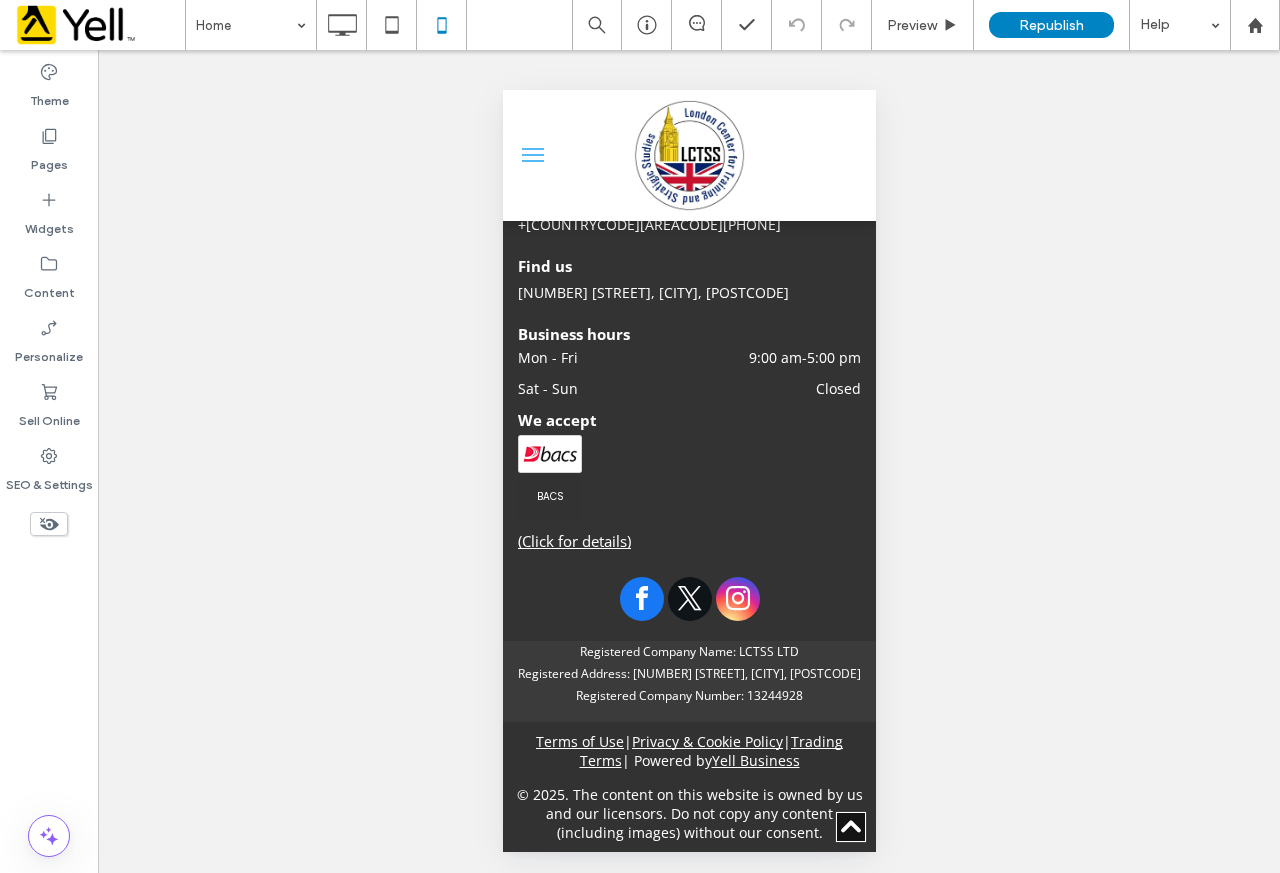 click on "Unhide?
Yes
Unhide?
Yes
Unhide?
Yes
Unhide?
Yes
Unhide?
Yes
Unhide?
Yes
Unhide?
Yes
Unhide?
Yes" at bounding box center (689, 463) 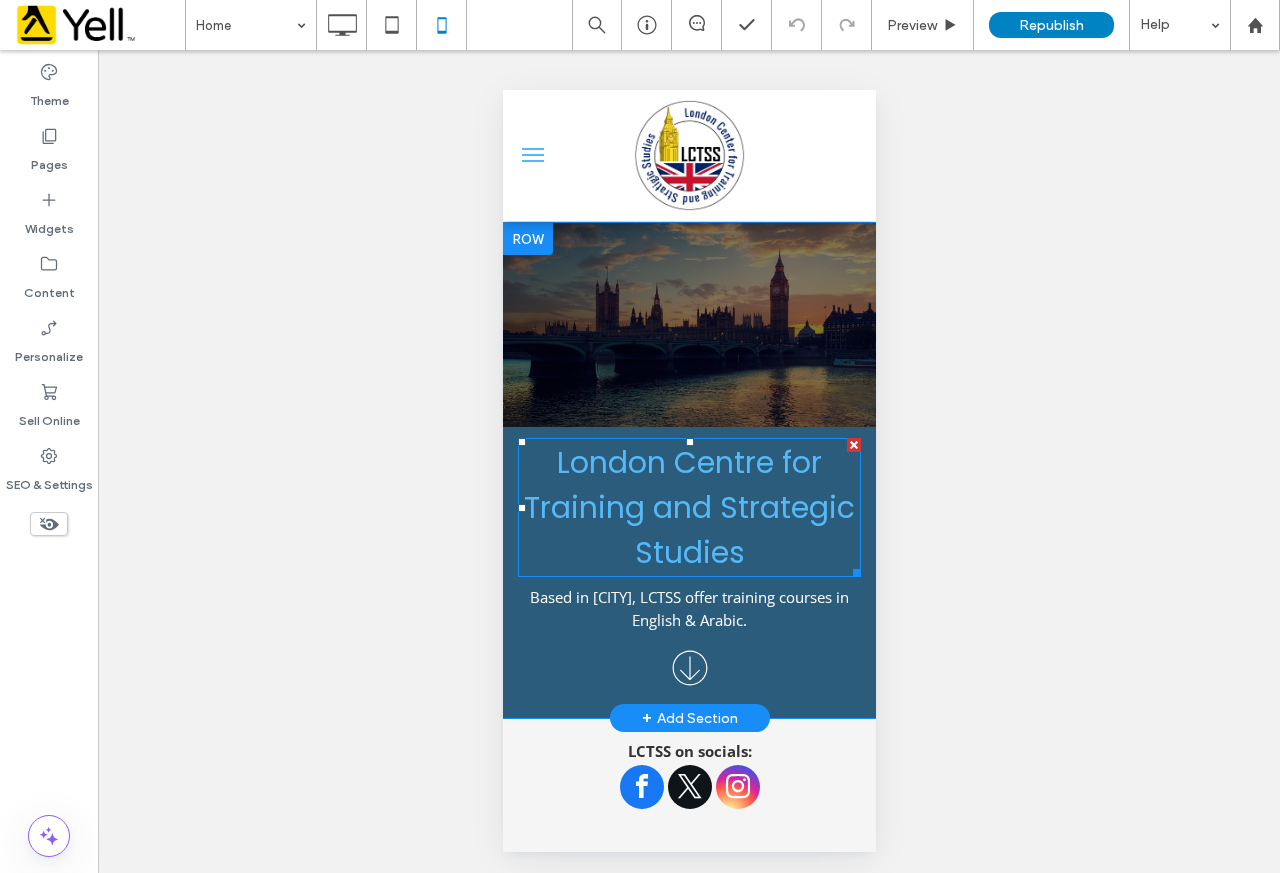 scroll, scrollTop: 0, scrollLeft: 0, axis: both 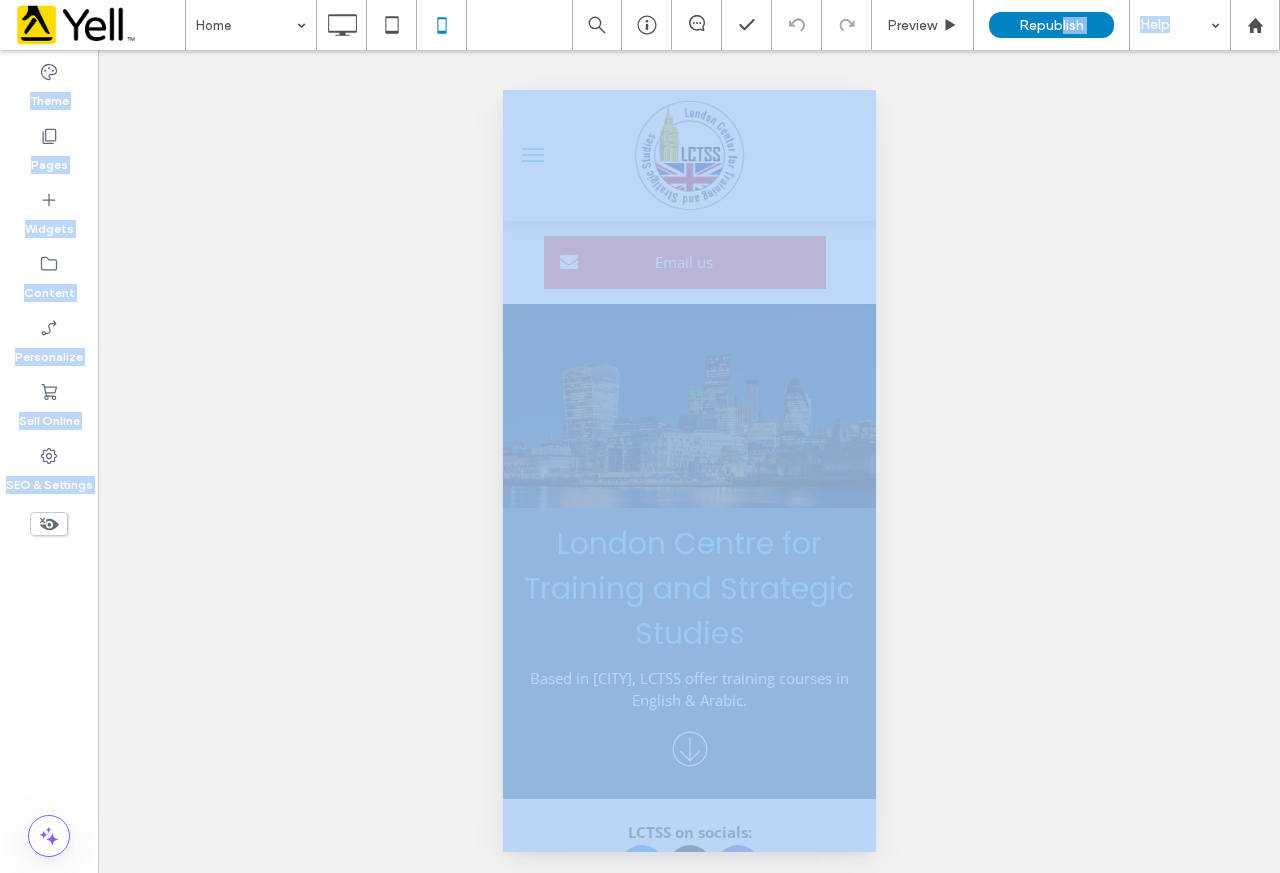 drag, startPoint x: 1061, startPoint y: 37, endPoint x: 1065, endPoint y: 124, distance: 87.0919 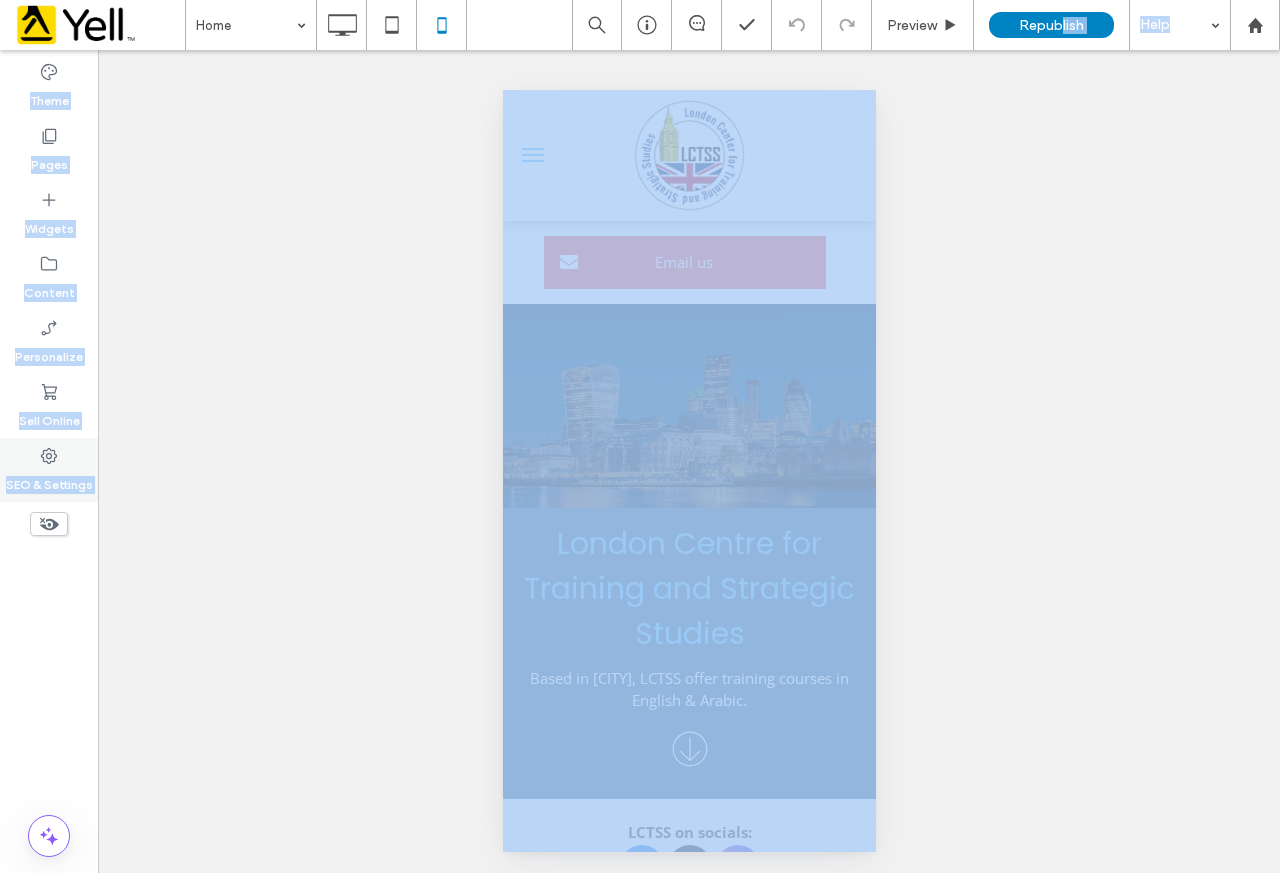 click on "SEO & Settings" at bounding box center [49, 480] 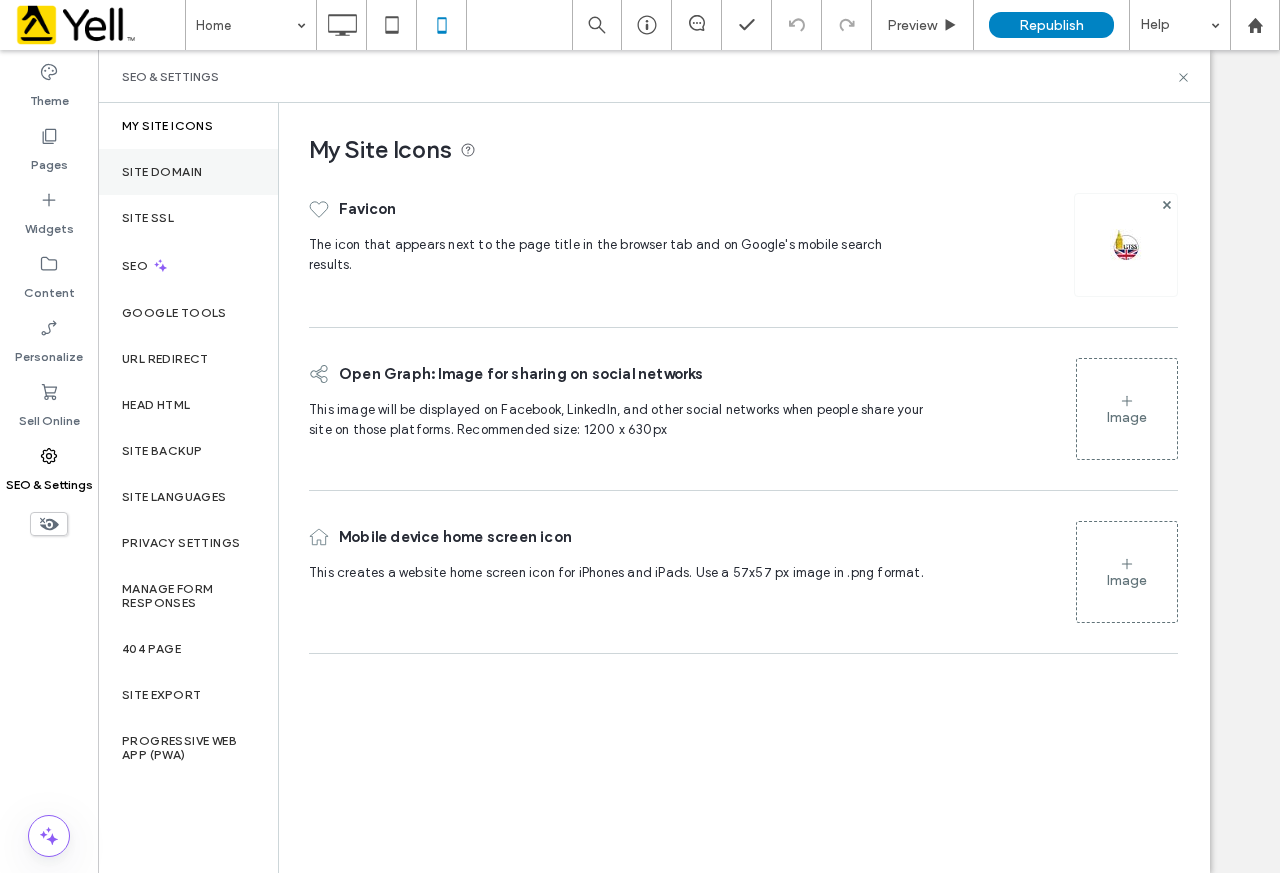 click on "Site Domain" at bounding box center [188, 172] 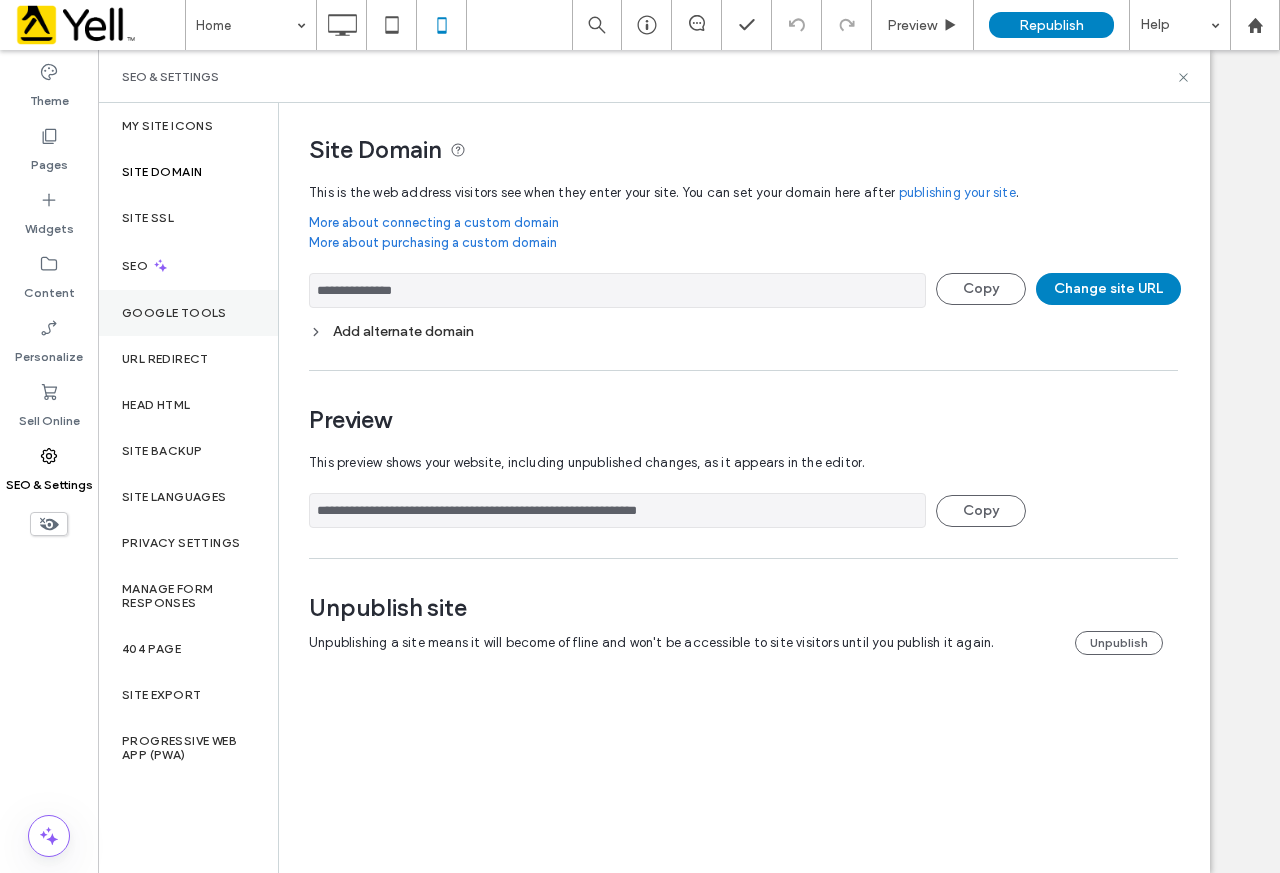 drag, startPoint x: 492, startPoint y: 294, endPoint x: 180, endPoint y: 302, distance: 312.10254 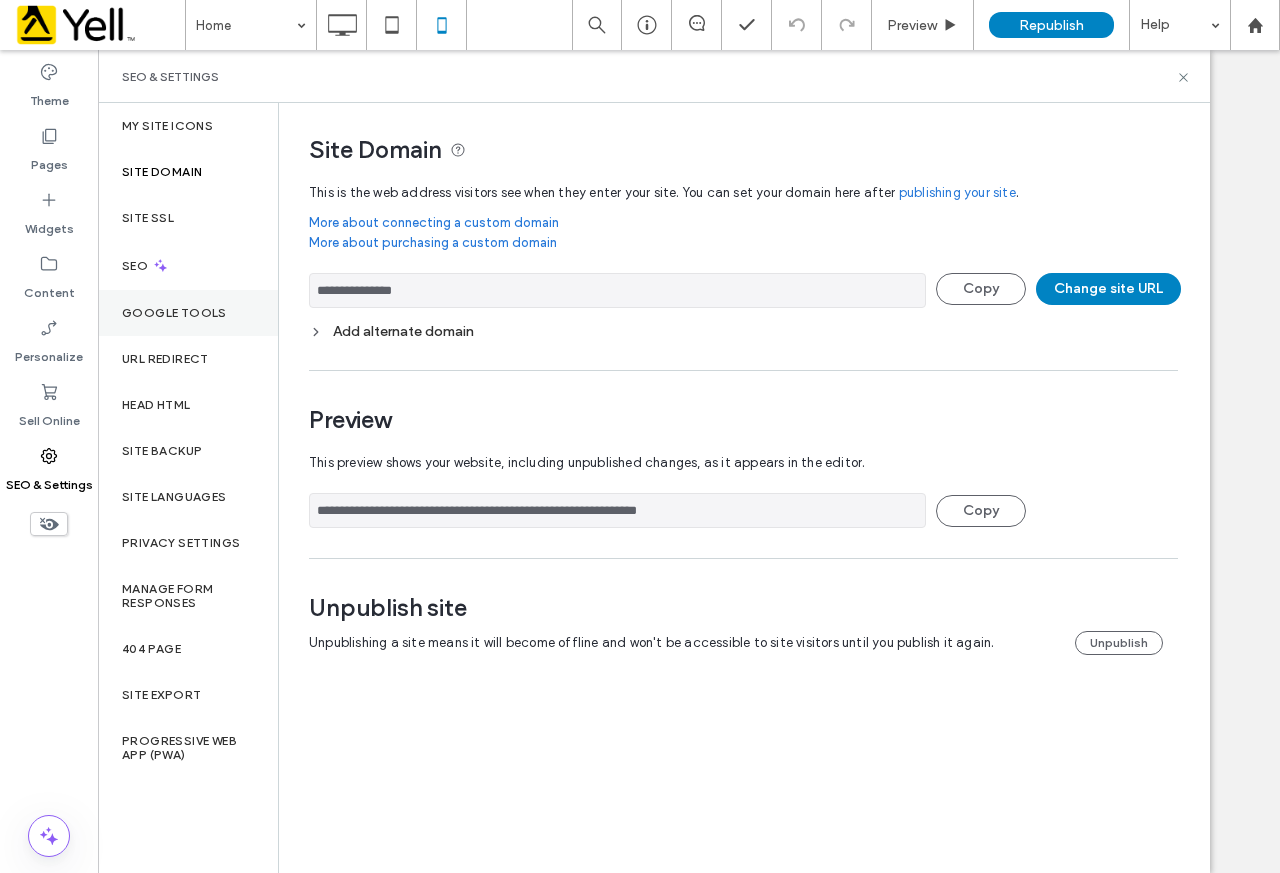 click on "**********" at bounding box center [736, 399] 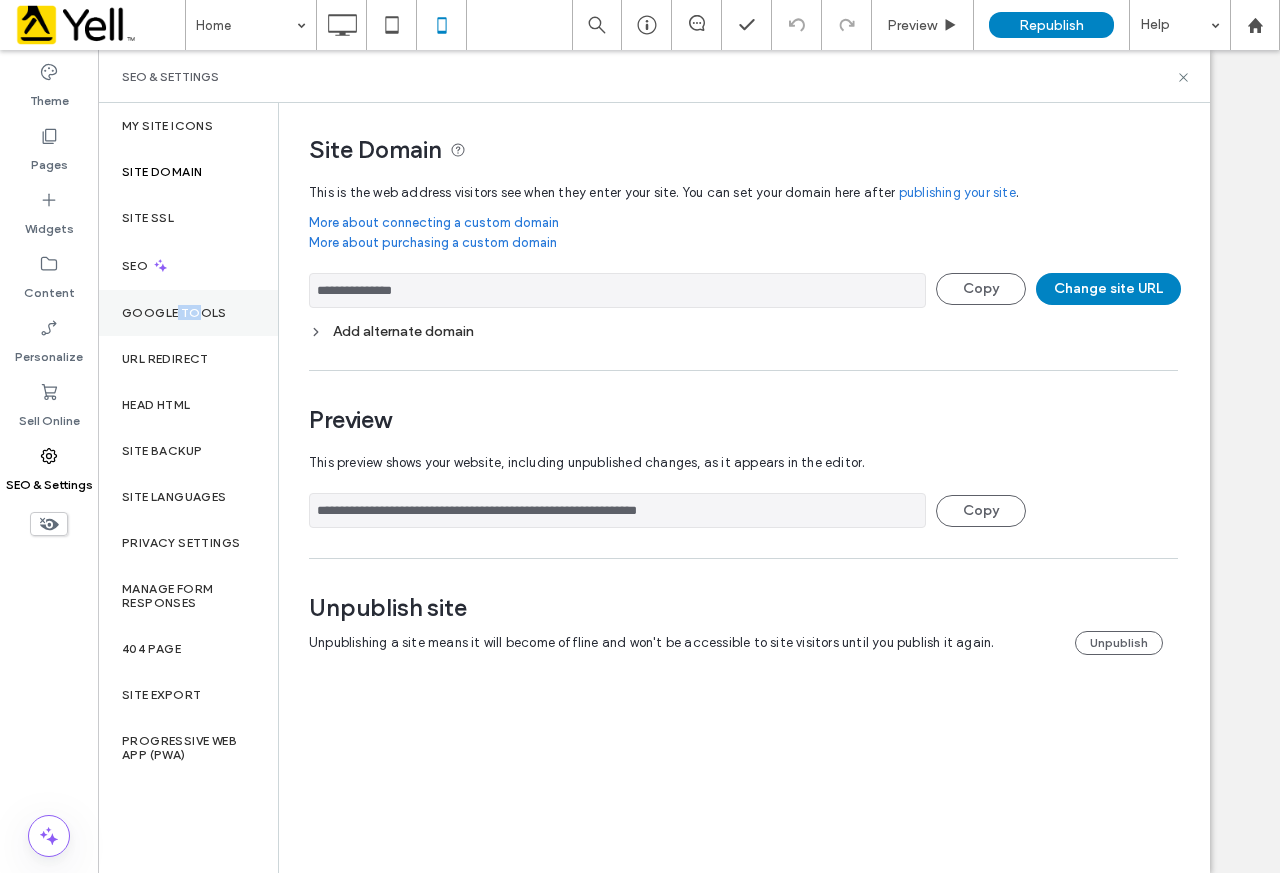 click on "Google Tools" at bounding box center [188, 313] 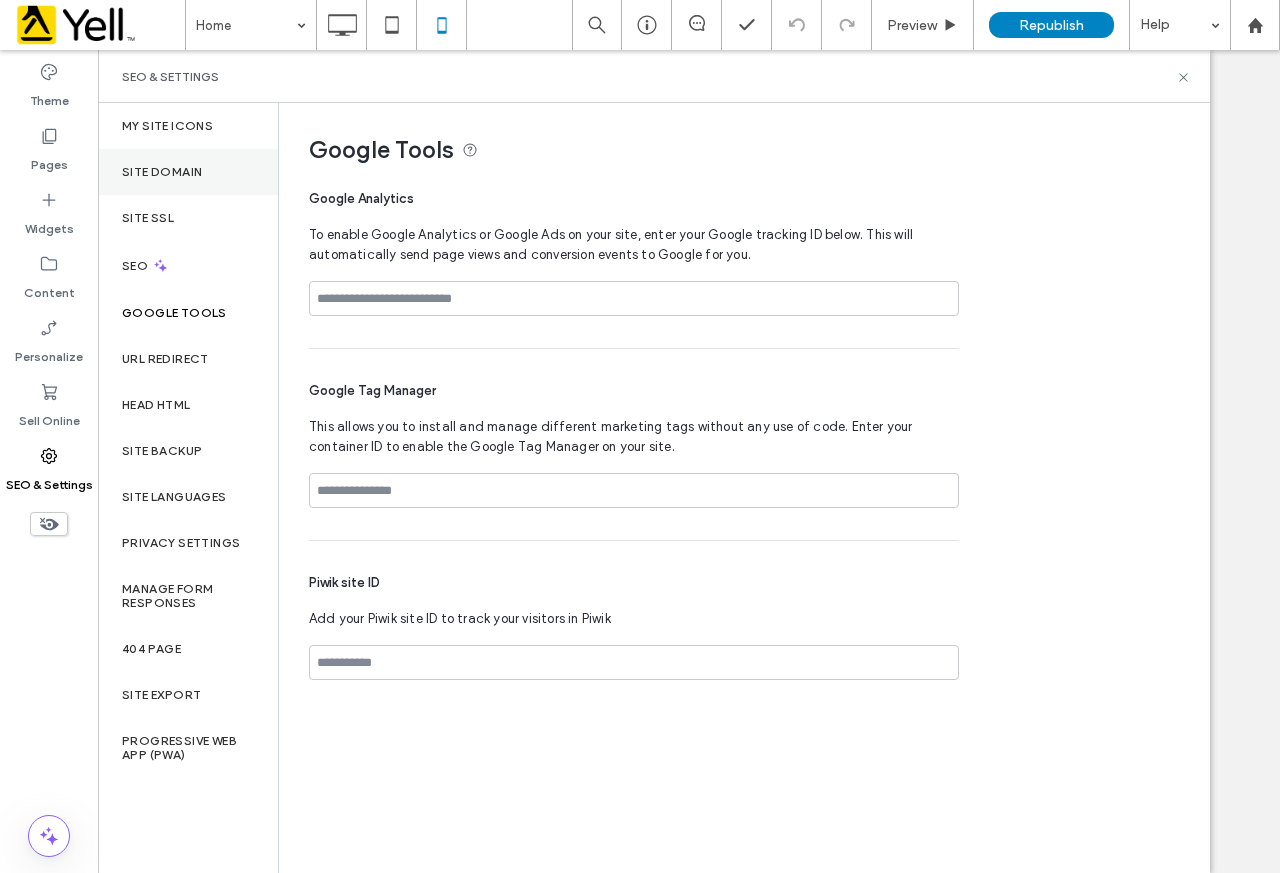click on "Site Domain" at bounding box center [188, 172] 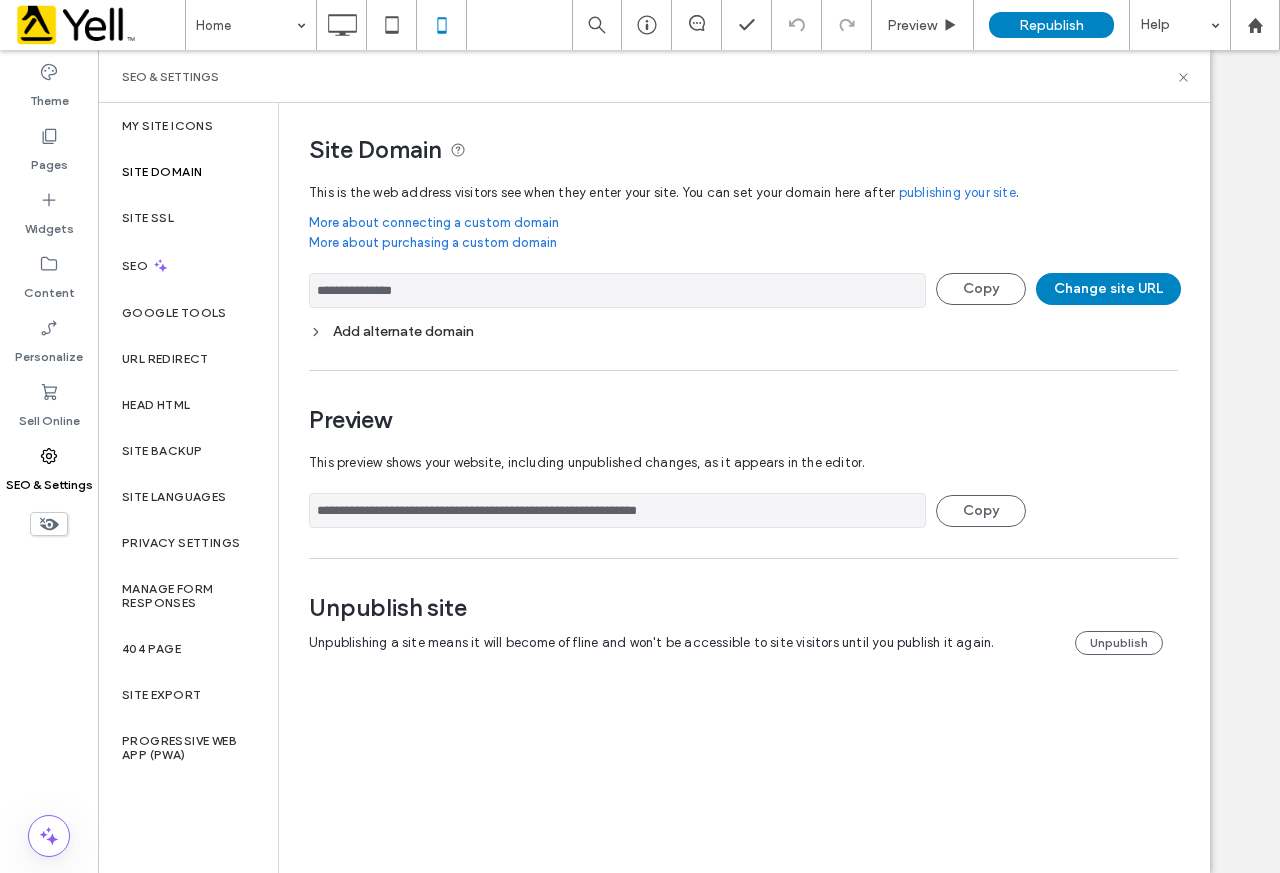 drag, startPoint x: 388, startPoint y: 298, endPoint x: 301, endPoint y: 304, distance: 87.20665 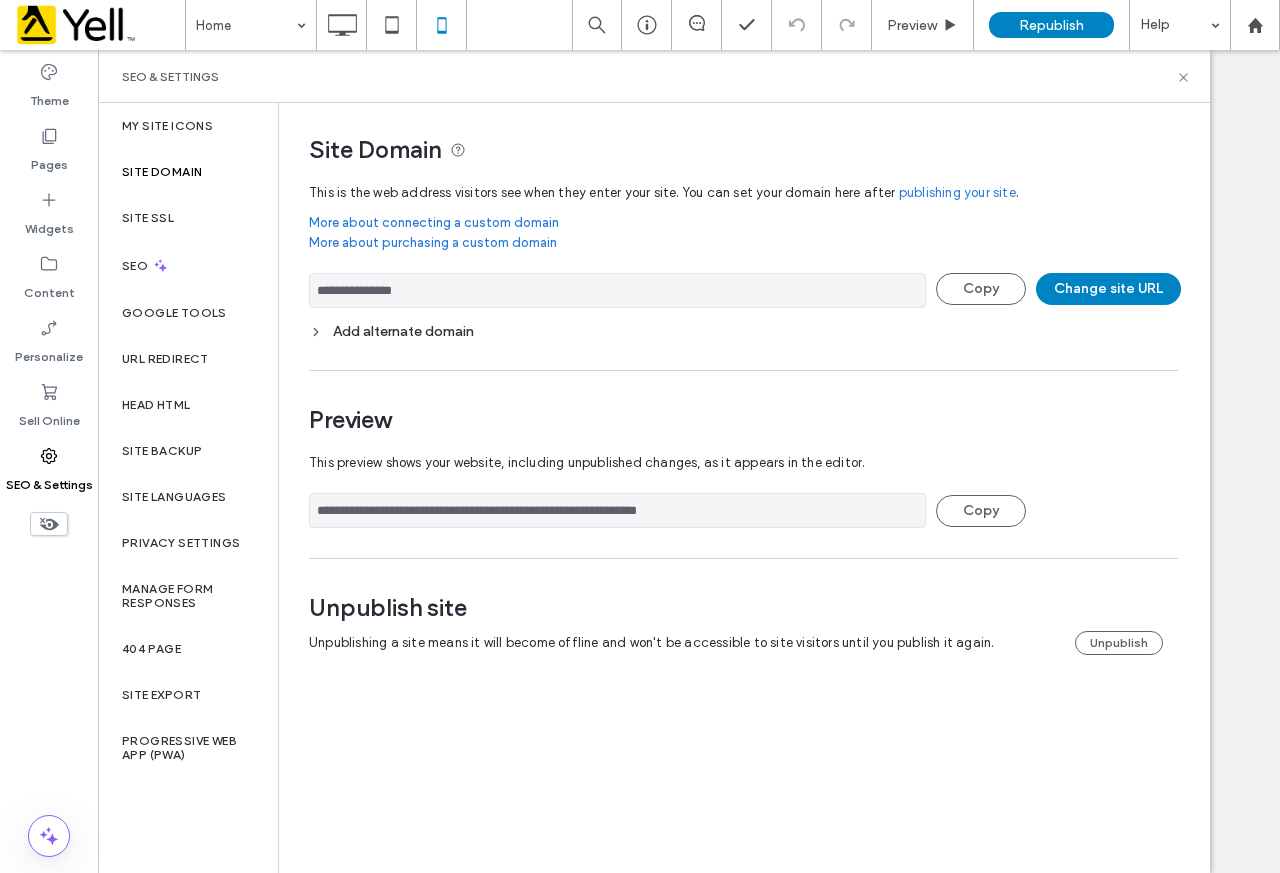 click on "**********" at bounding box center (736, 399) 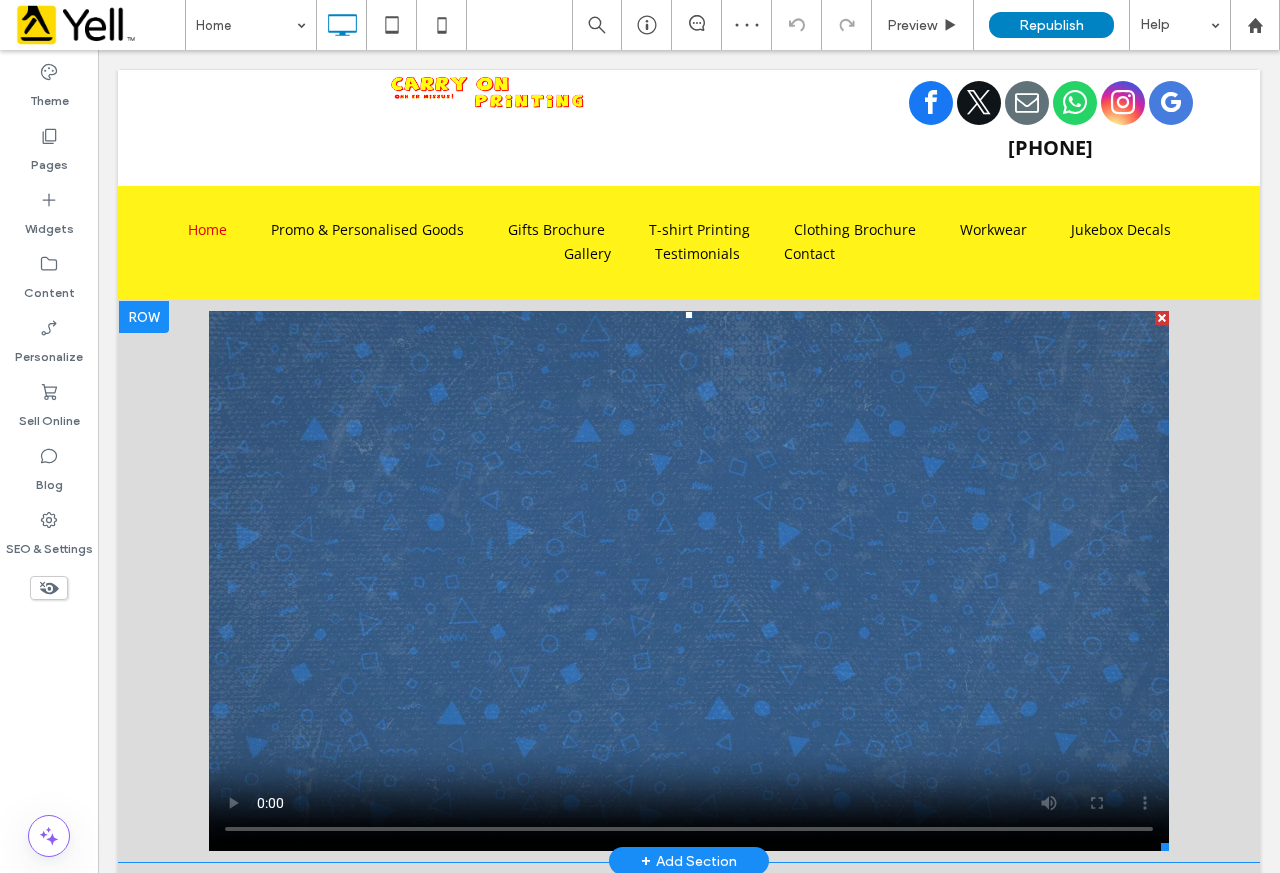 scroll, scrollTop: 0, scrollLeft: 0, axis: both 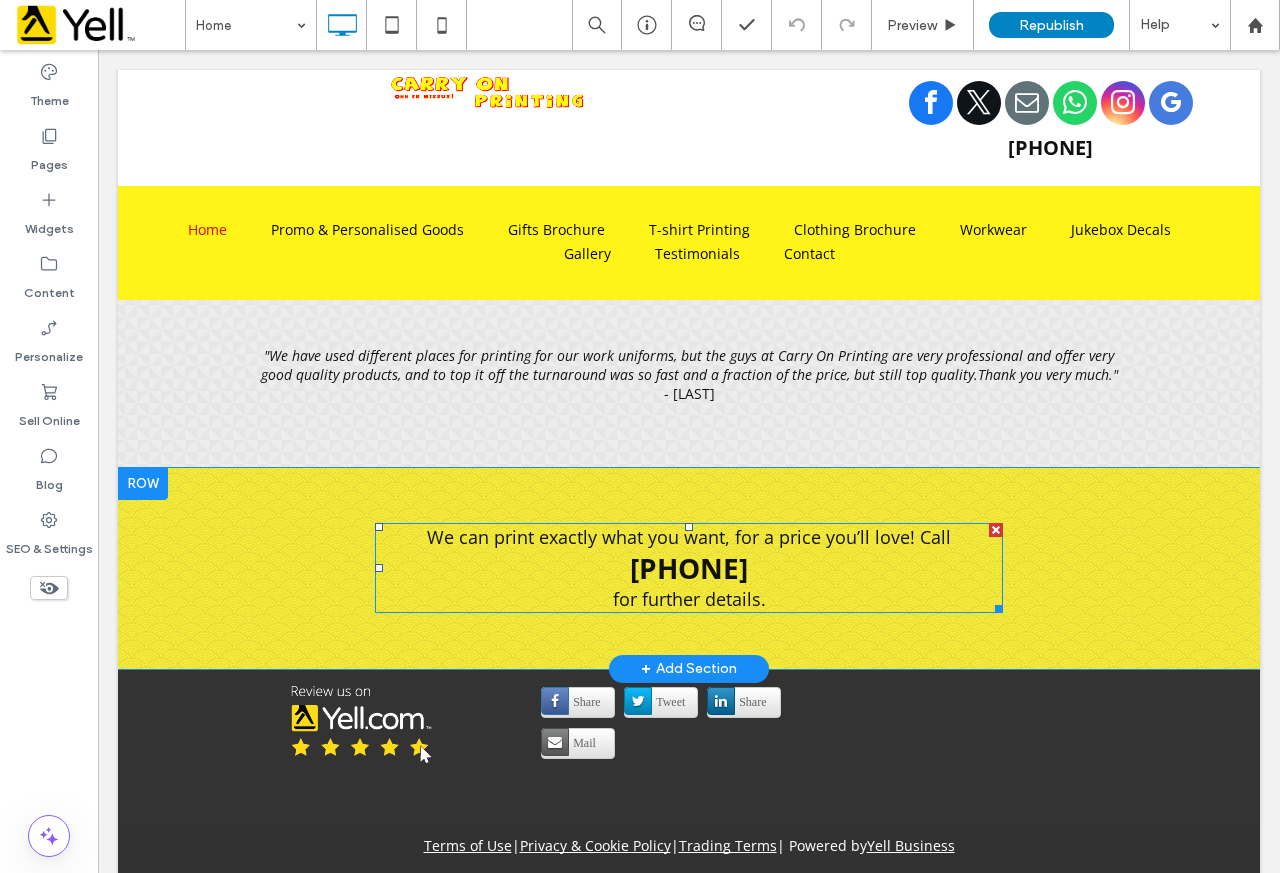 click on "07515 353658" at bounding box center (689, 568) 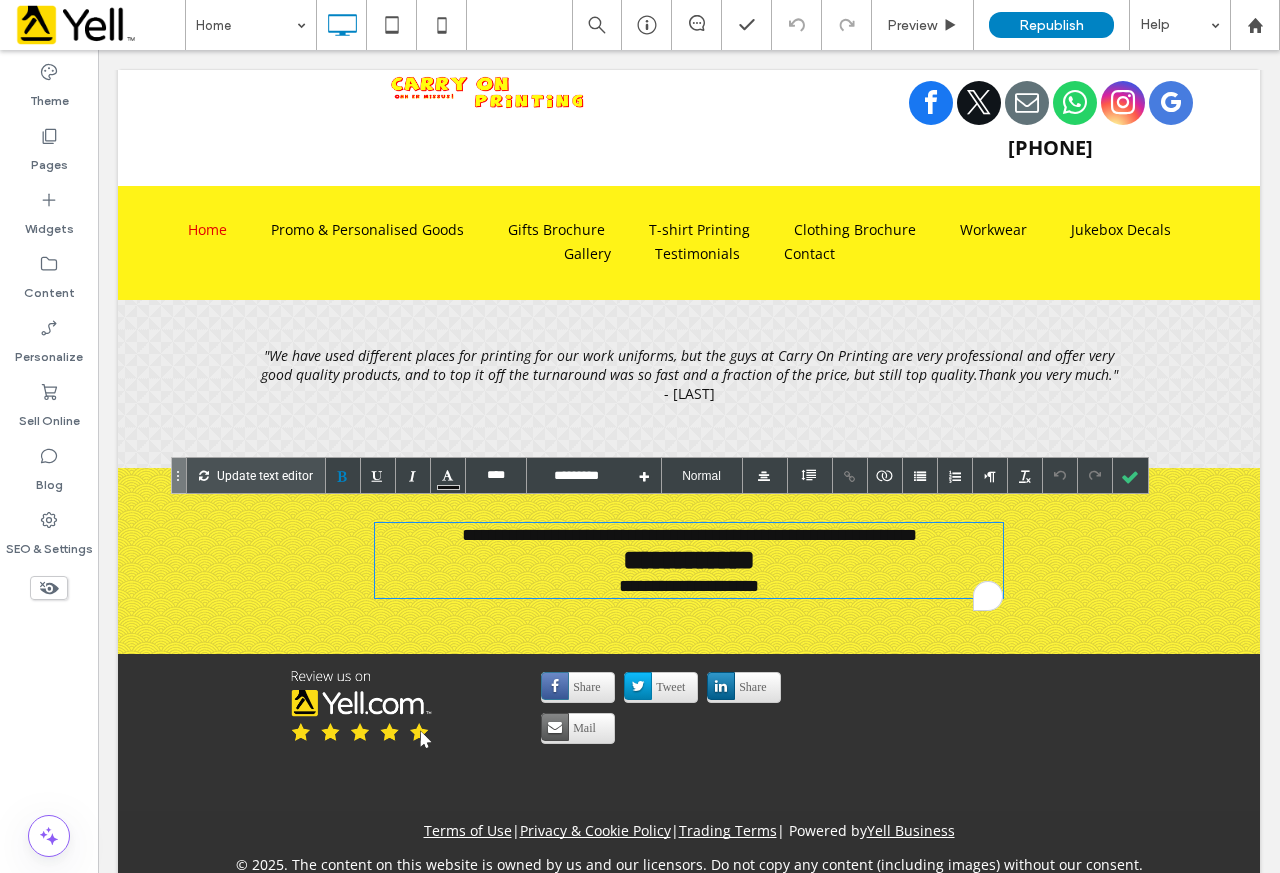 click on "**********" at bounding box center [689, 560] 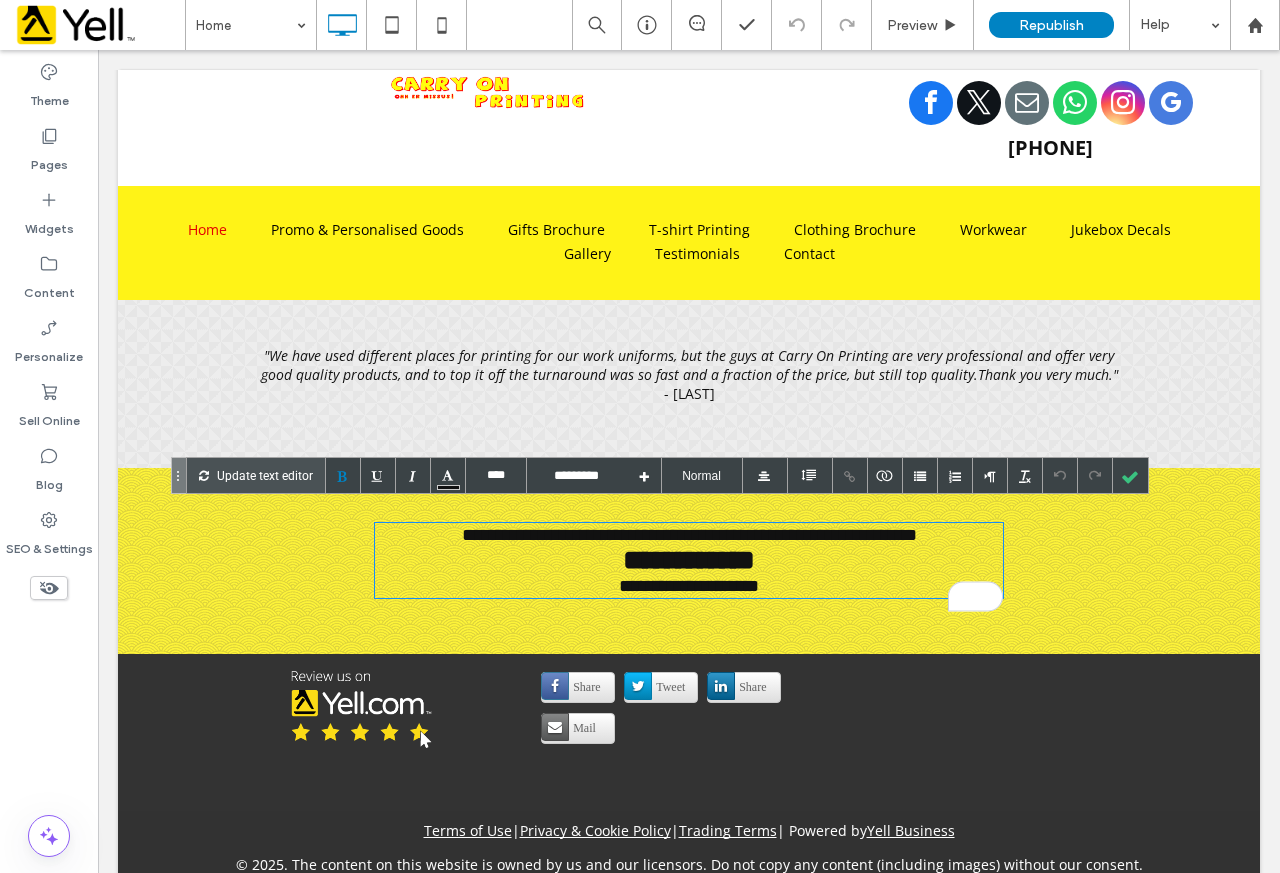 click on "**********" at bounding box center [689, 560] 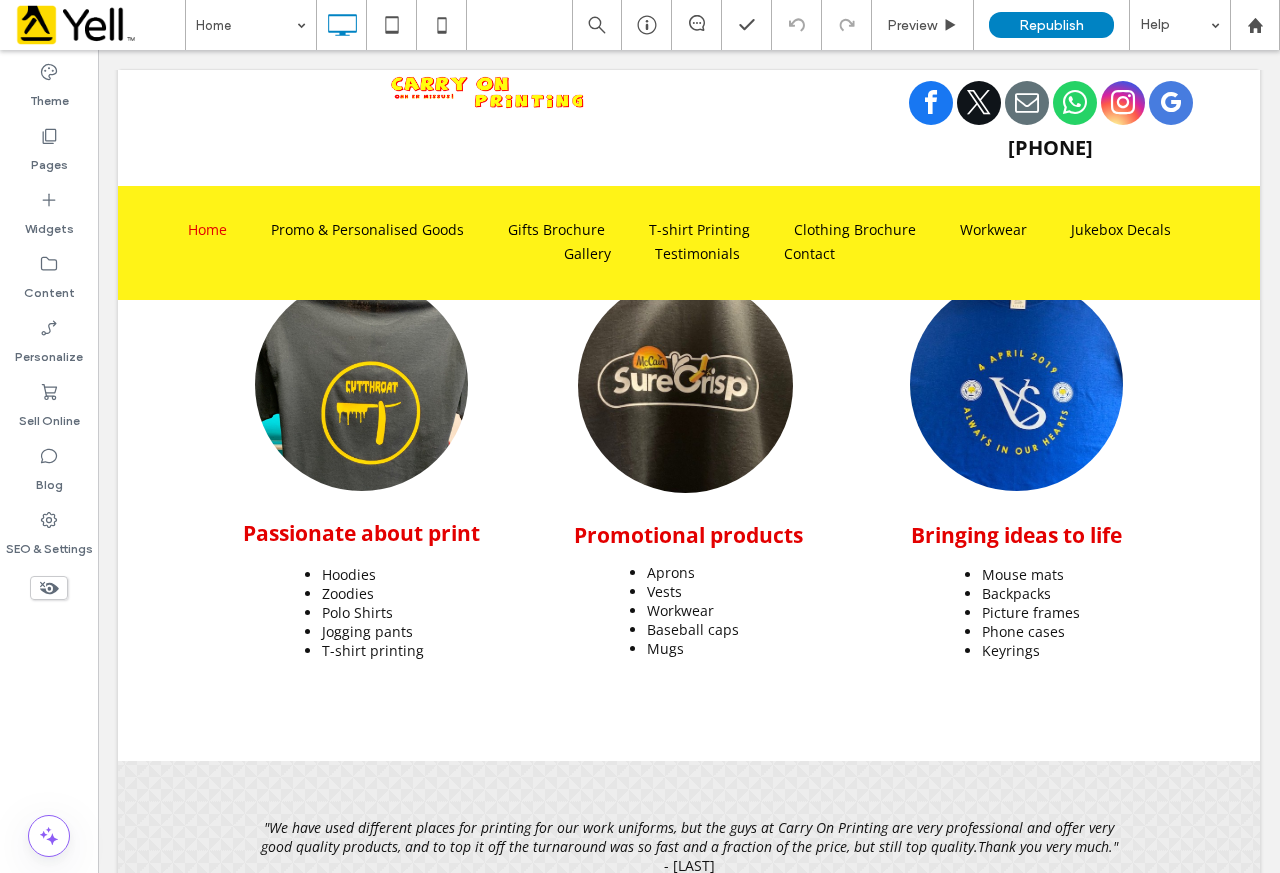 scroll, scrollTop: 2801, scrollLeft: 0, axis: vertical 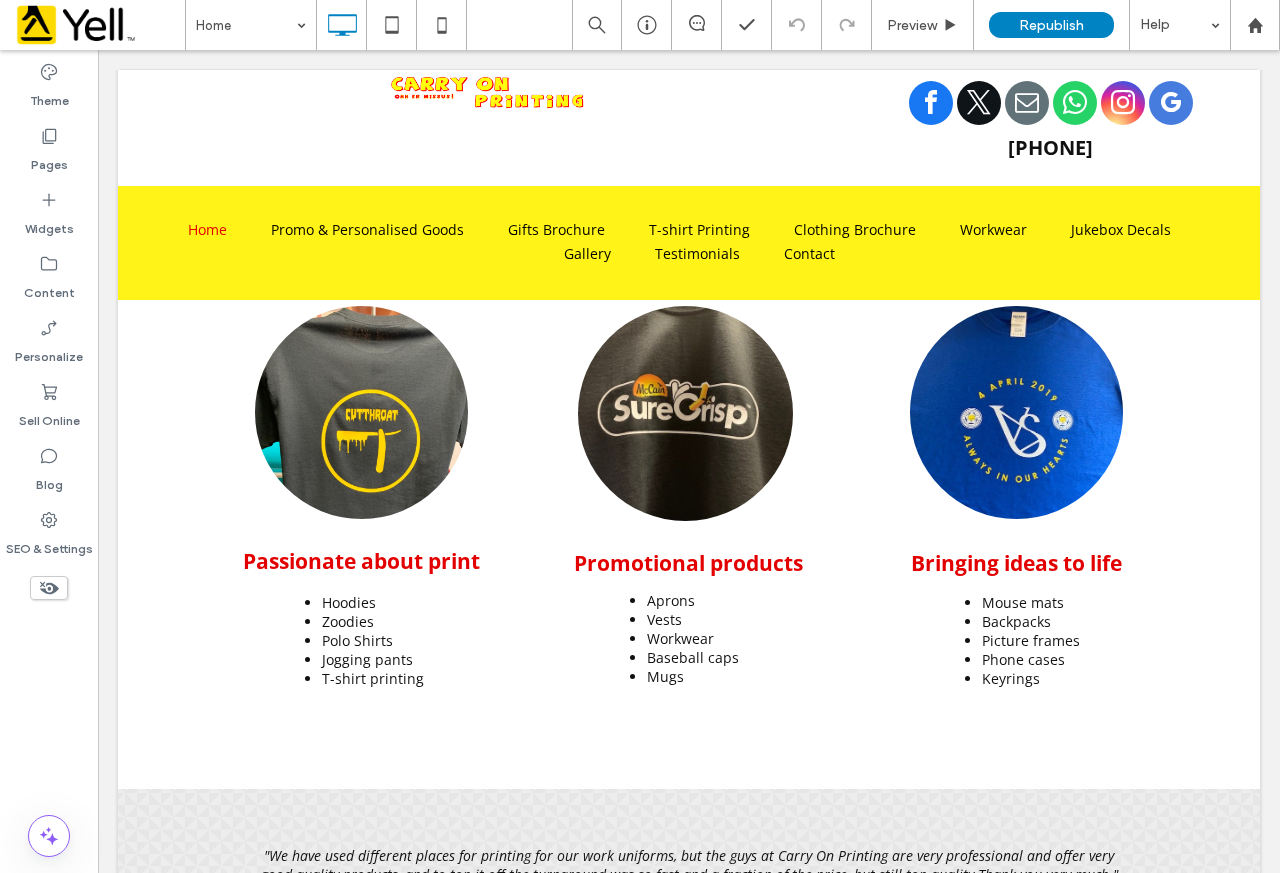type on "****" 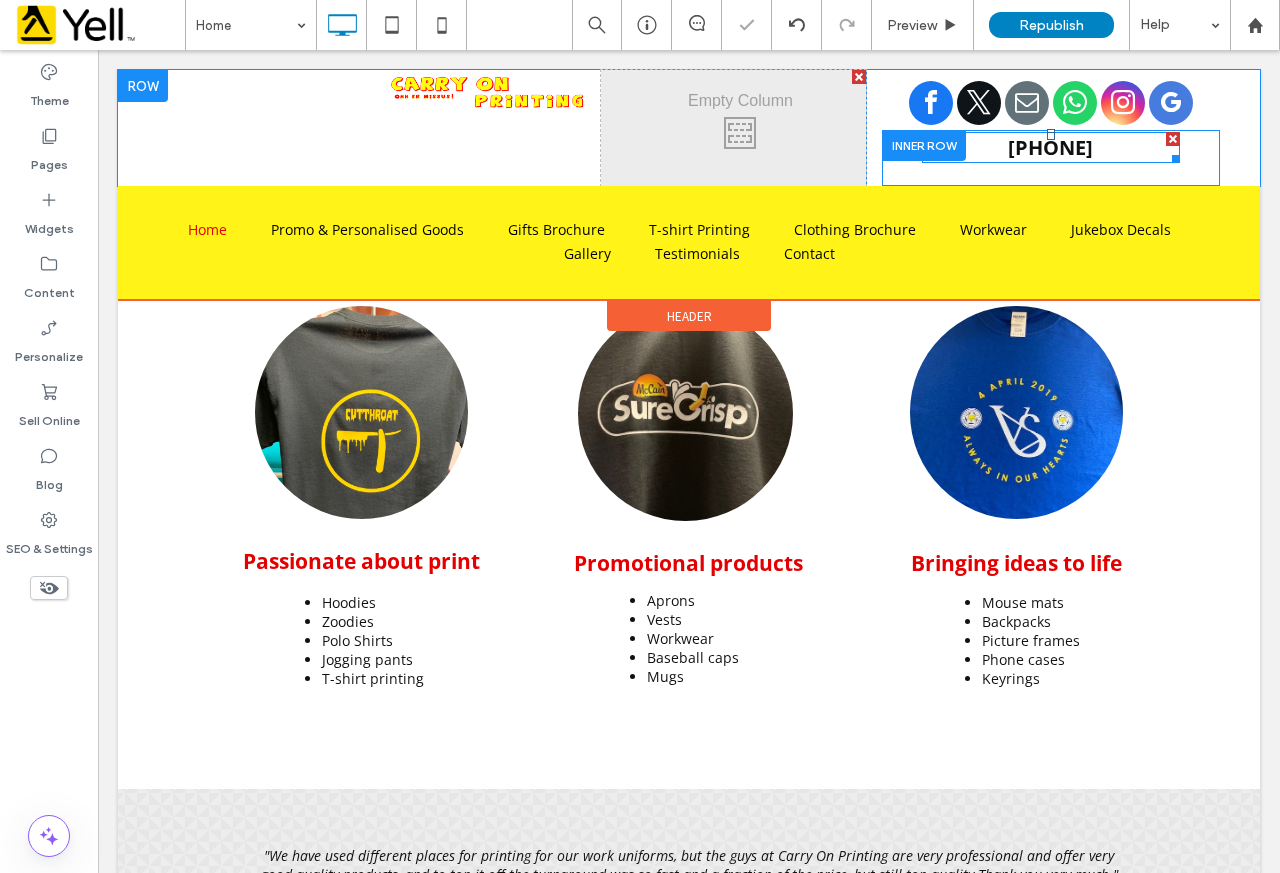 click on "07515 353658" at bounding box center [1050, 147] 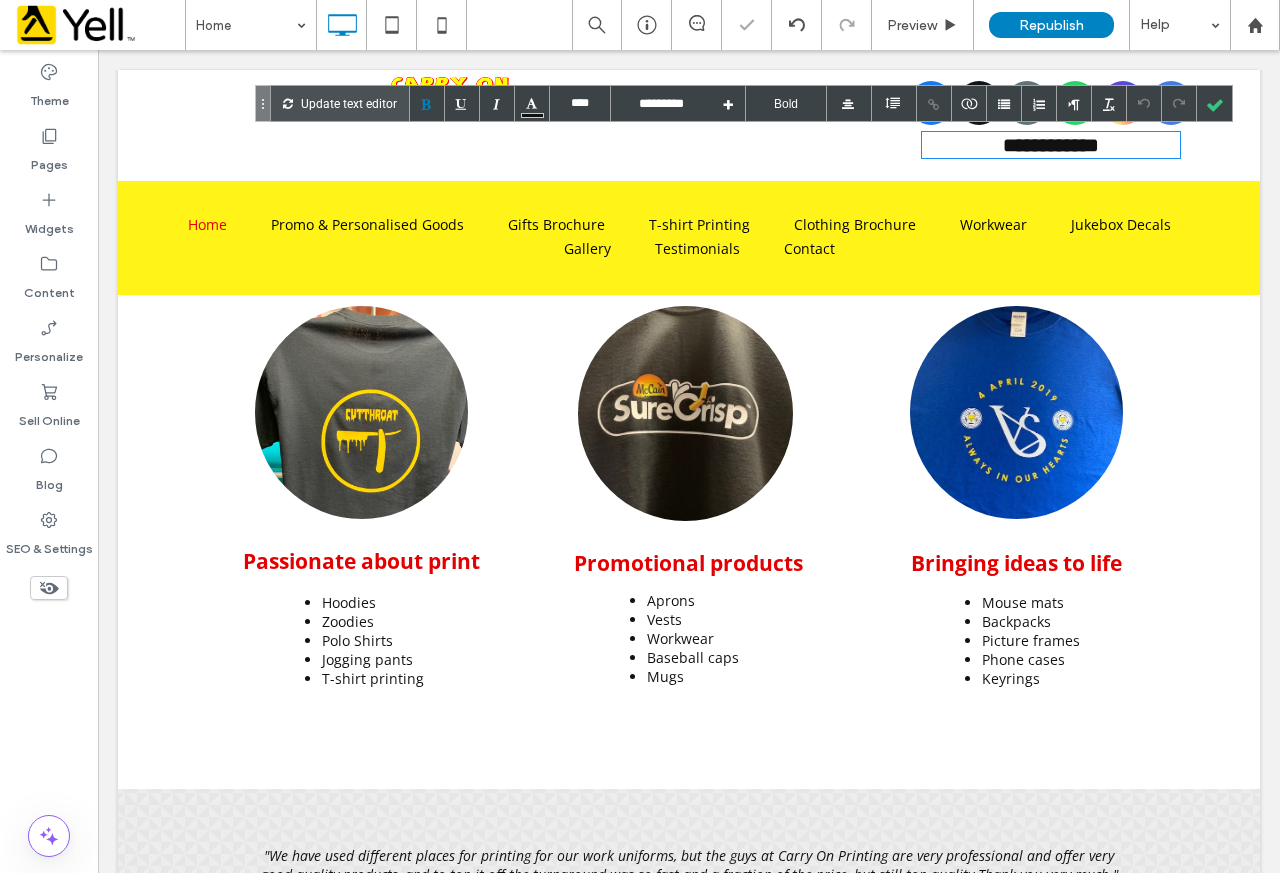 click on "**********" at bounding box center (1051, 145) 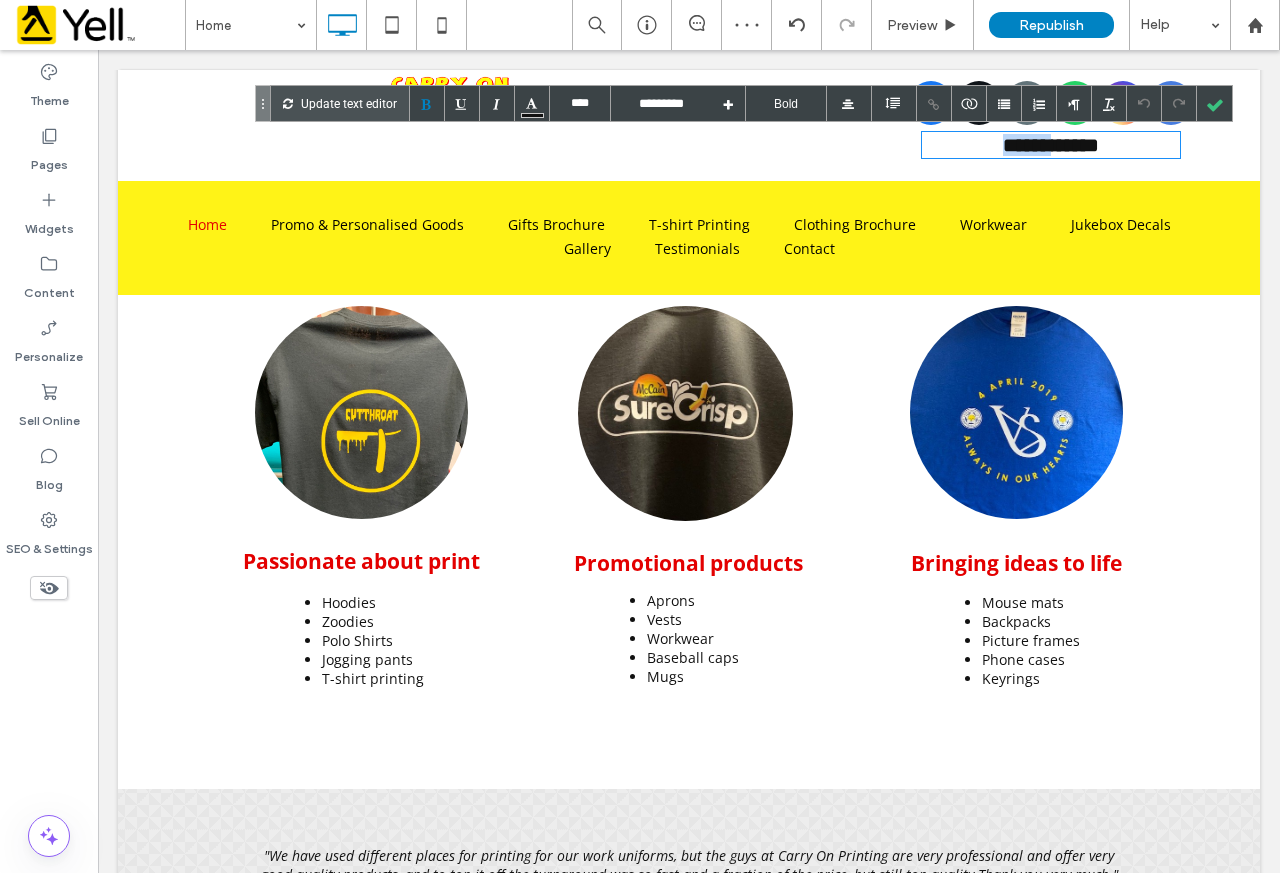 click on "**********" at bounding box center (1051, 145) 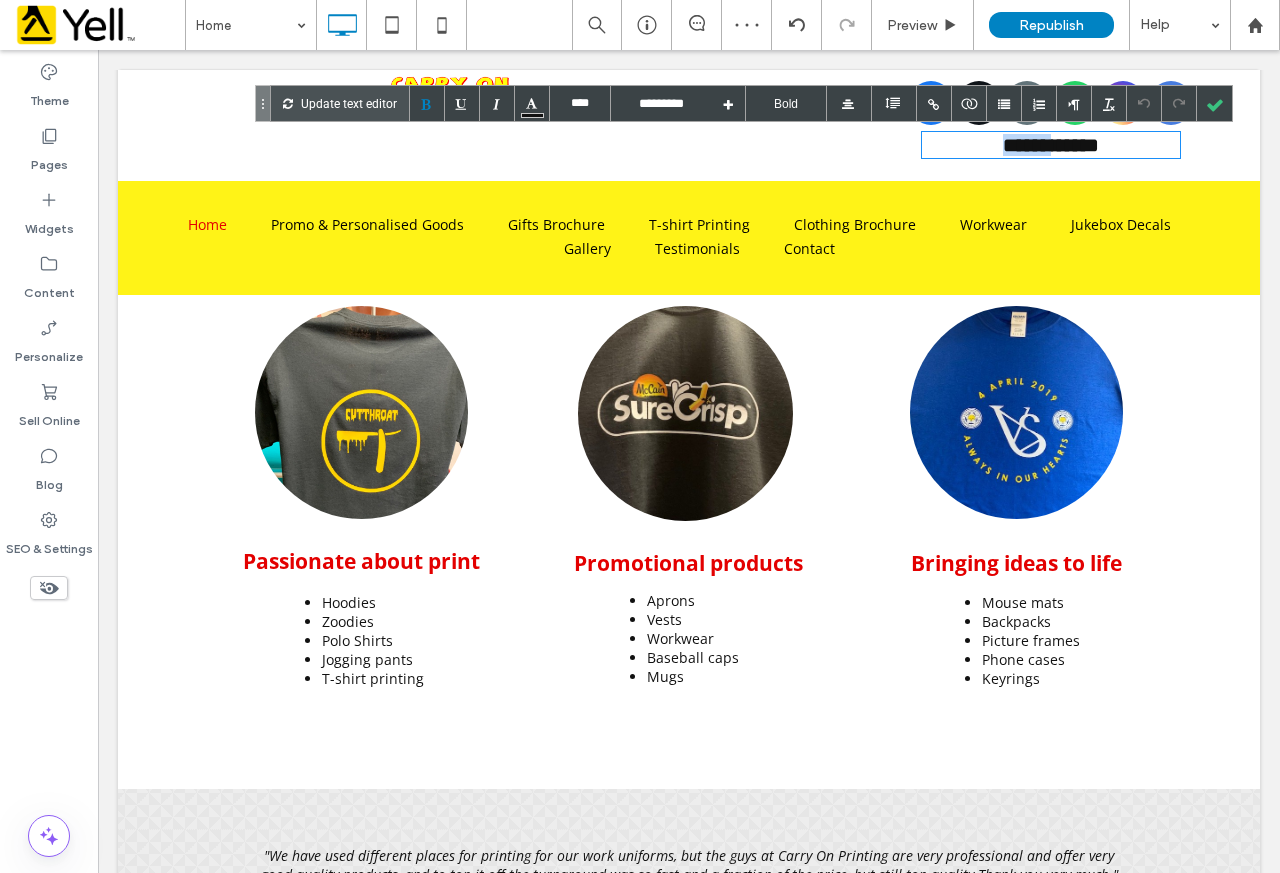 click on "**********" at bounding box center [1051, 145] 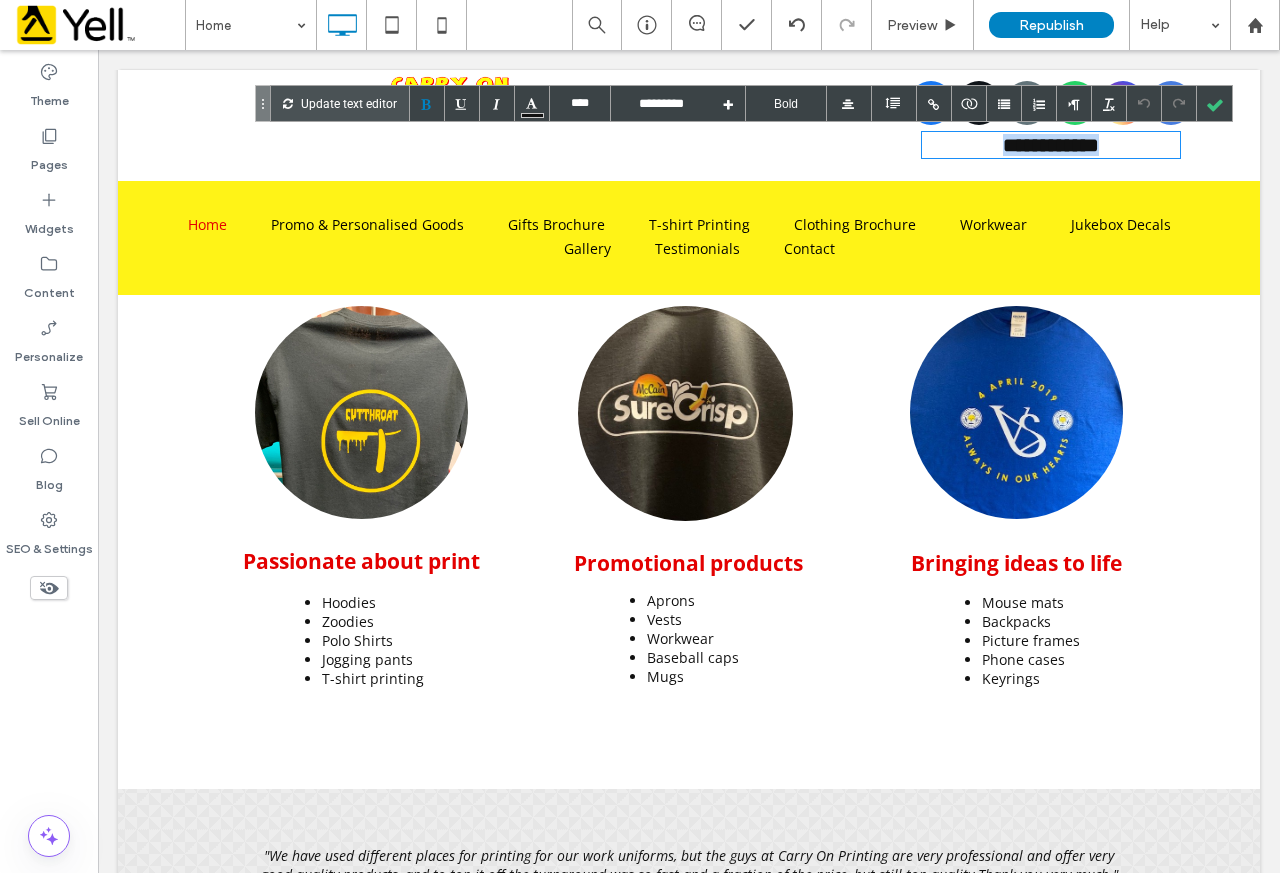 type 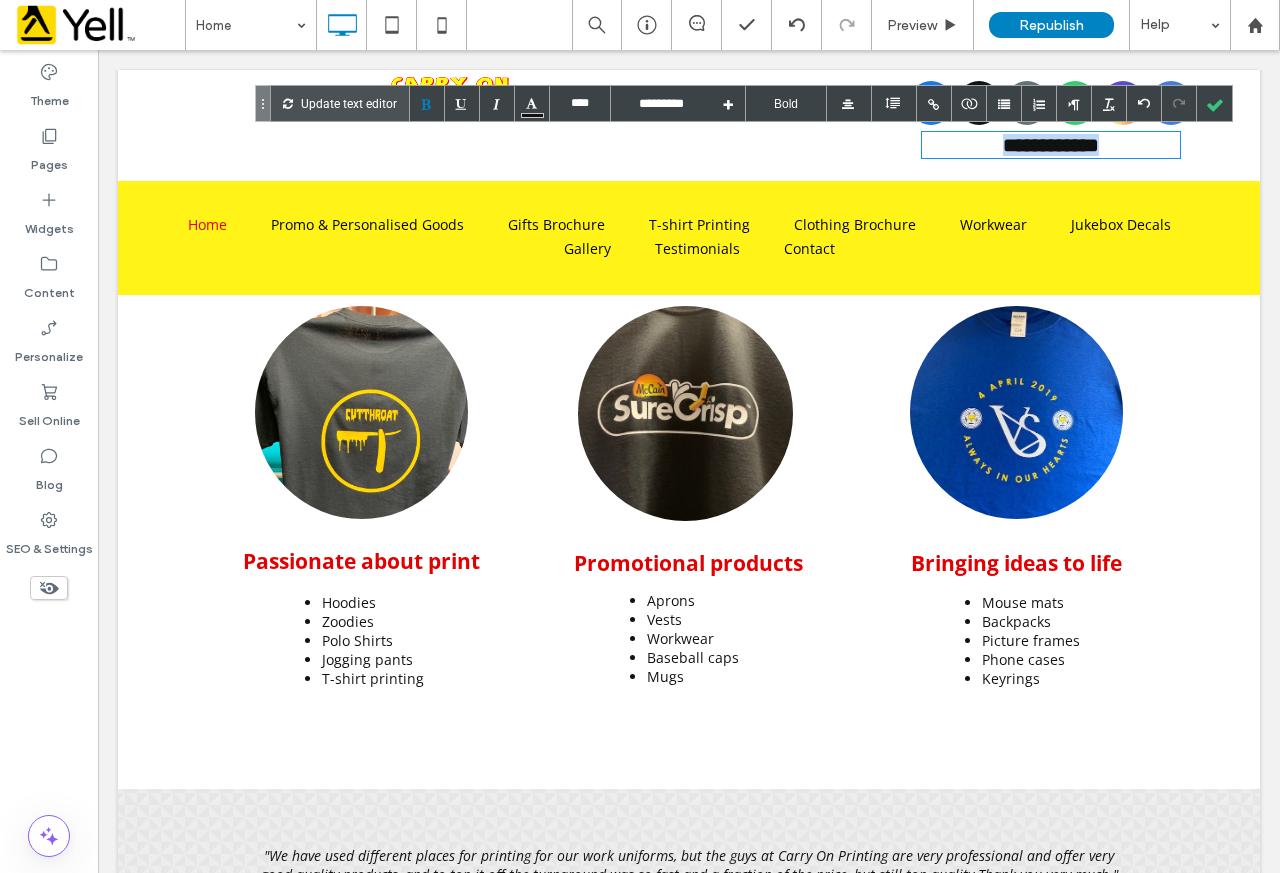 drag, startPoint x: 1111, startPoint y: 148, endPoint x: 970, endPoint y: 148, distance: 141 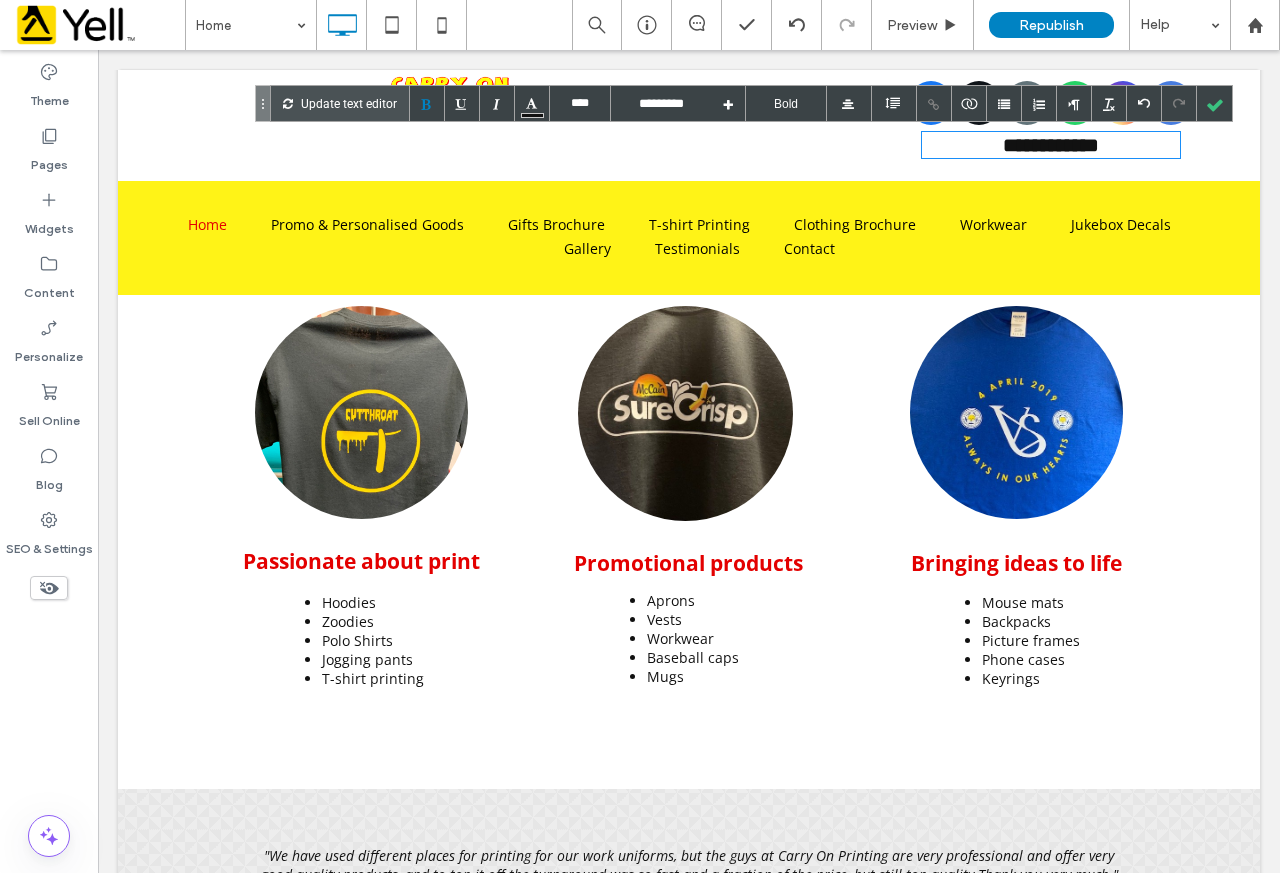 click on "**********" at bounding box center (1051, 145) 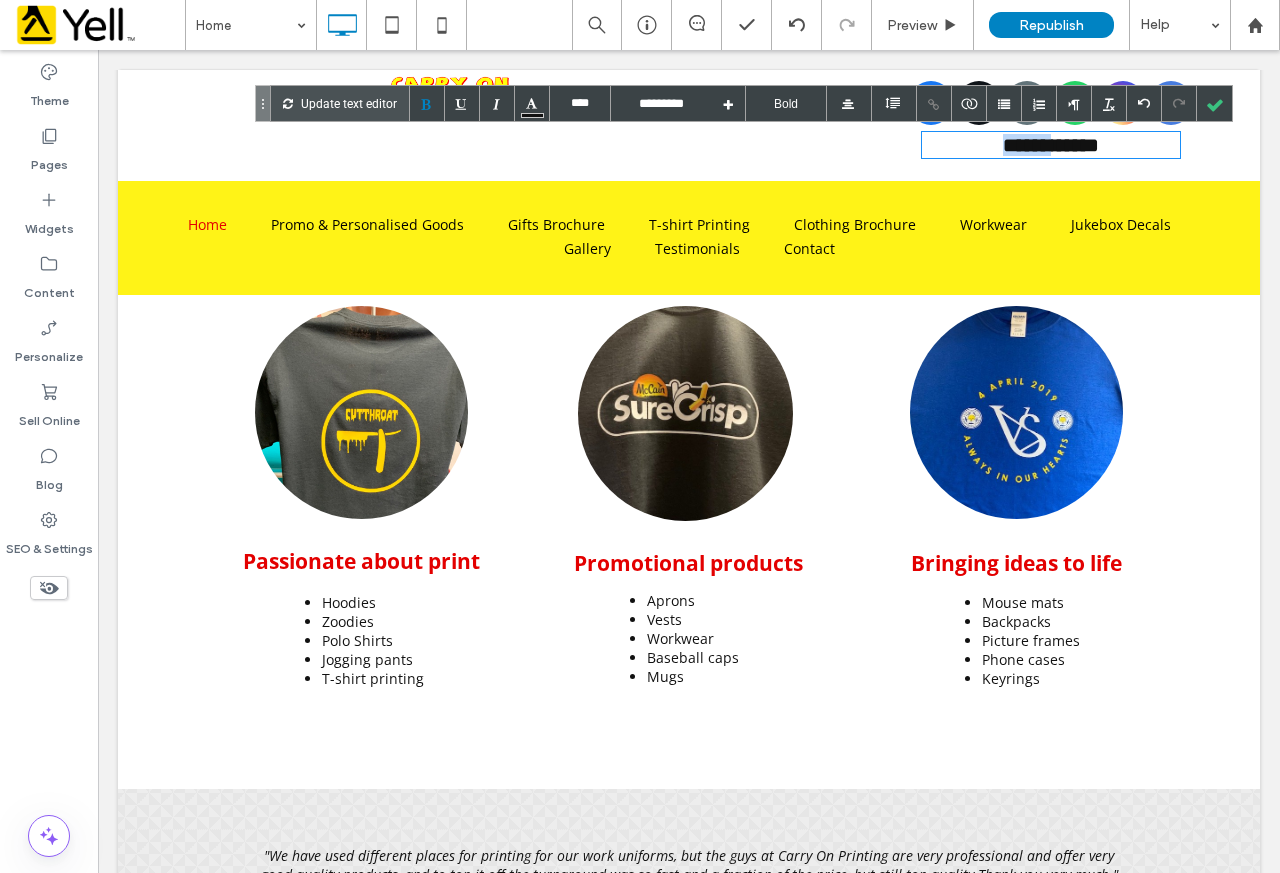 click on "**********" at bounding box center (1051, 145) 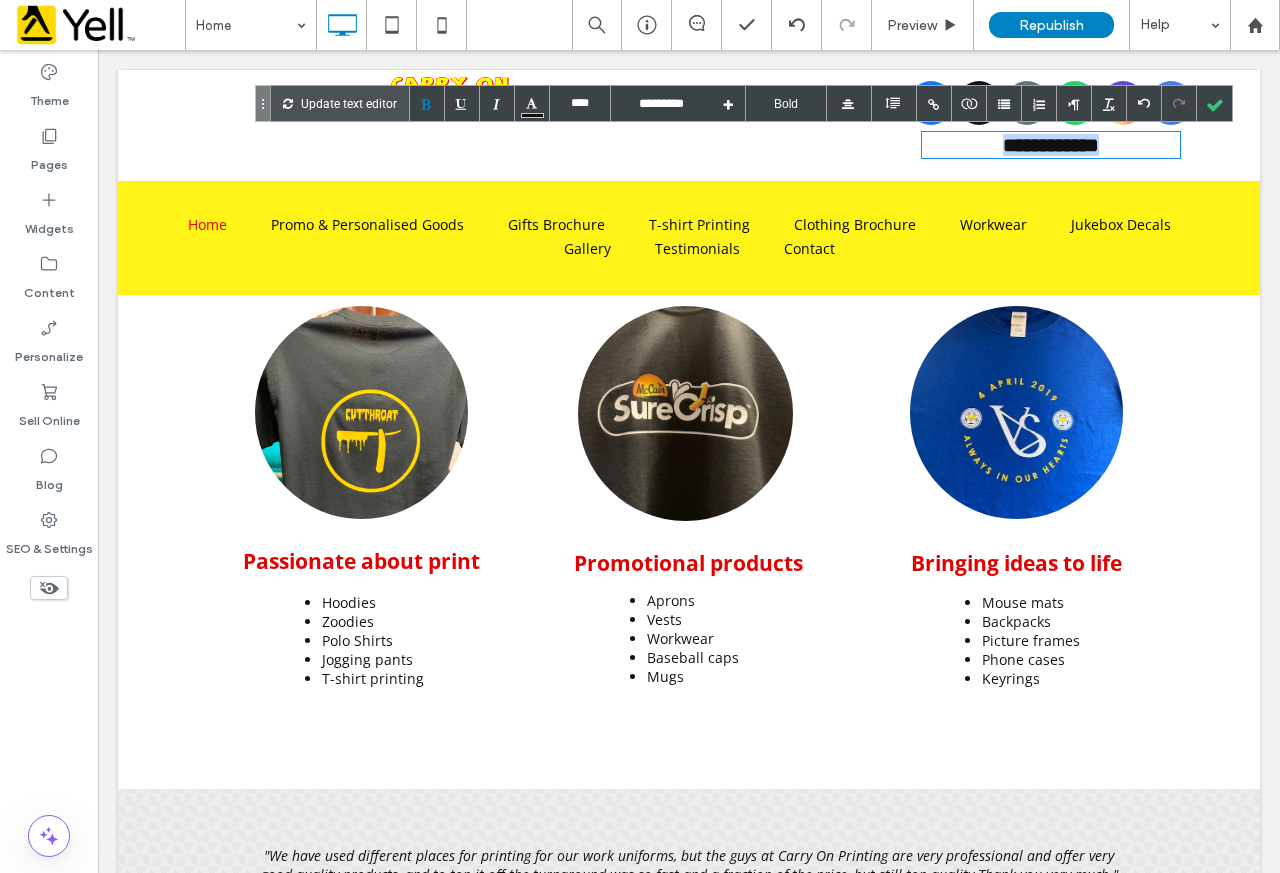 click on "**********" at bounding box center (1051, 145) 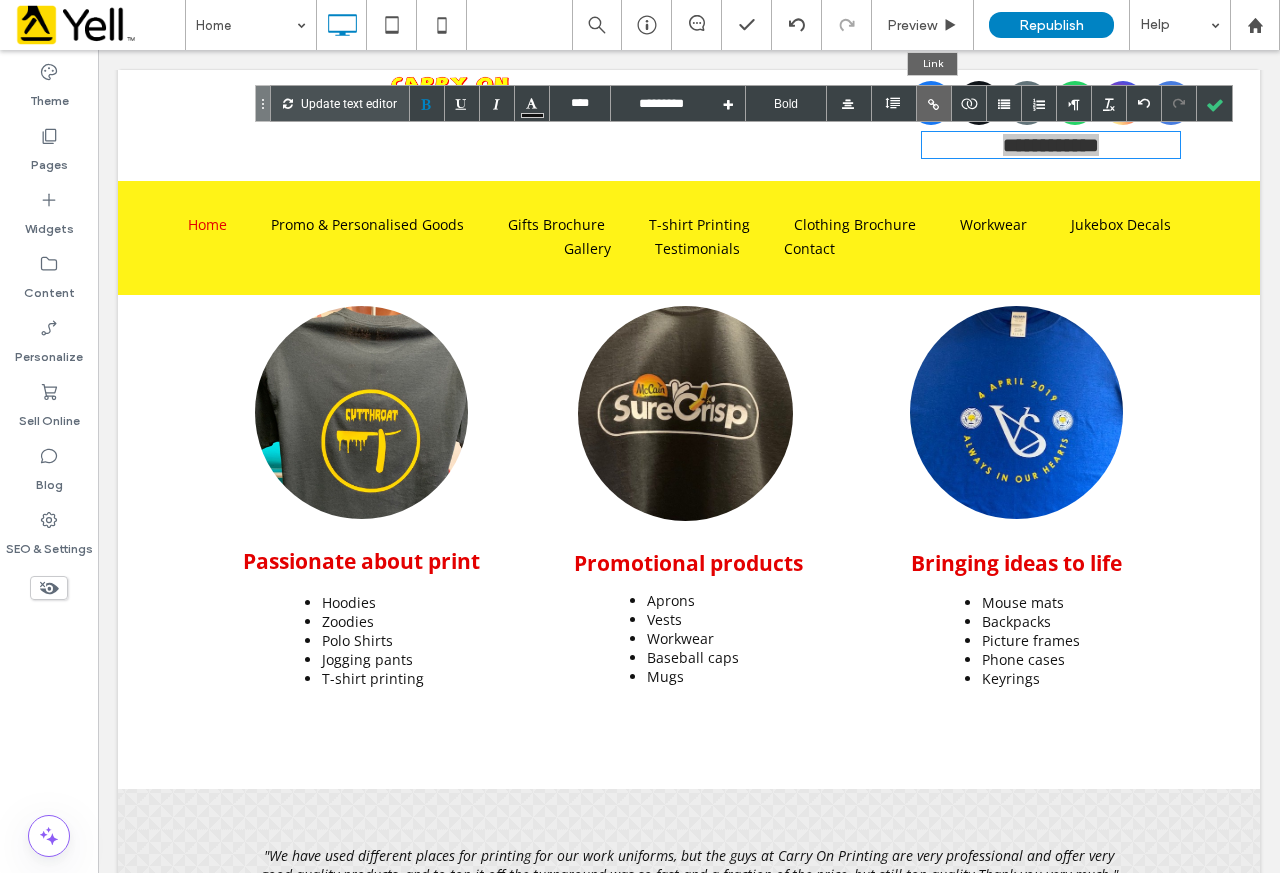 click at bounding box center [934, 103] 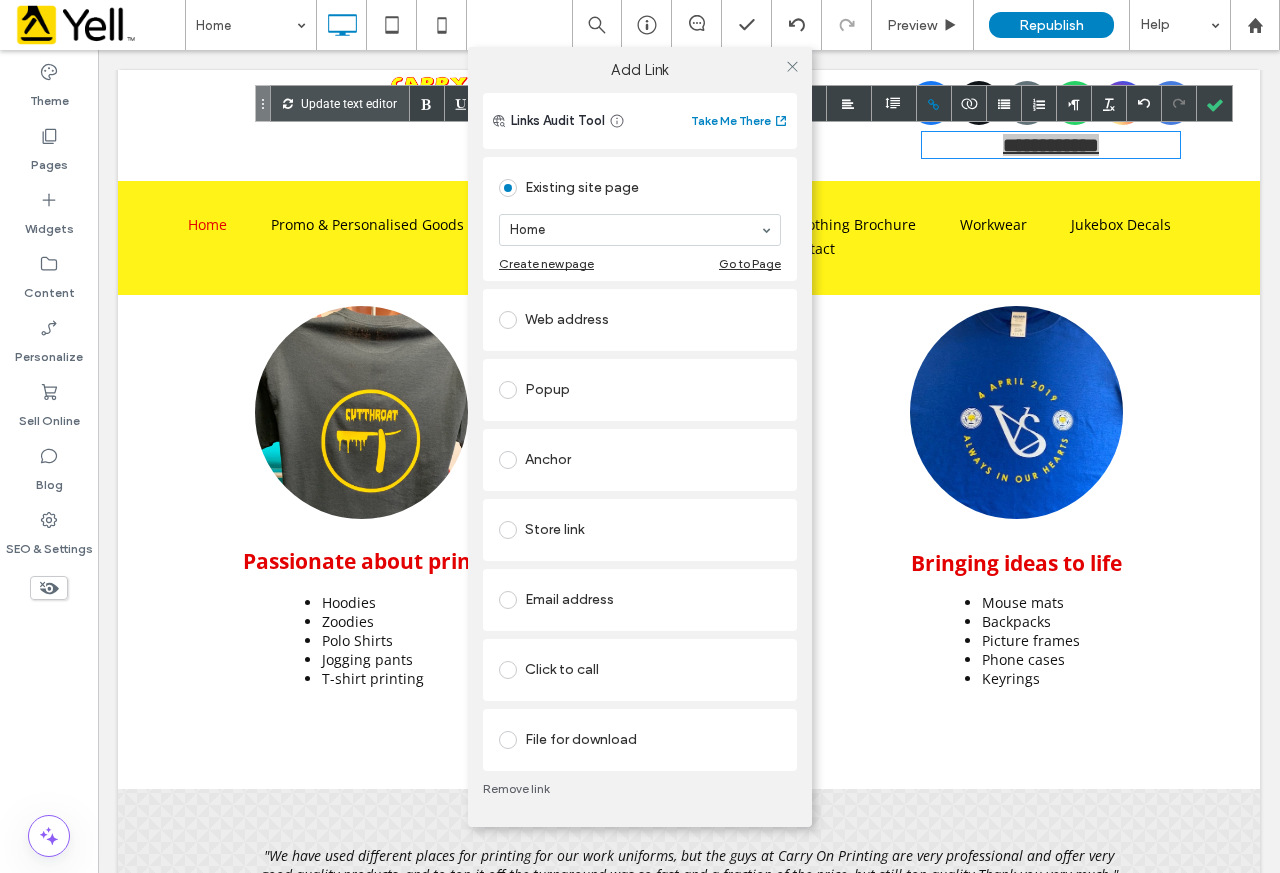click on "Click to call" at bounding box center (640, 670) 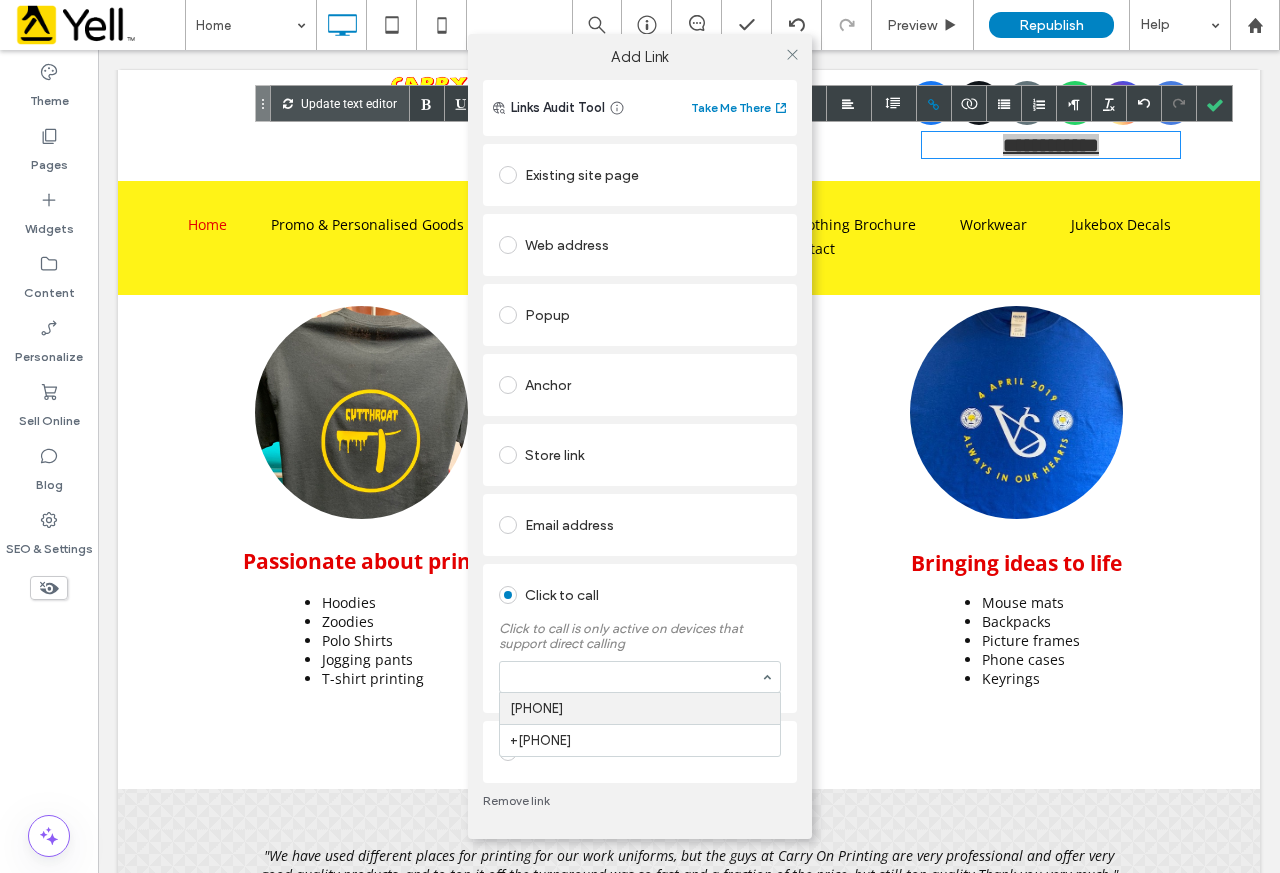 paste on "**********" 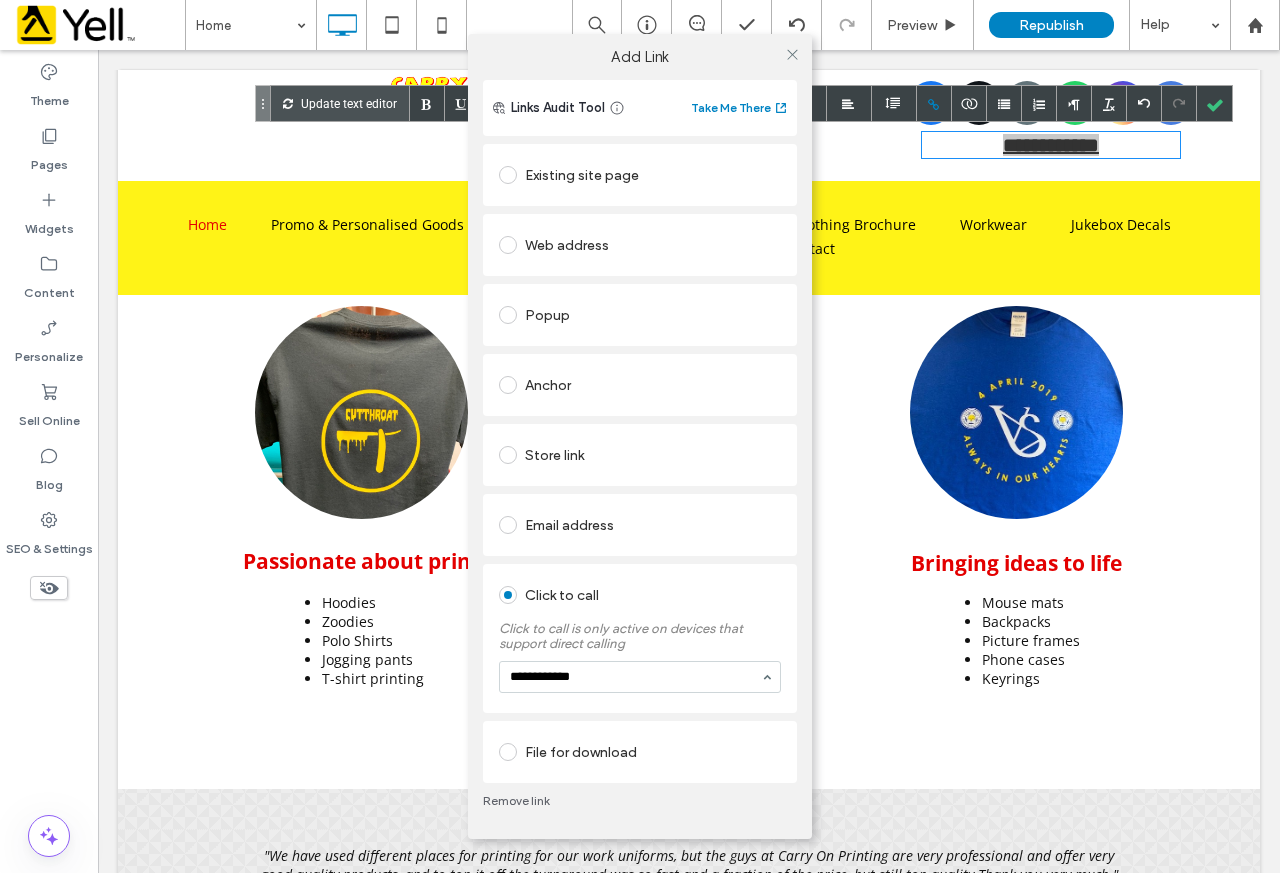 type 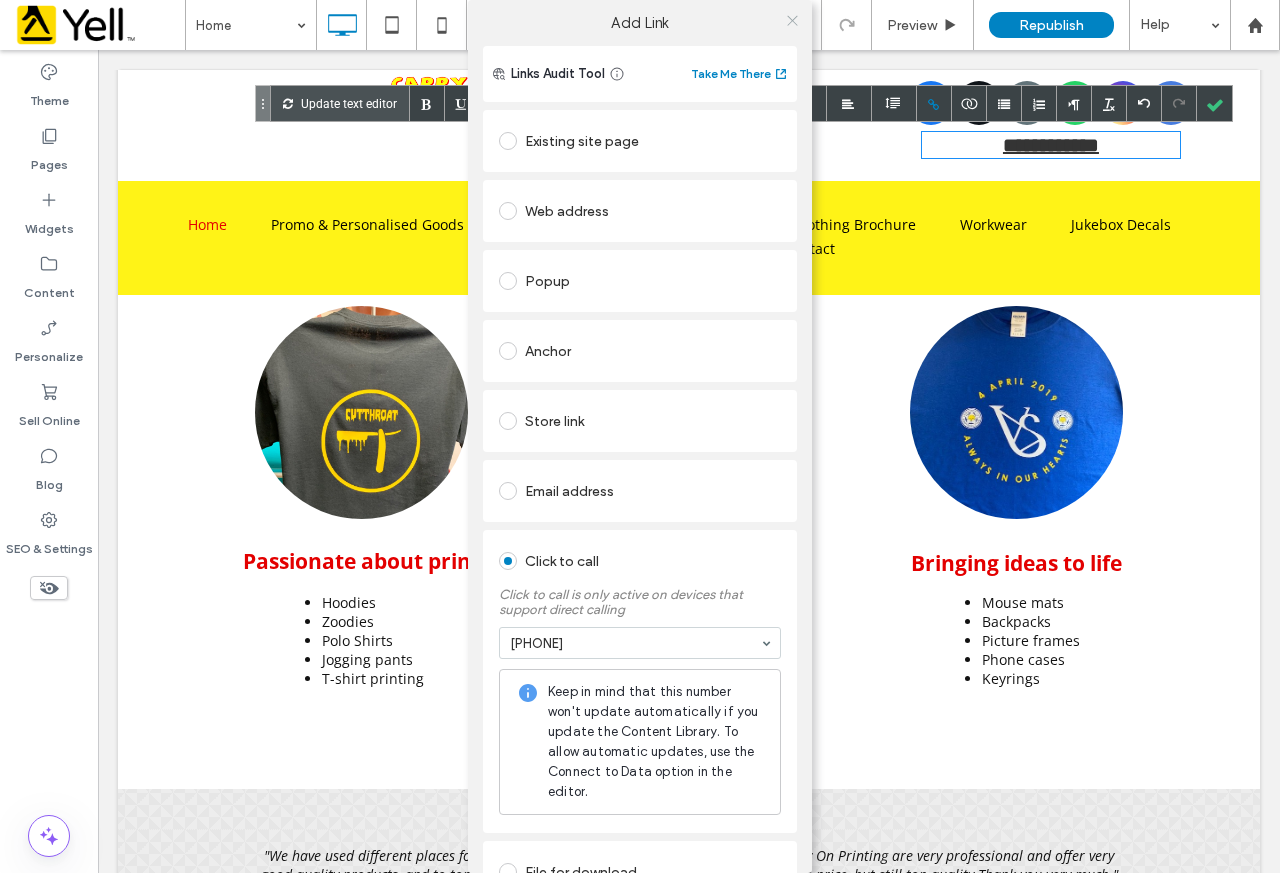 click 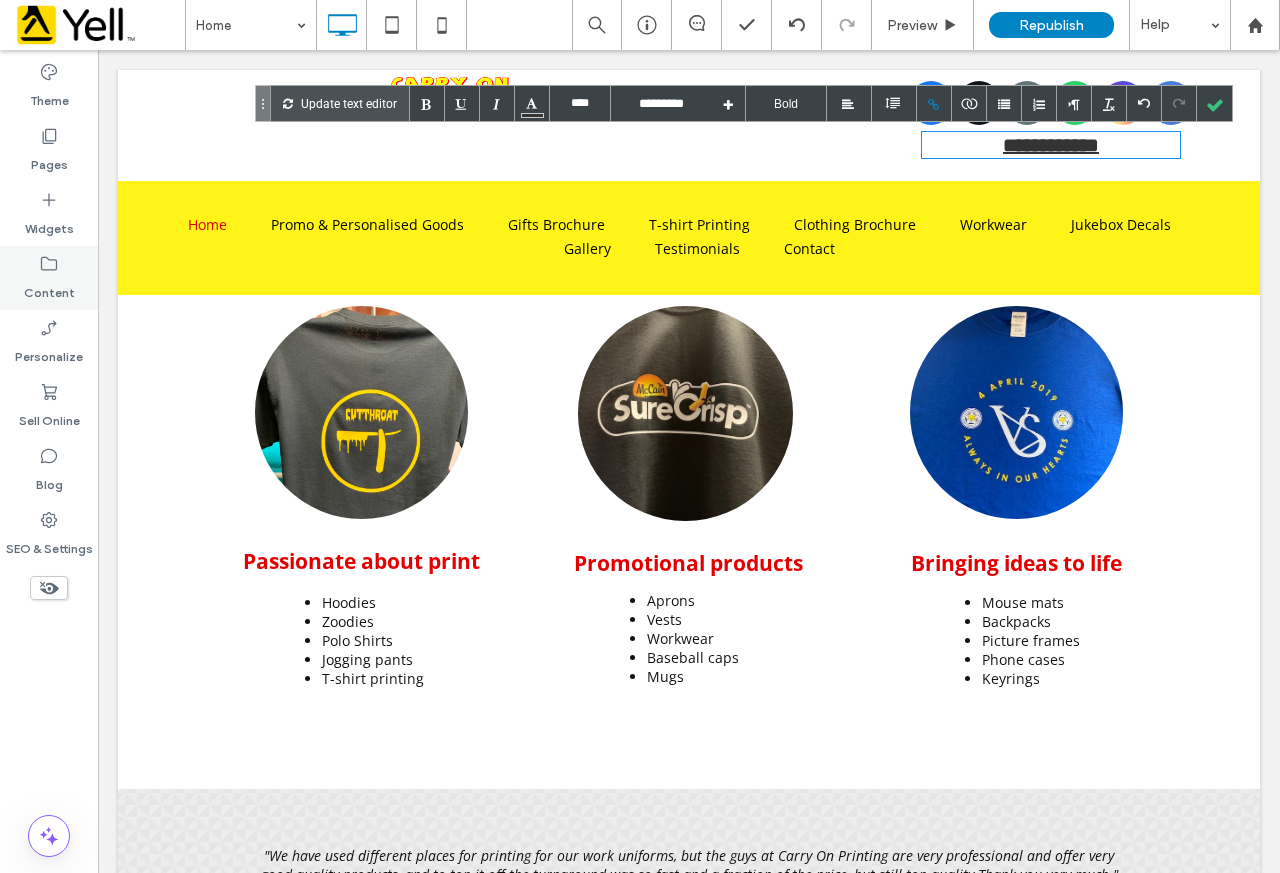 click on "Content" at bounding box center [49, 288] 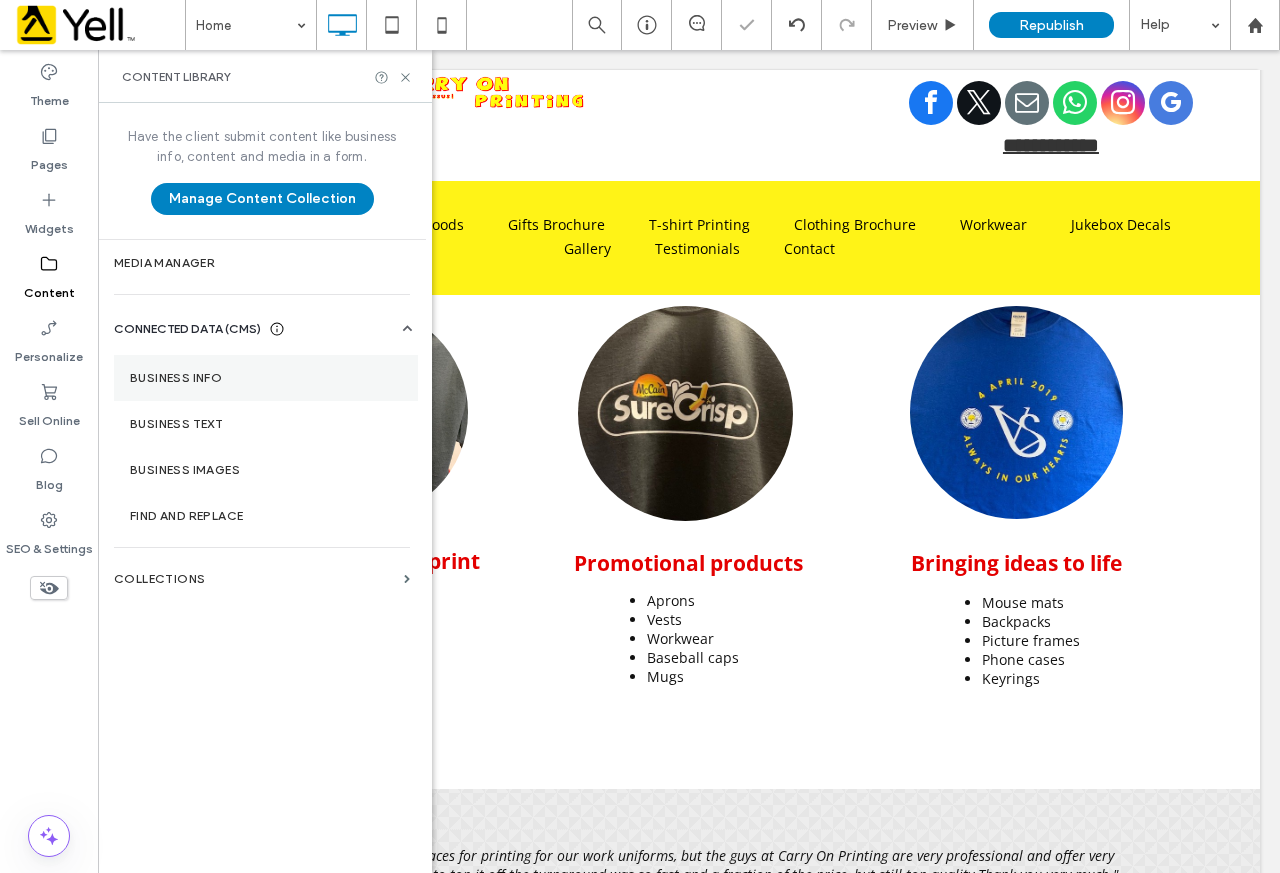 click on "Business Info" at bounding box center (266, 378) 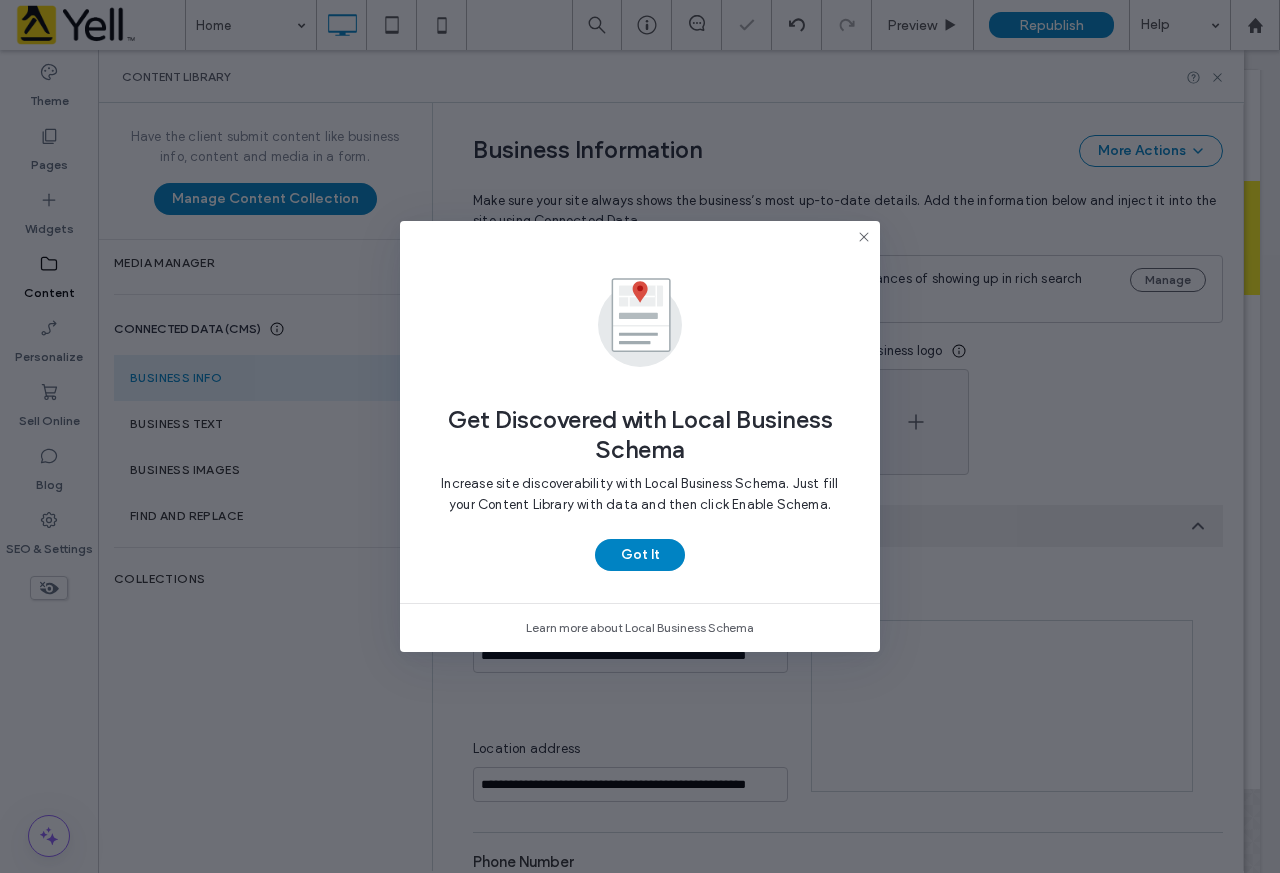 scroll, scrollTop: 198, scrollLeft: 0, axis: vertical 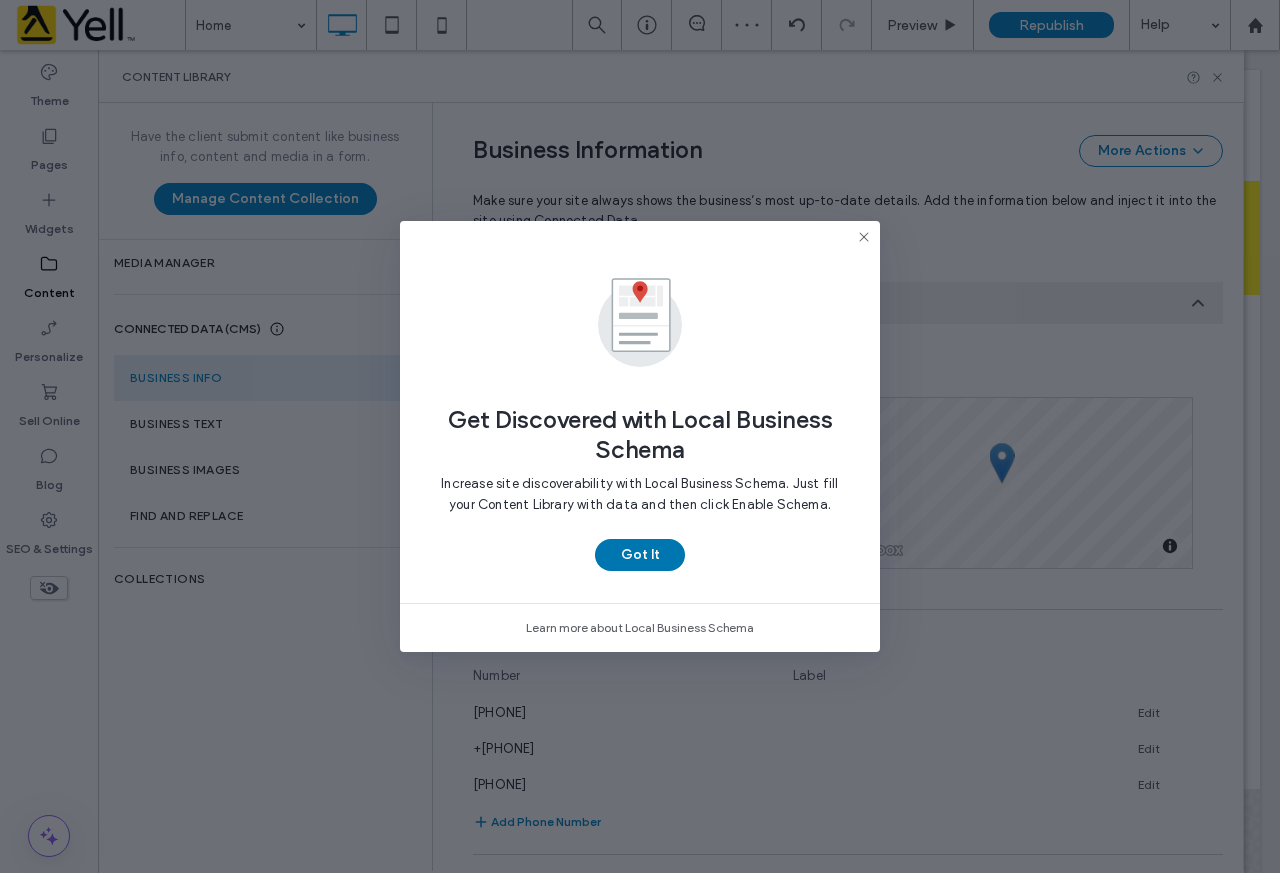 click on "Got It" at bounding box center (640, 555) 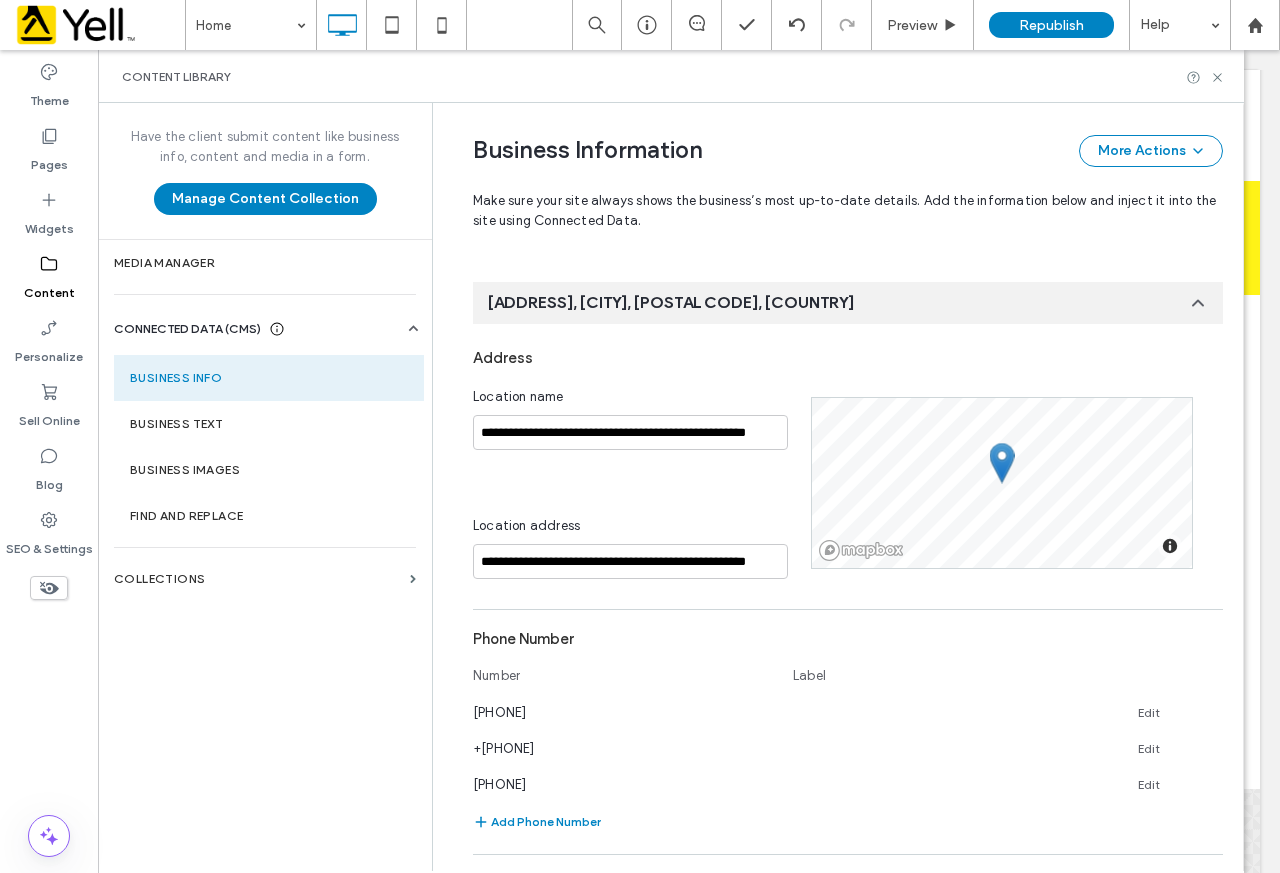scroll, scrollTop: 323, scrollLeft: 0, axis: vertical 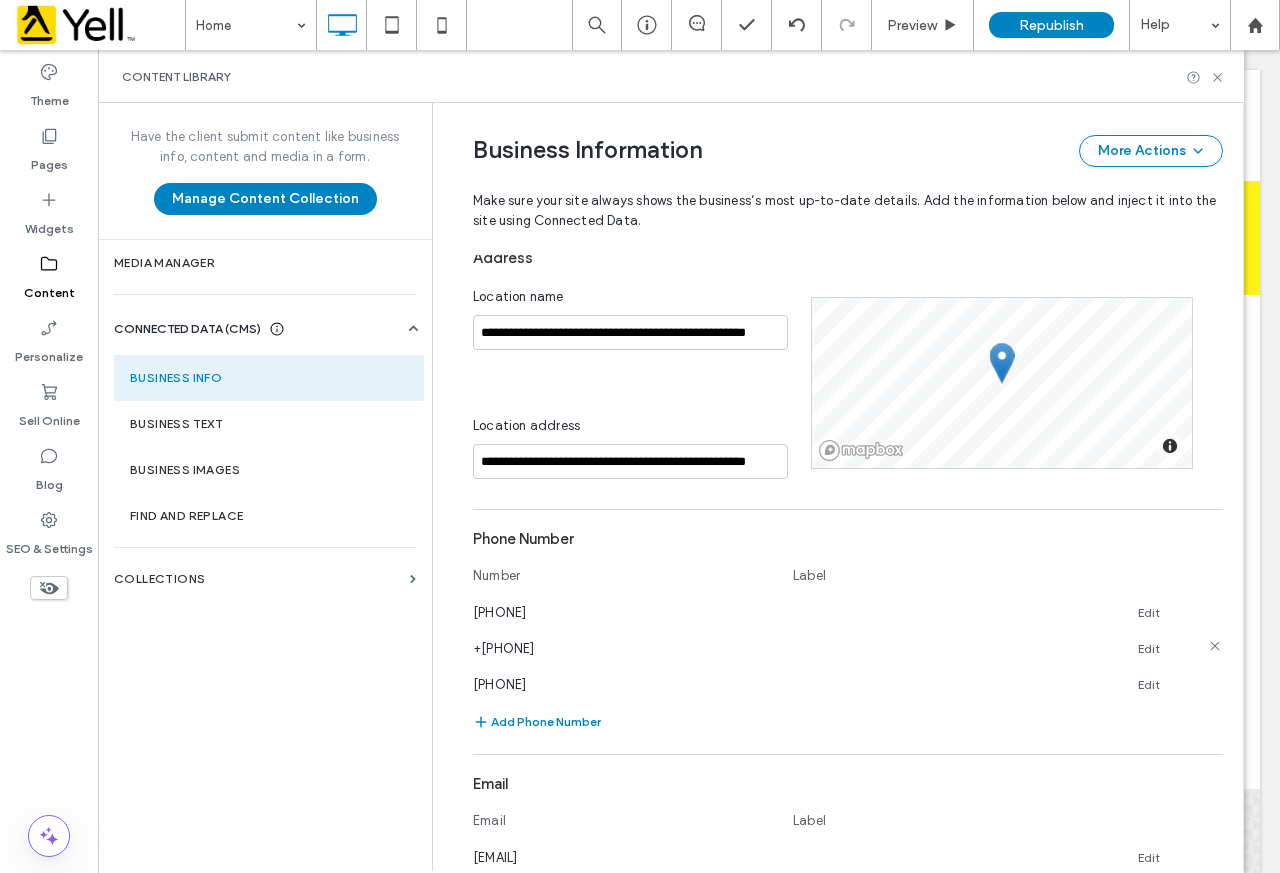 click 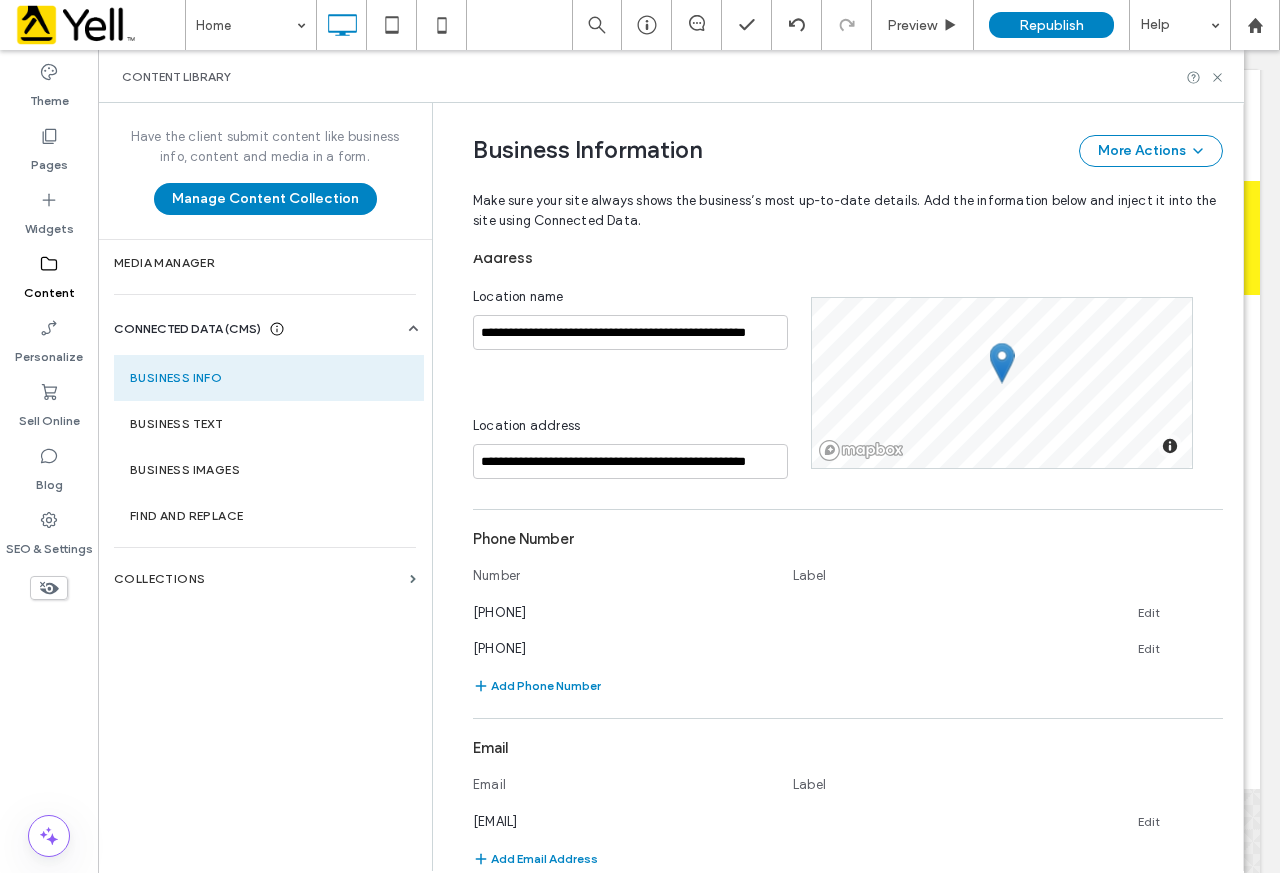 click 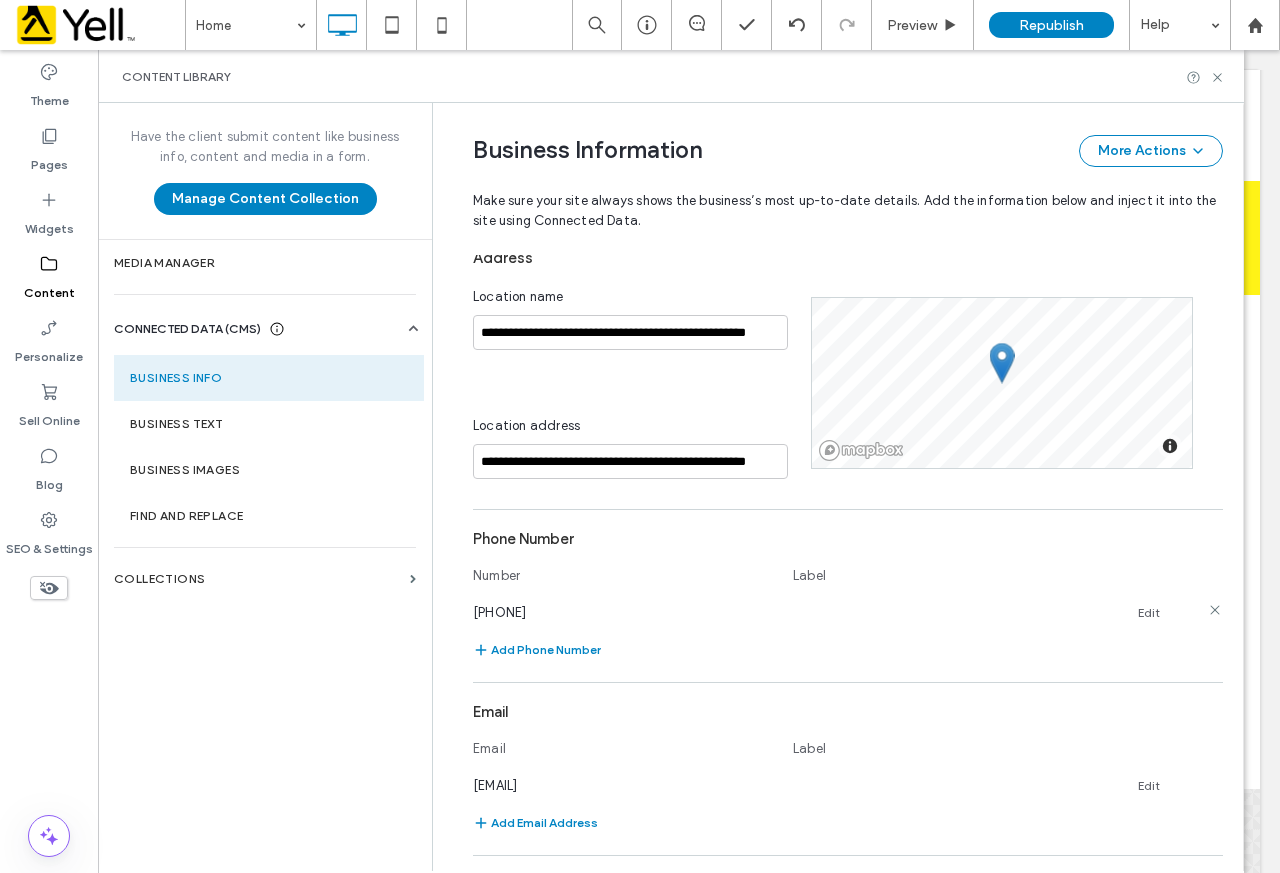 click on "01723 800 121 Edit" at bounding box center [830, 612] 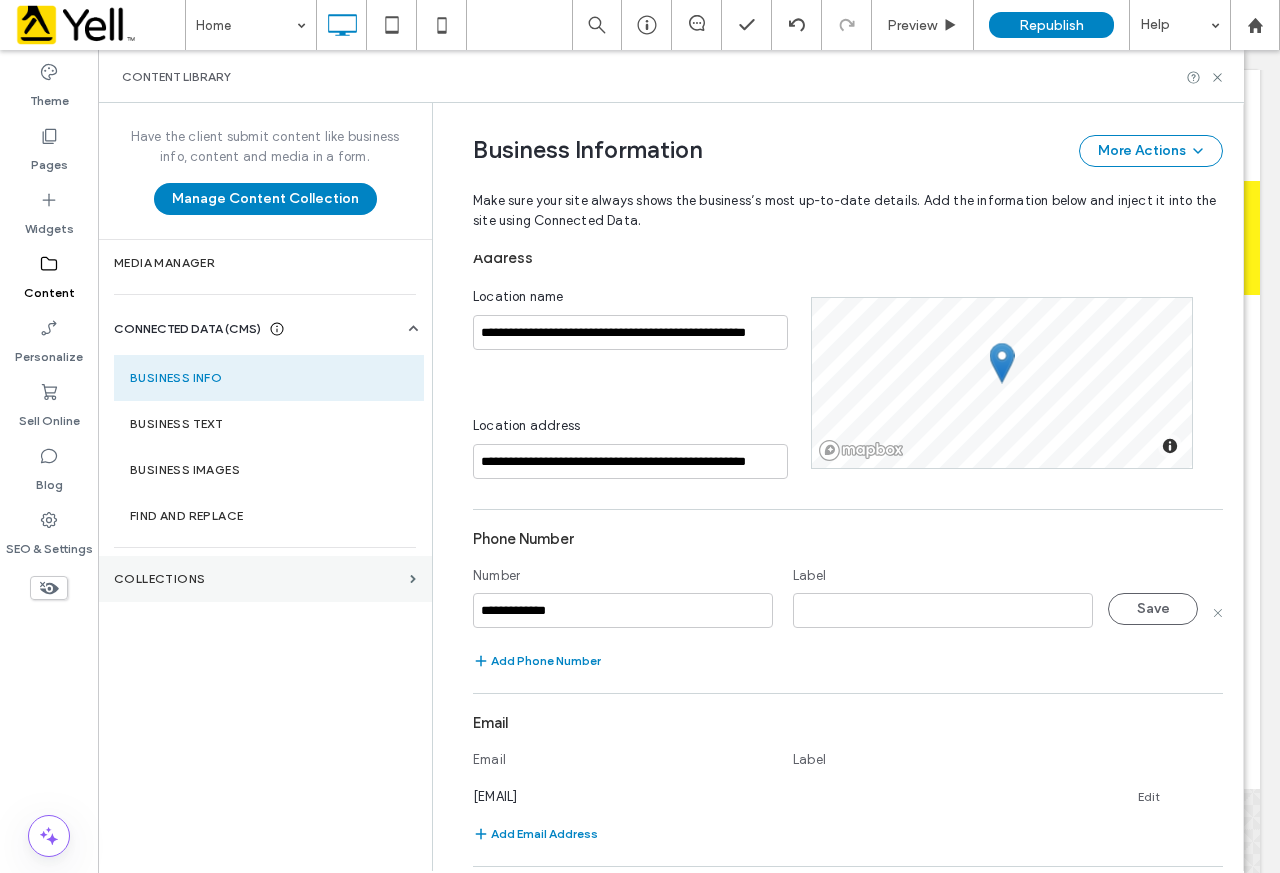 drag, startPoint x: 253, startPoint y: 596, endPoint x: 160, endPoint y: 599, distance: 93.04838 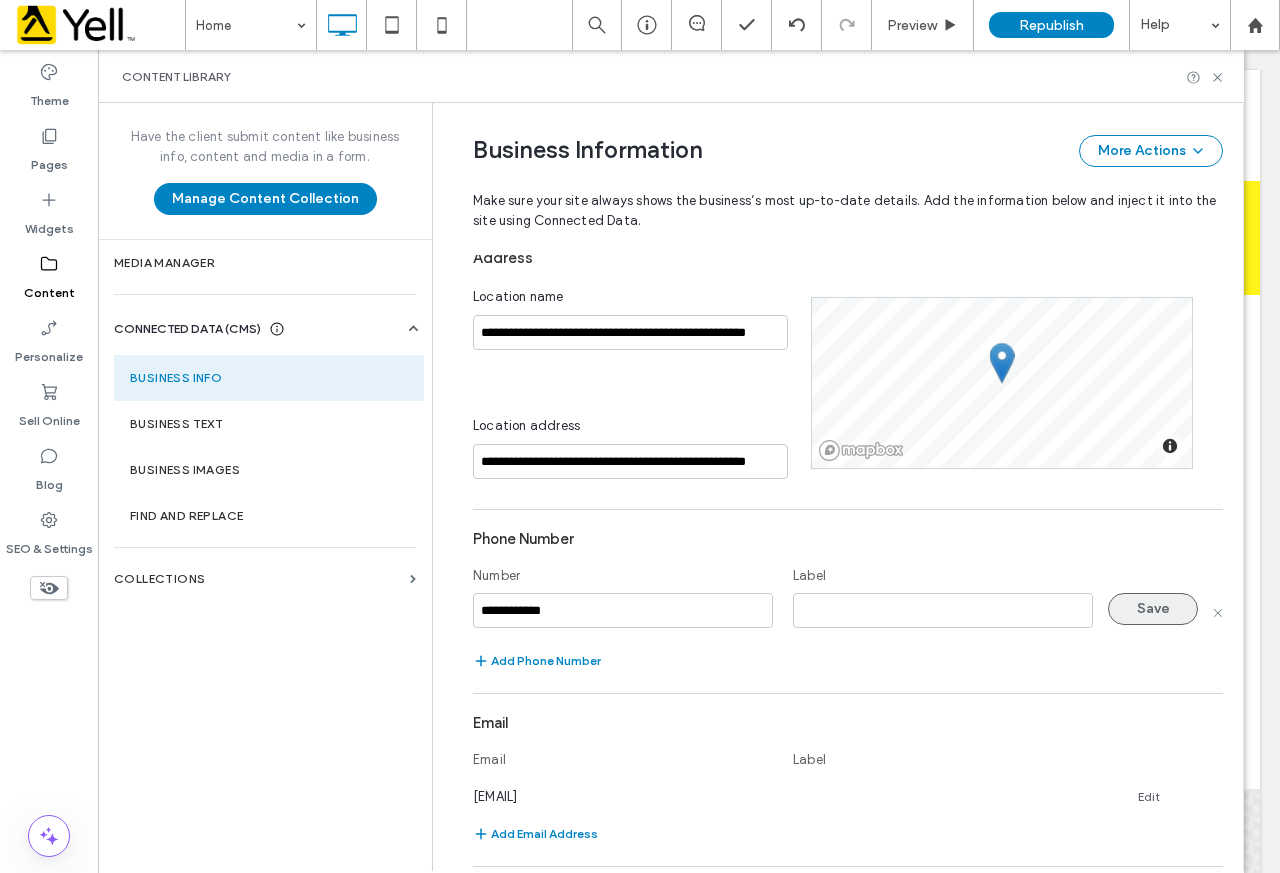 type on "**********" 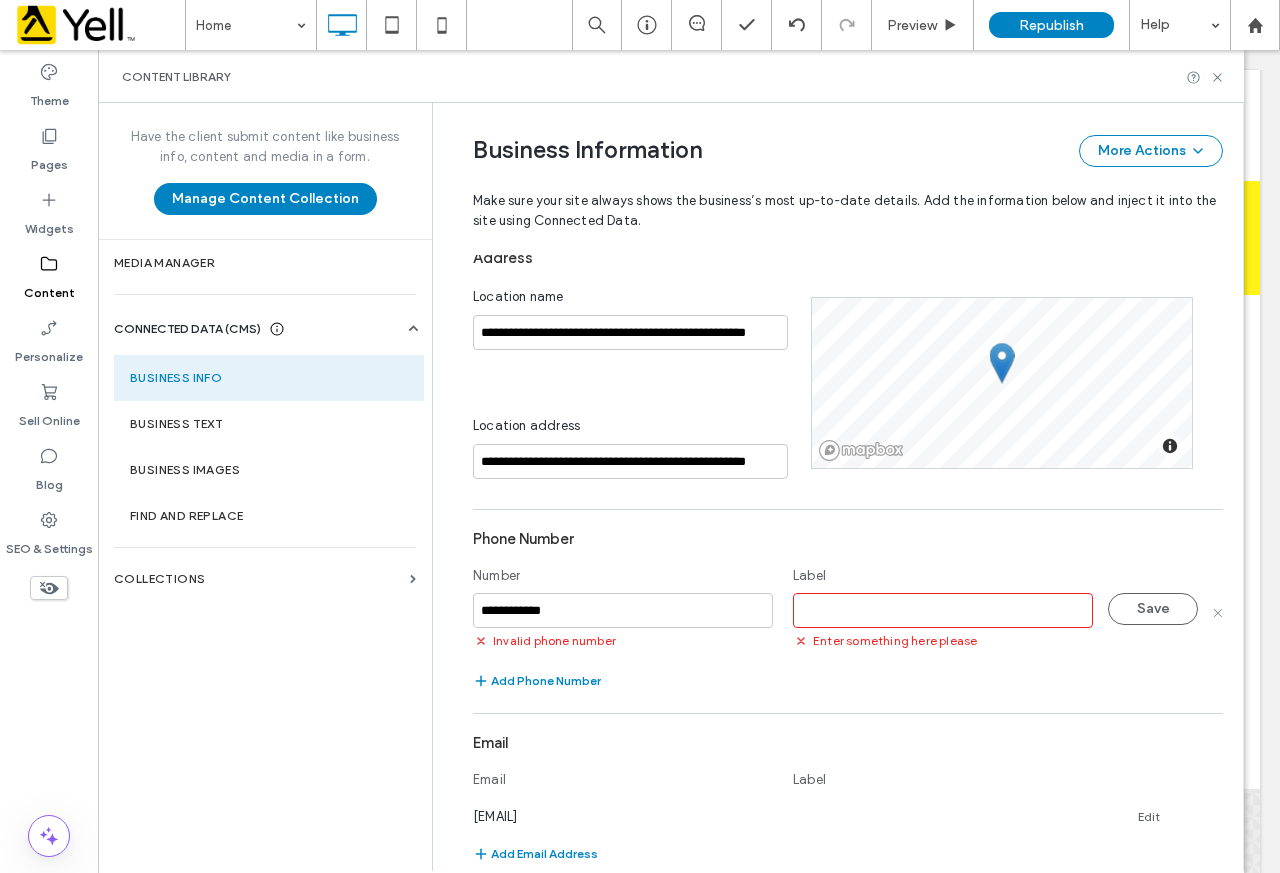 click at bounding box center [943, 610] 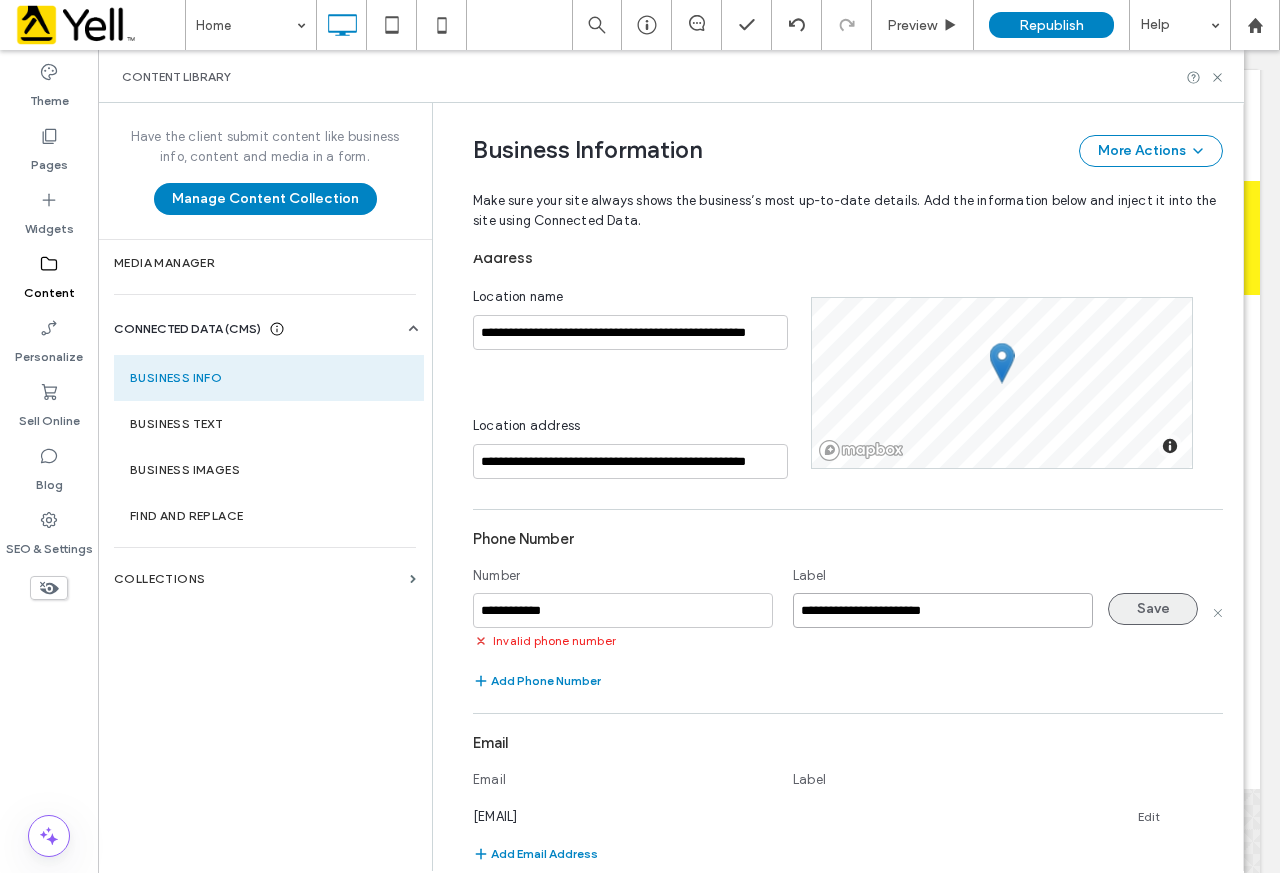 type on "**********" 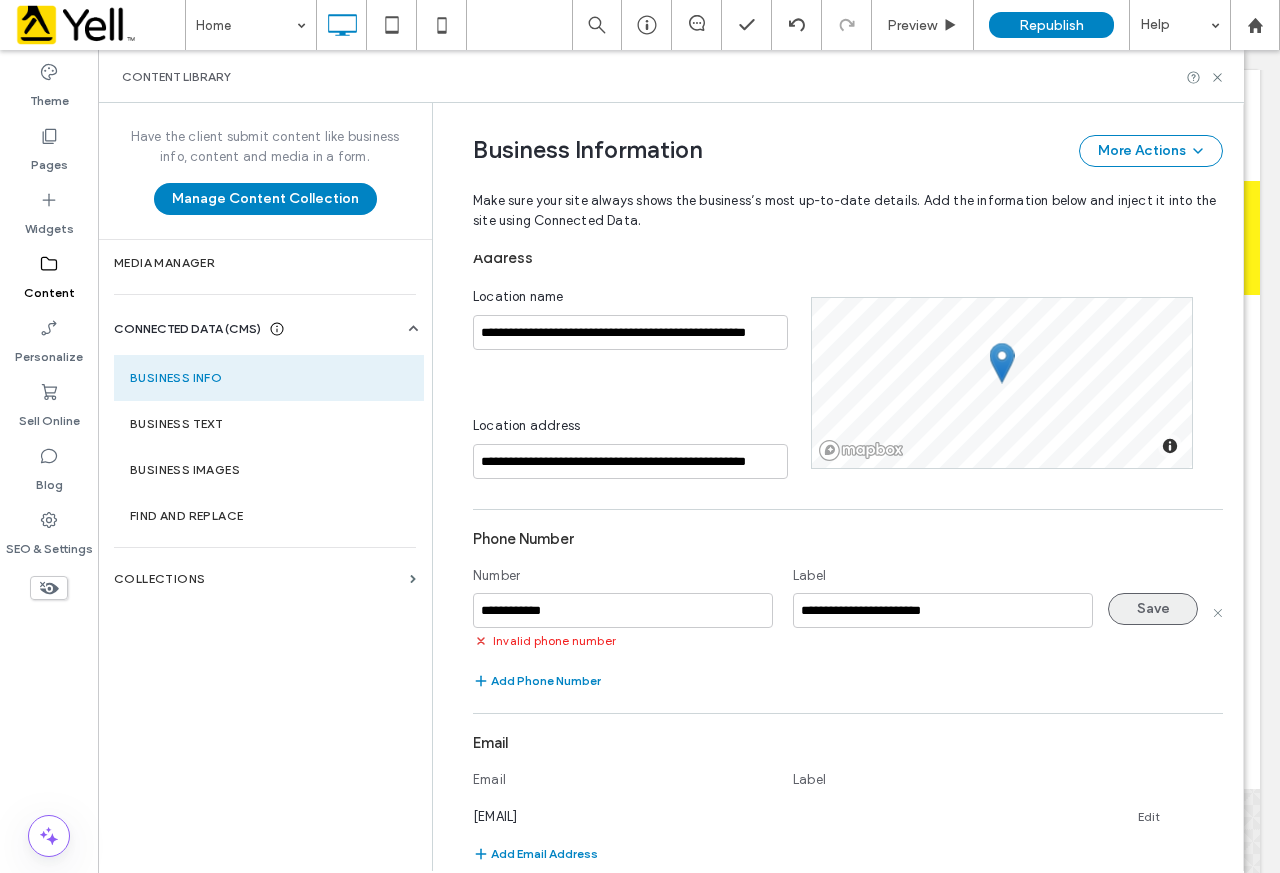 click on "Save" at bounding box center [1153, 609] 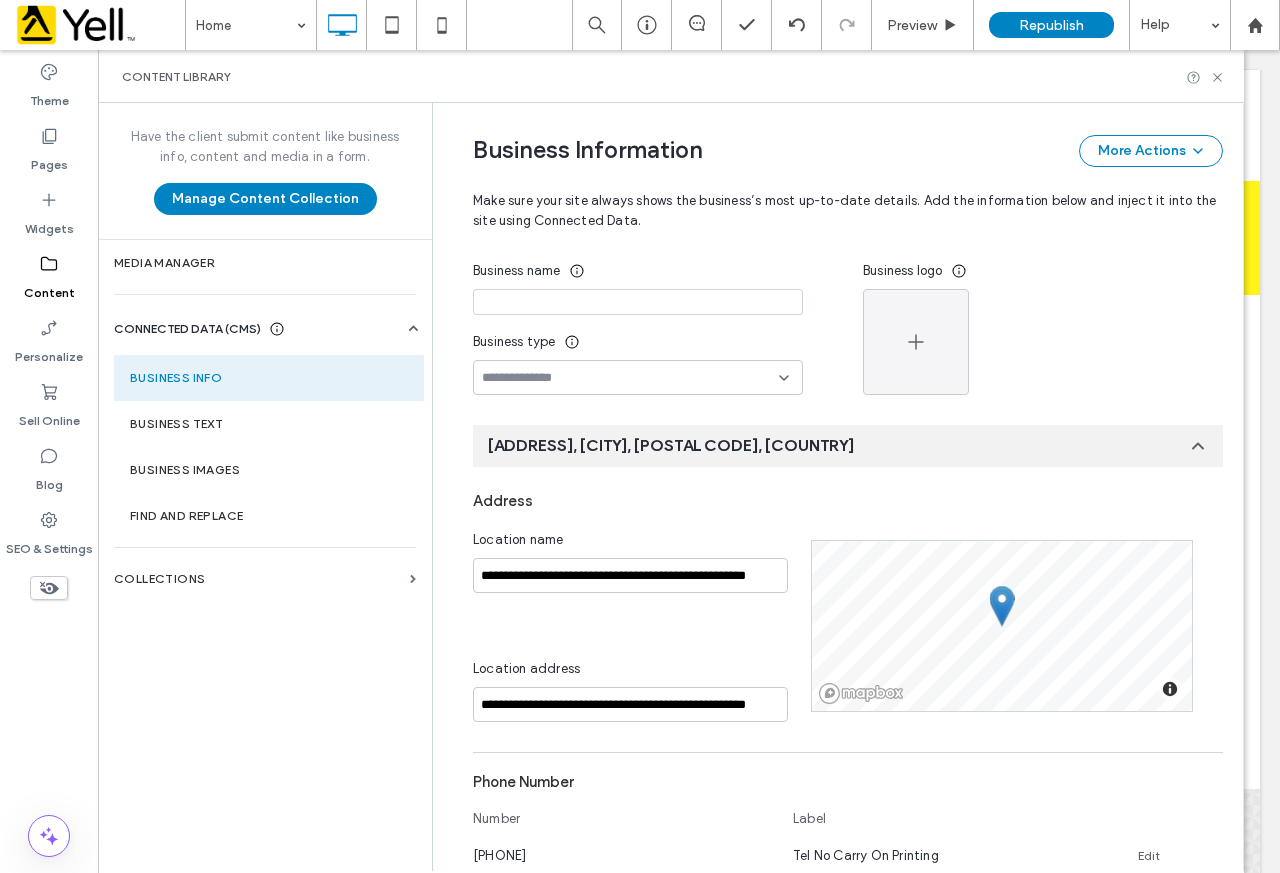 scroll, scrollTop: 0, scrollLeft: 0, axis: both 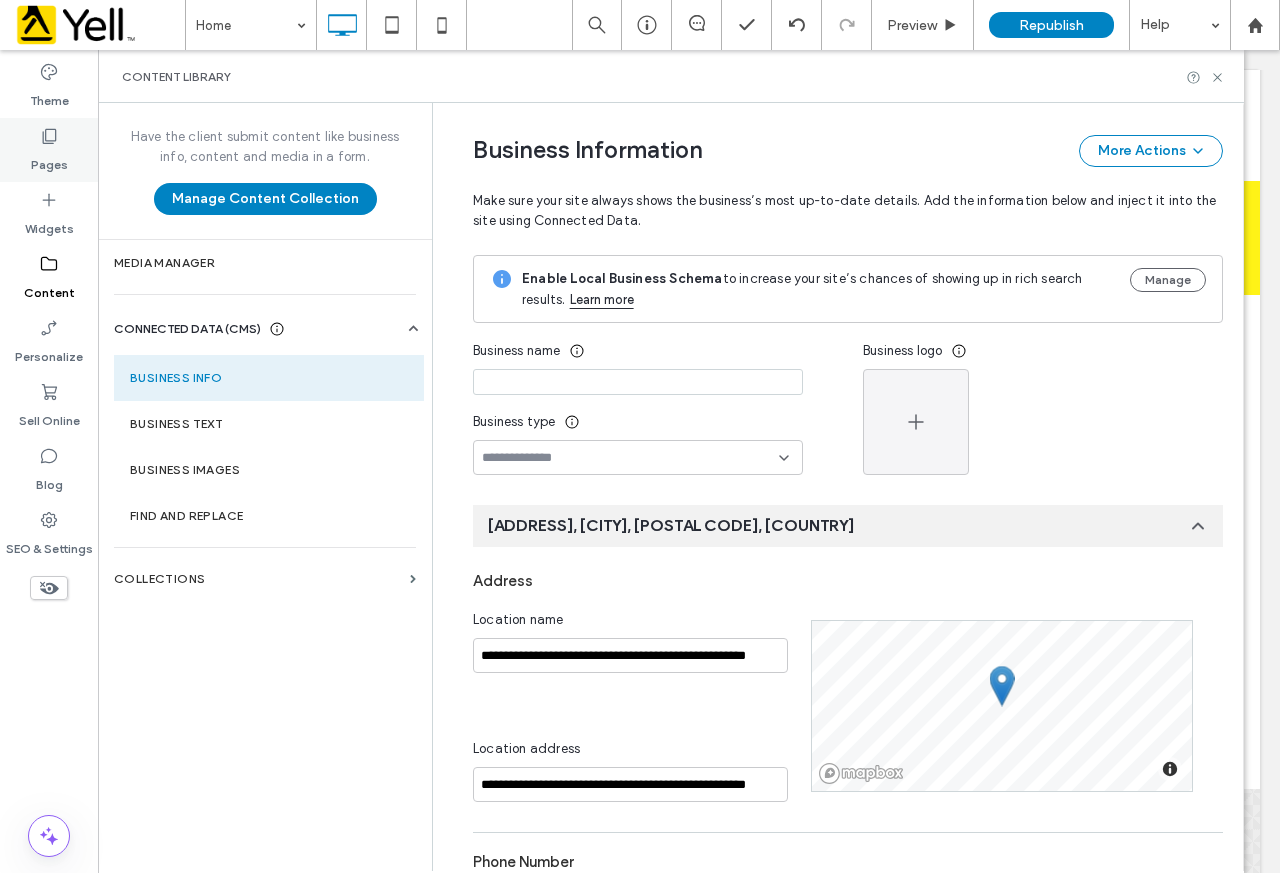 click 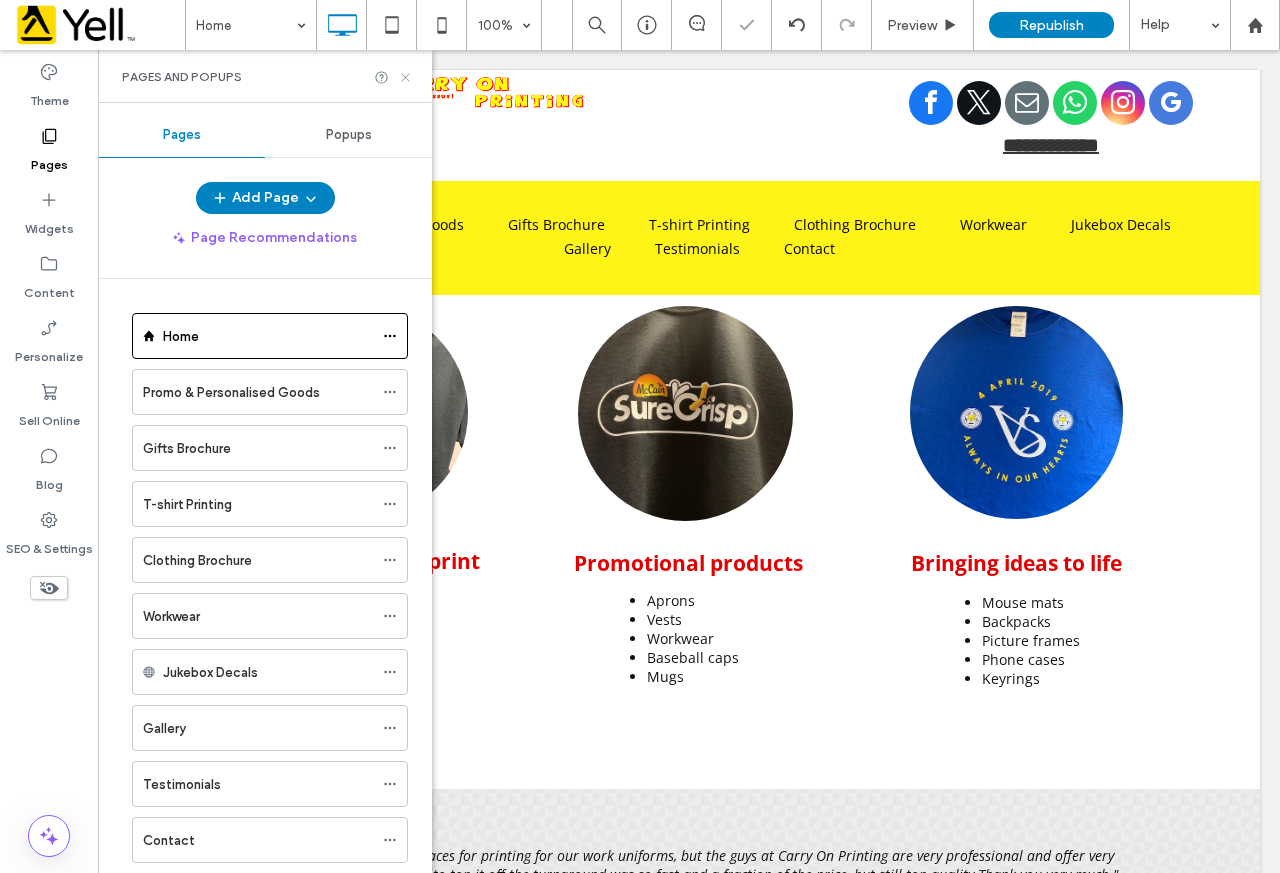 click 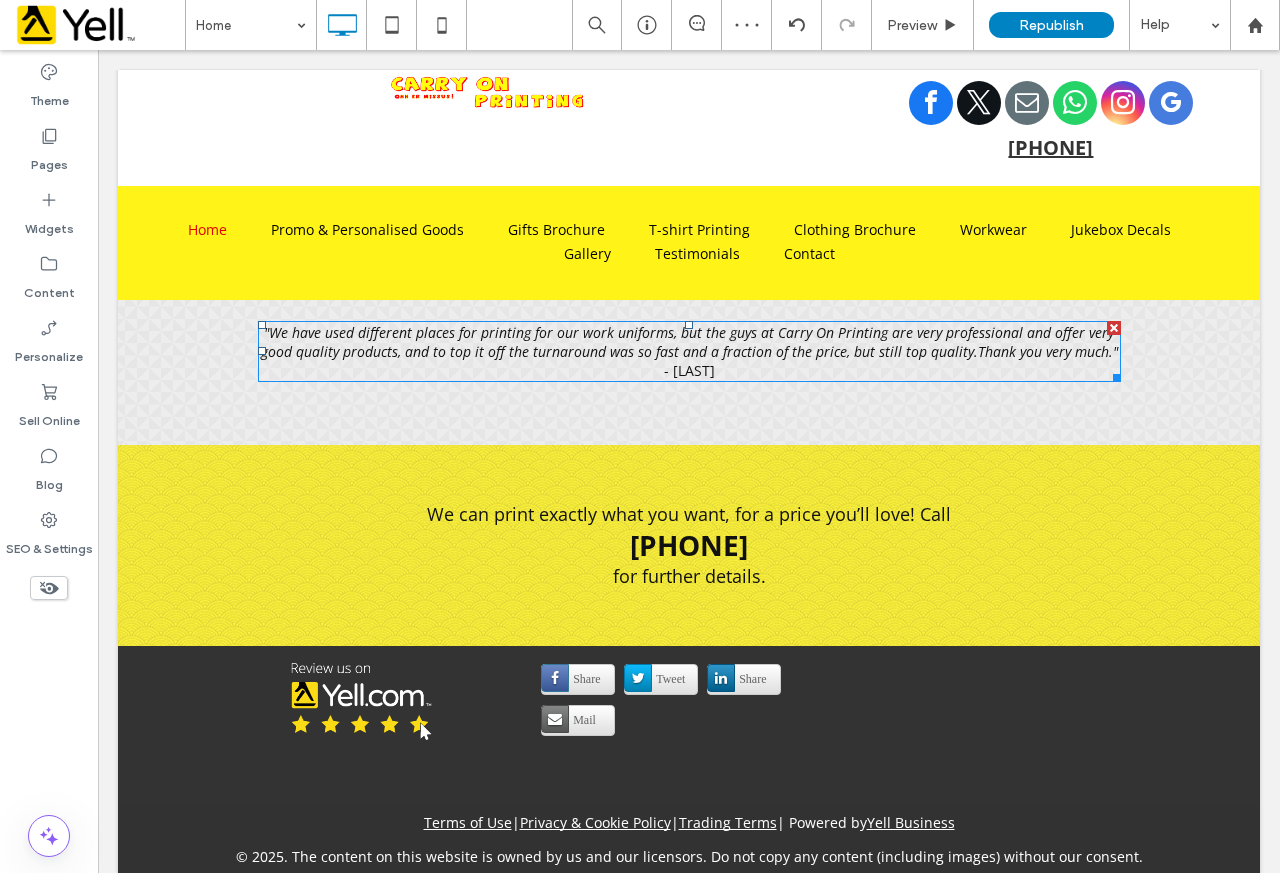 scroll, scrollTop: 3328, scrollLeft: 0, axis: vertical 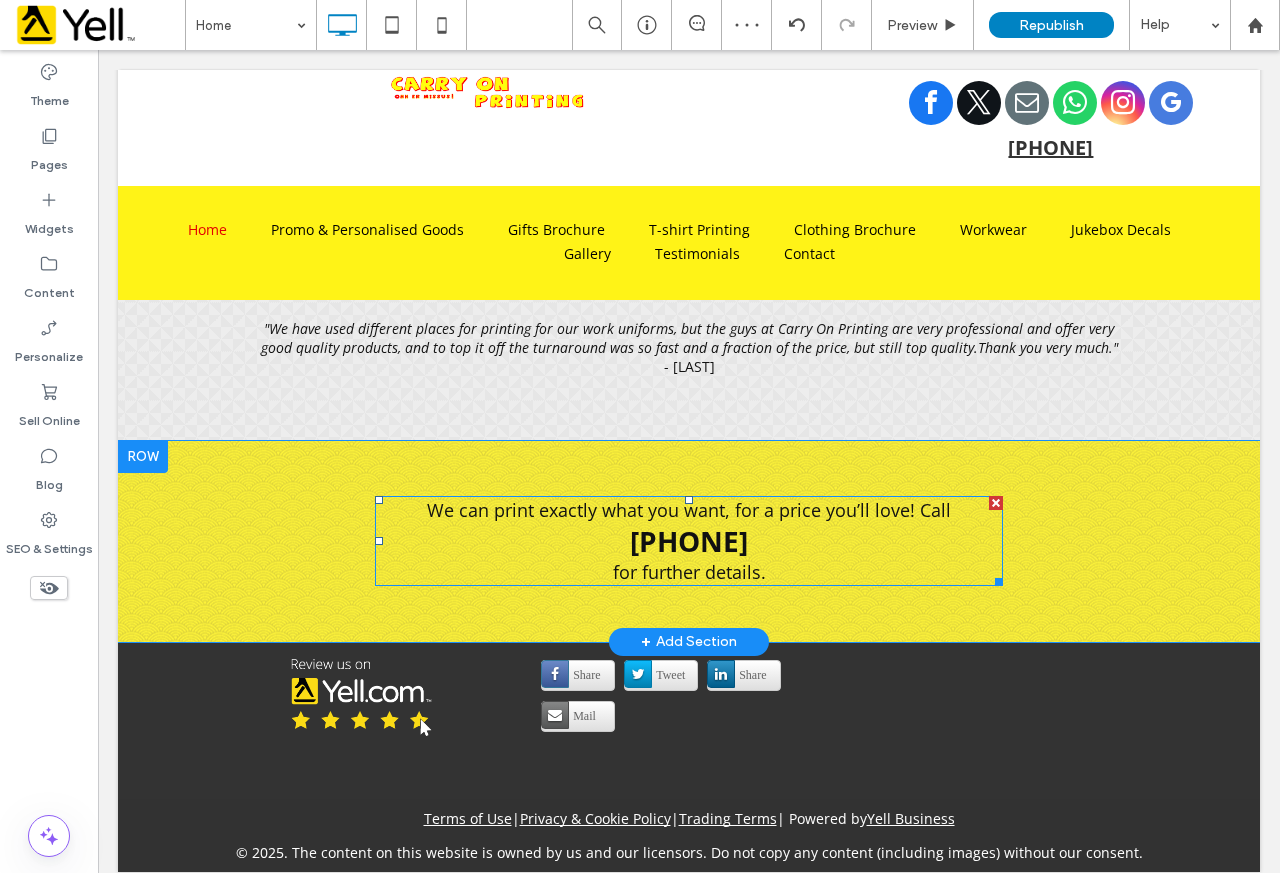 click on "07515 353658" at bounding box center (689, 541) 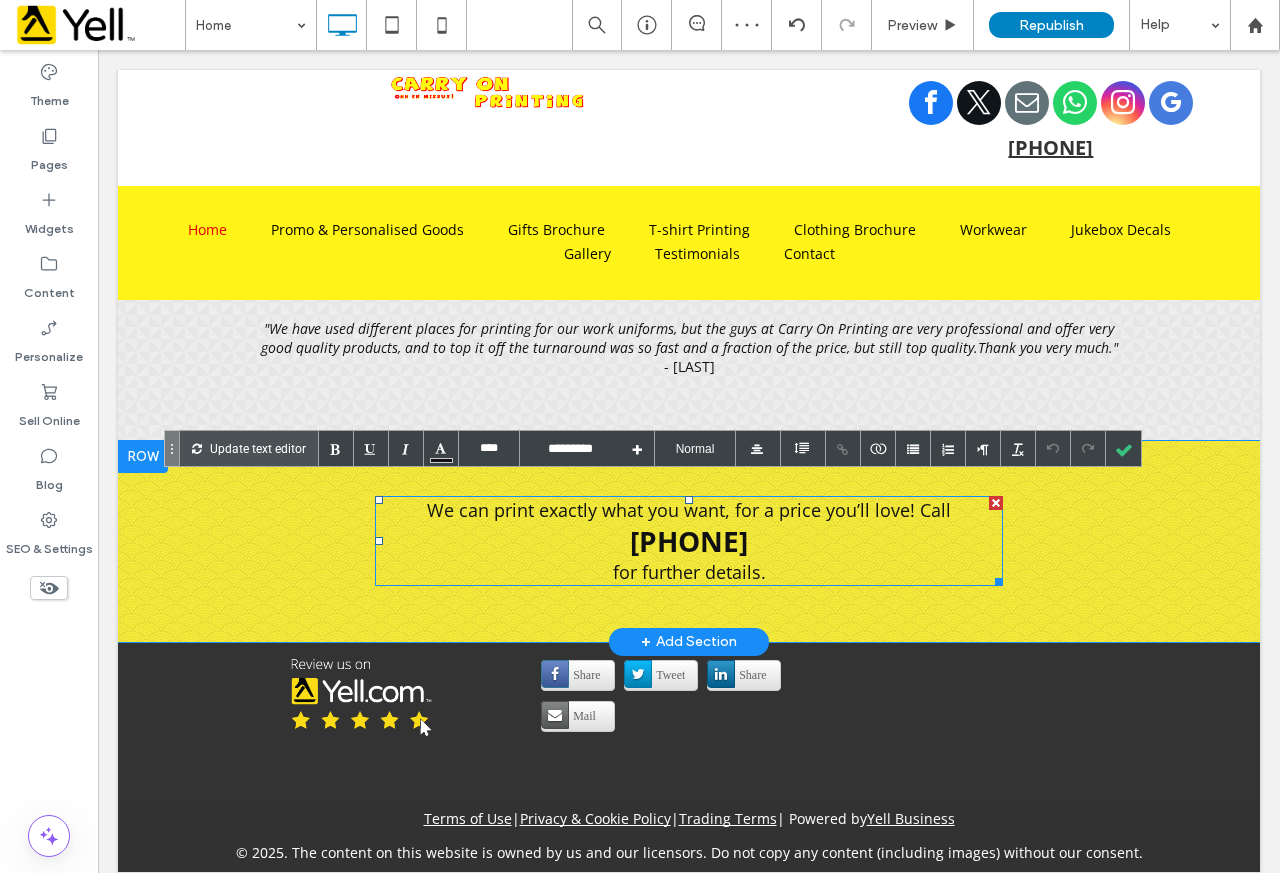 click on "07515 353658" at bounding box center [689, 541] 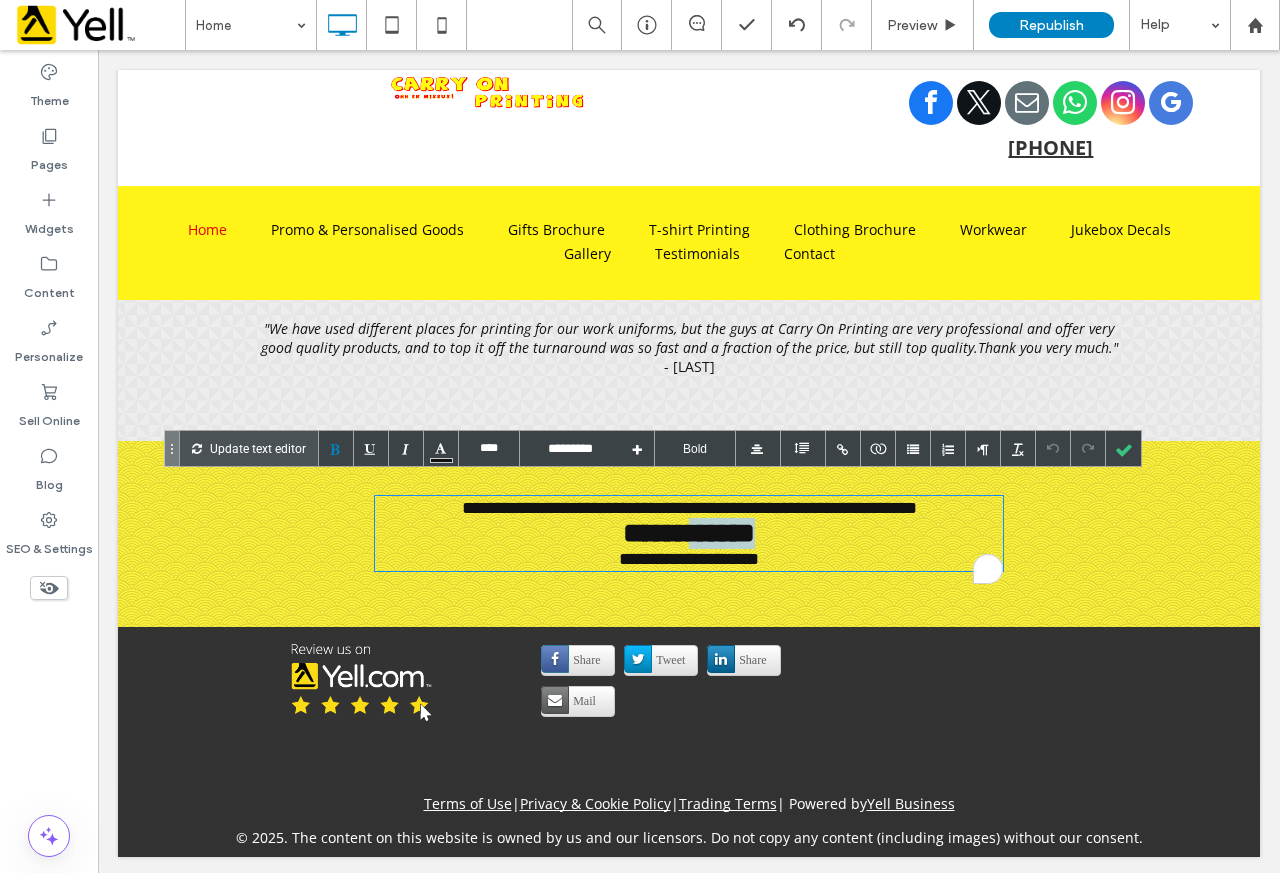 click on "**********" at bounding box center (689, 533) 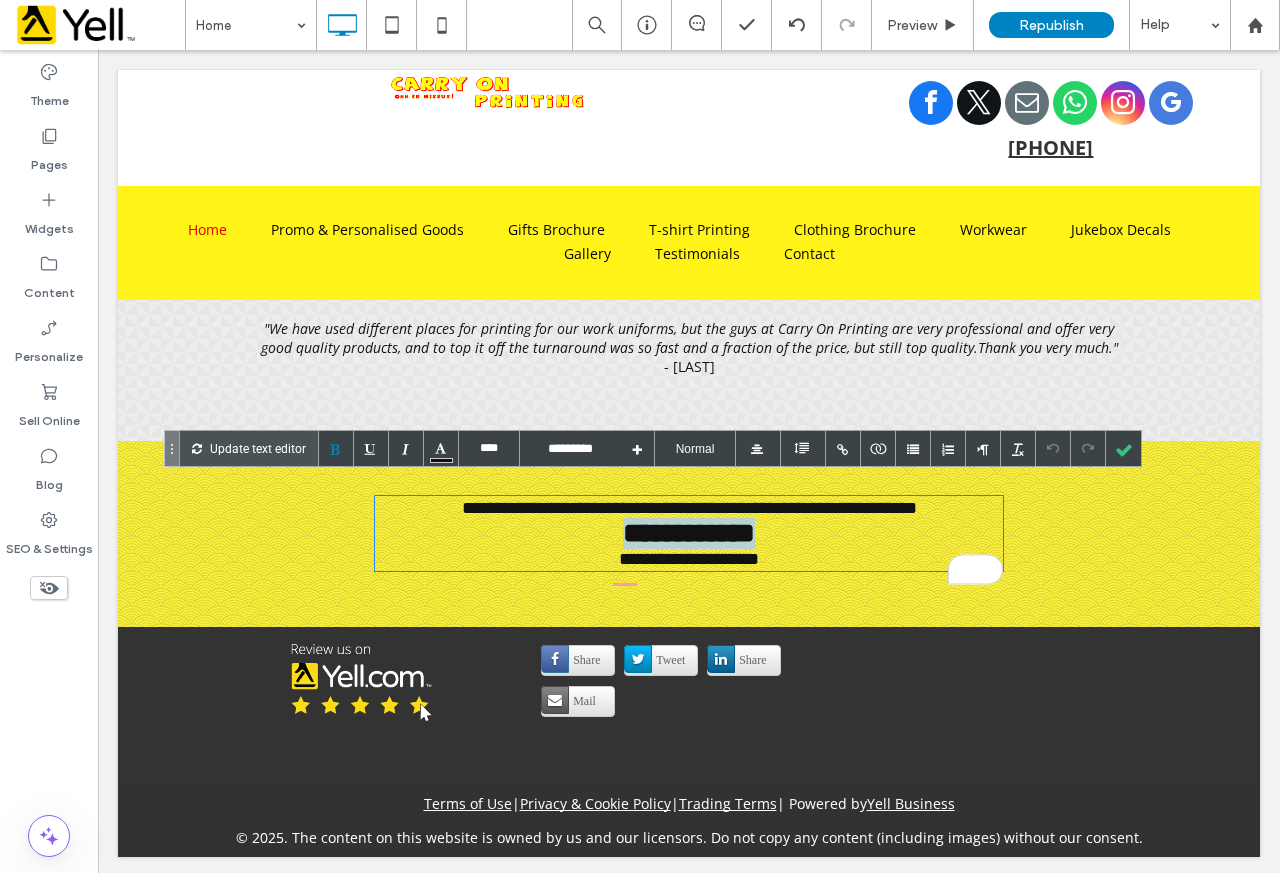 type 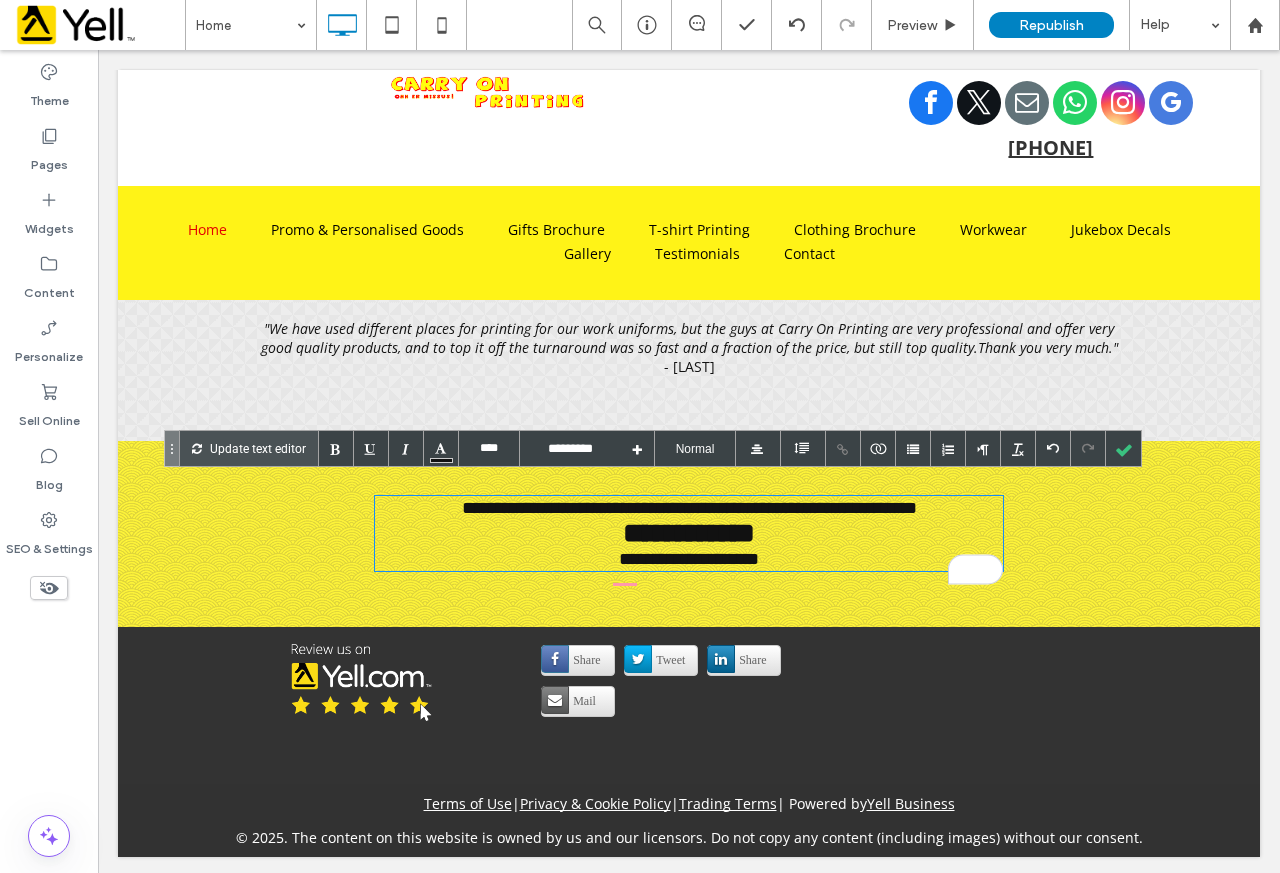 click on "**********" at bounding box center [689, 533] 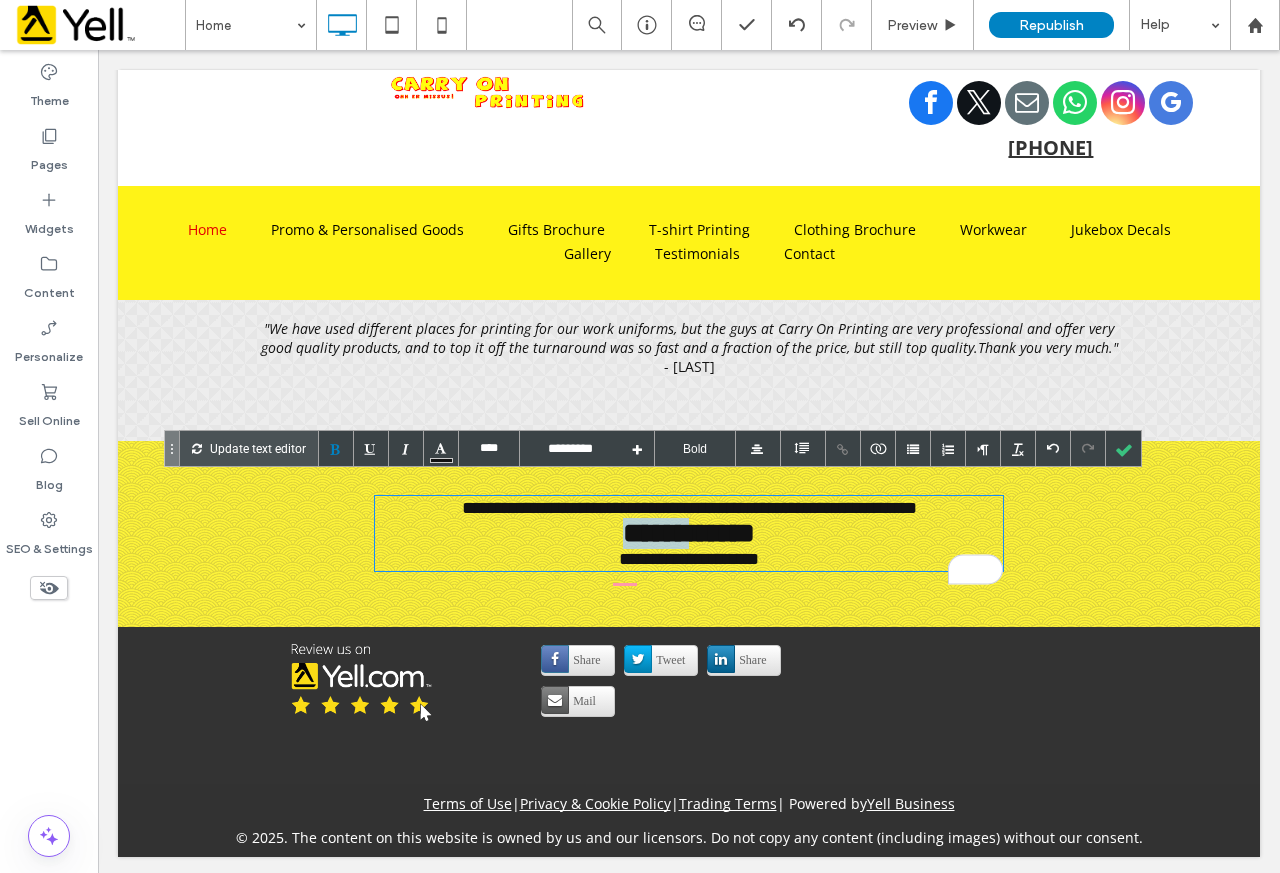 click on "**********" at bounding box center (689, 533) 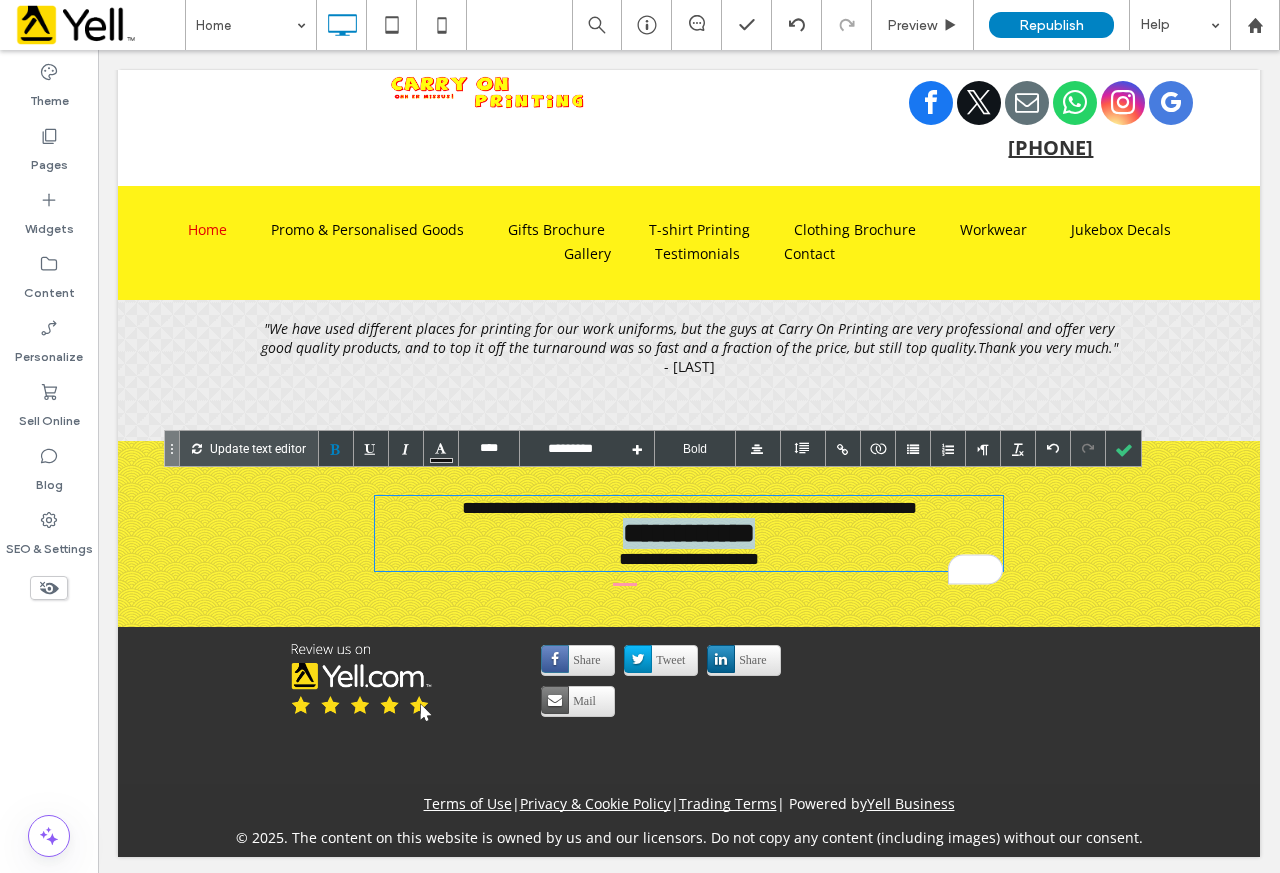 click on "**********" at bounding box center (689, 533) 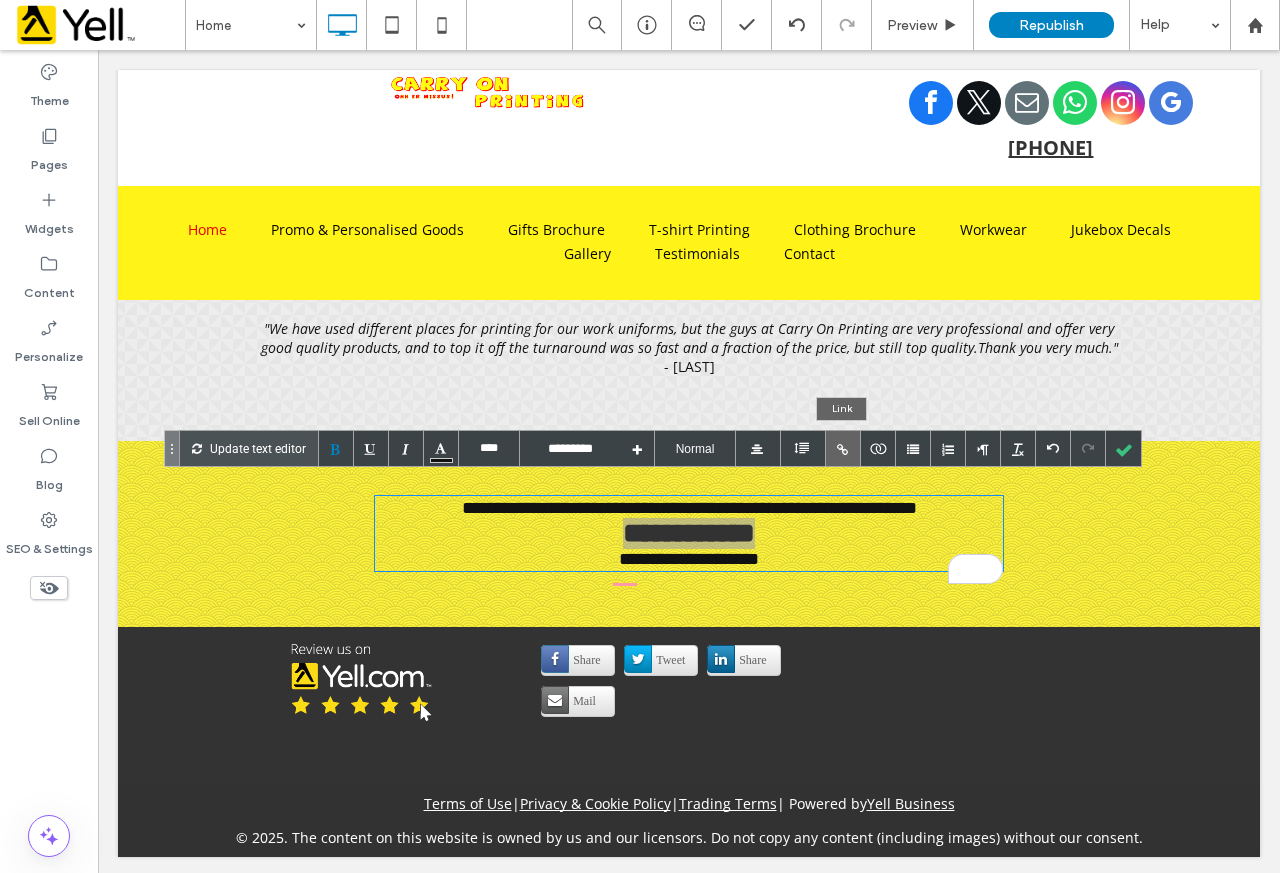 click at bounding box center [843, 448] 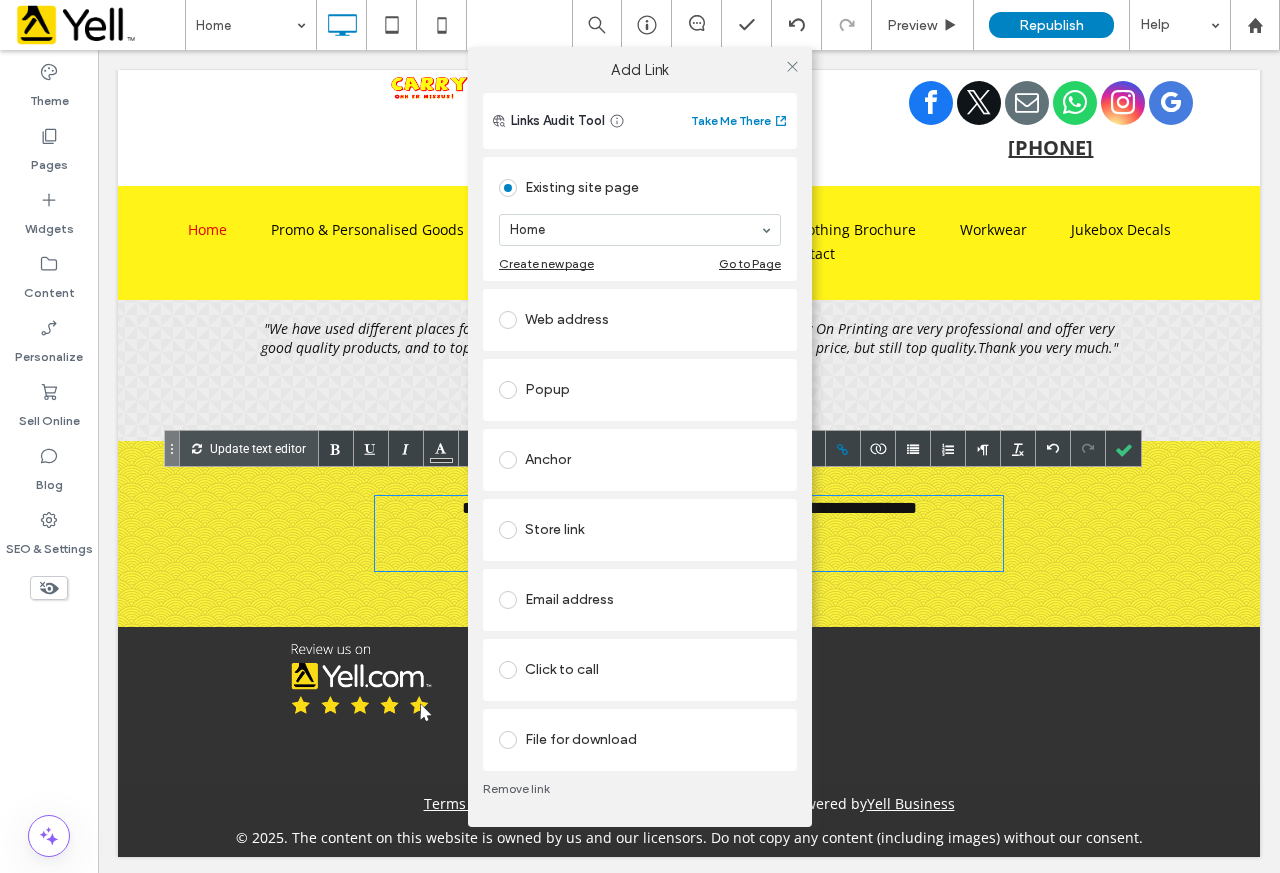 click on "Click to call" at bounding box center (640, 670) 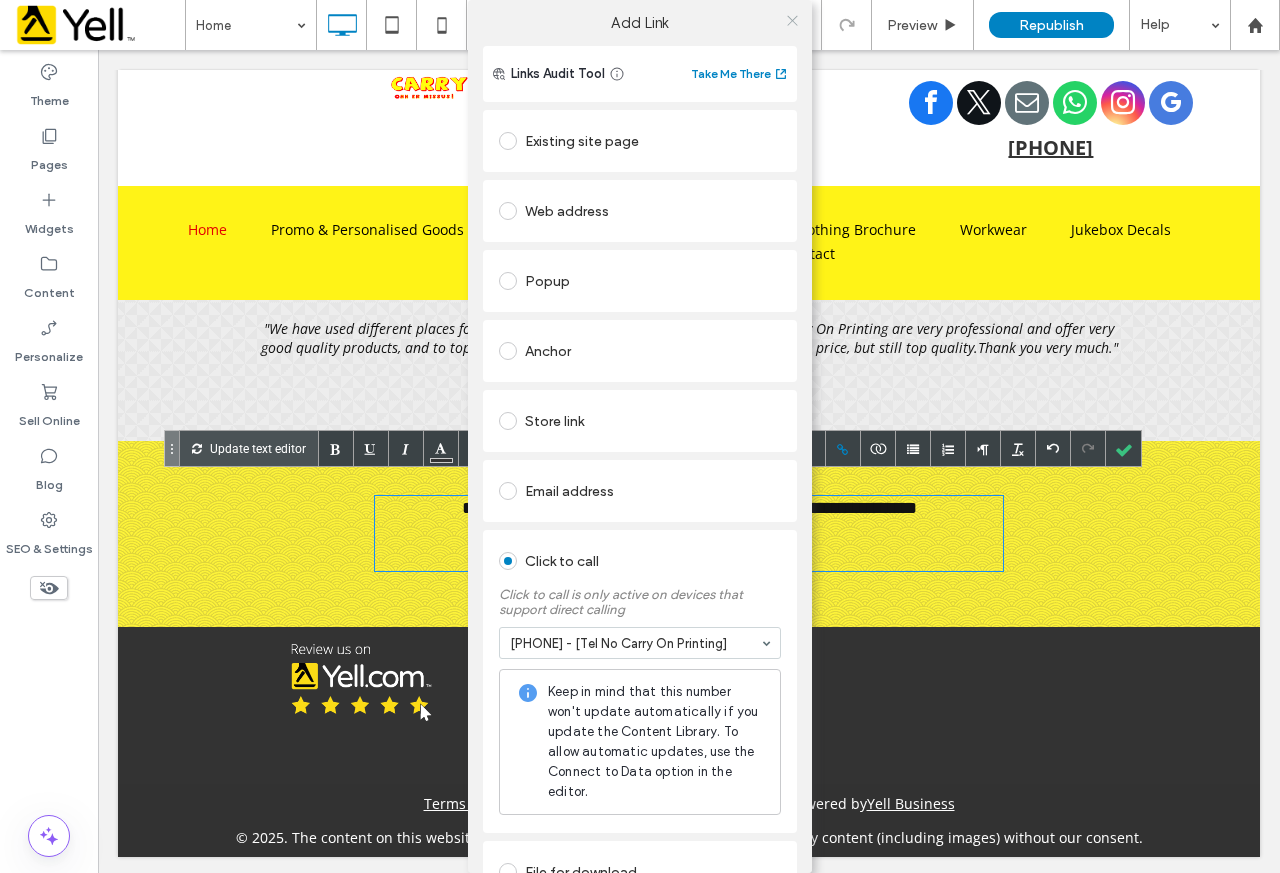 click 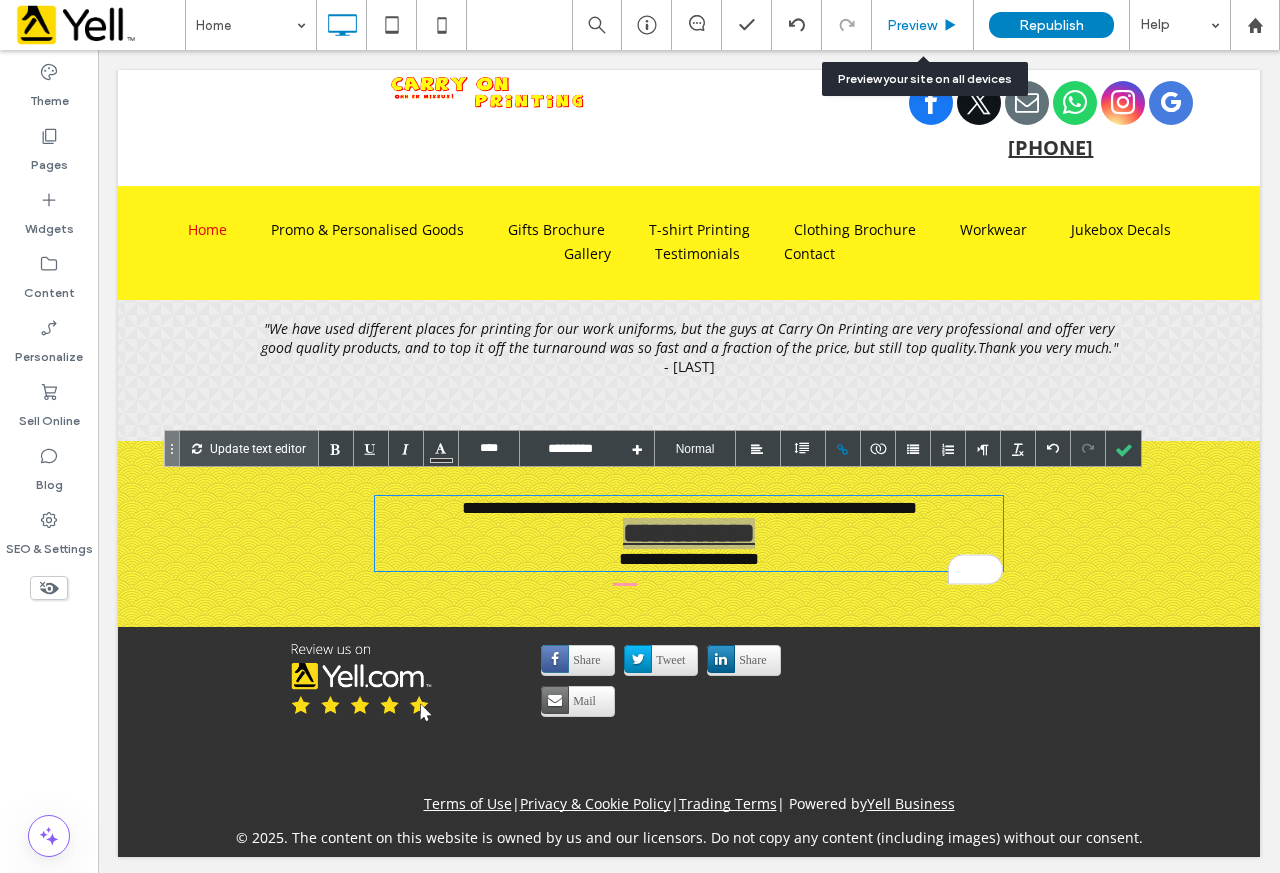 click on "Preview" at bounding box center [923, 25] 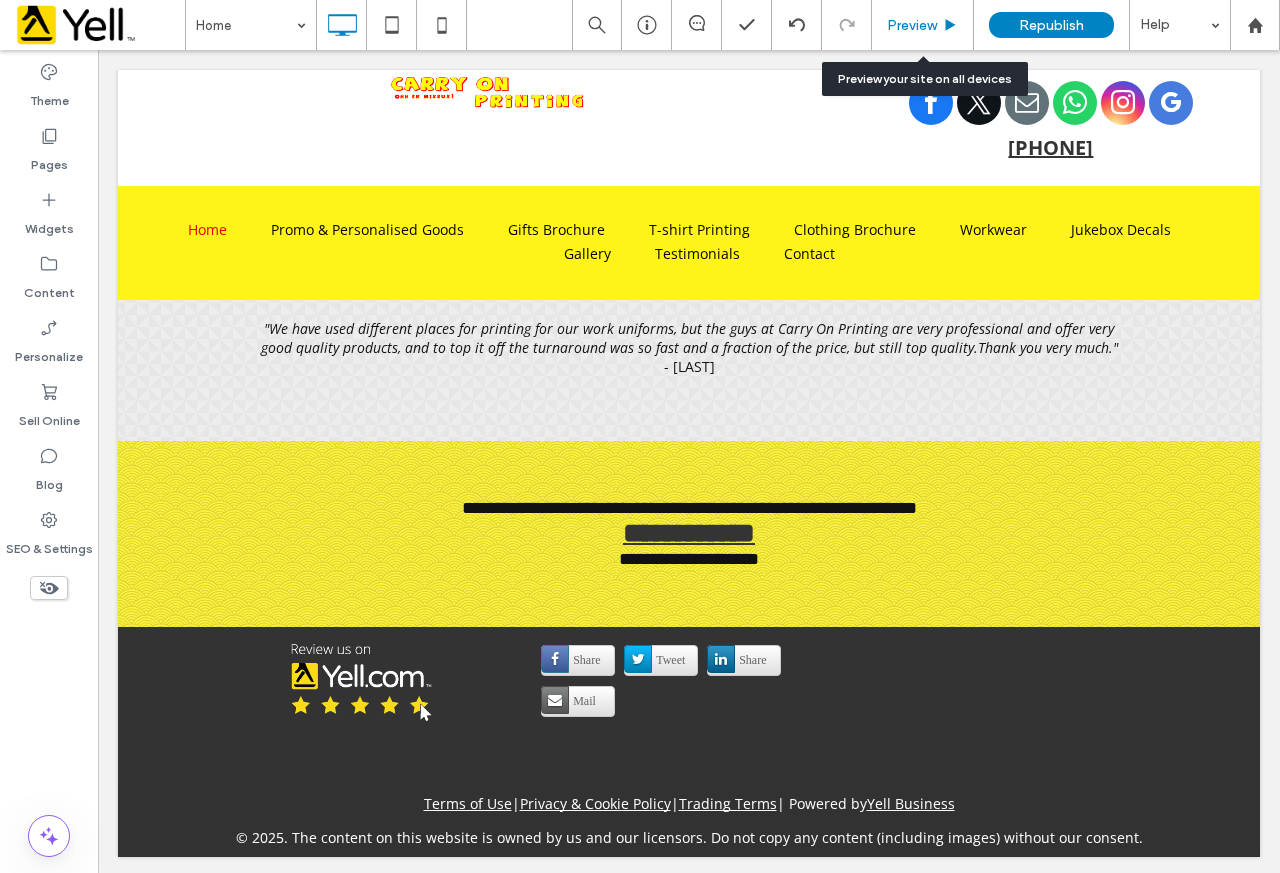 click on "Preview" at bounding box center [912, 25] 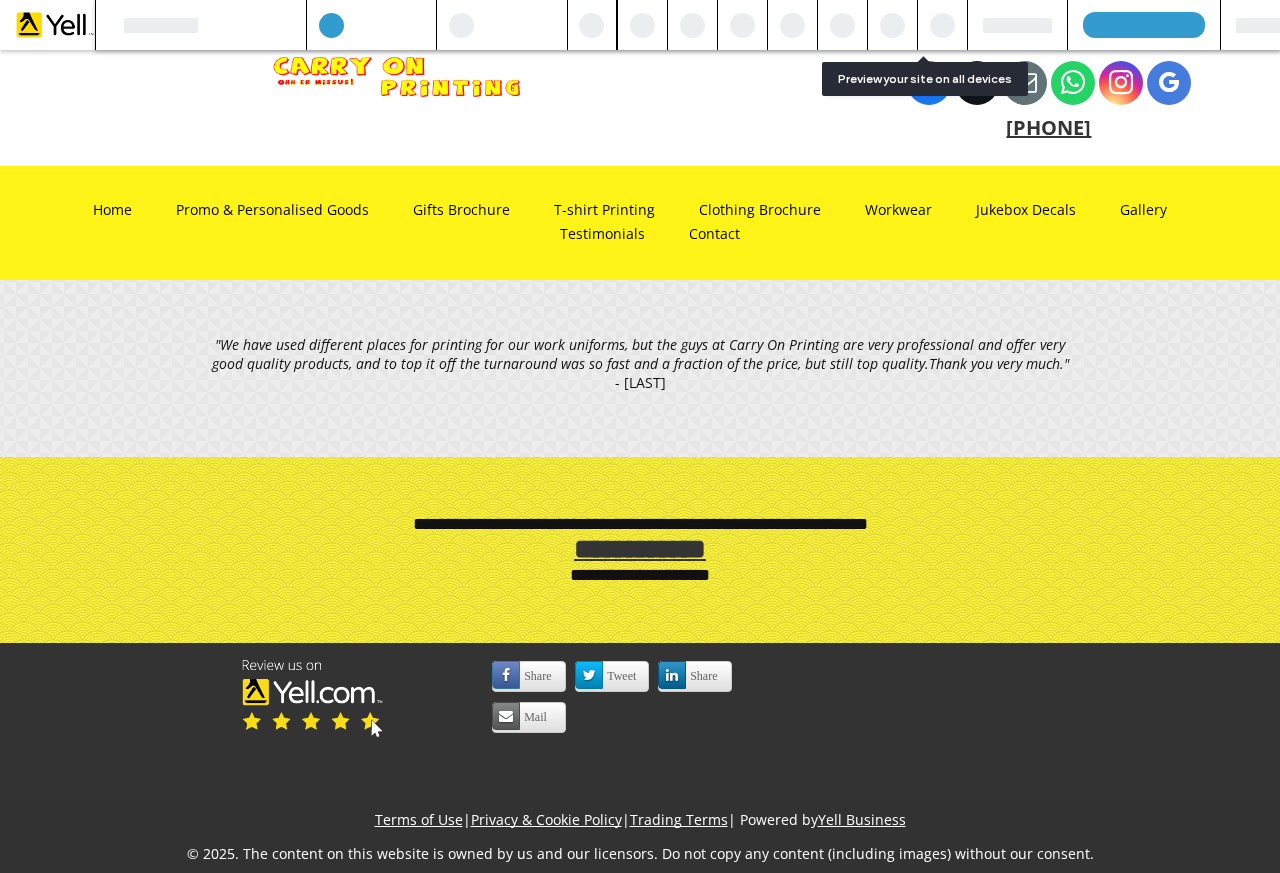 scroll, scrollTop: 3288, scrollLeft: 0, axis: vertical 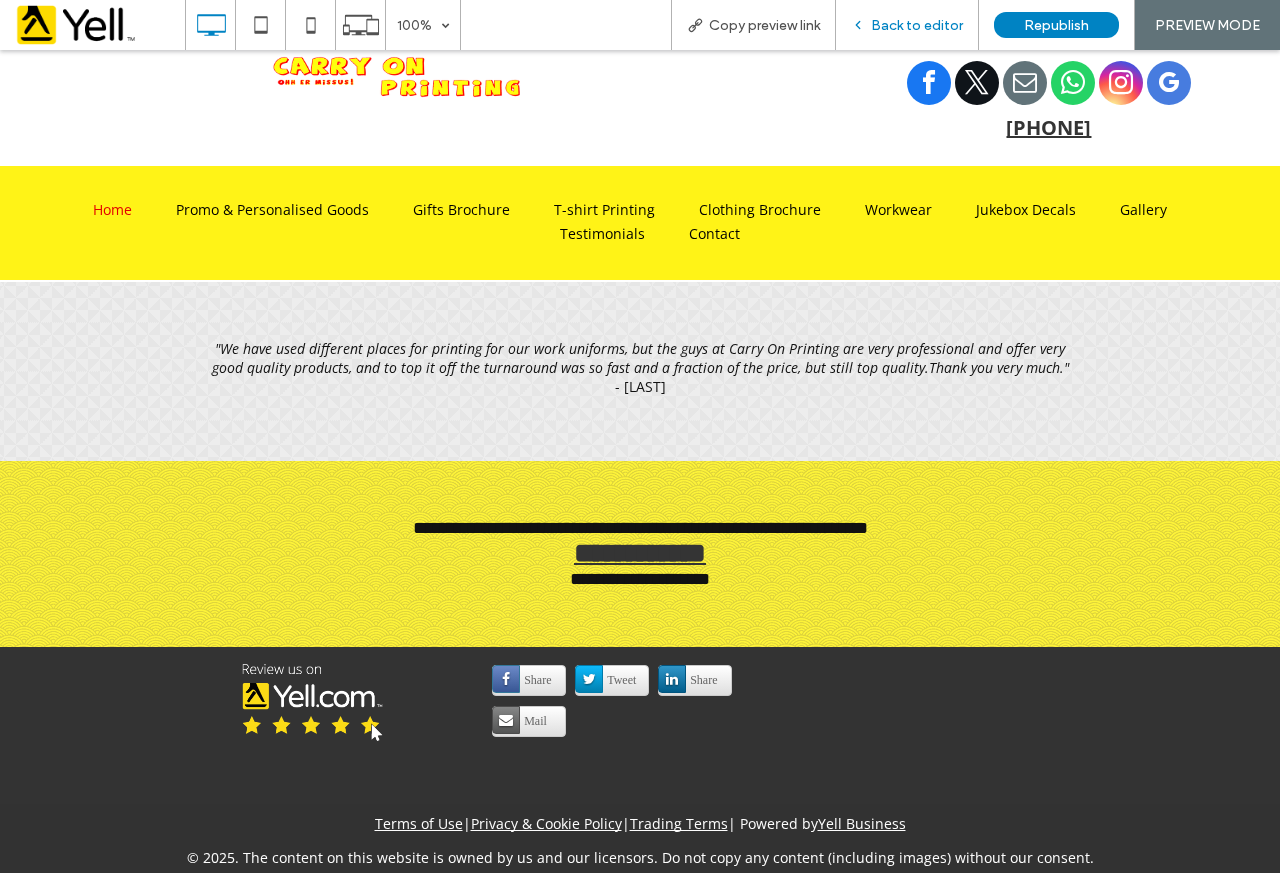 click on "Back to editor" at bounding box center [917, 25] 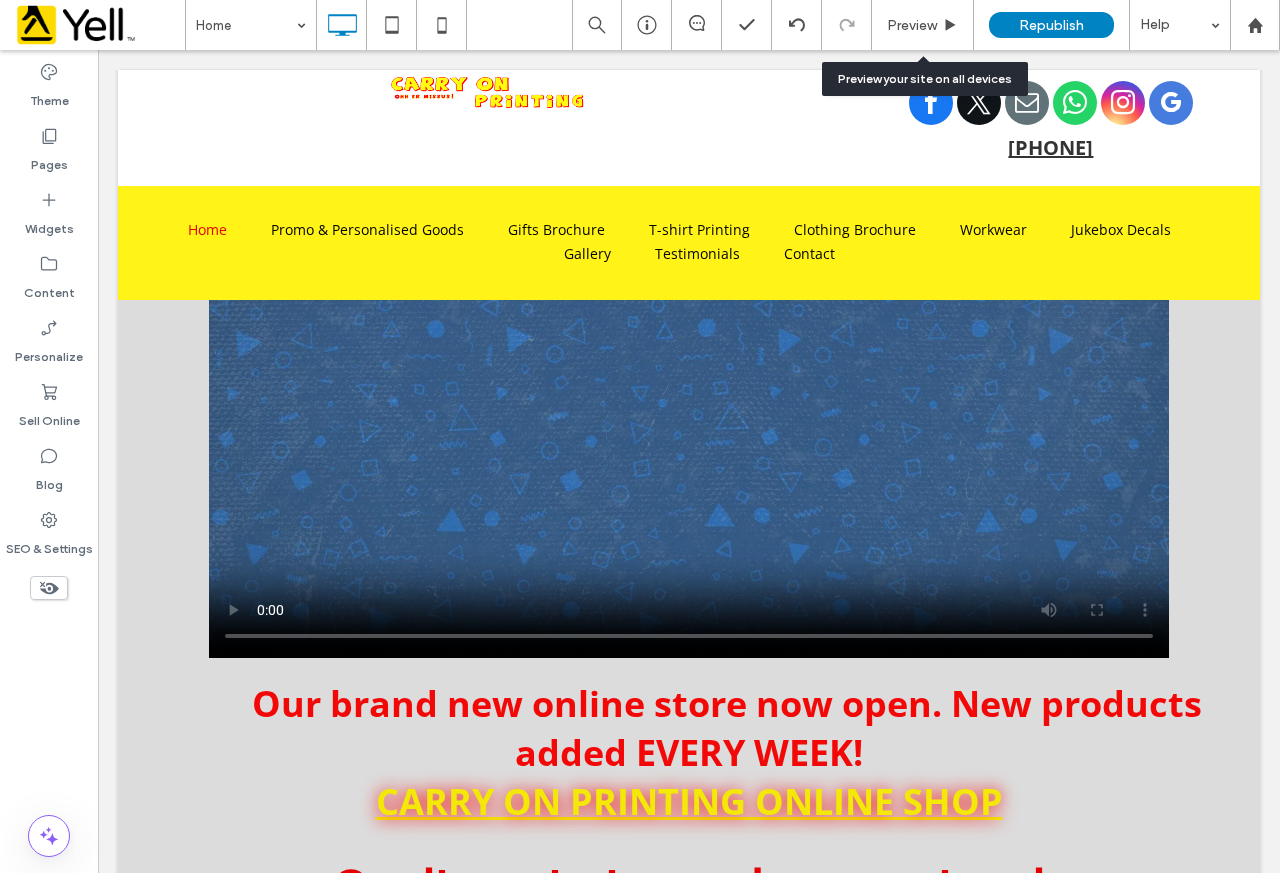 scroll, scrollTop: 0, scrollLeft: 0, axis: both 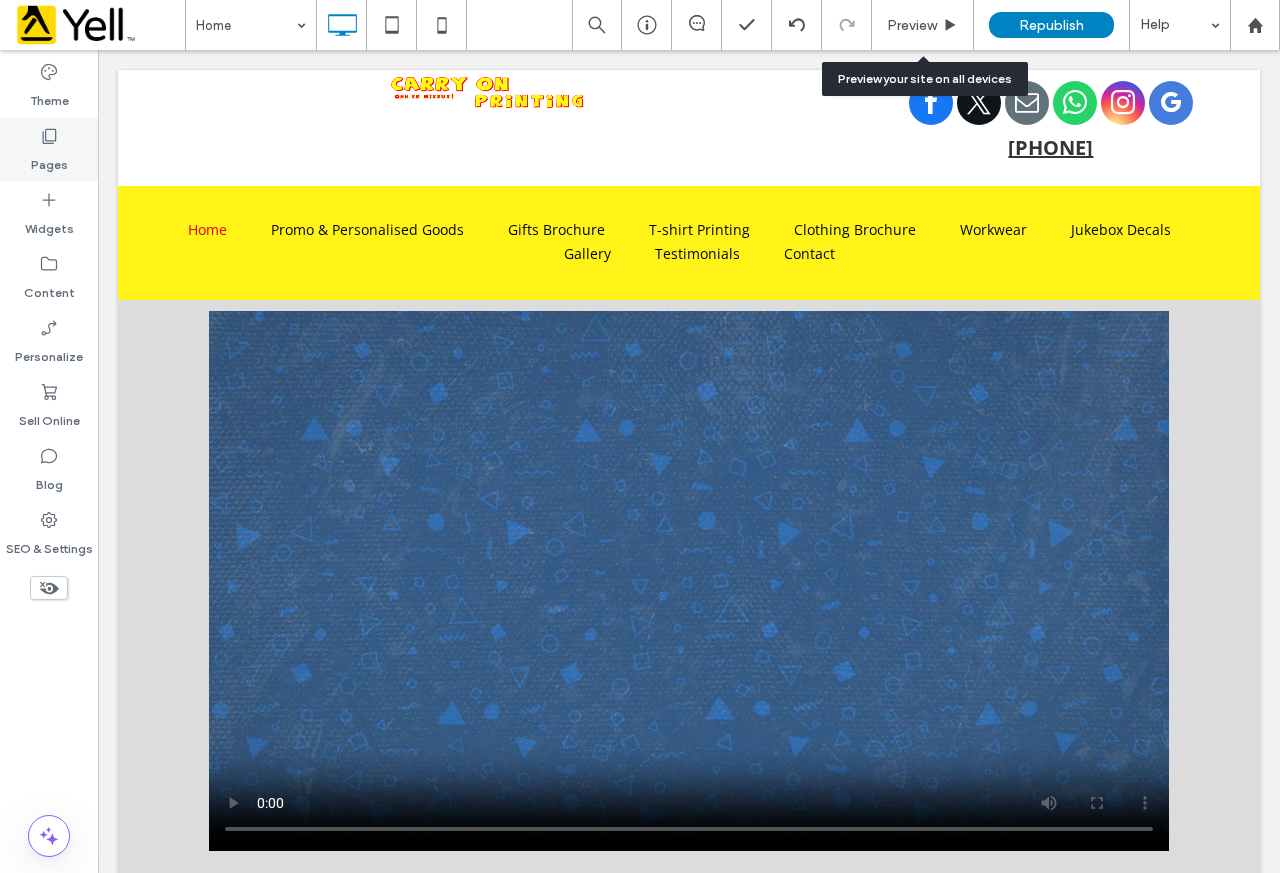 click on "Pages" at bounding box center (49, 150) 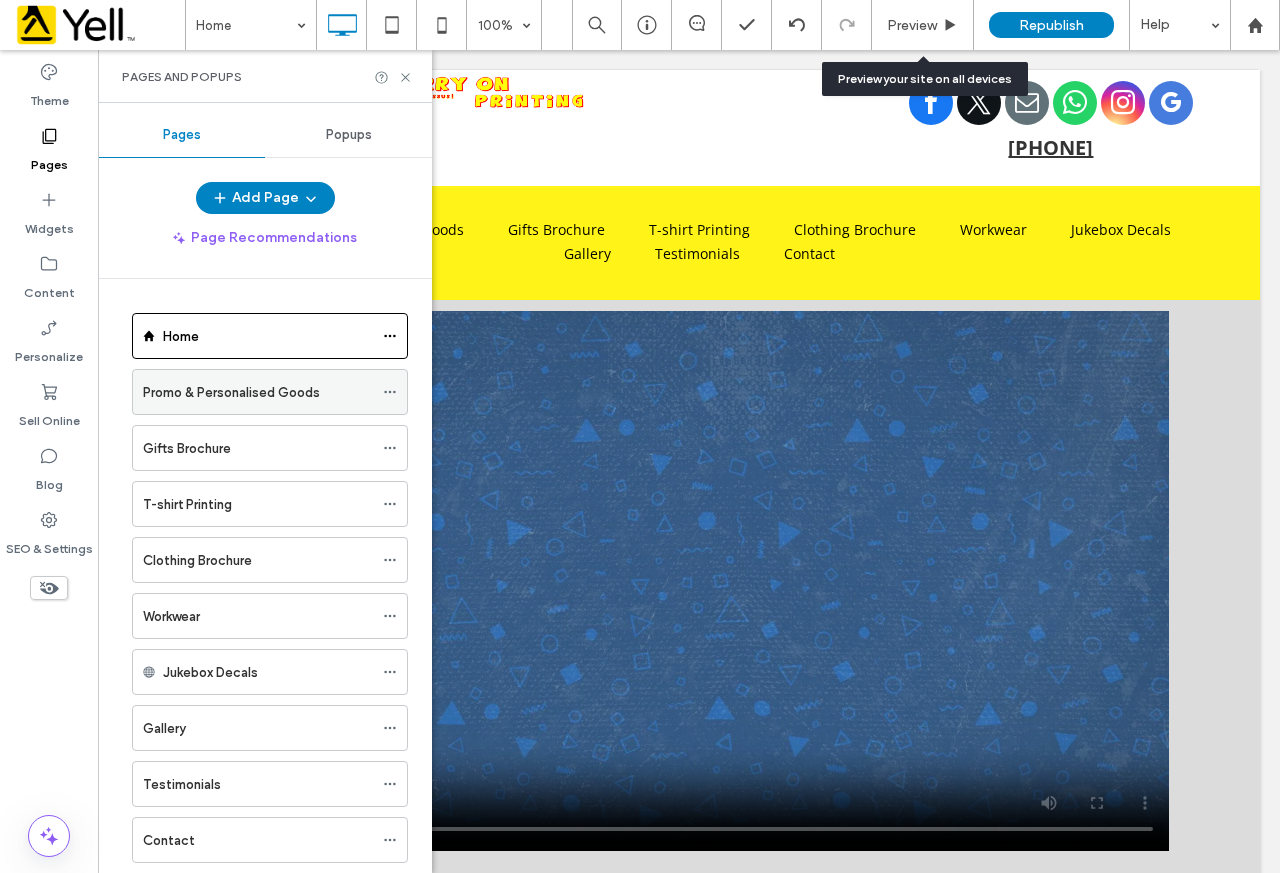 click on "Promo & Personalised Goods" at bounding box center [231, 392] 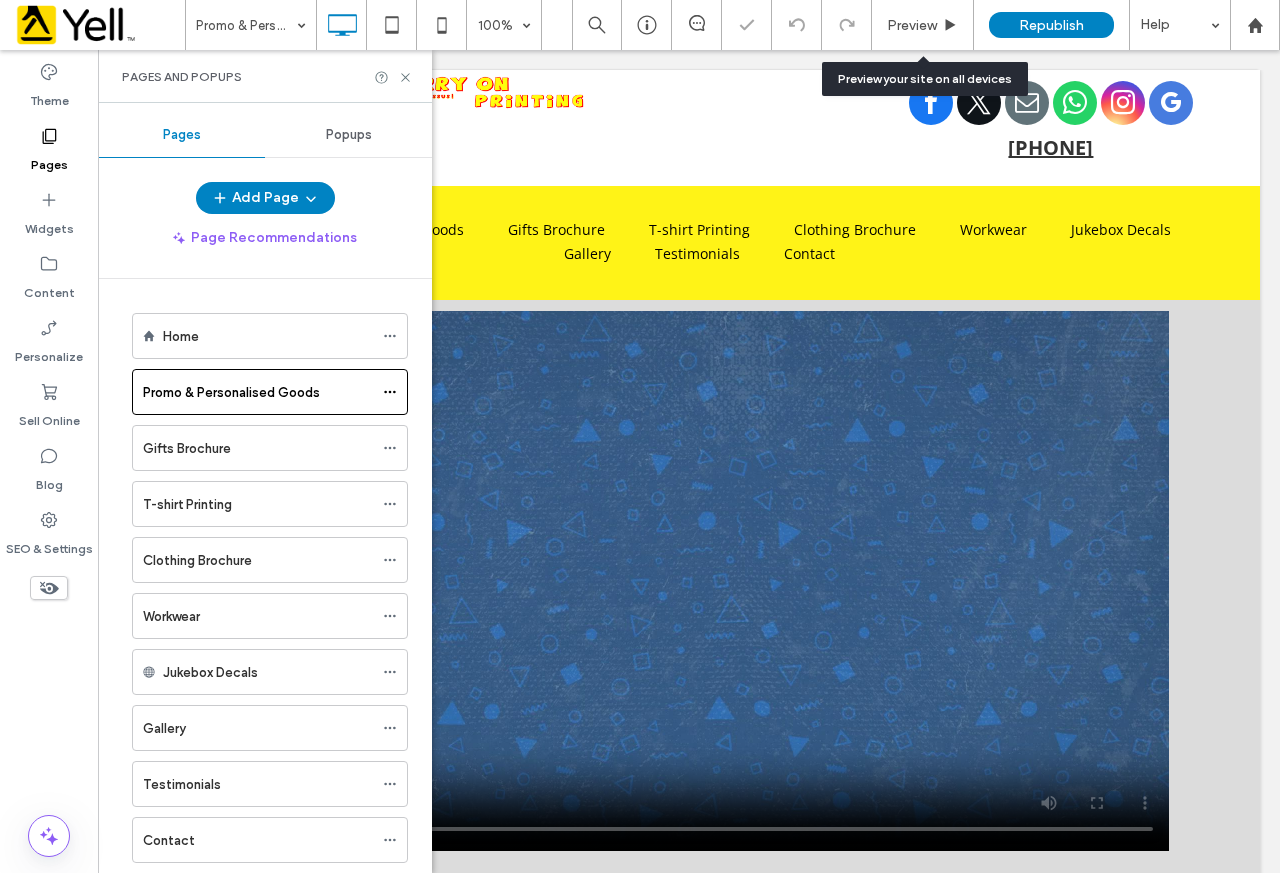 click on "Pages and Popups" at bounding box center (265, 76) 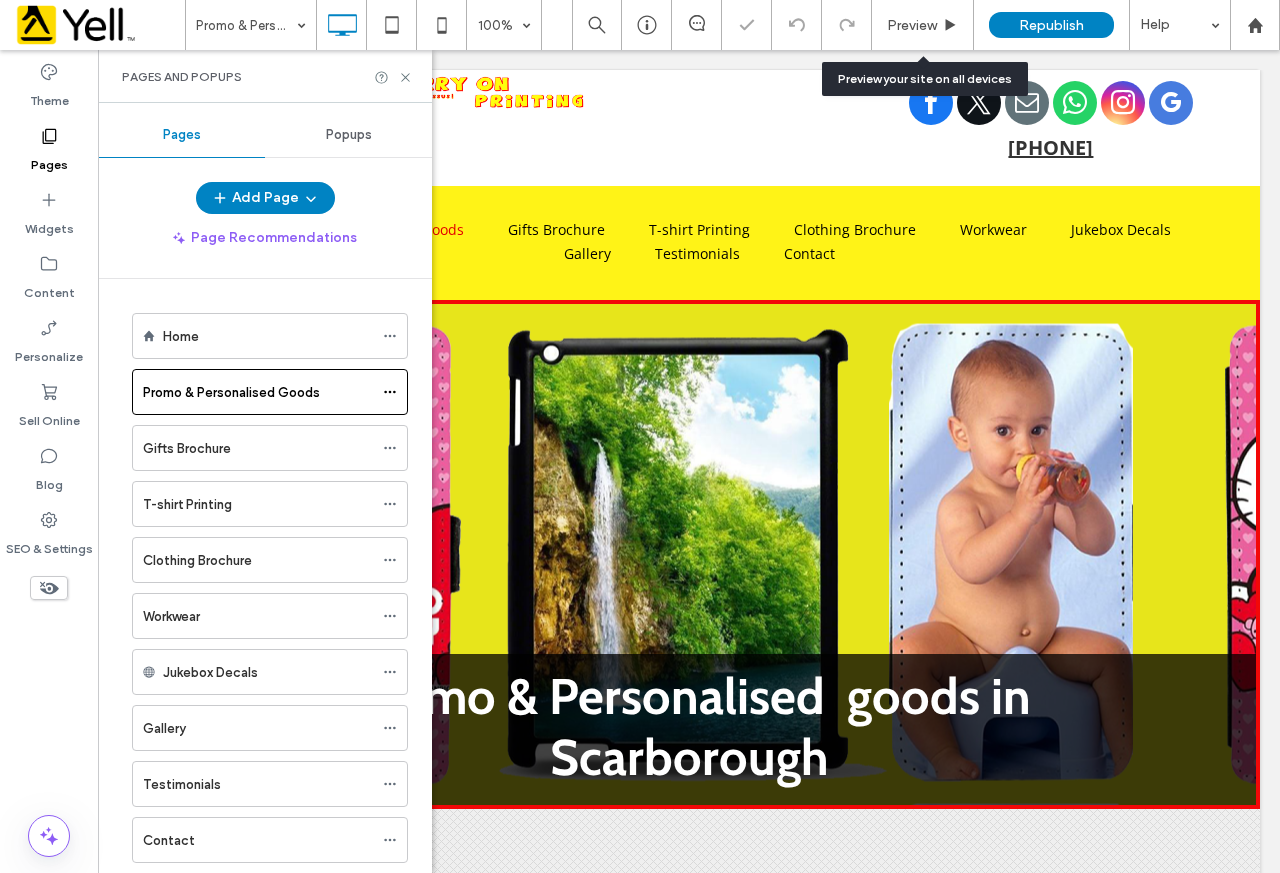 scroll, scrollTop: 0, scrollLeft: 0, axis: both 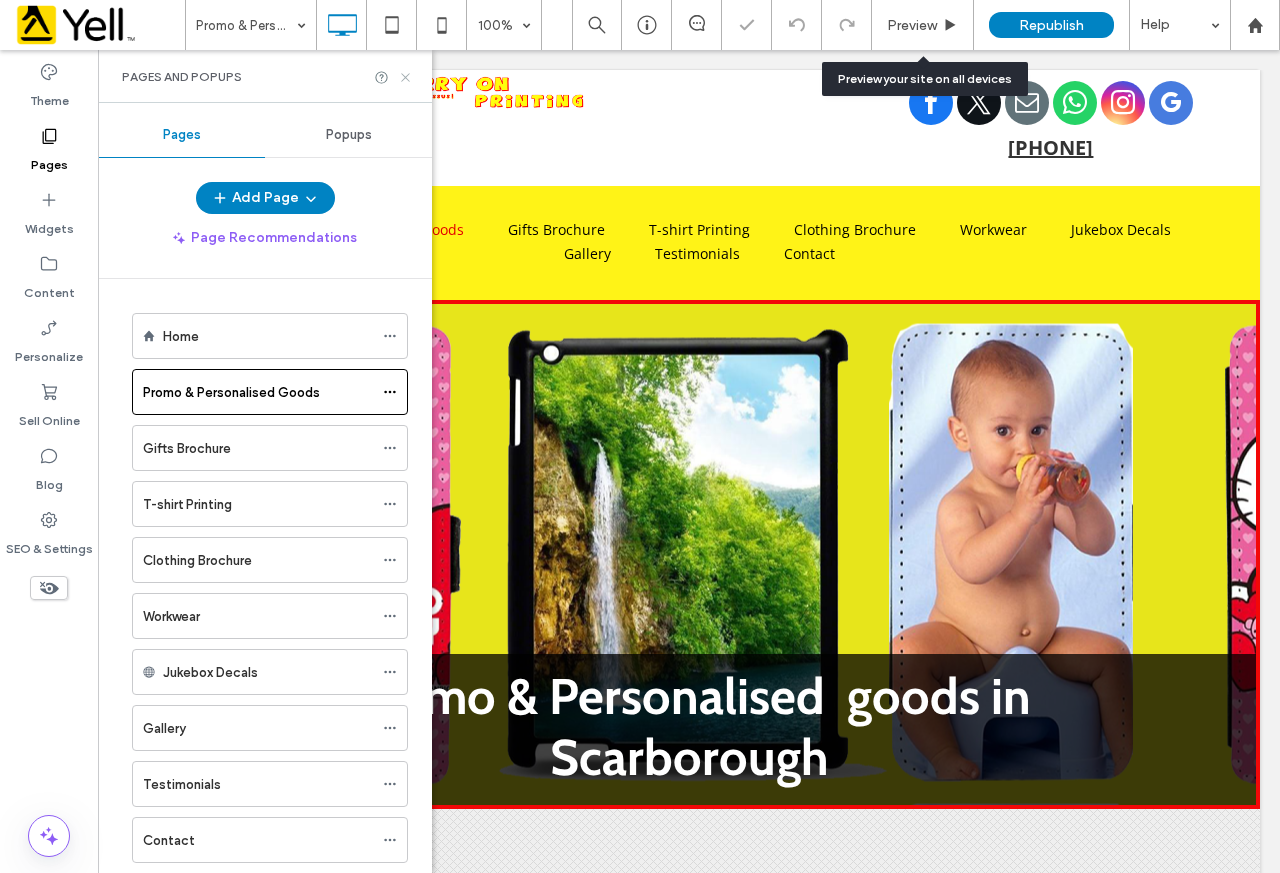 click on "Pages and Popups" at bounding box center (265, 76) 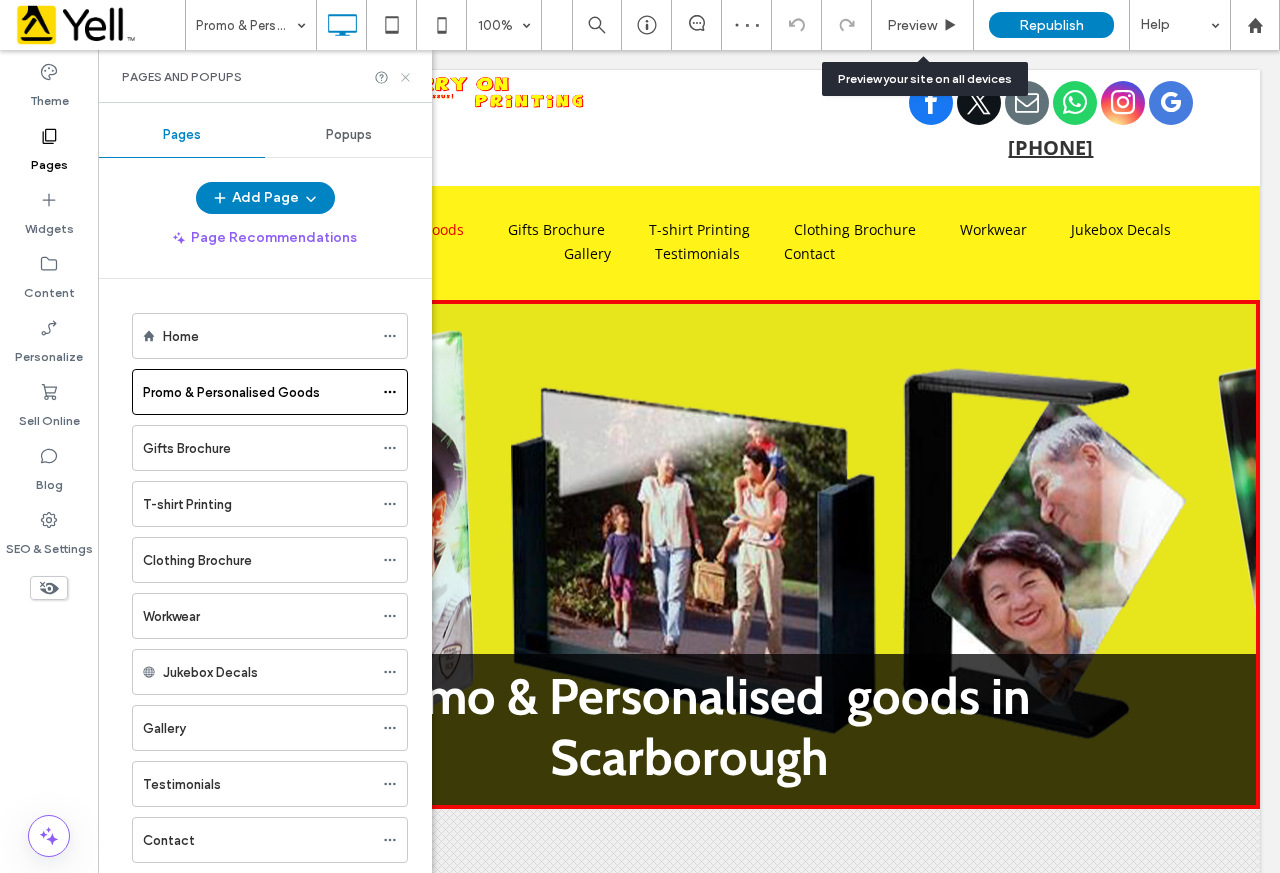 click 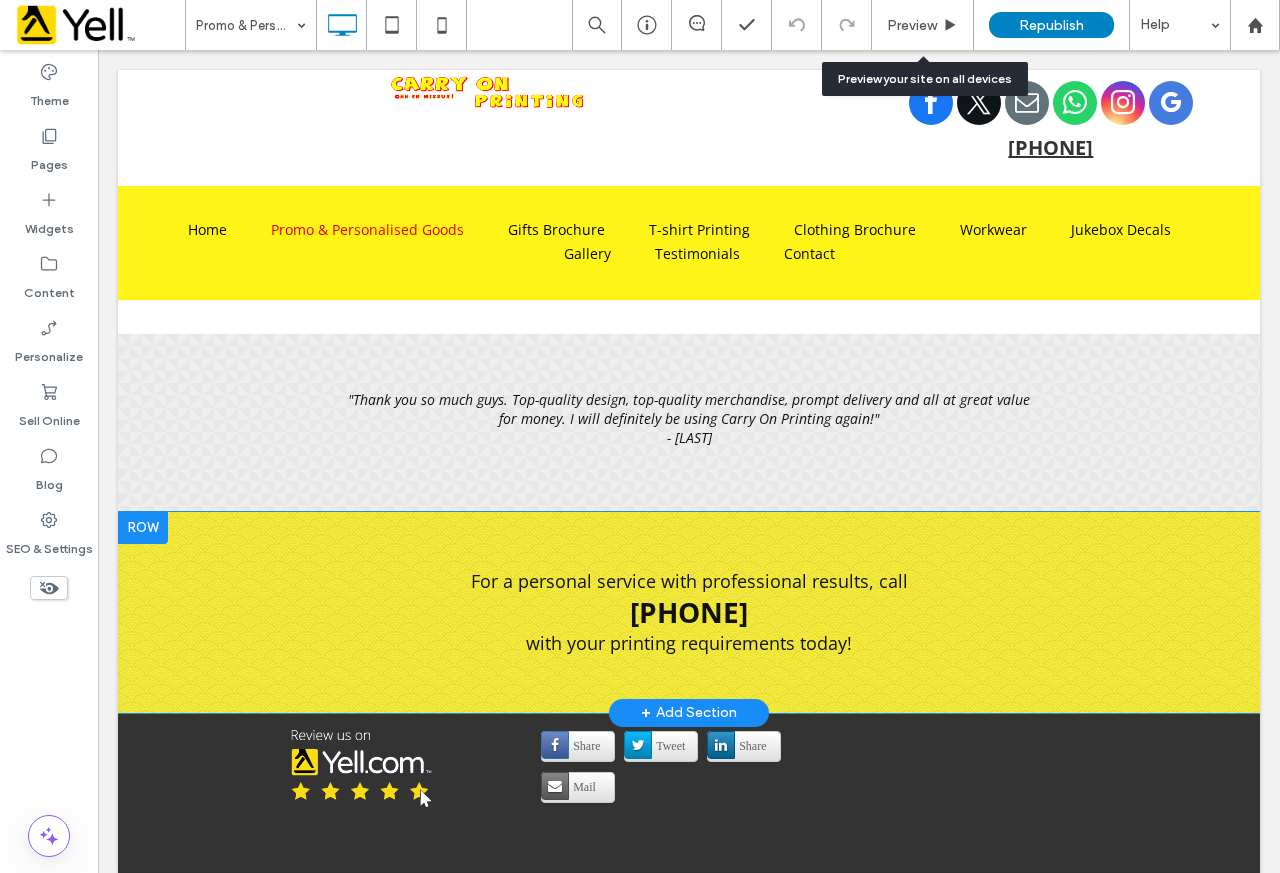 scroll, scrollTop: 1395, scrollLeft: 0, axis: vertical 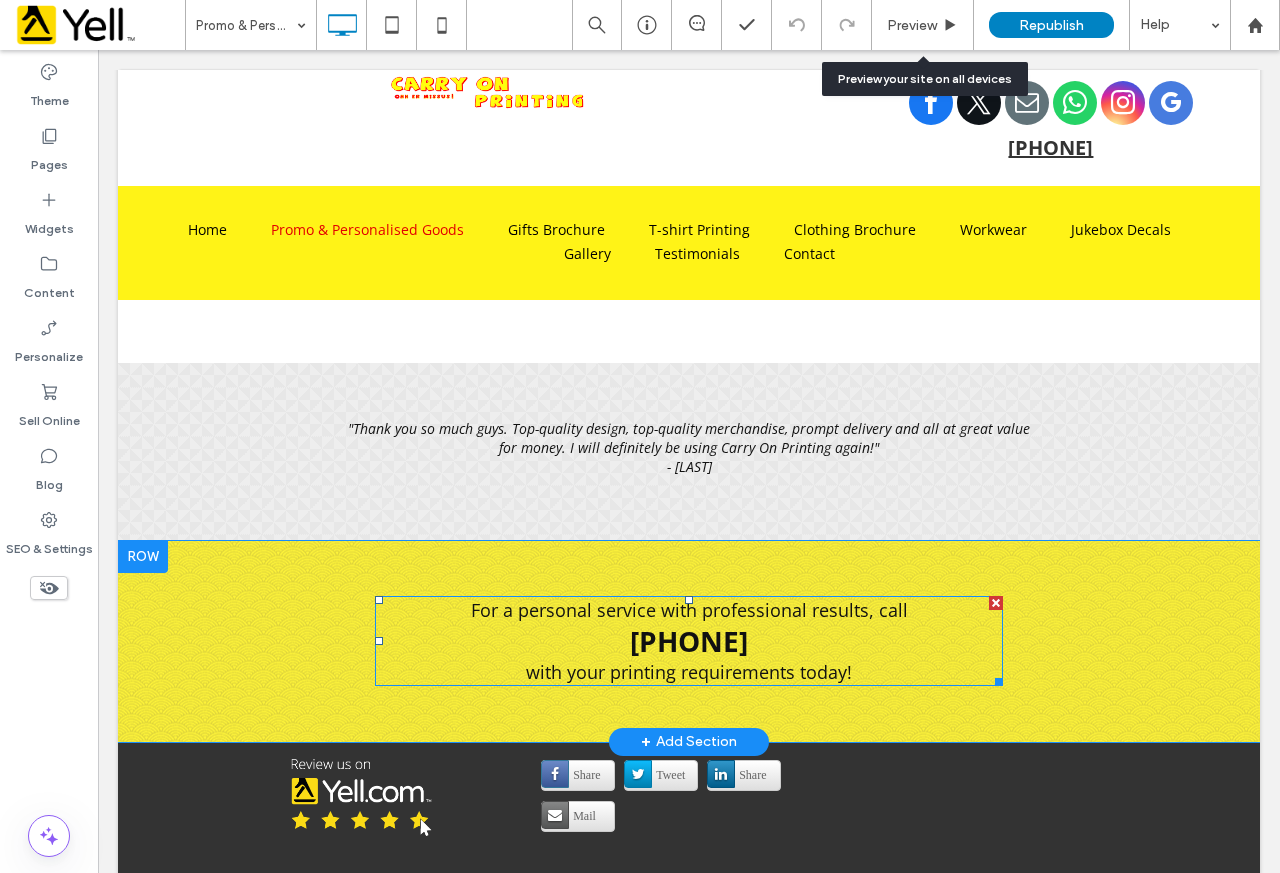 click on "01723 800 121" at bounding box center (689, 641) 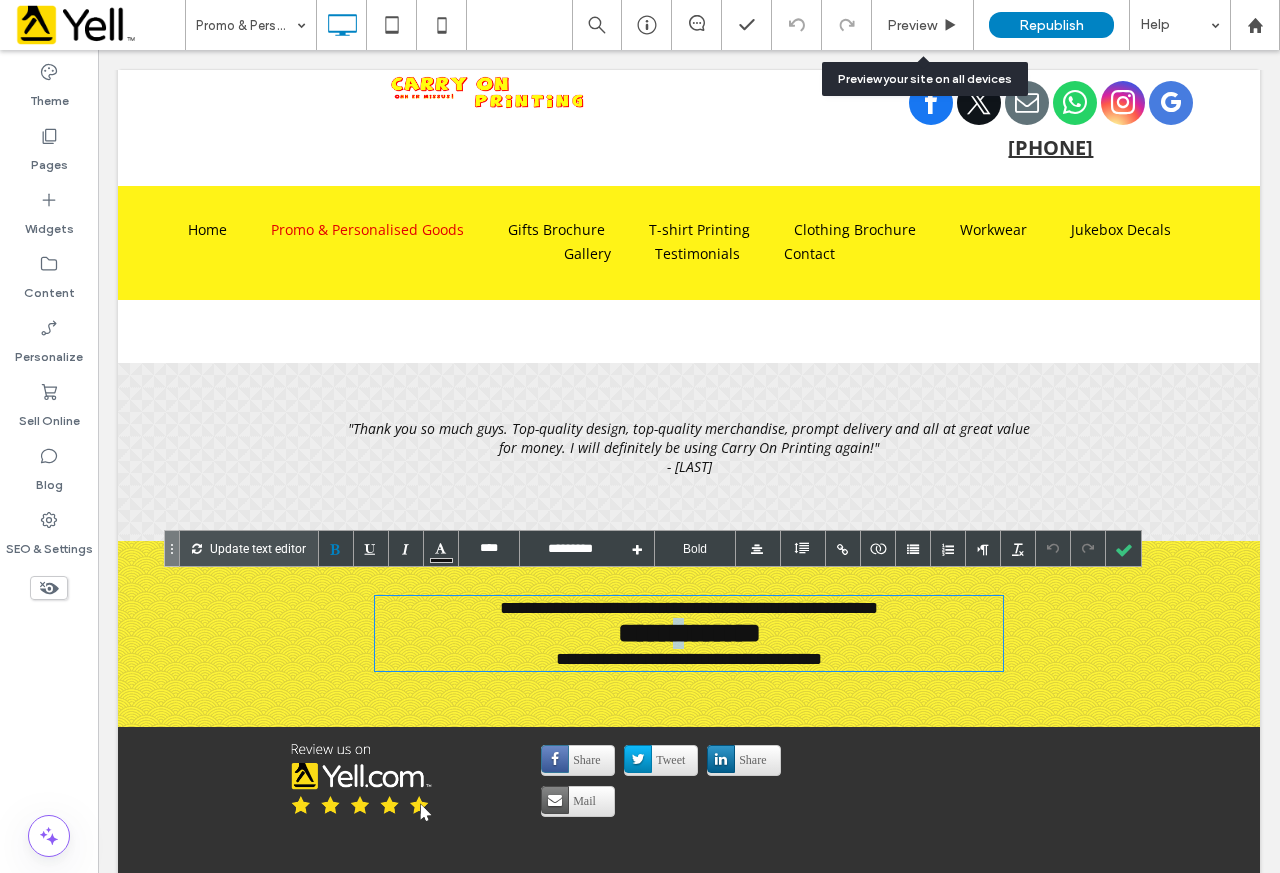 click on "**********" at bounding box center [689, 633] 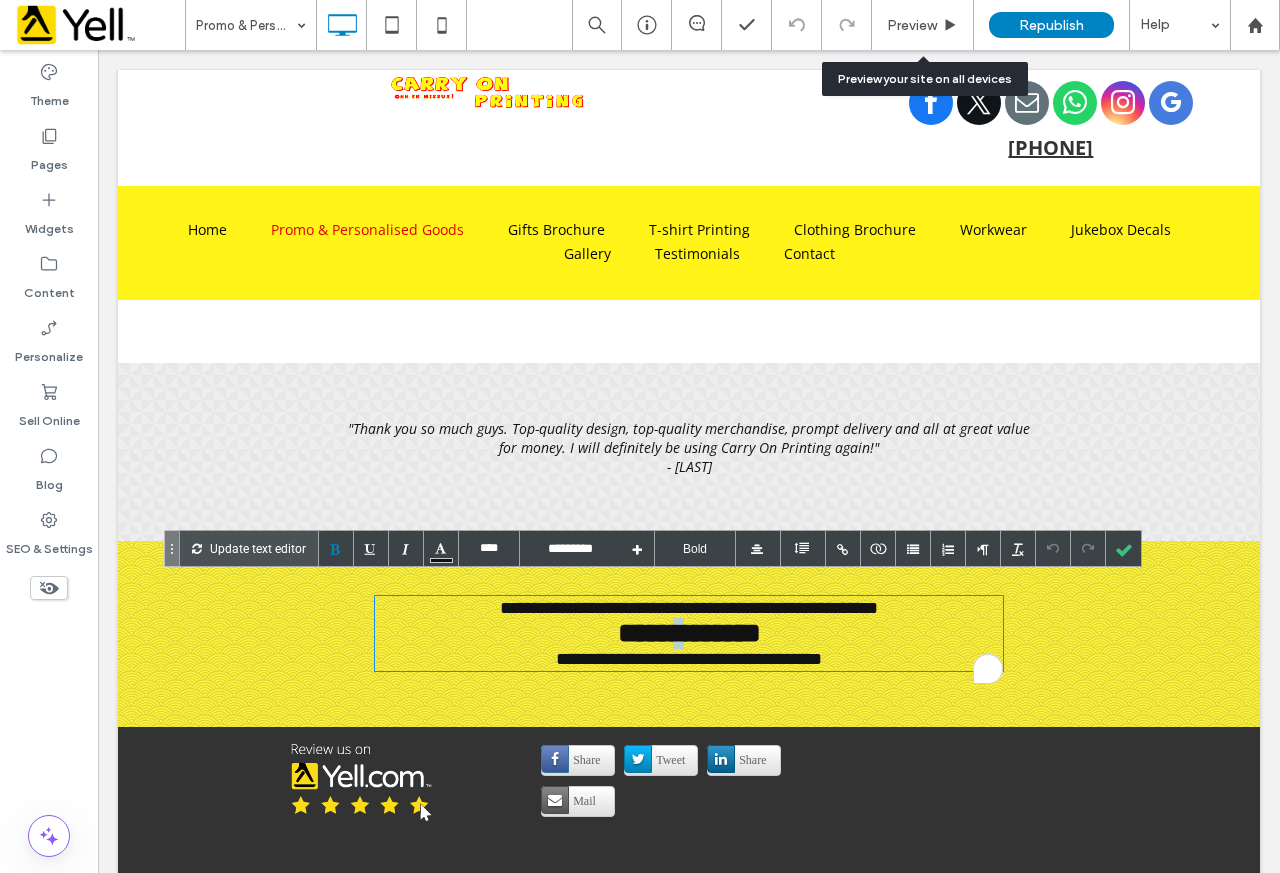 type on "****" 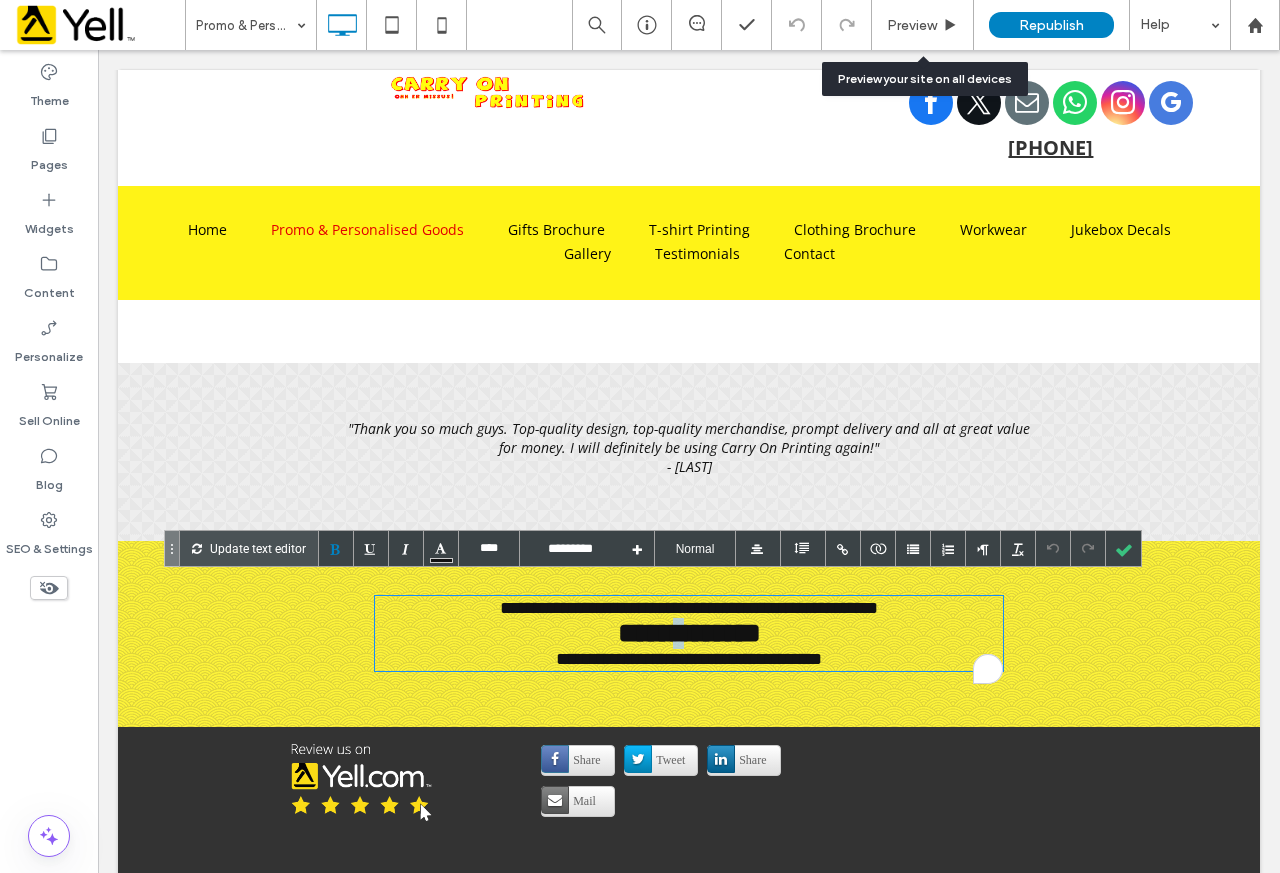 click on "**********" at bounding box center (689, 633) 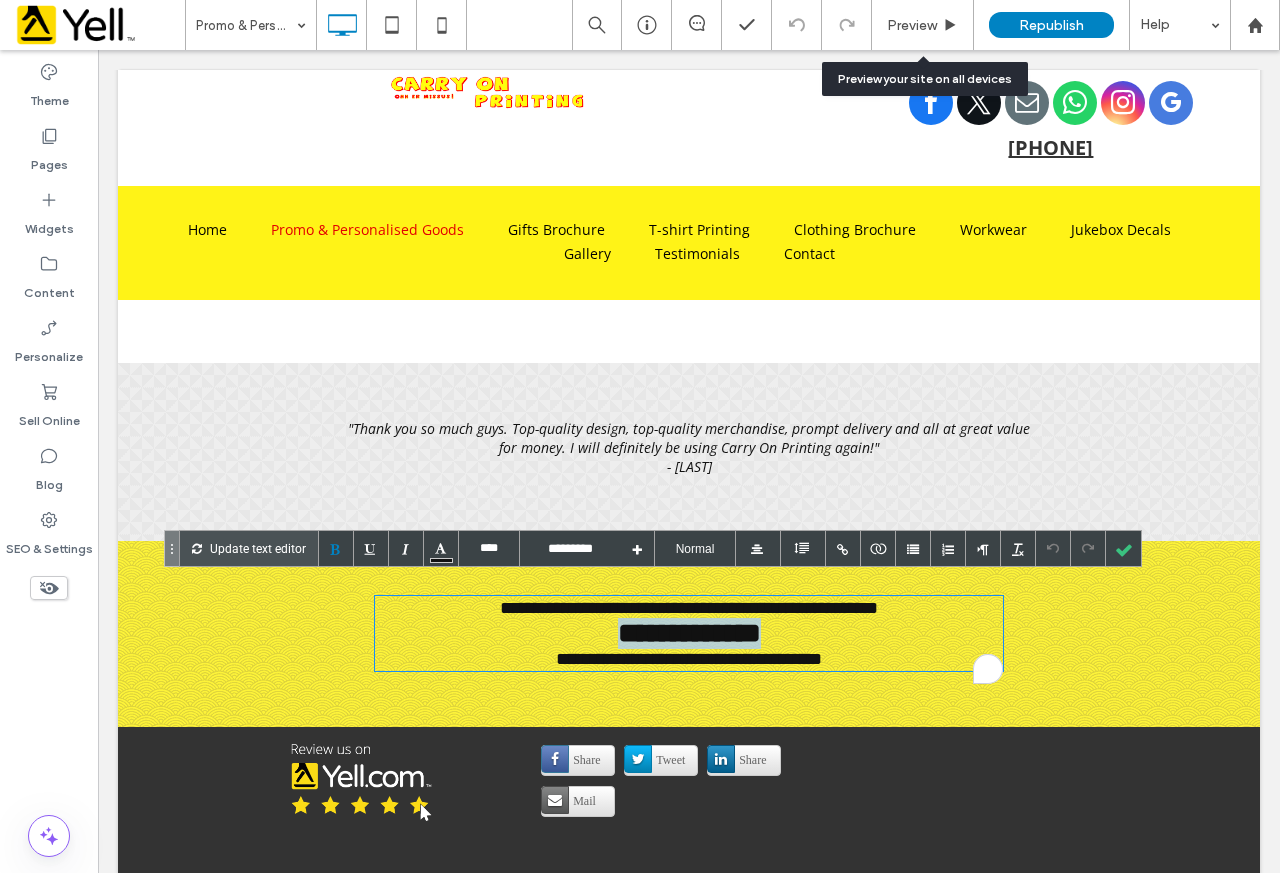 click on "**********" at bounding box center [689, 633] 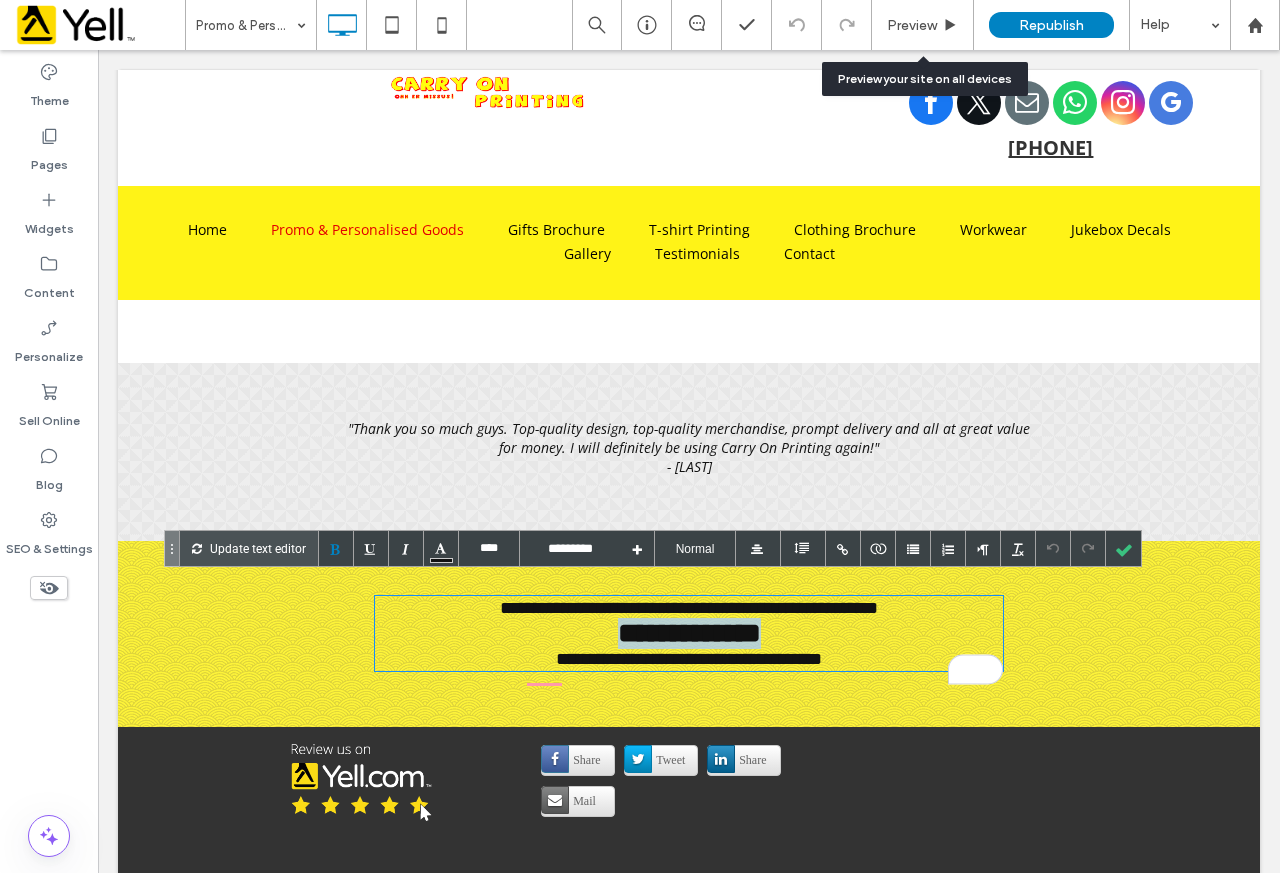 type 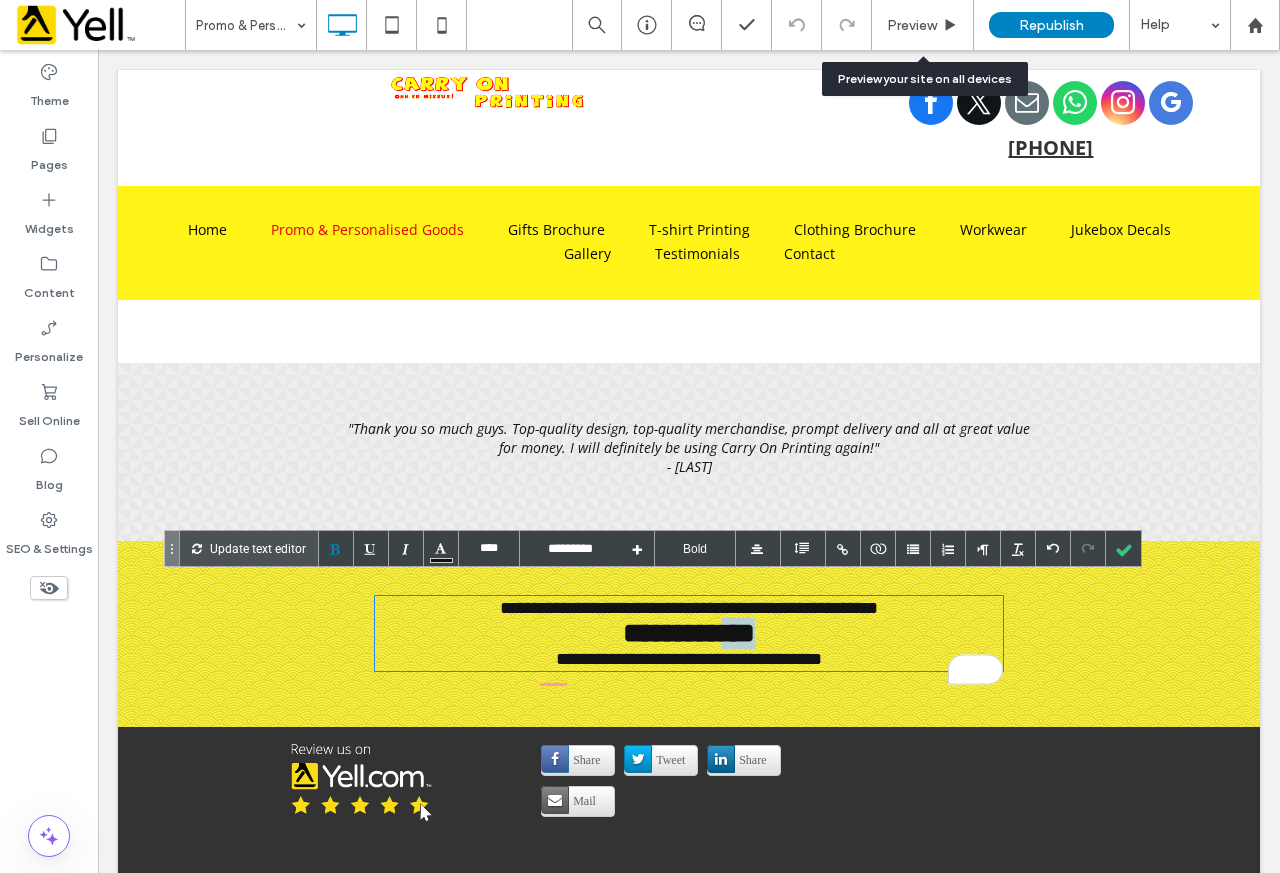 type on "****" 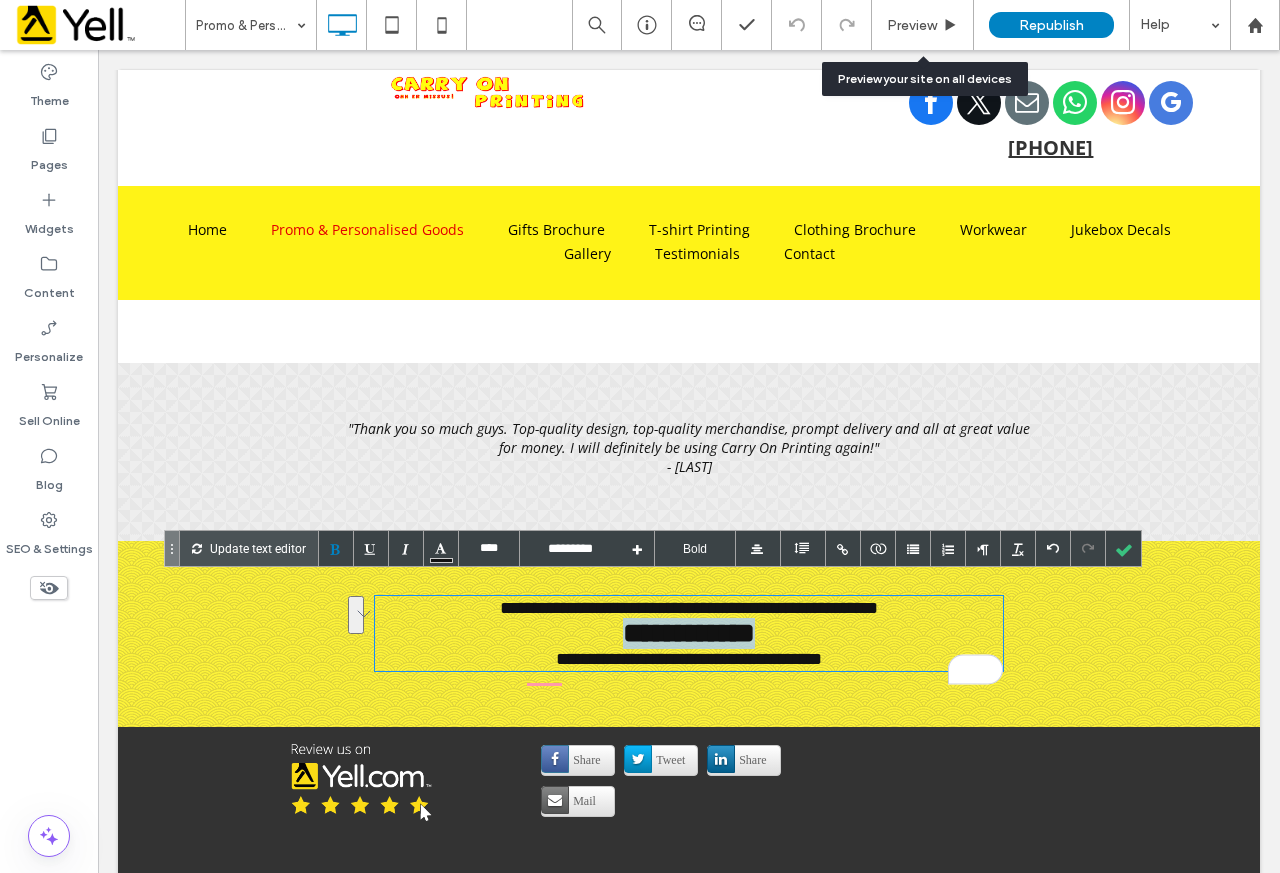 drag, startPoint x: 755, startPoint y: 635, endPoint x: 594, endPoint y: 638, distance: 161.02795 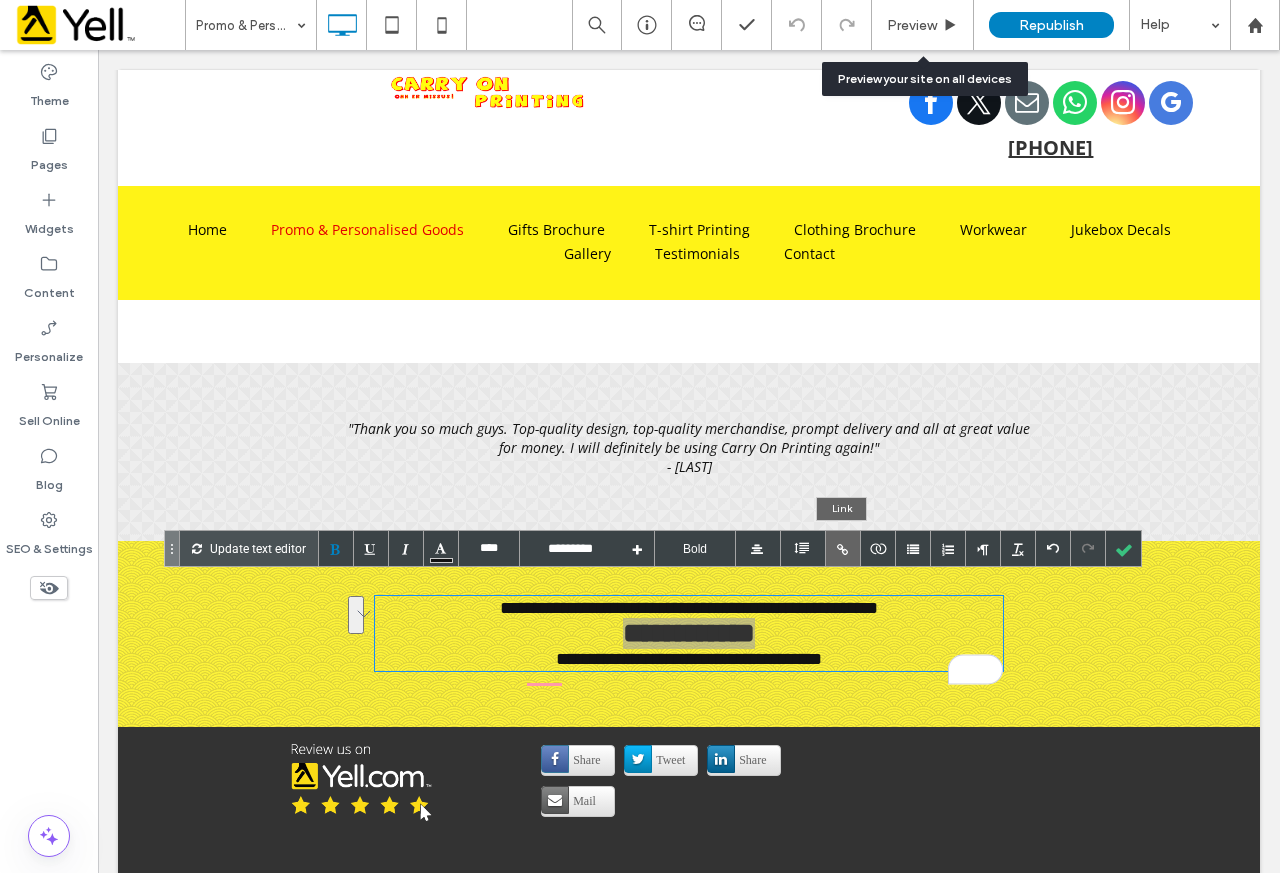 click at bounding box center [843, 548] 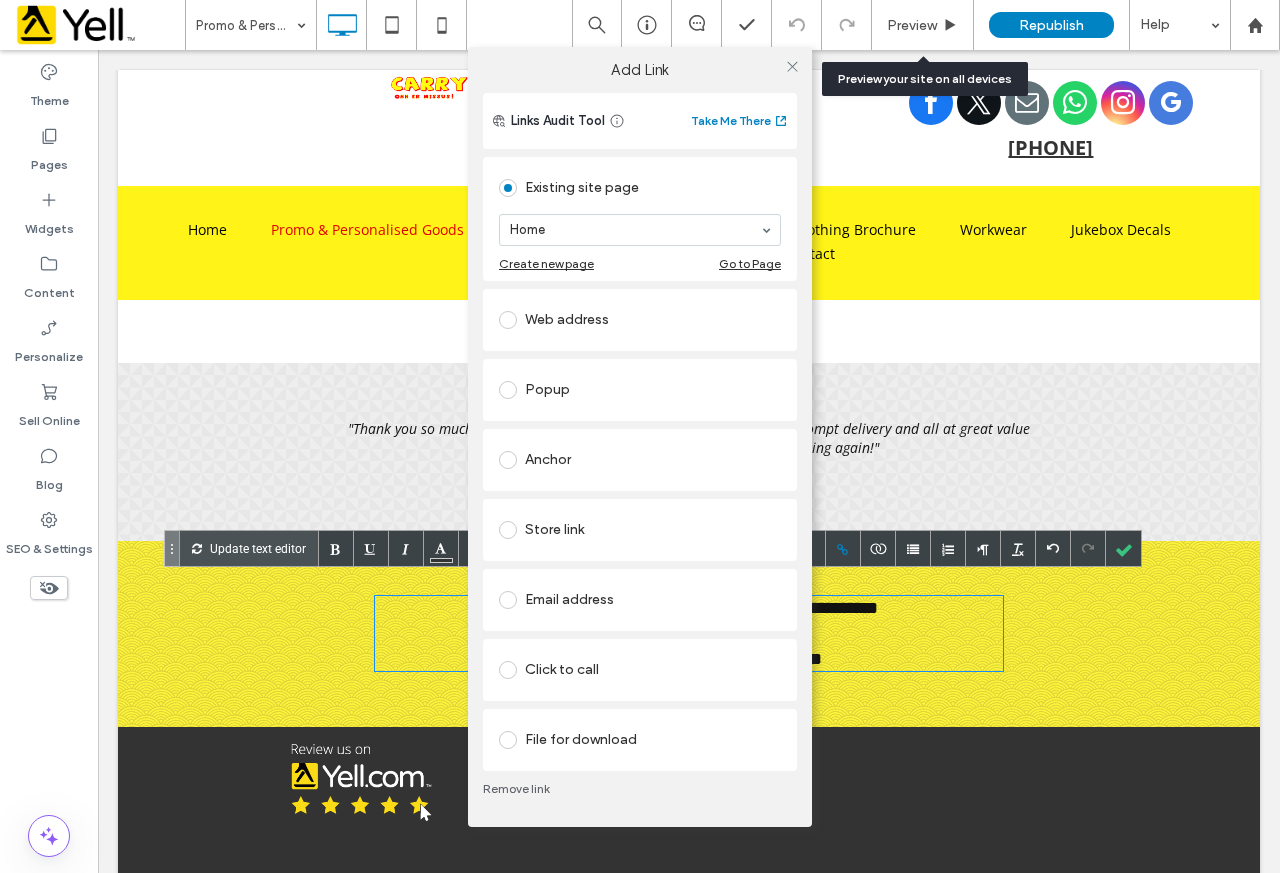 click on "Click to call" at bounding box center (640, 670) 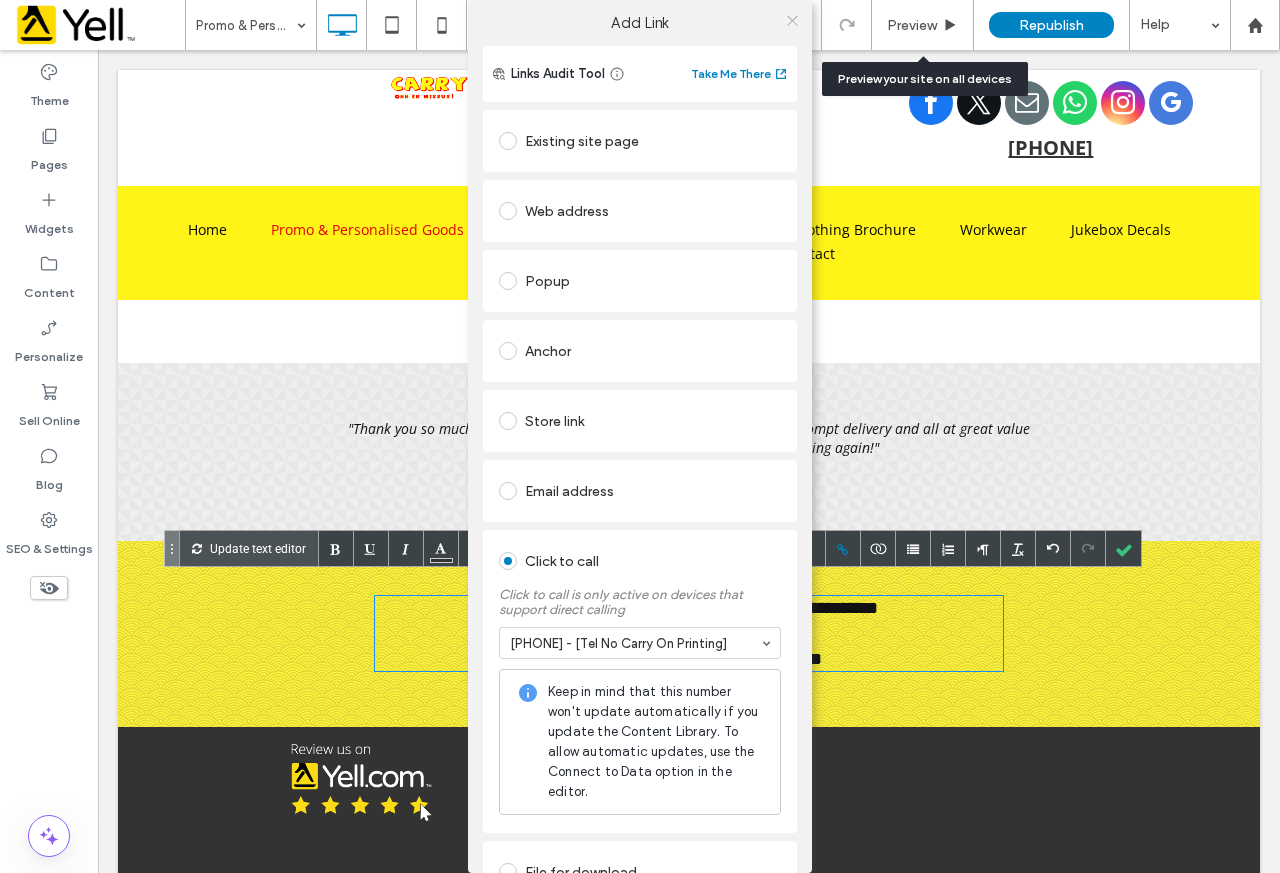 click 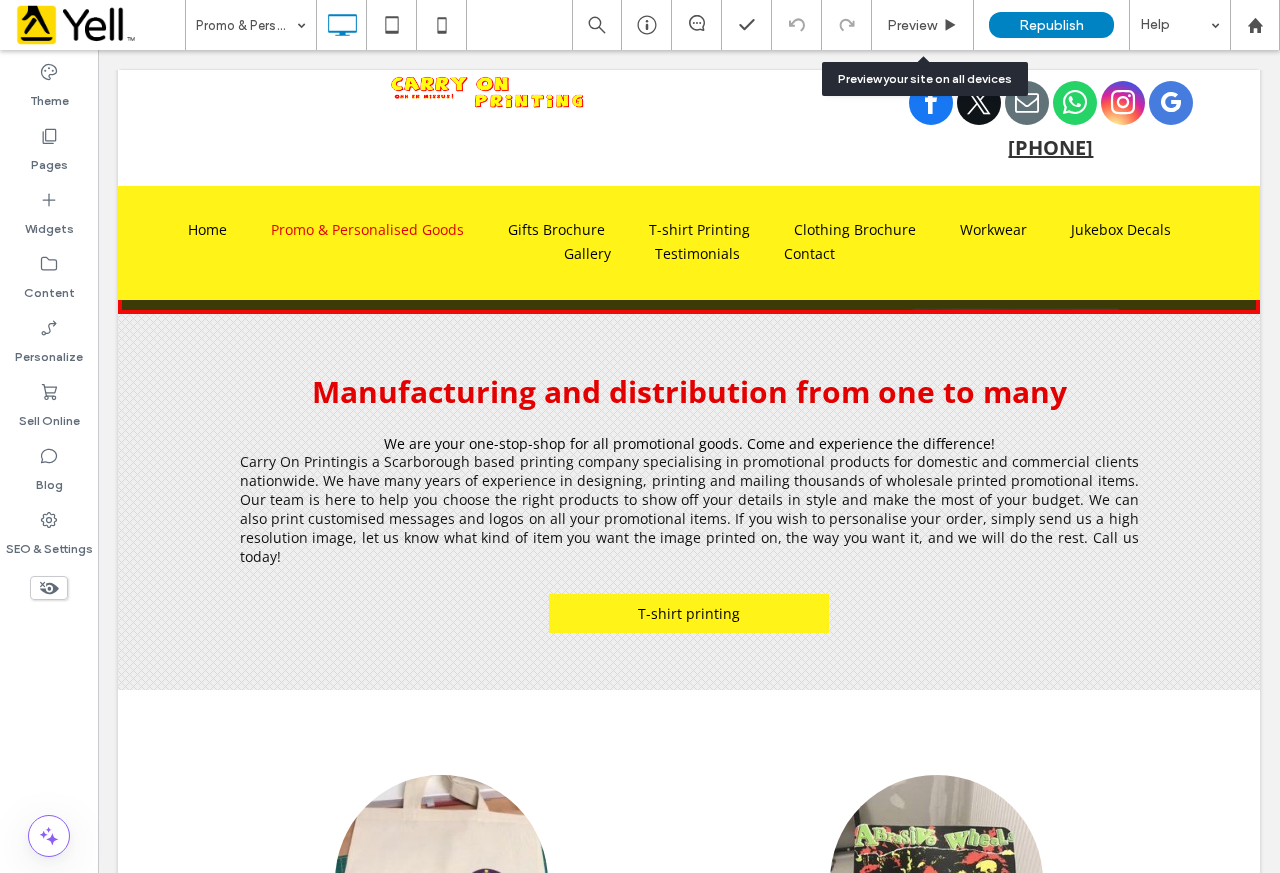 scroll, scrollTop: 0, scrollLeft: 0, axis: both 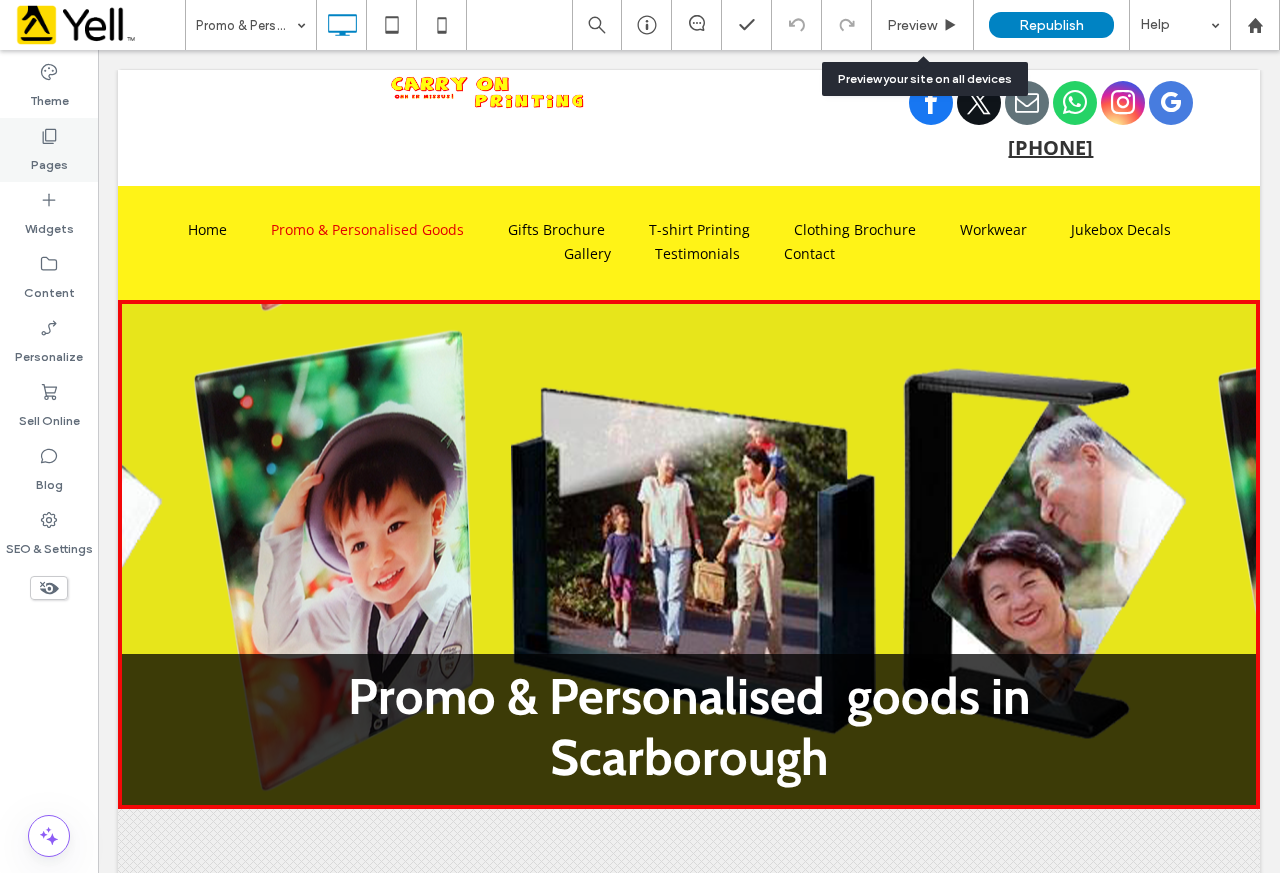 click 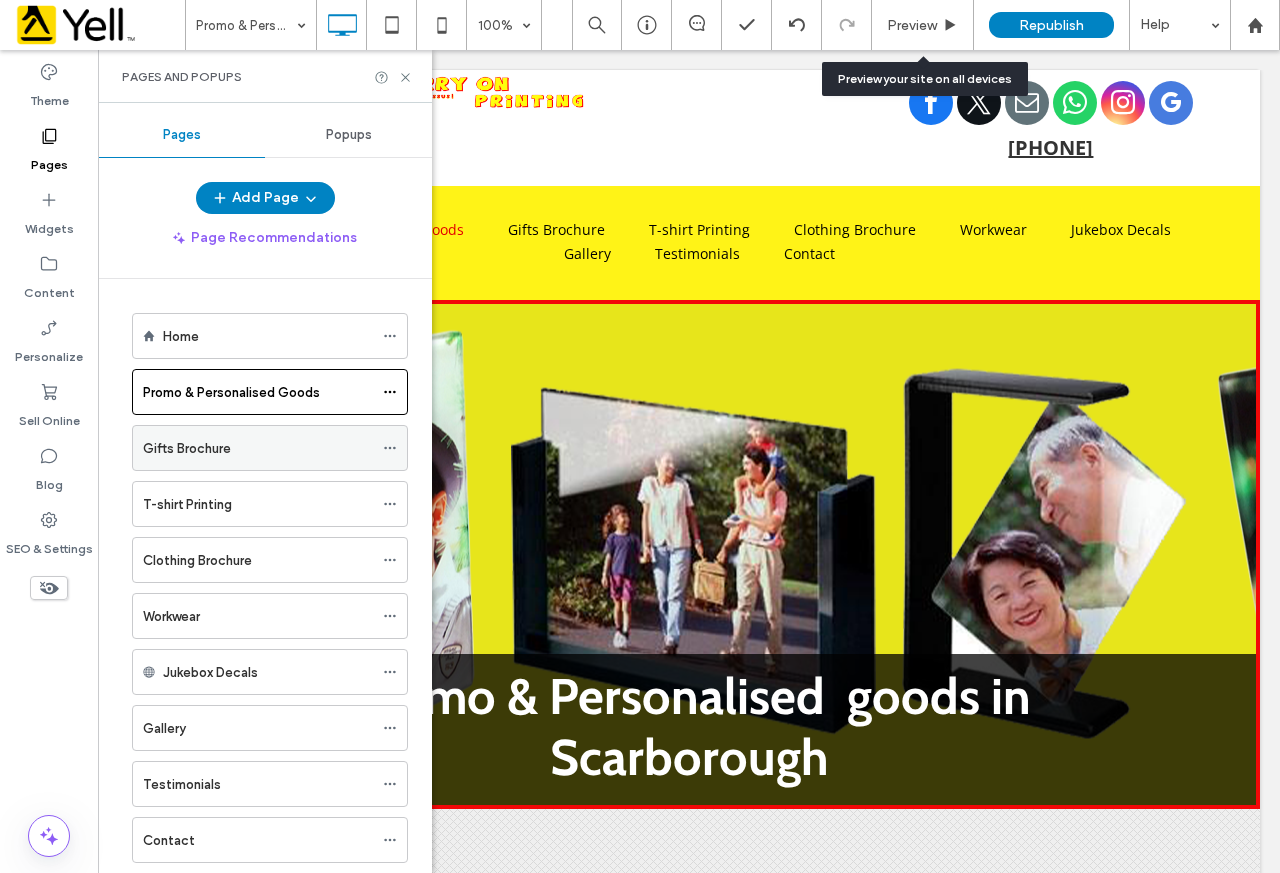 click on "Gifts Brochure" at bounding box center [258, 448] 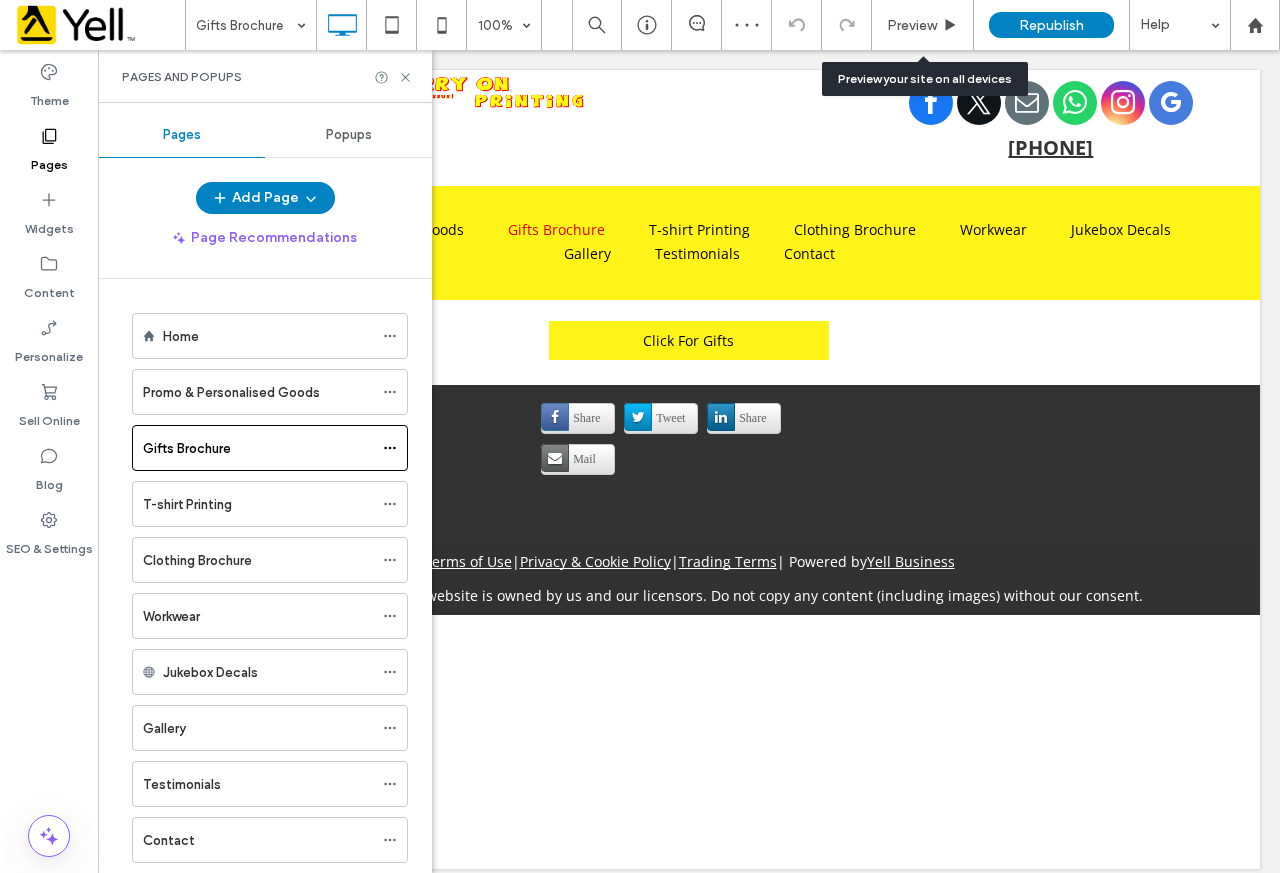 scroll, scrollTop: 0, scrollLeft: 0, axis: both 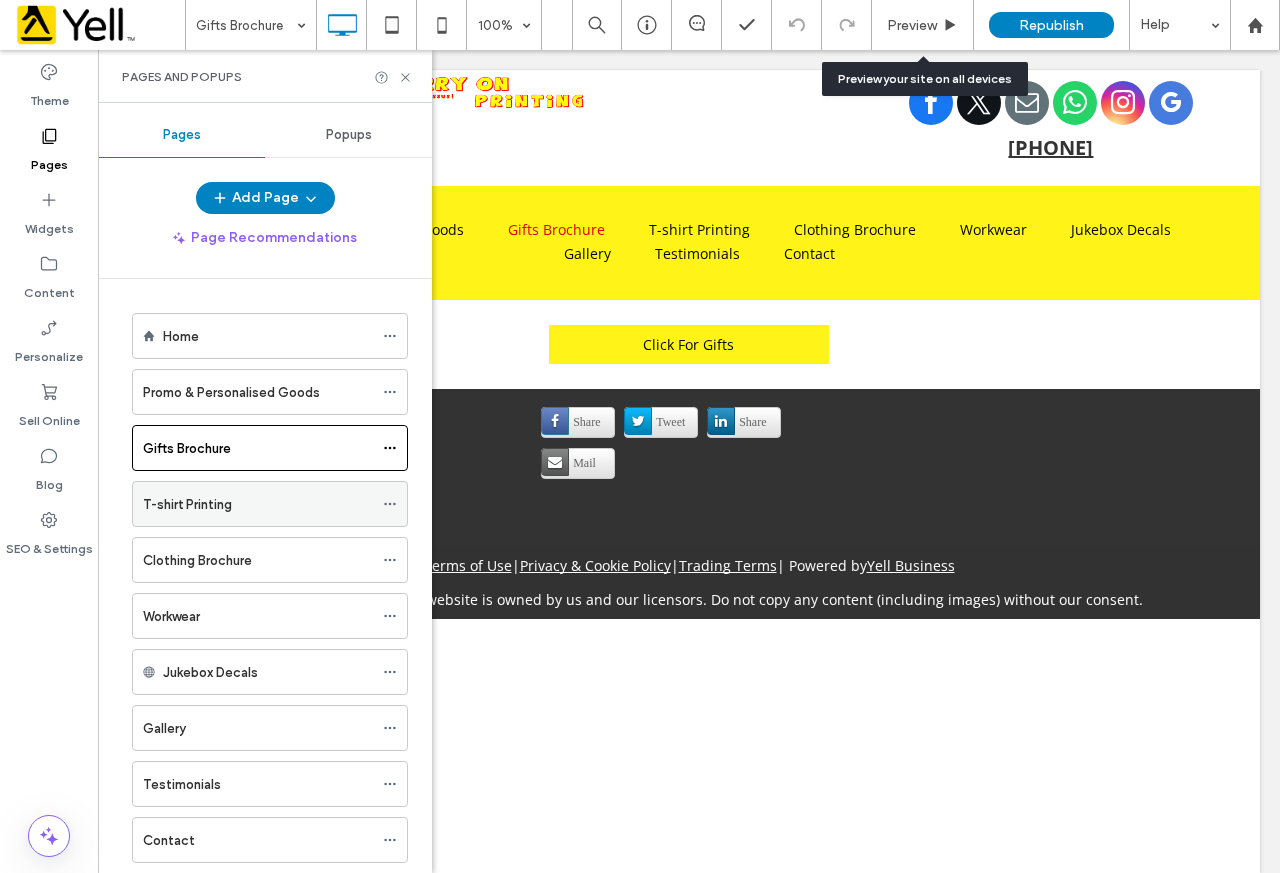 click on "T-shirt Printing" at bounding box center (187, 504) 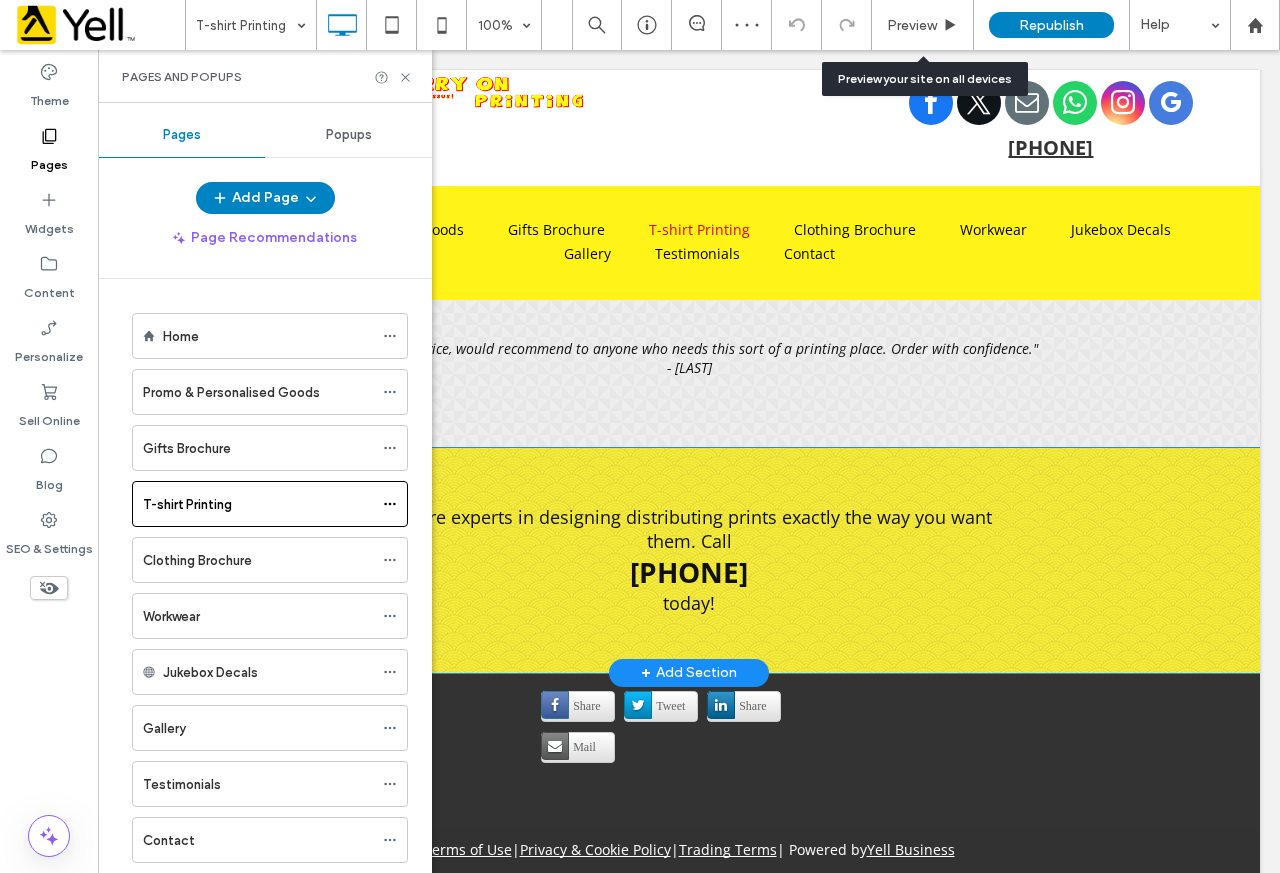 scroll, scrollTop: 1433, scrollLeft: 0, axis: vertical 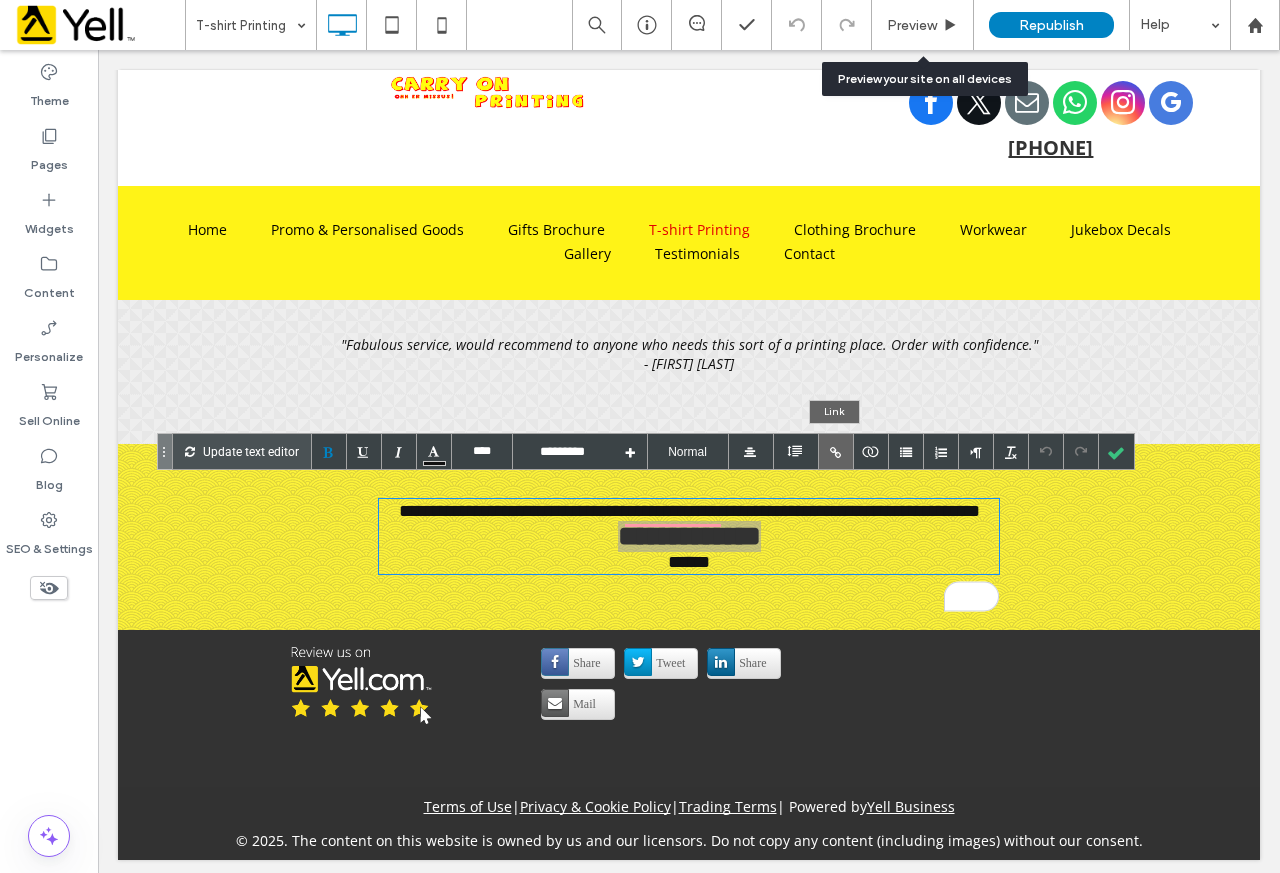 click at bounding box center (836, 451) 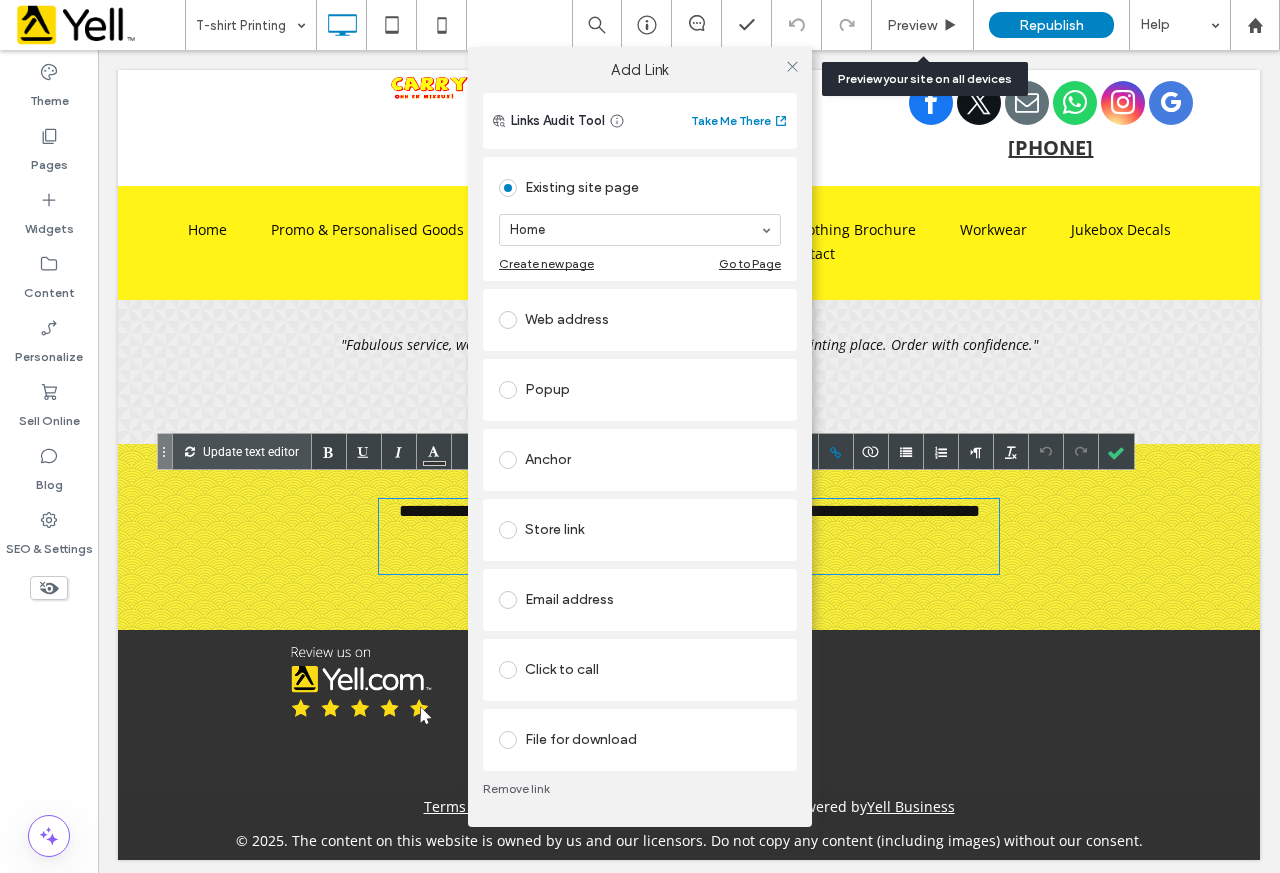 click on "Click to call" at bounding box center [640, 670] 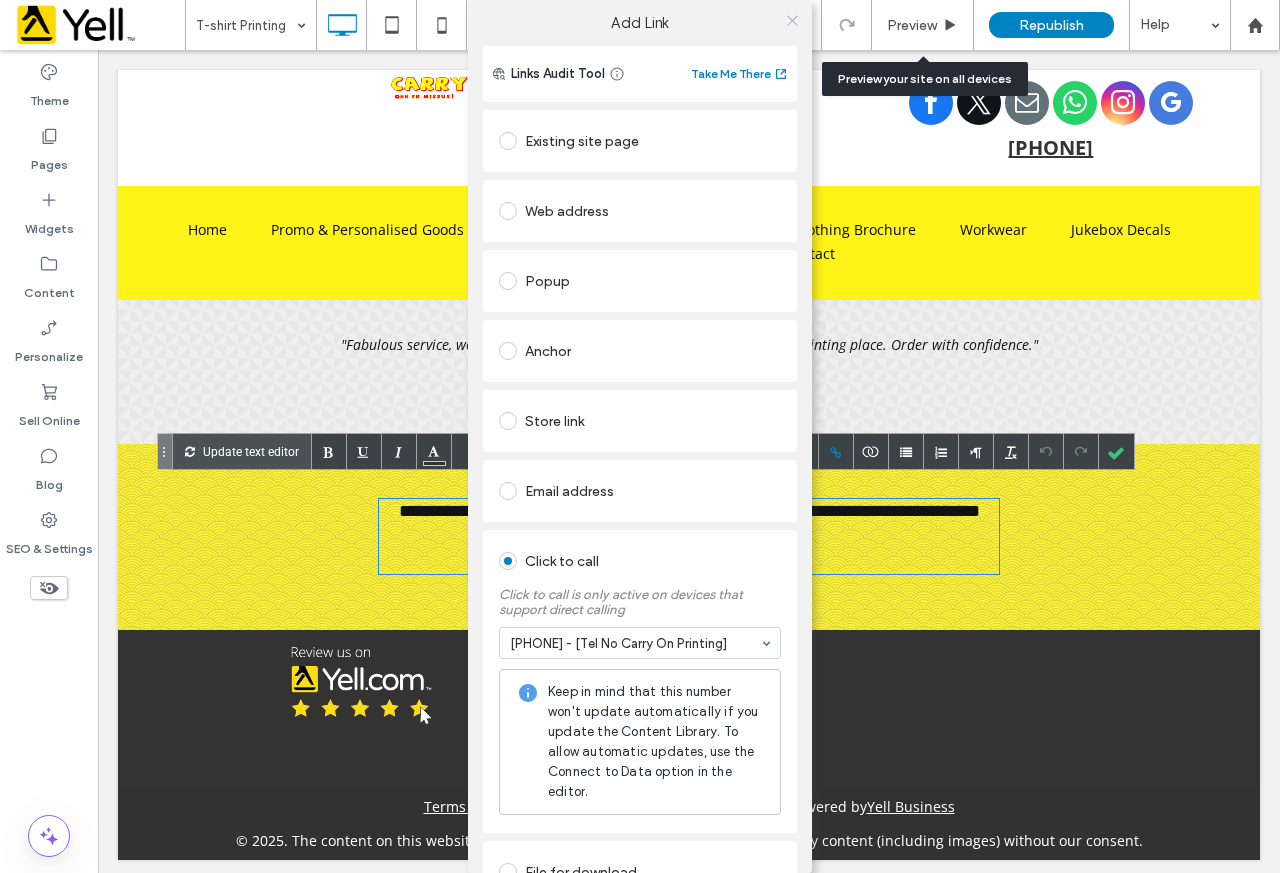 click 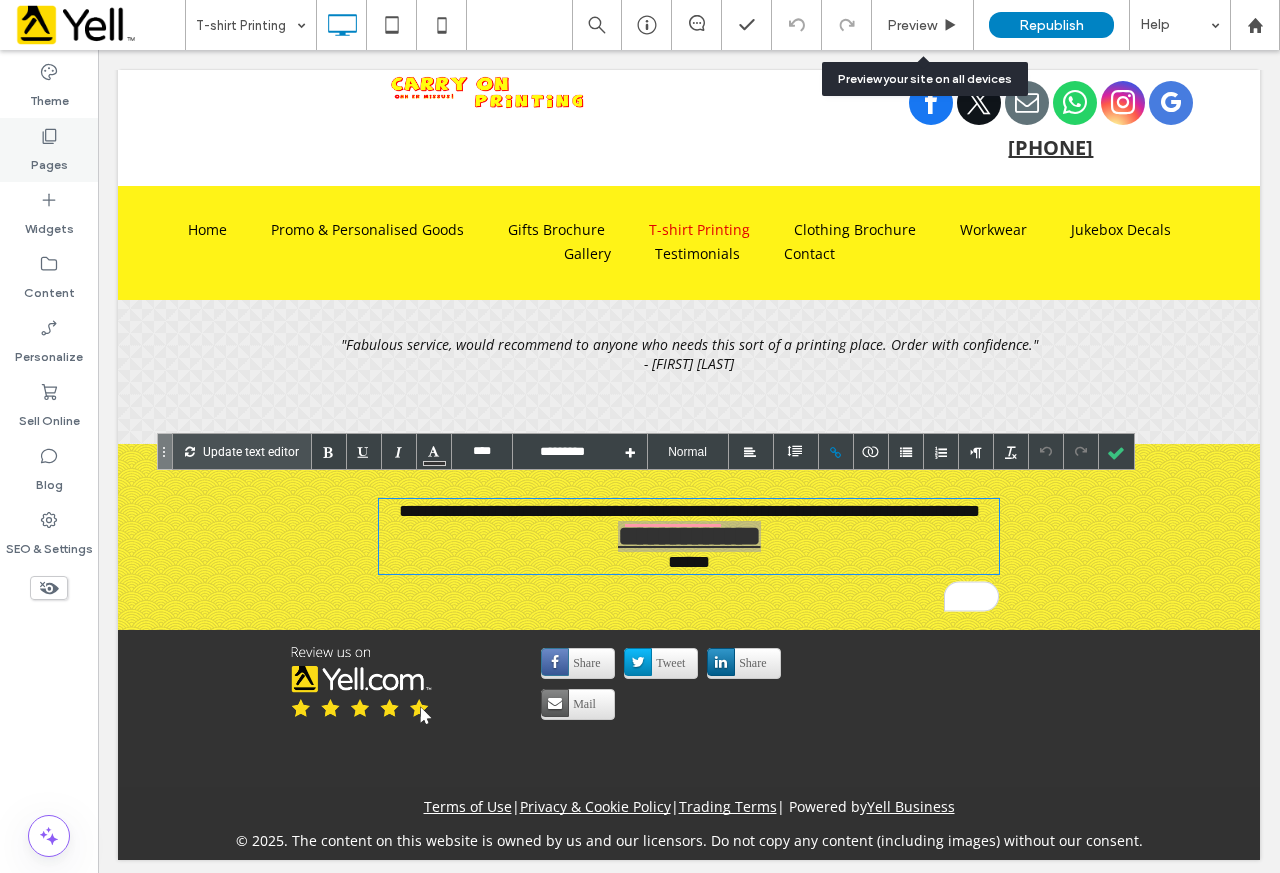 click 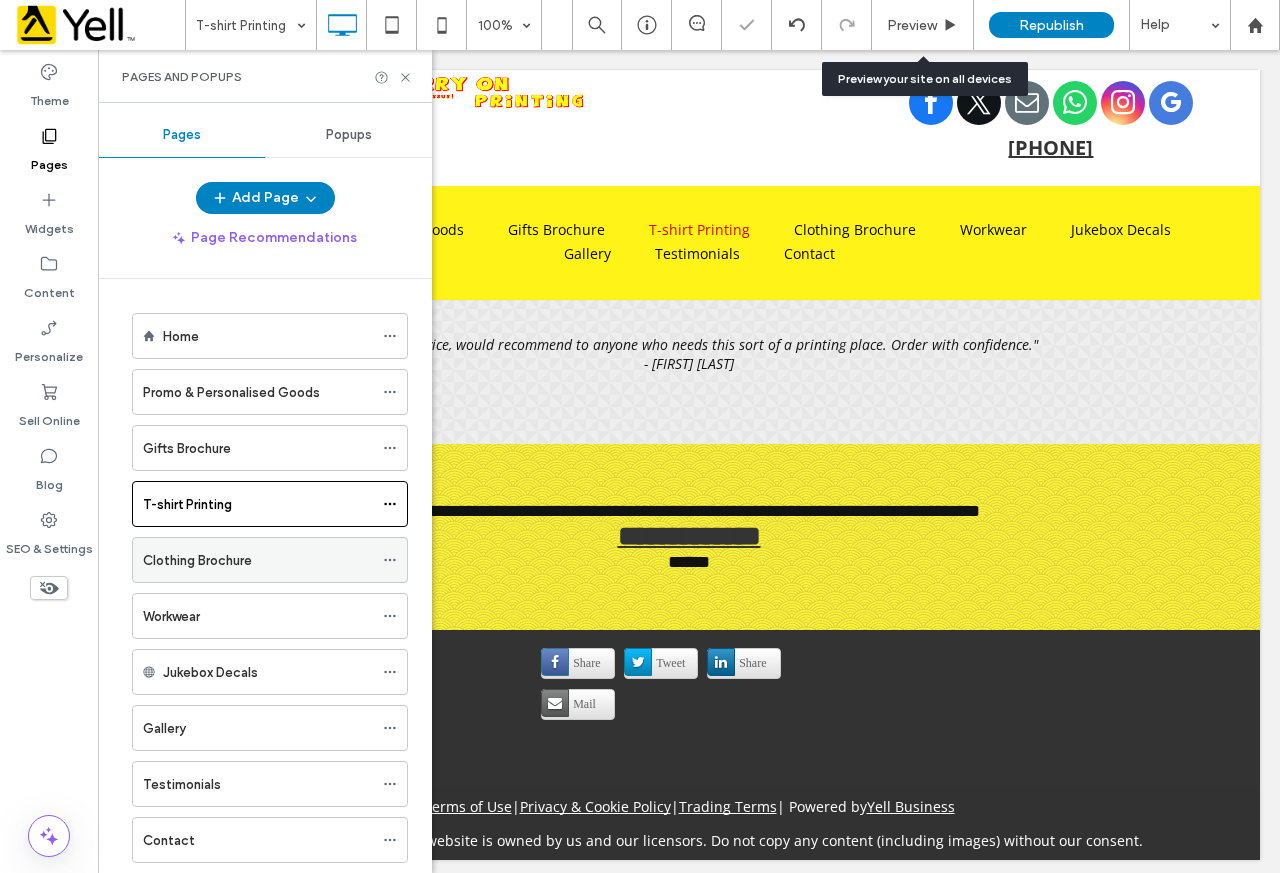 click on "Clothing Brochure" at bounding box center (197, 560) 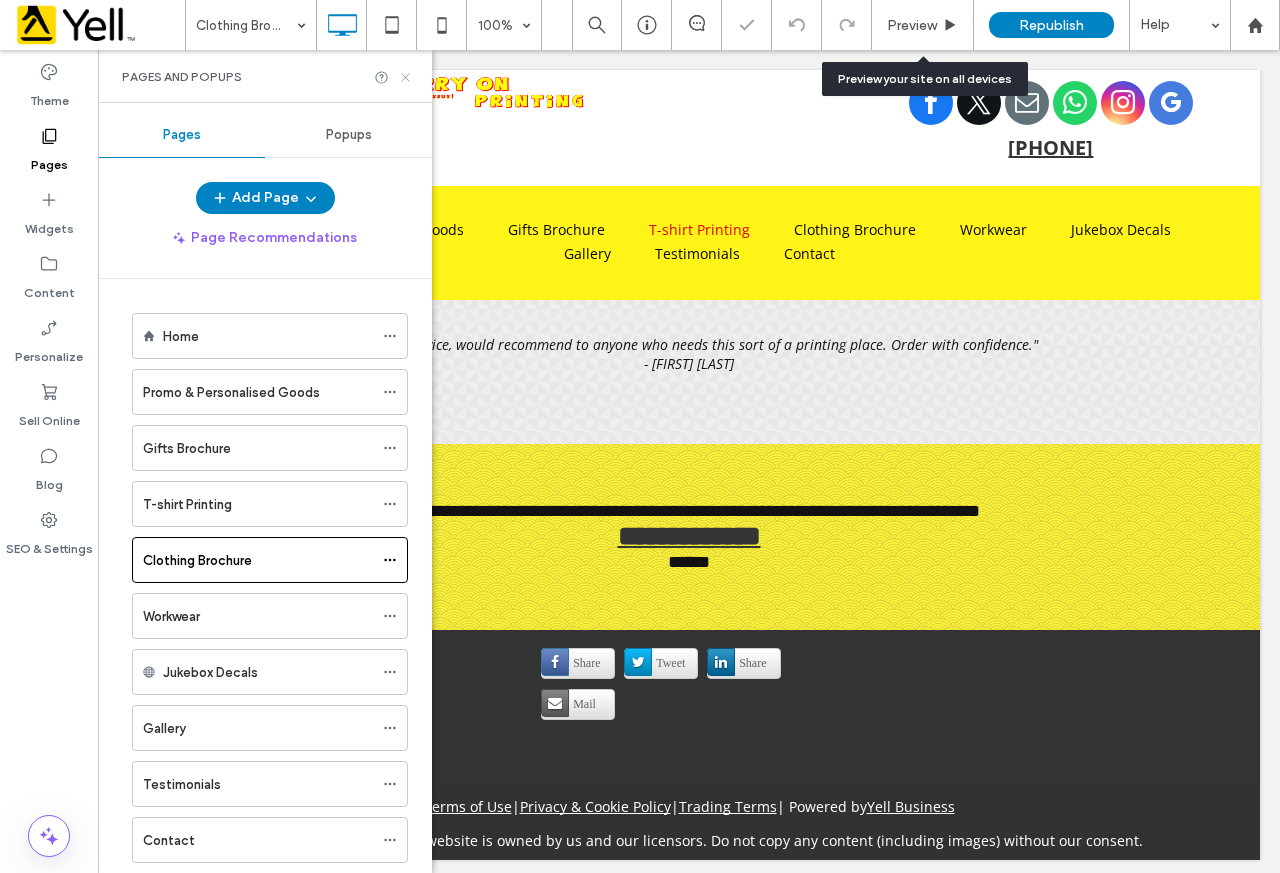 click 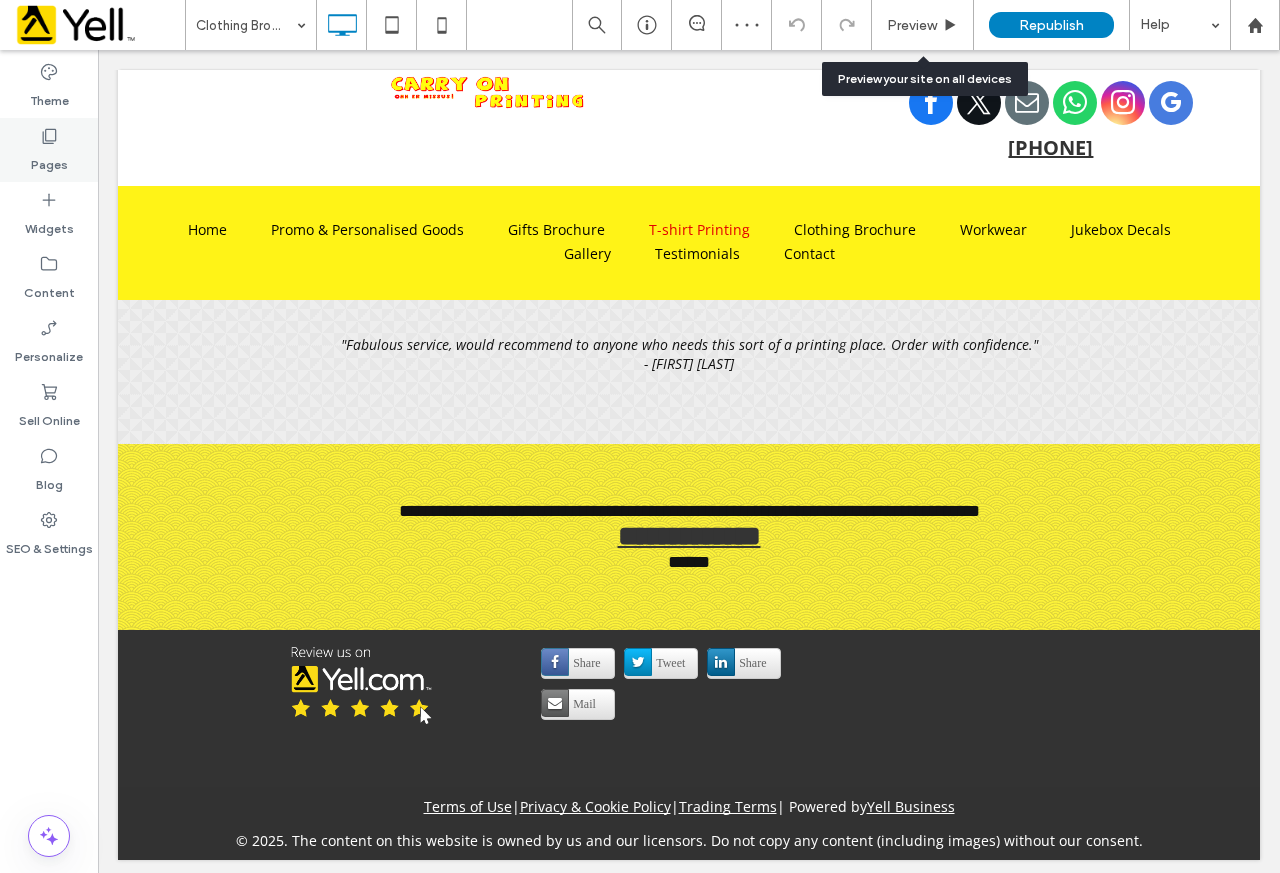 click 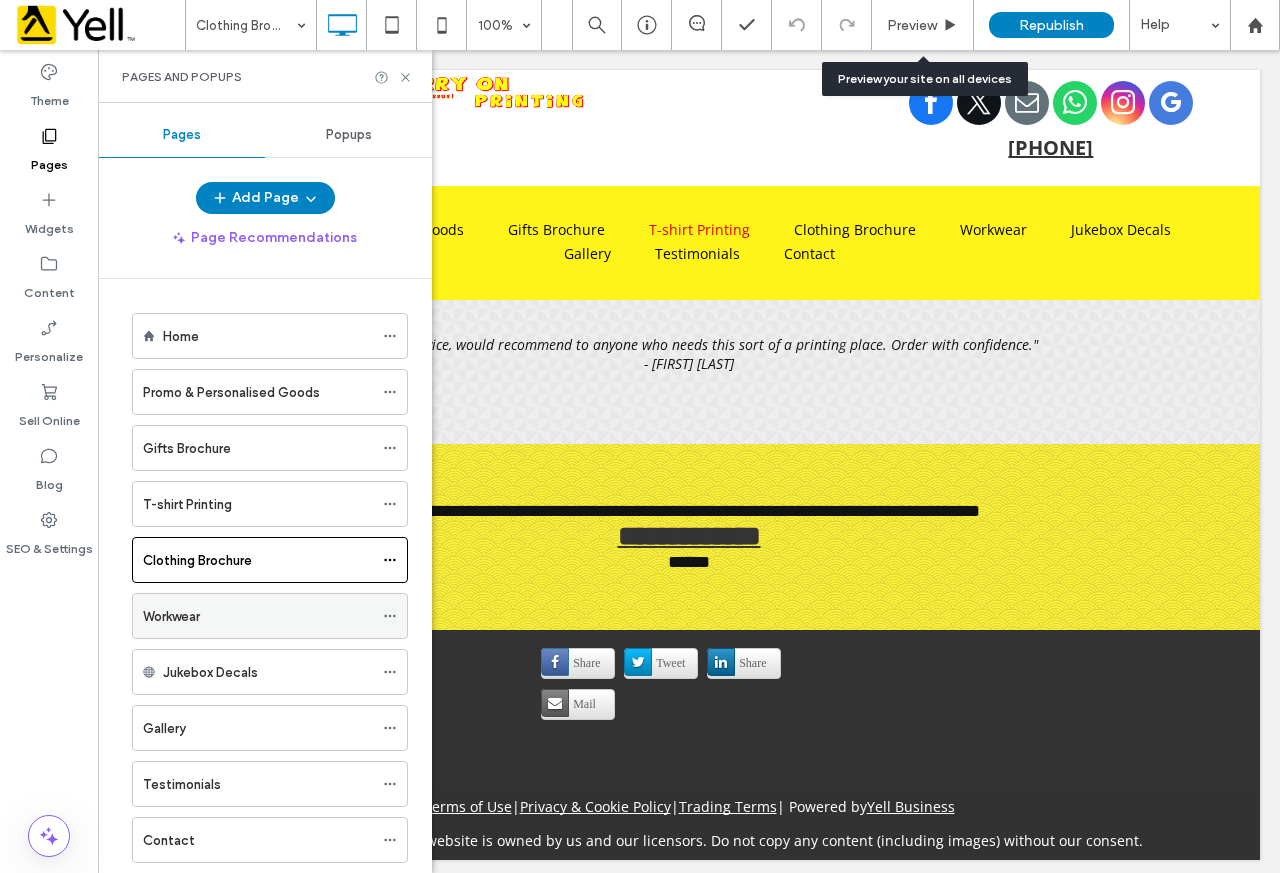 click on "Workwear" at bounding box center (258, 616) 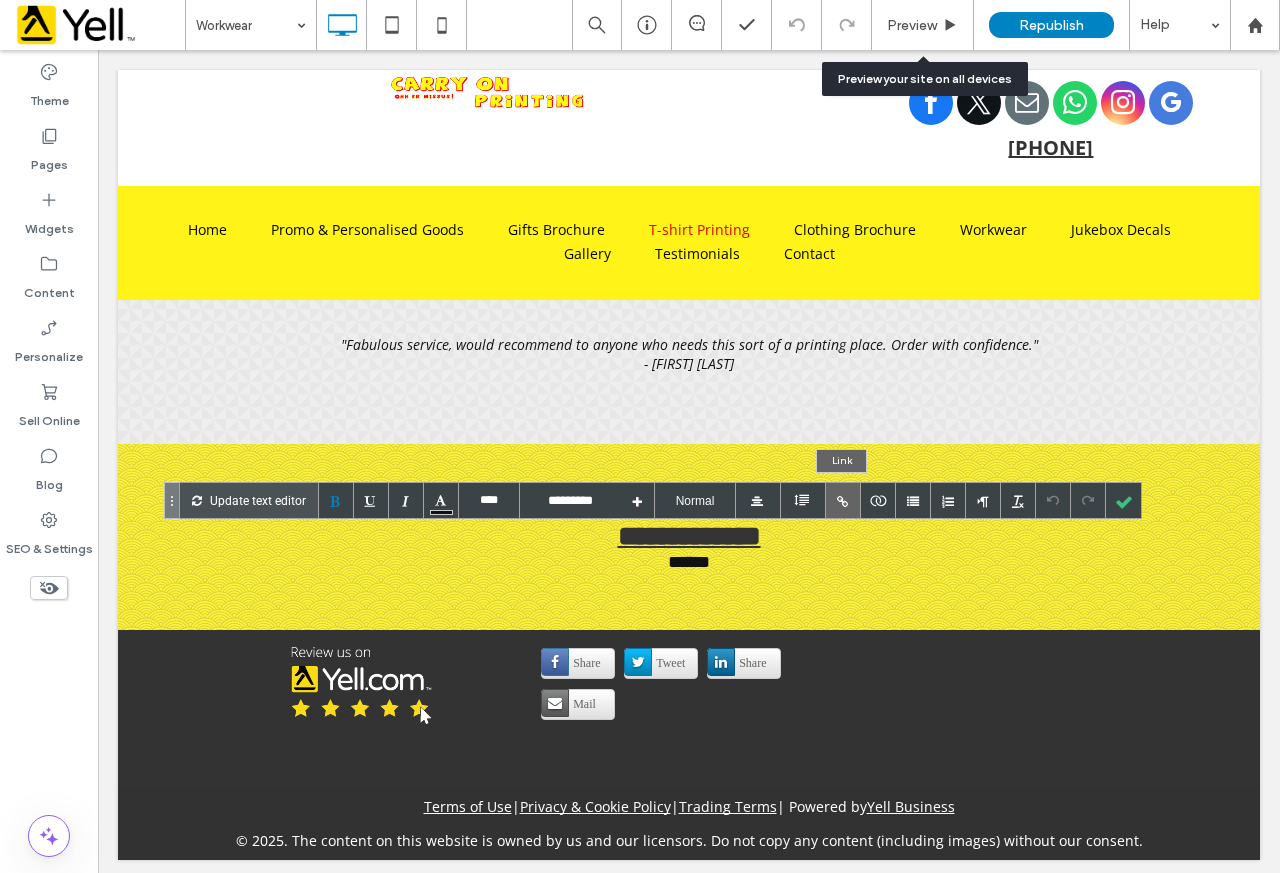 click at bounding box center (843, 500) 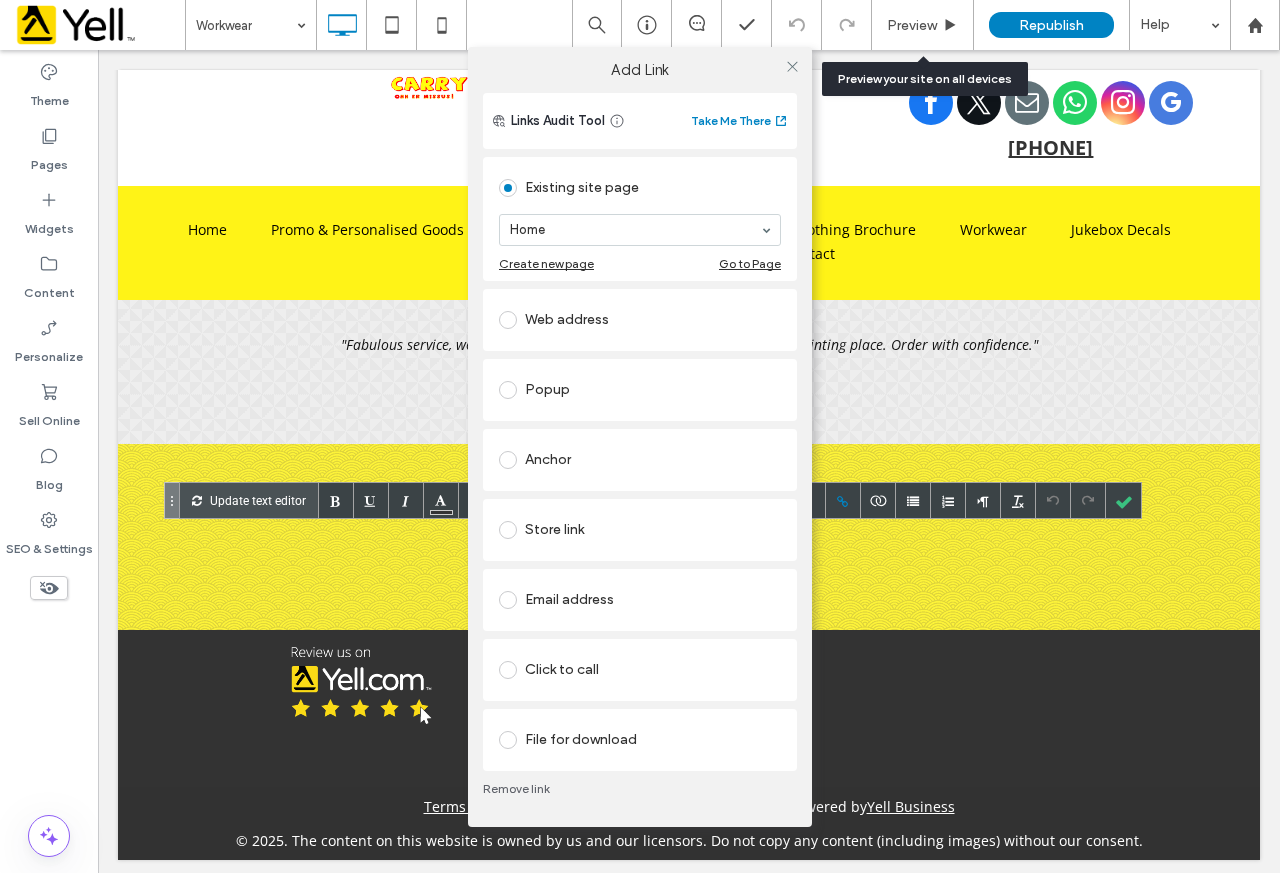 click on "Click to call" at bounding box center [640, 670] 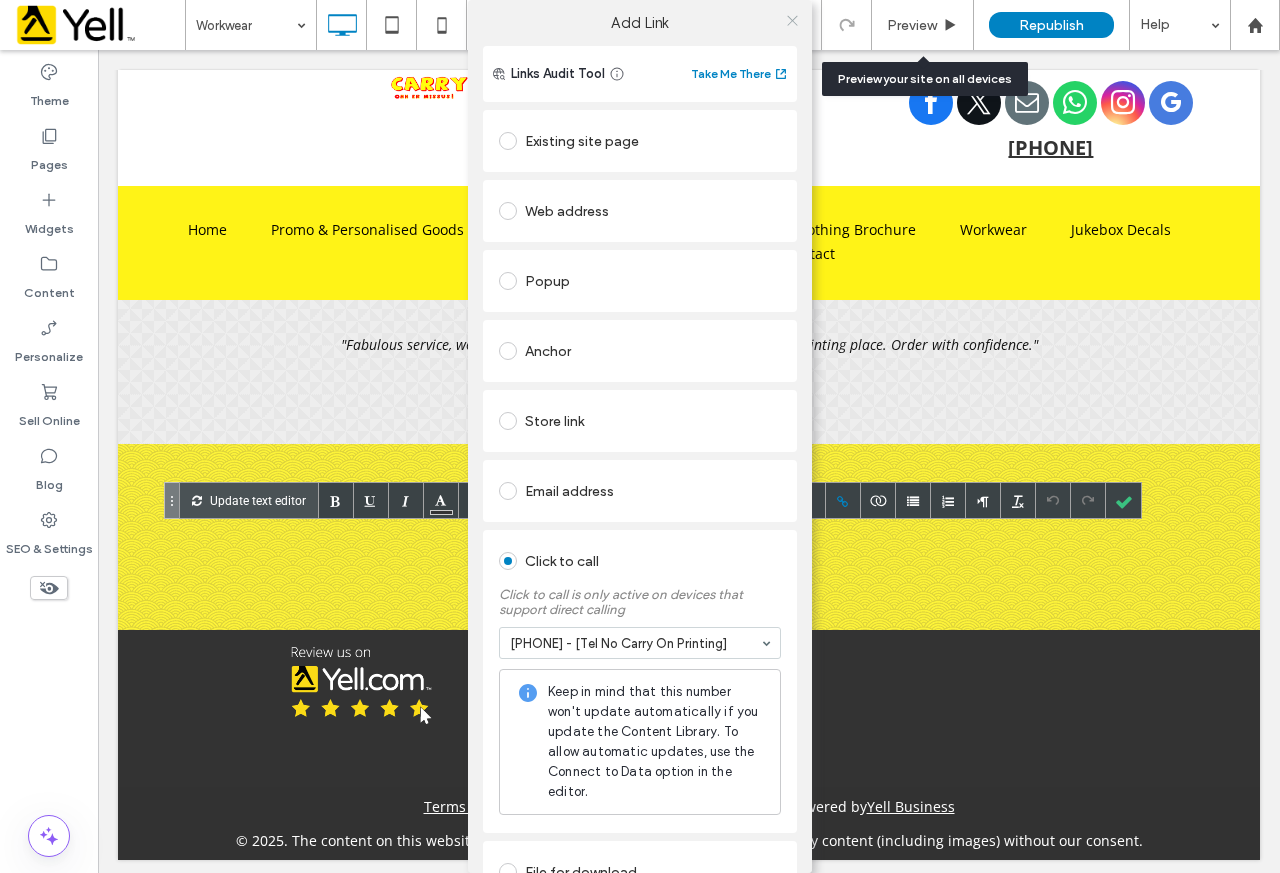 click 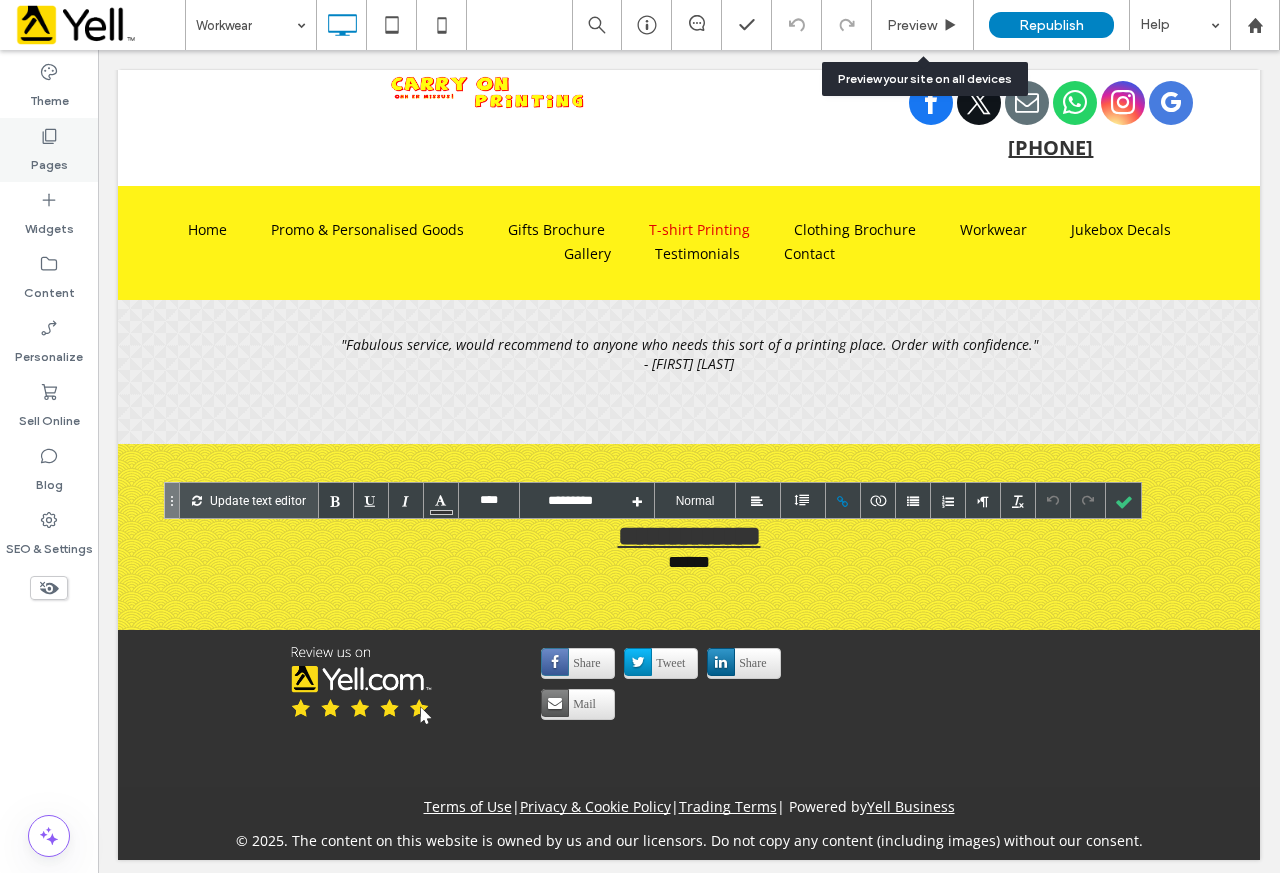 click 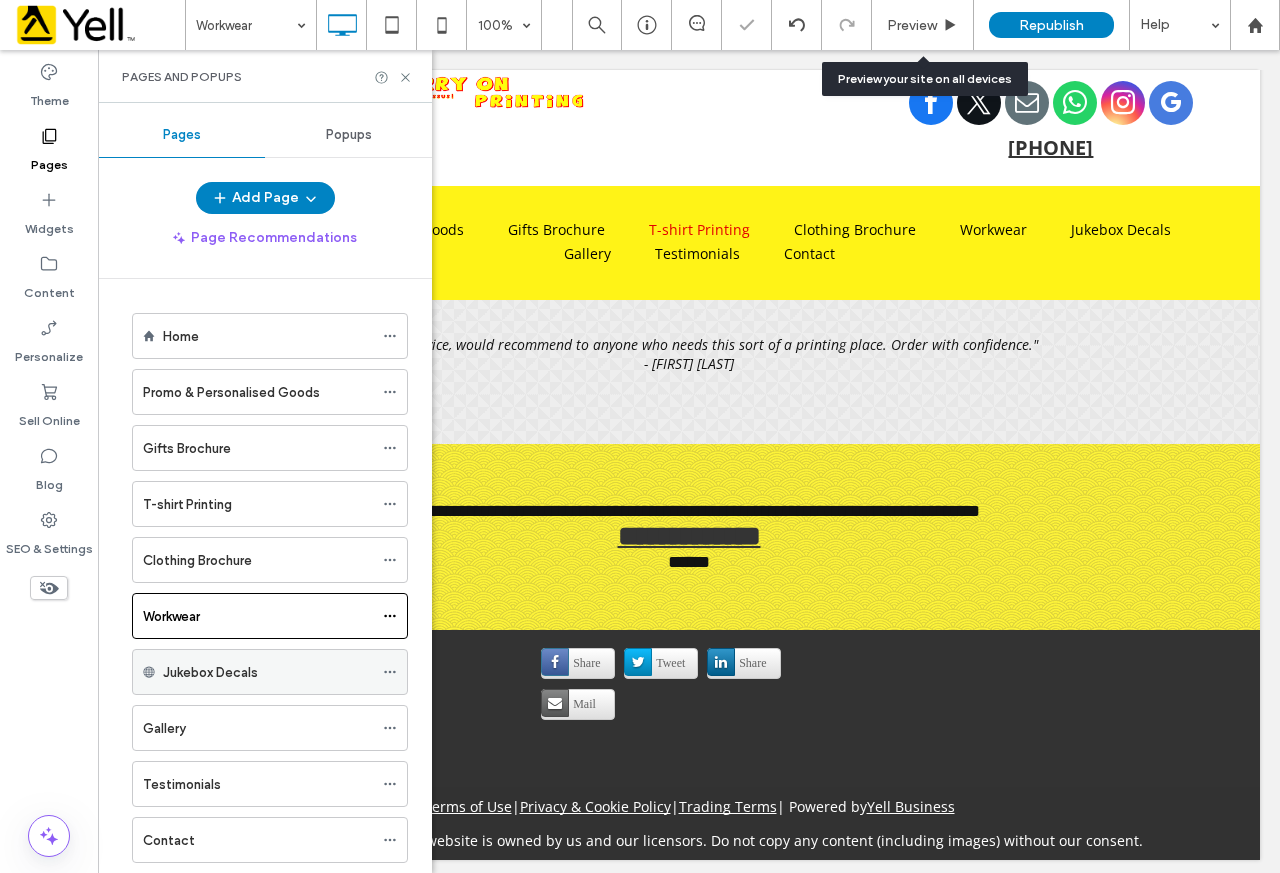click on "Jukebox Decals" at bounding box center (210, 672) 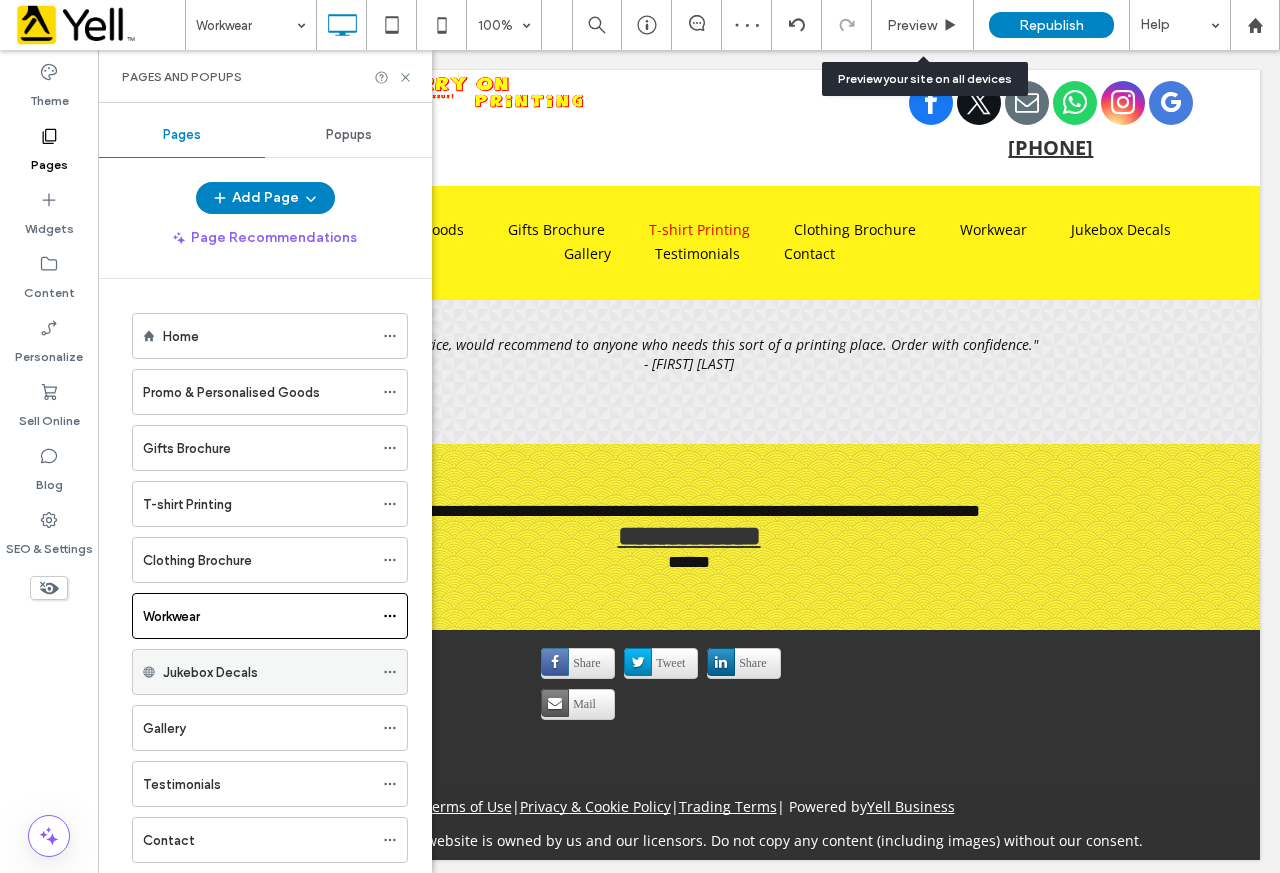 click on "Jukebox Decals" at bounding box center [268, 672] 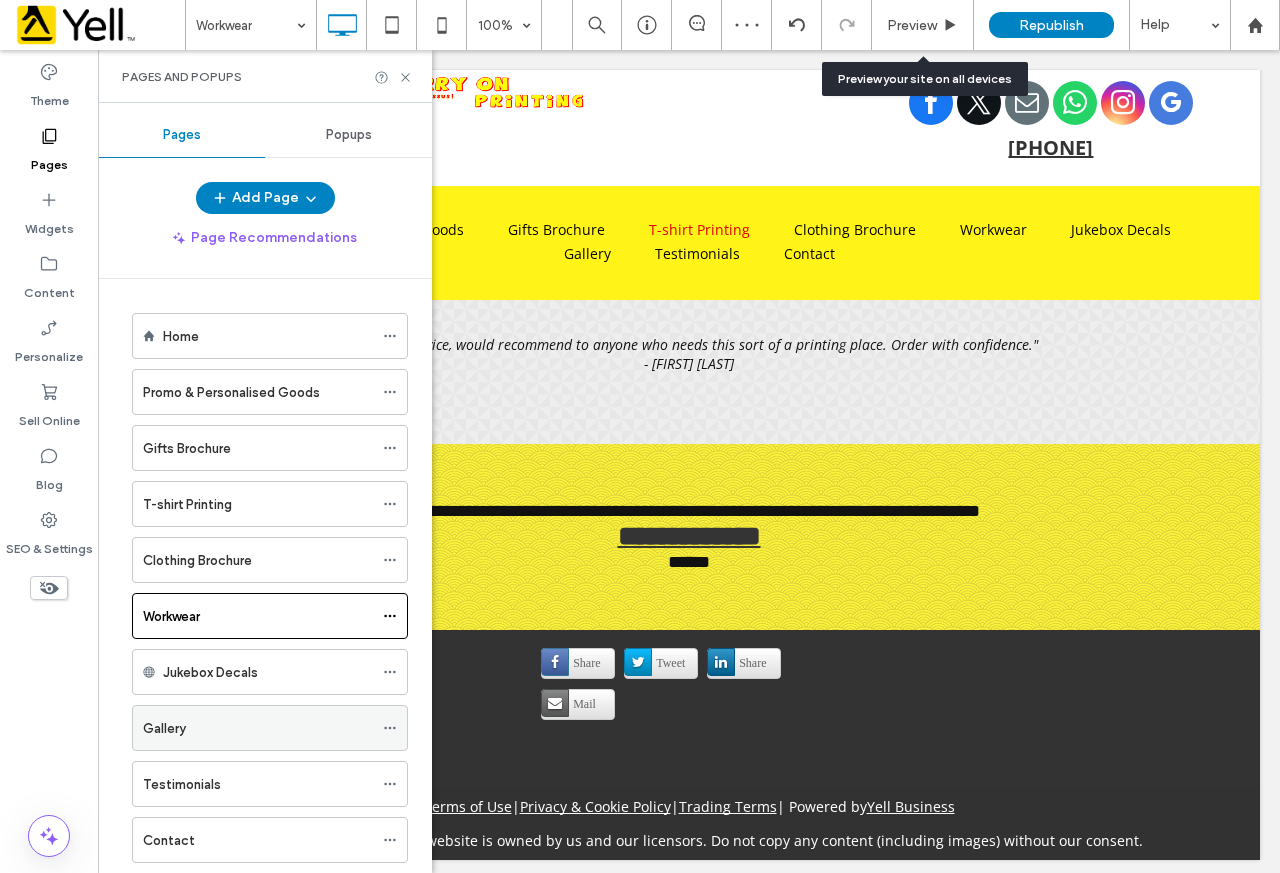 click on "Gallery" at bounding box center (258, 728) 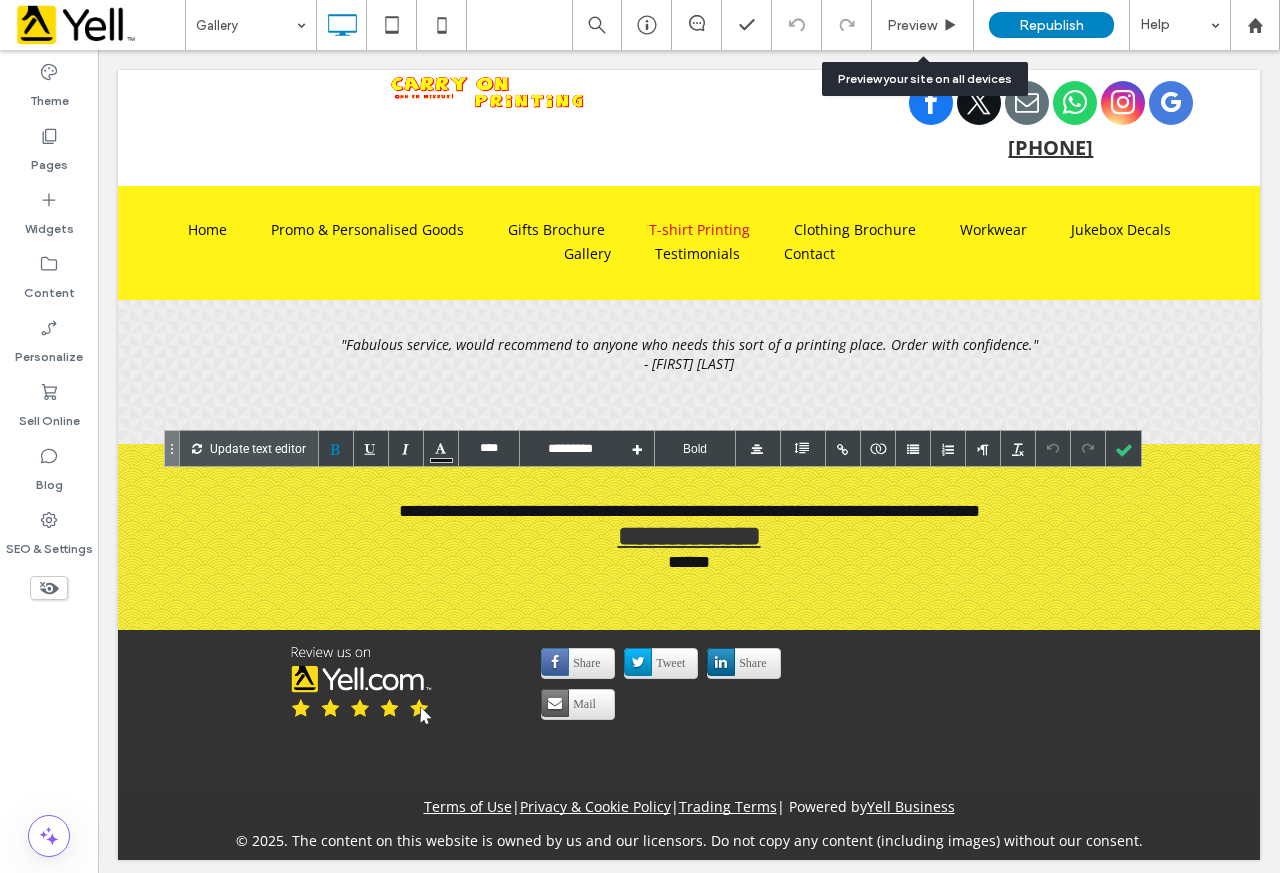 type on "****" 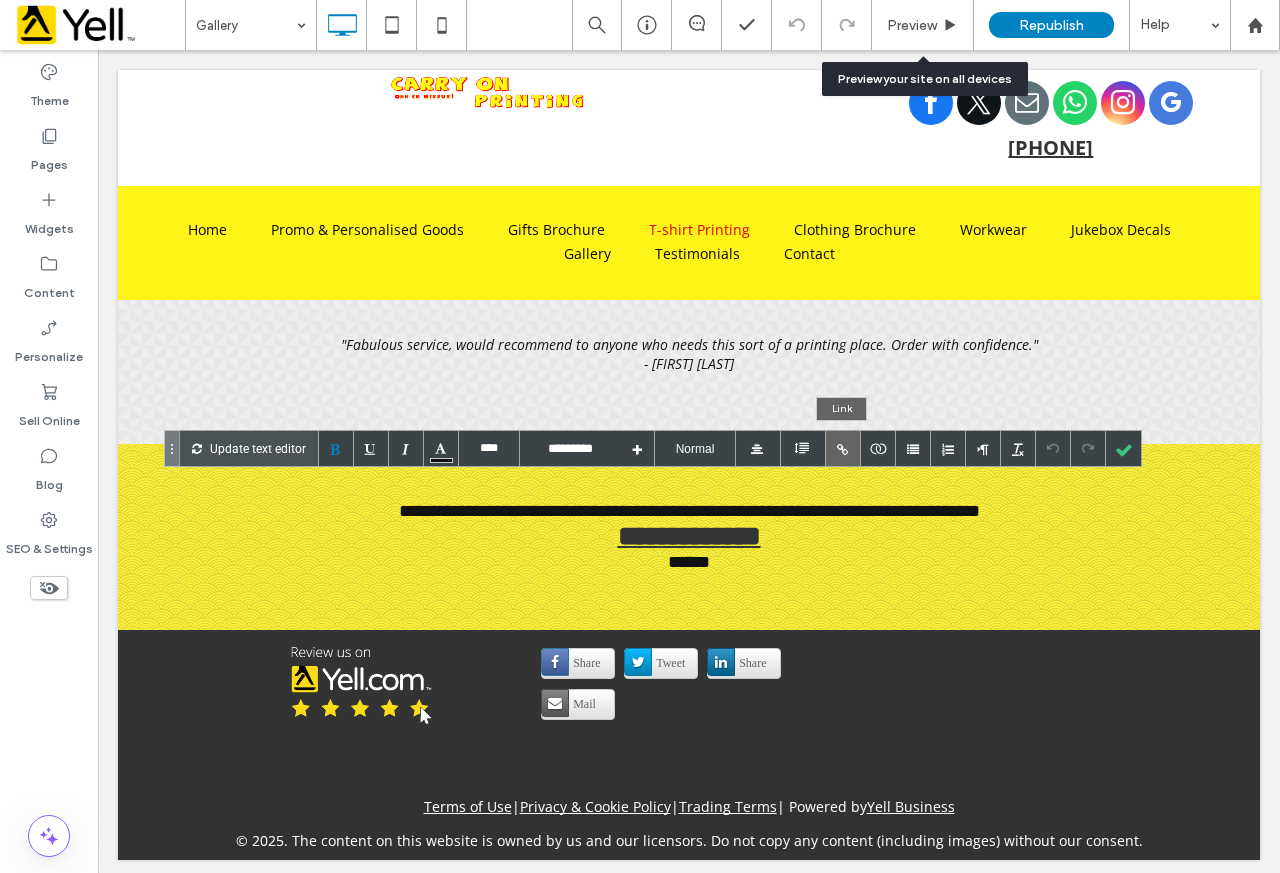 click at bounding box center [843, 448] 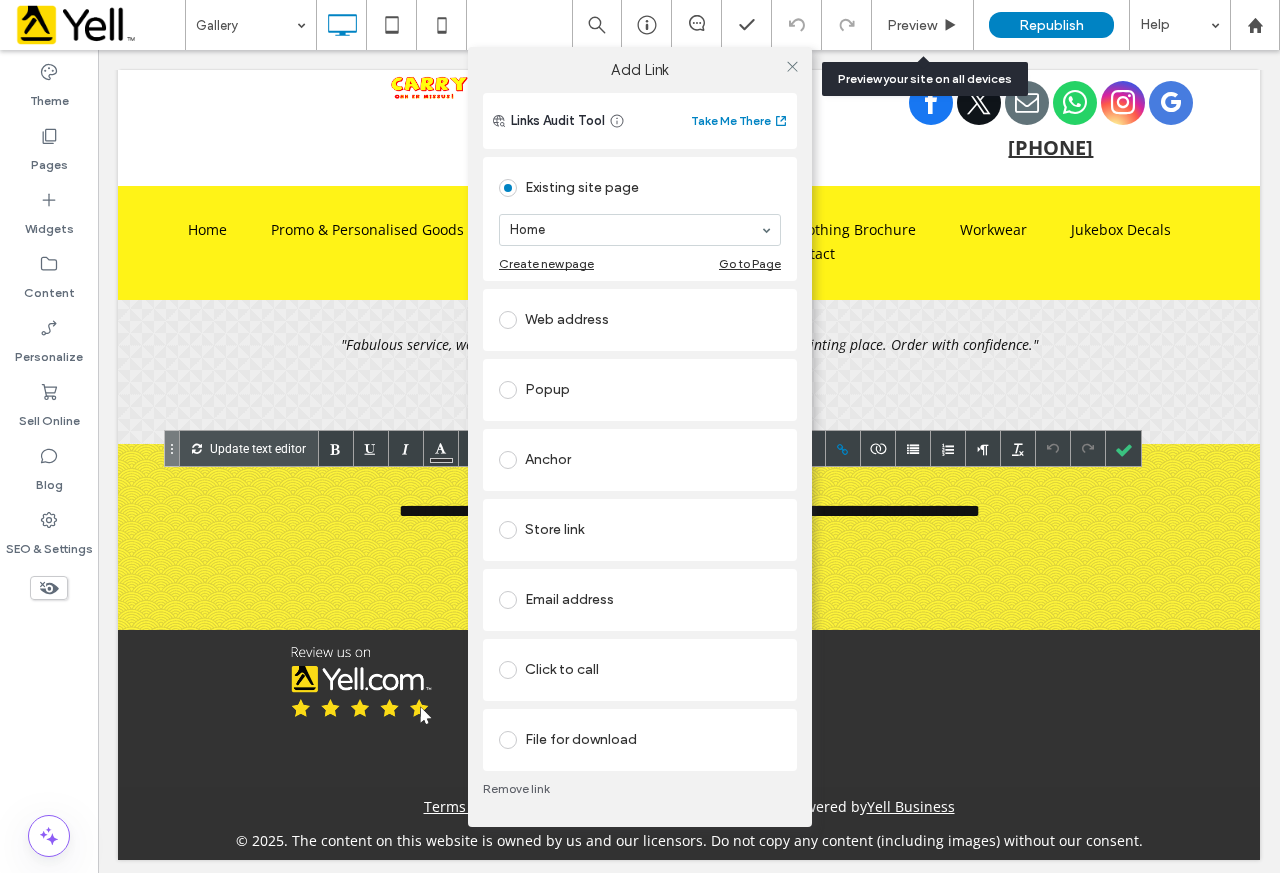 click on "Click to call" at bounding box center (640, 670) 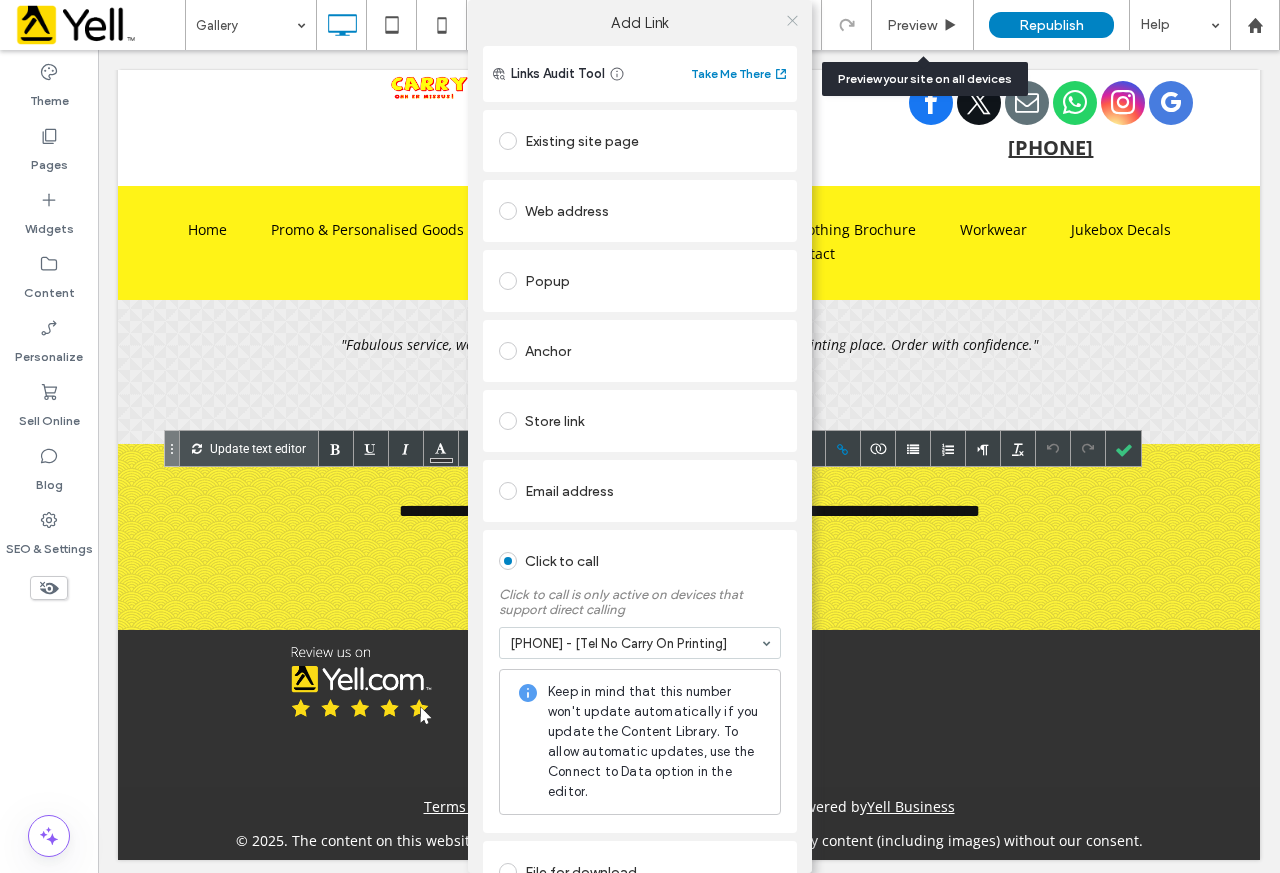 click 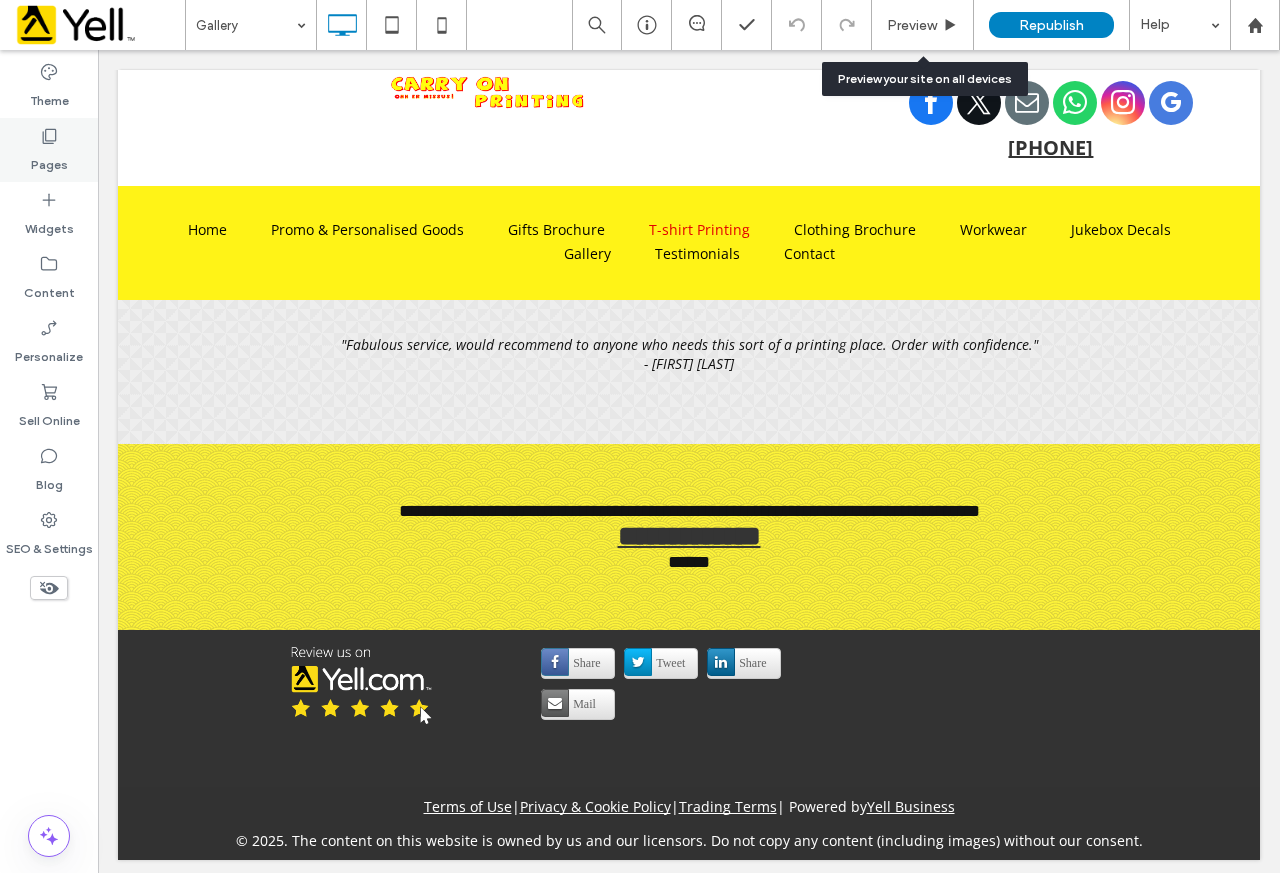 click on "Pages" at bounding box center [49, 160] 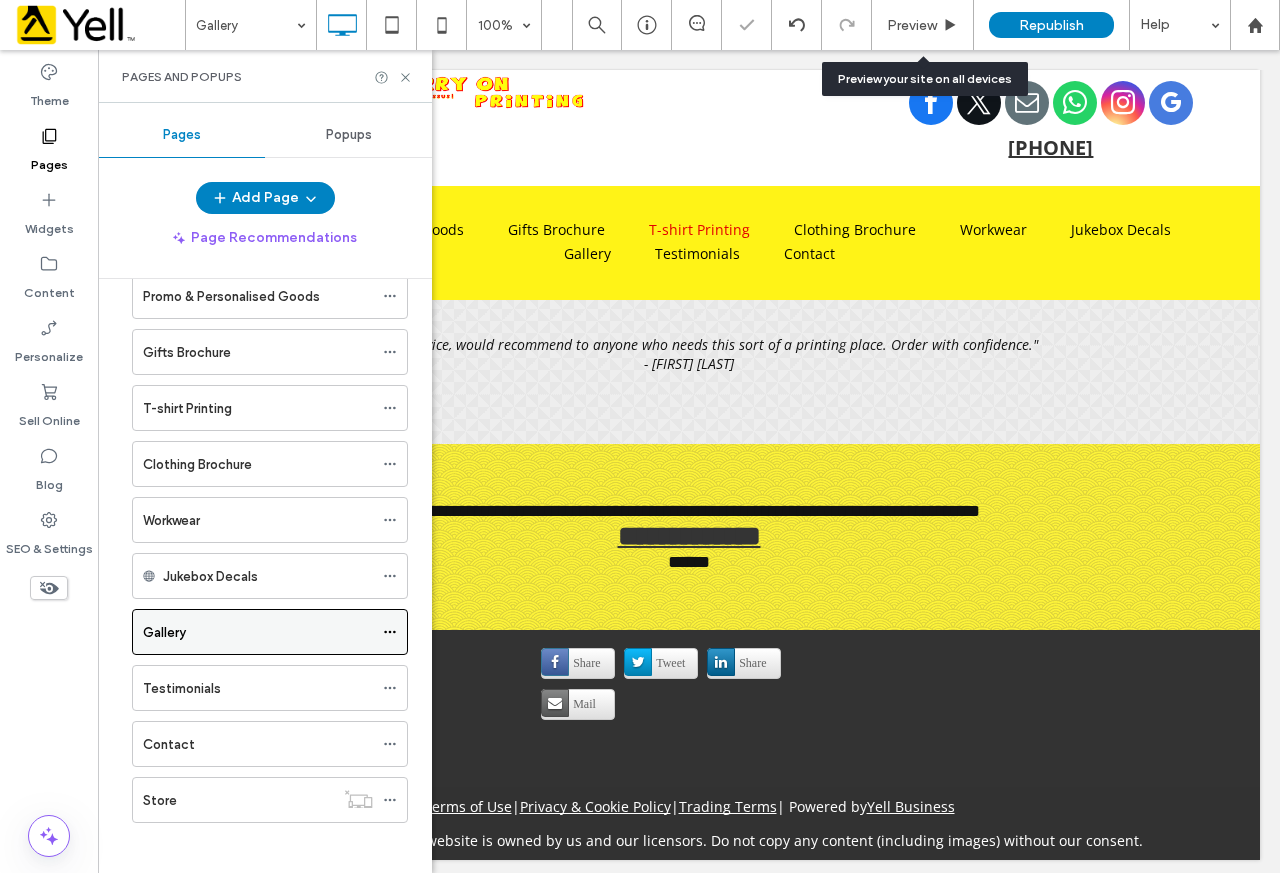 scroll, scrollTop: 106, scrollLeft: 0, axis: vertical 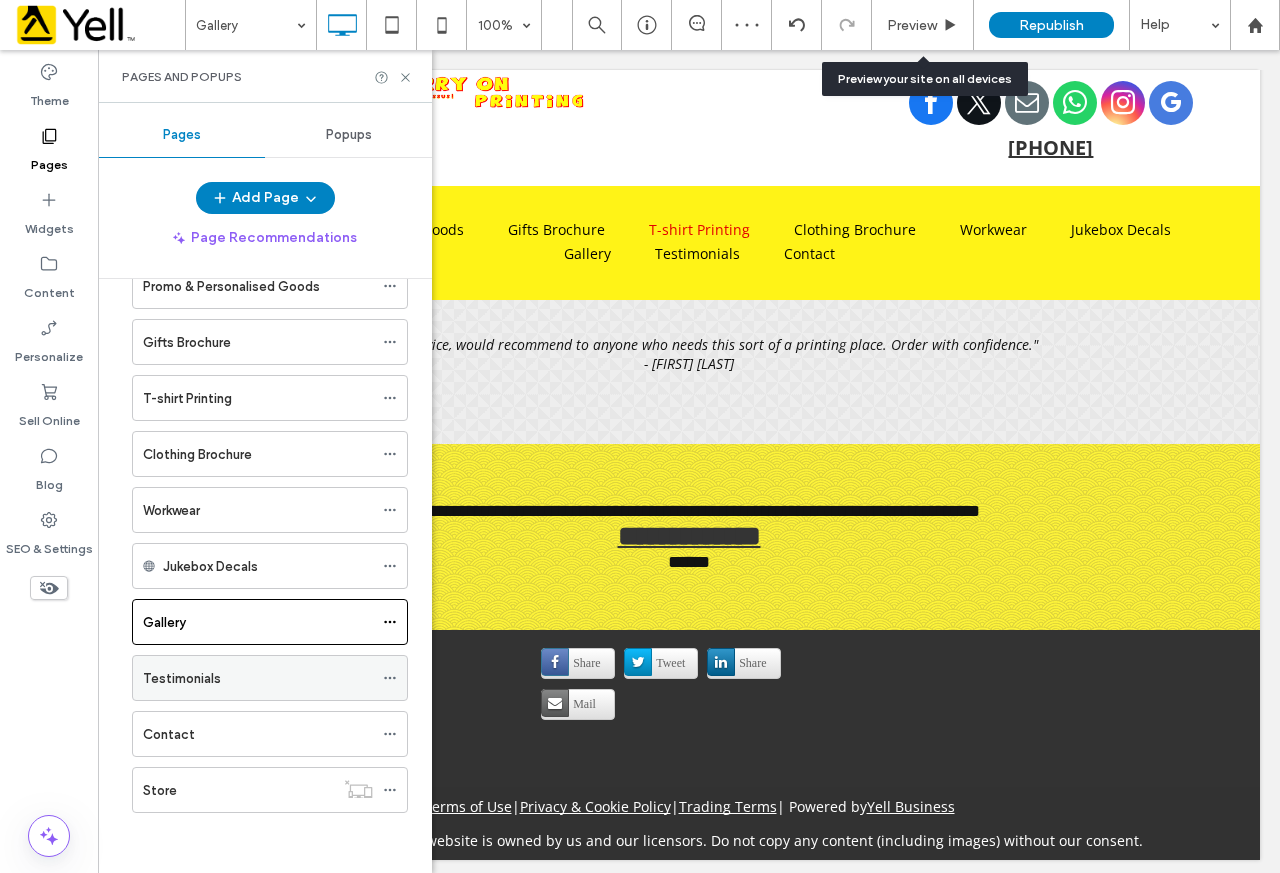 click on "Testimonials" at bounding box center (182, 678) 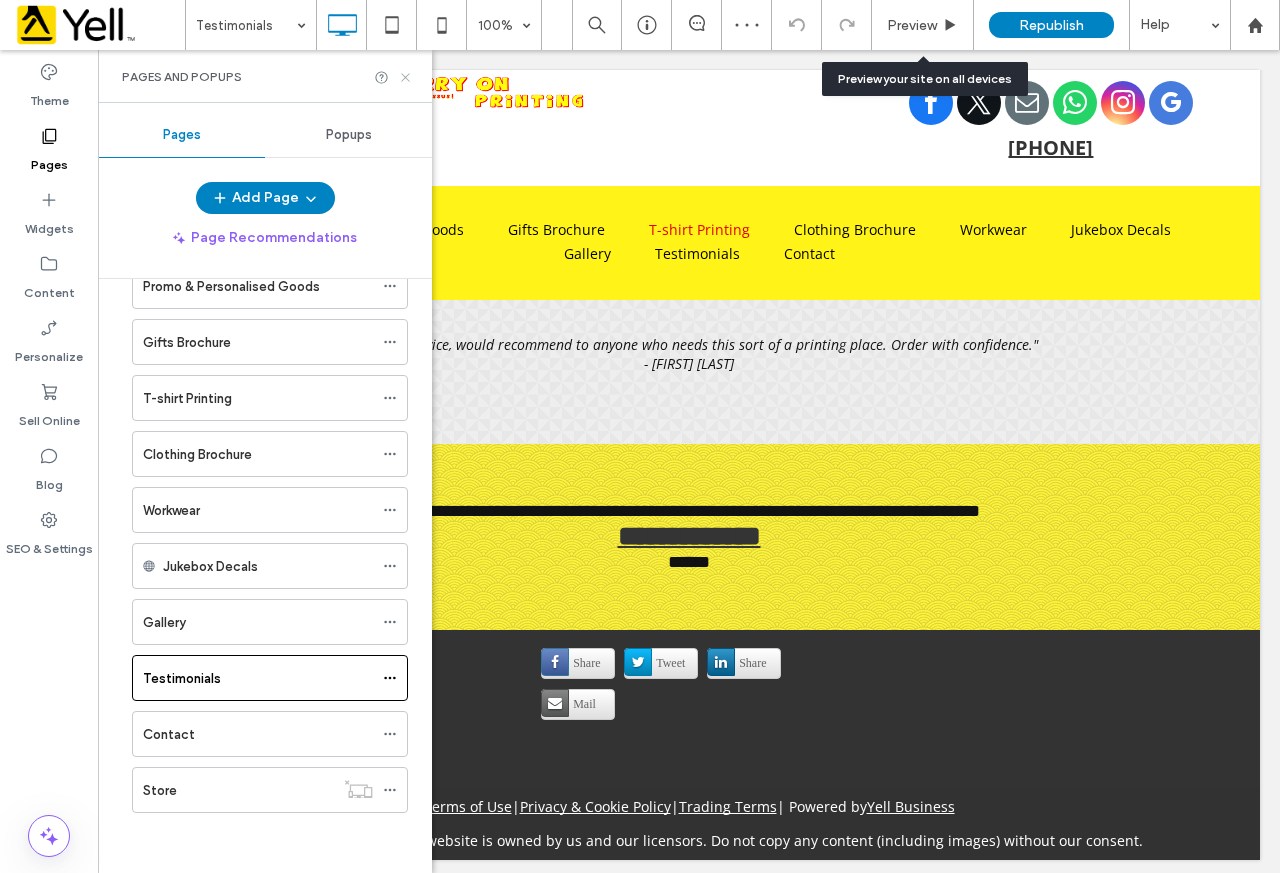 click 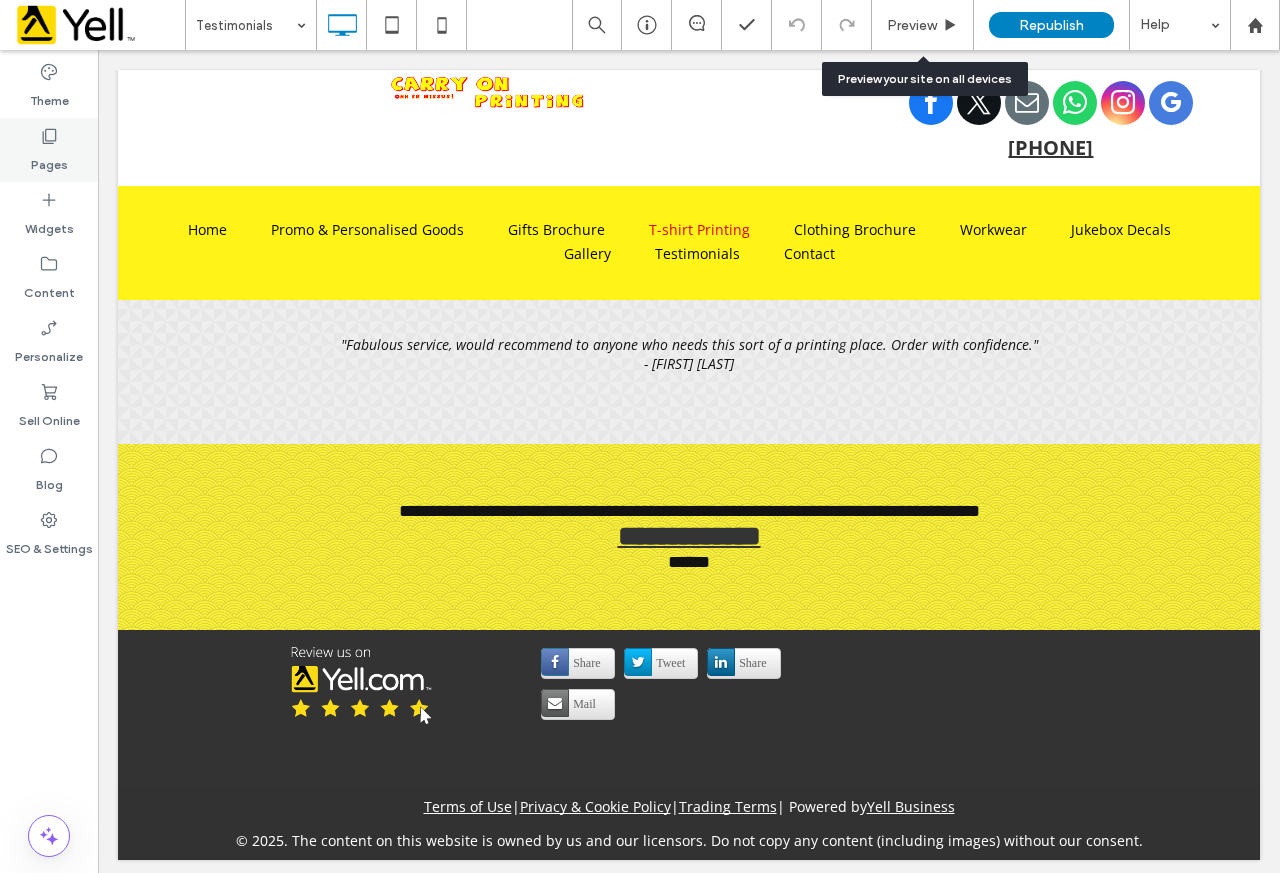 click on "Pages" at bounding box center [49, 150] 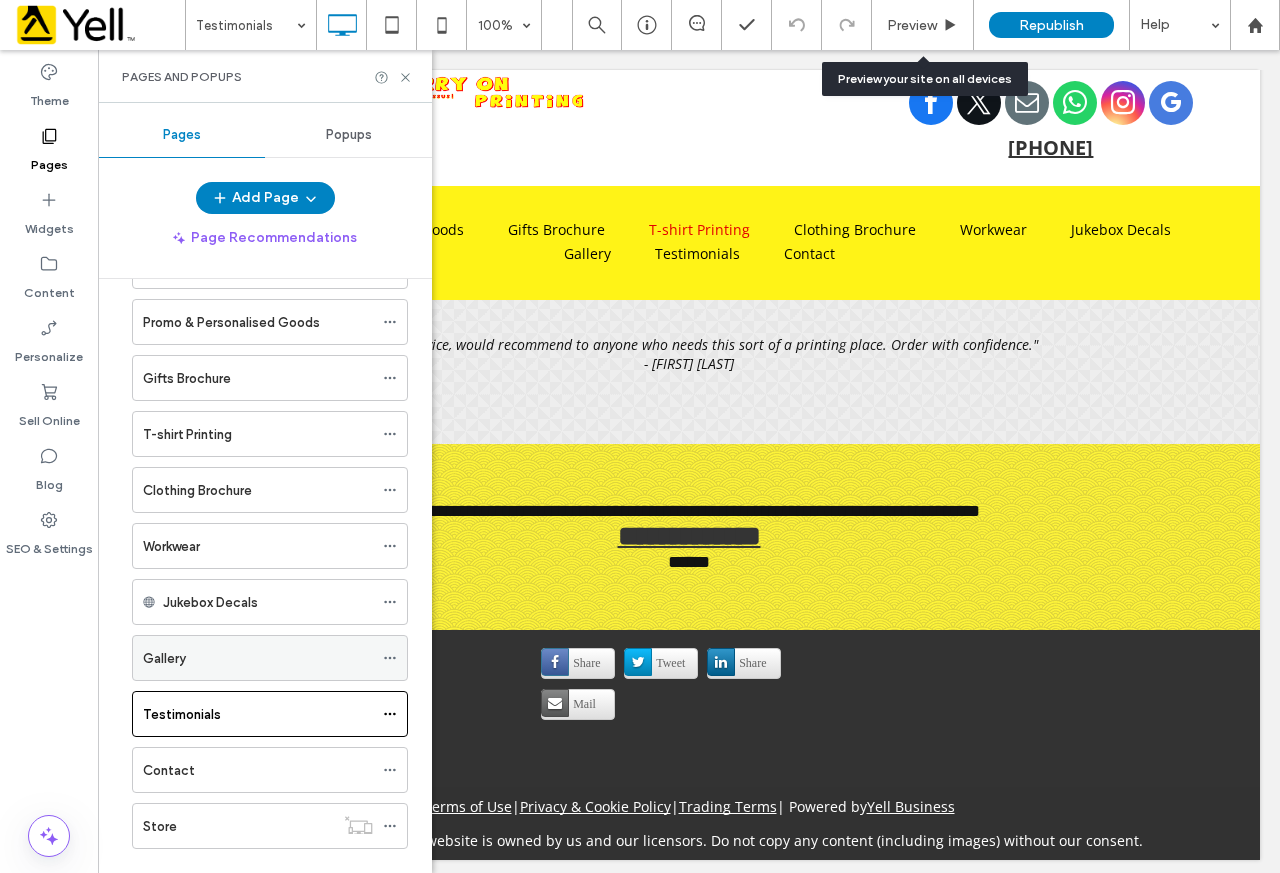 scroll, scrollTop: 106, scrollLeft: 0, axis: vertical 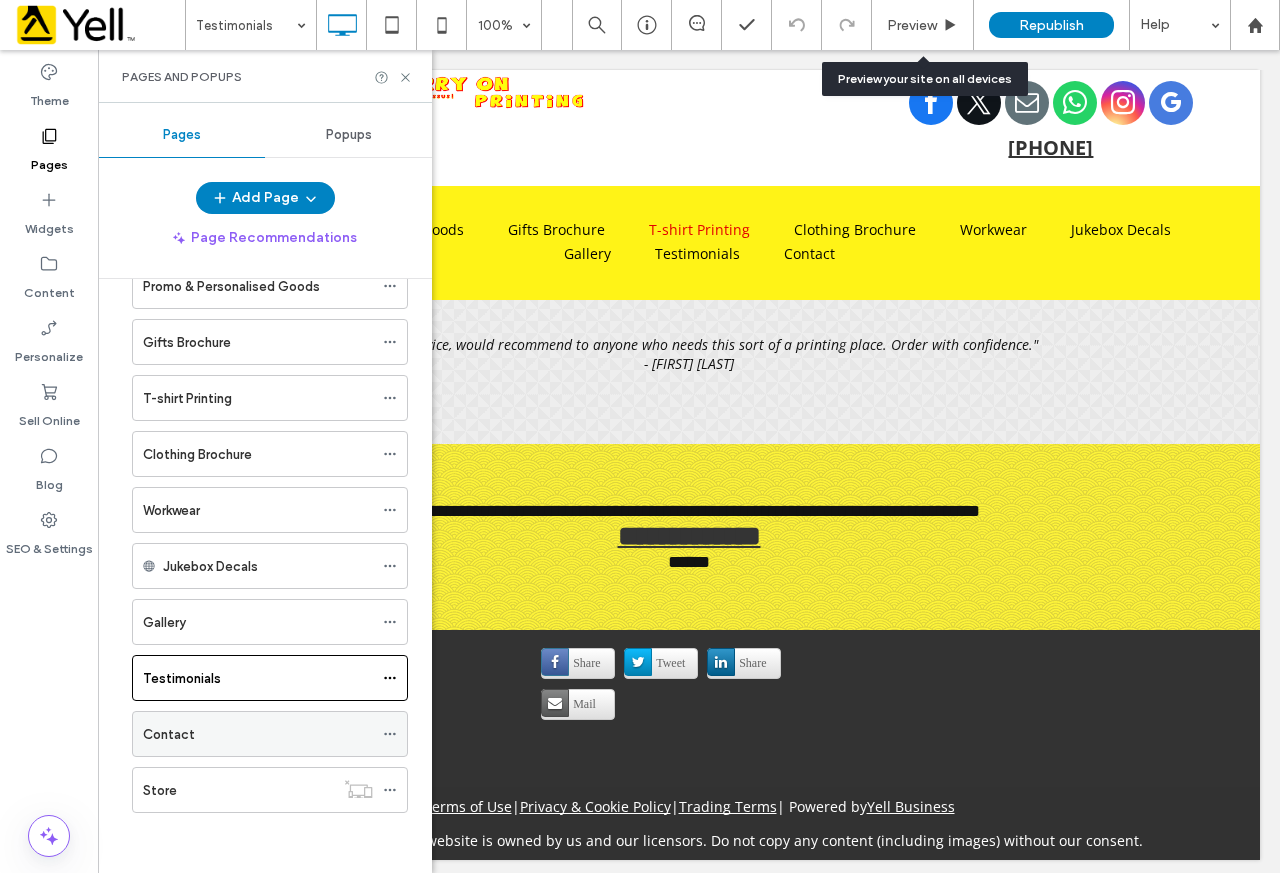 click on "Contact" at bounding box center [258, 734] 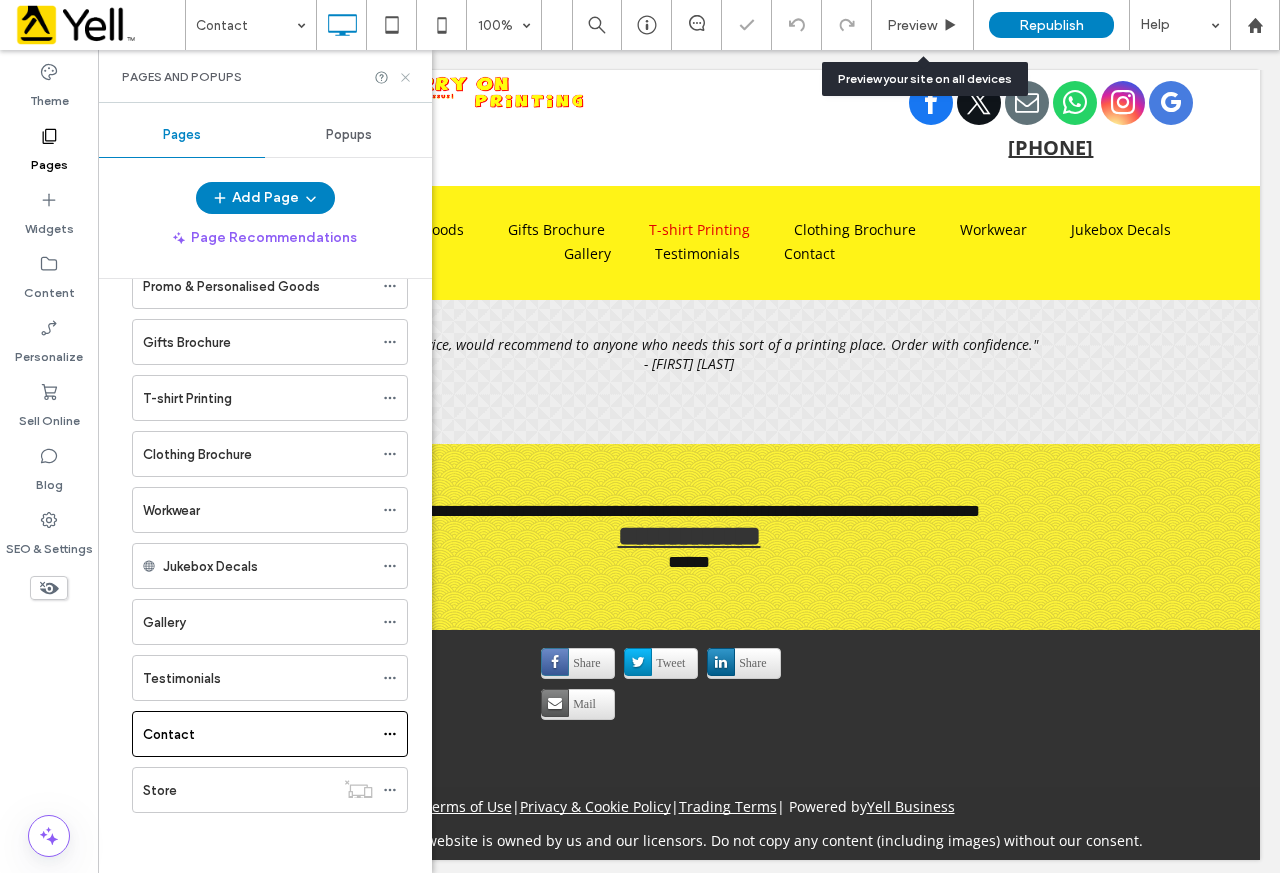 click 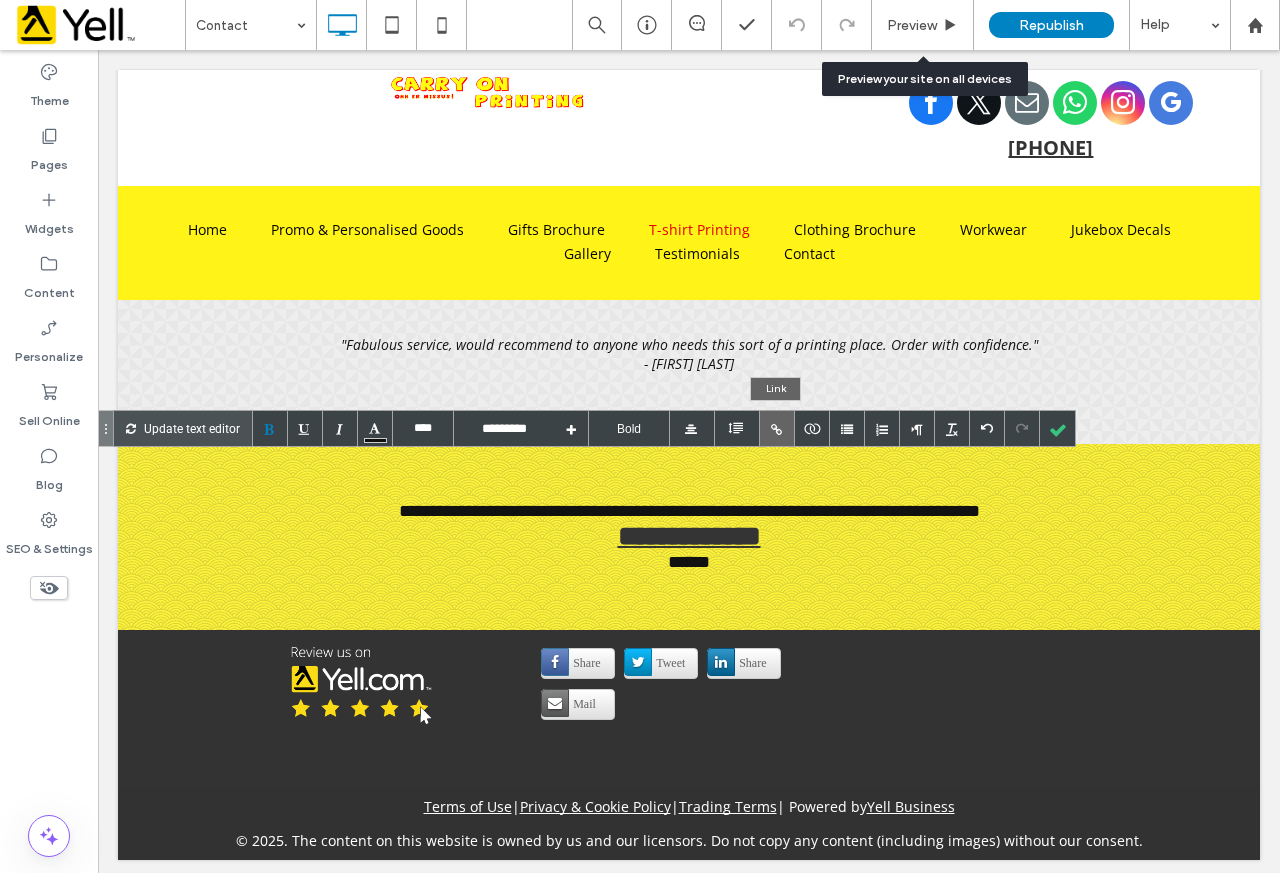 click at bounding box center (777, 428) 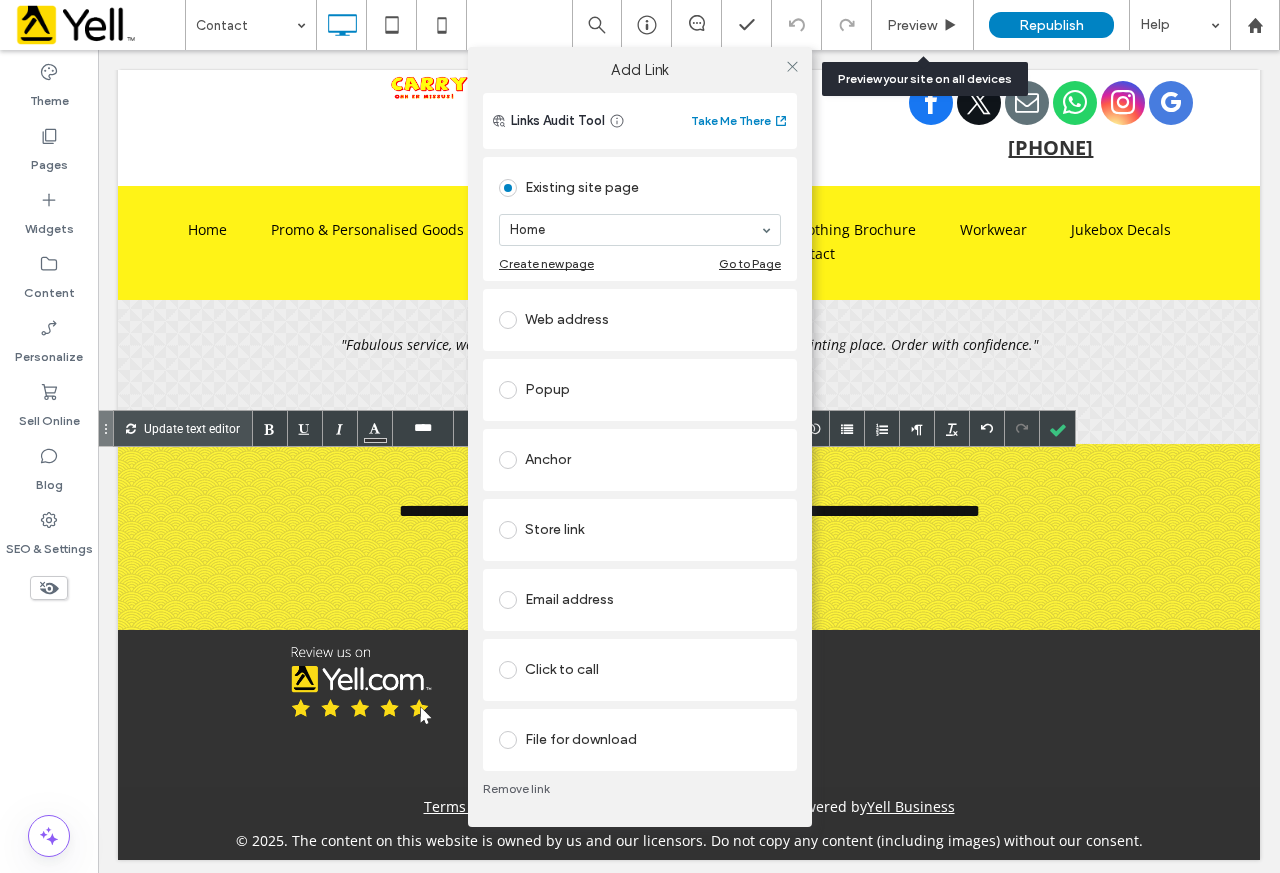 click on "Click to call" at bounding box center (640, 670) 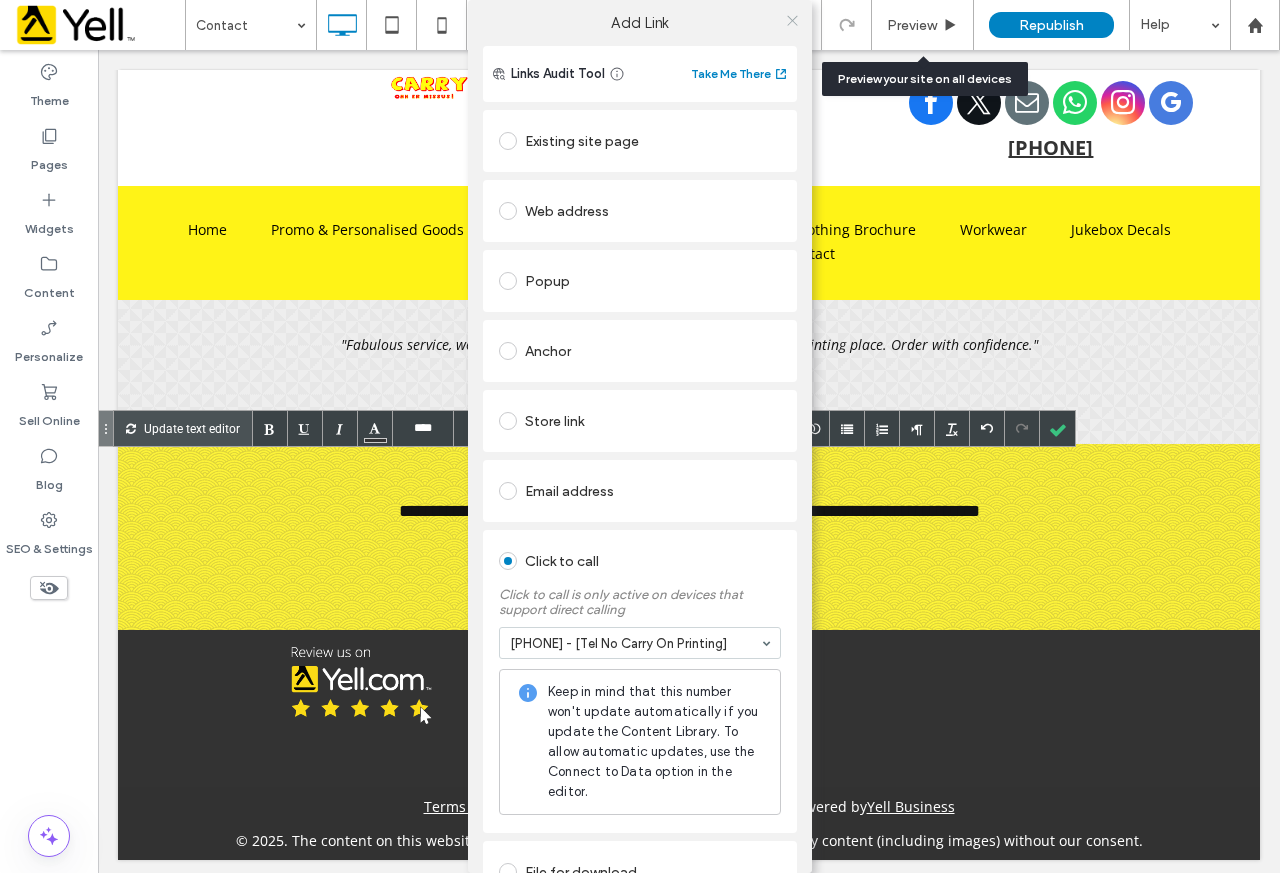 click 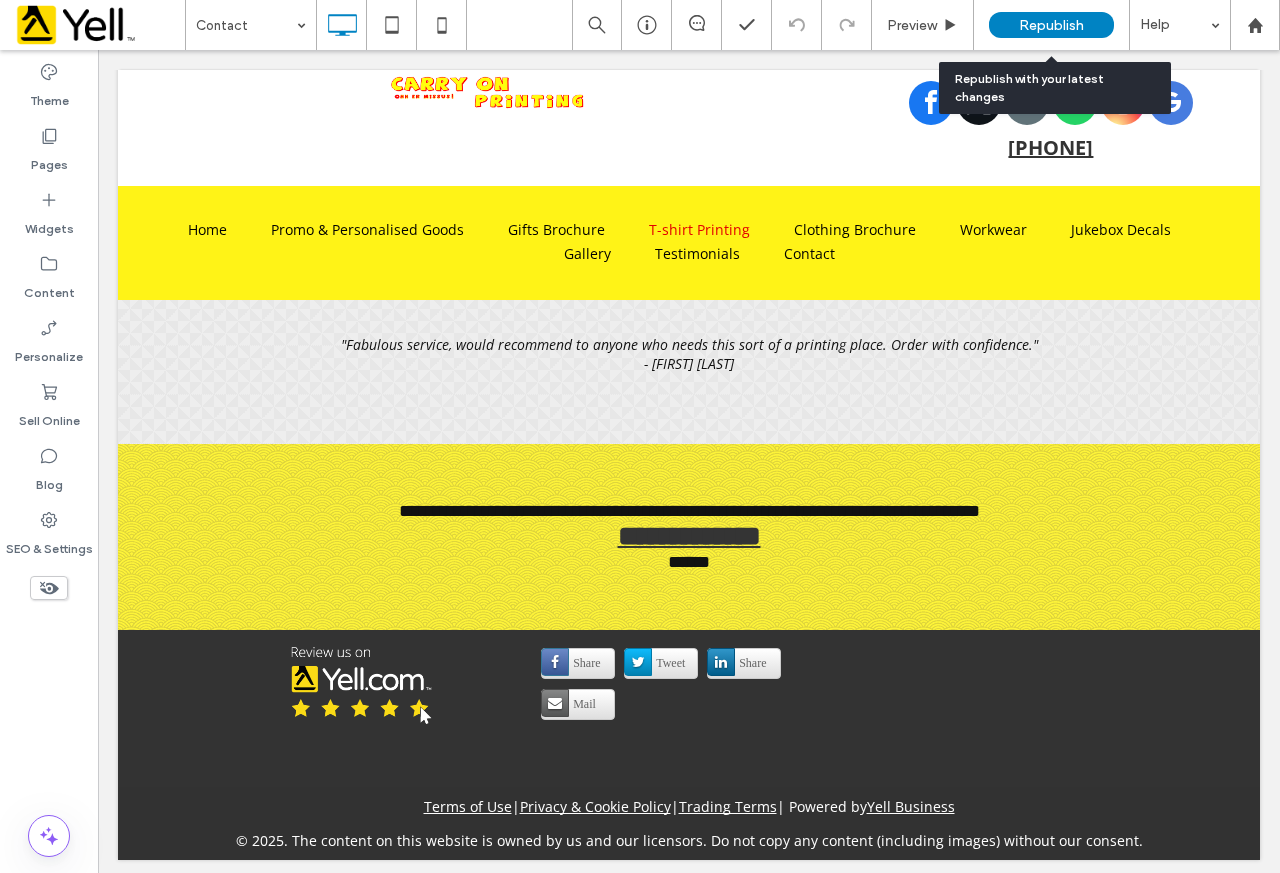 click on "Republish" at bounding box center (1051, 25) 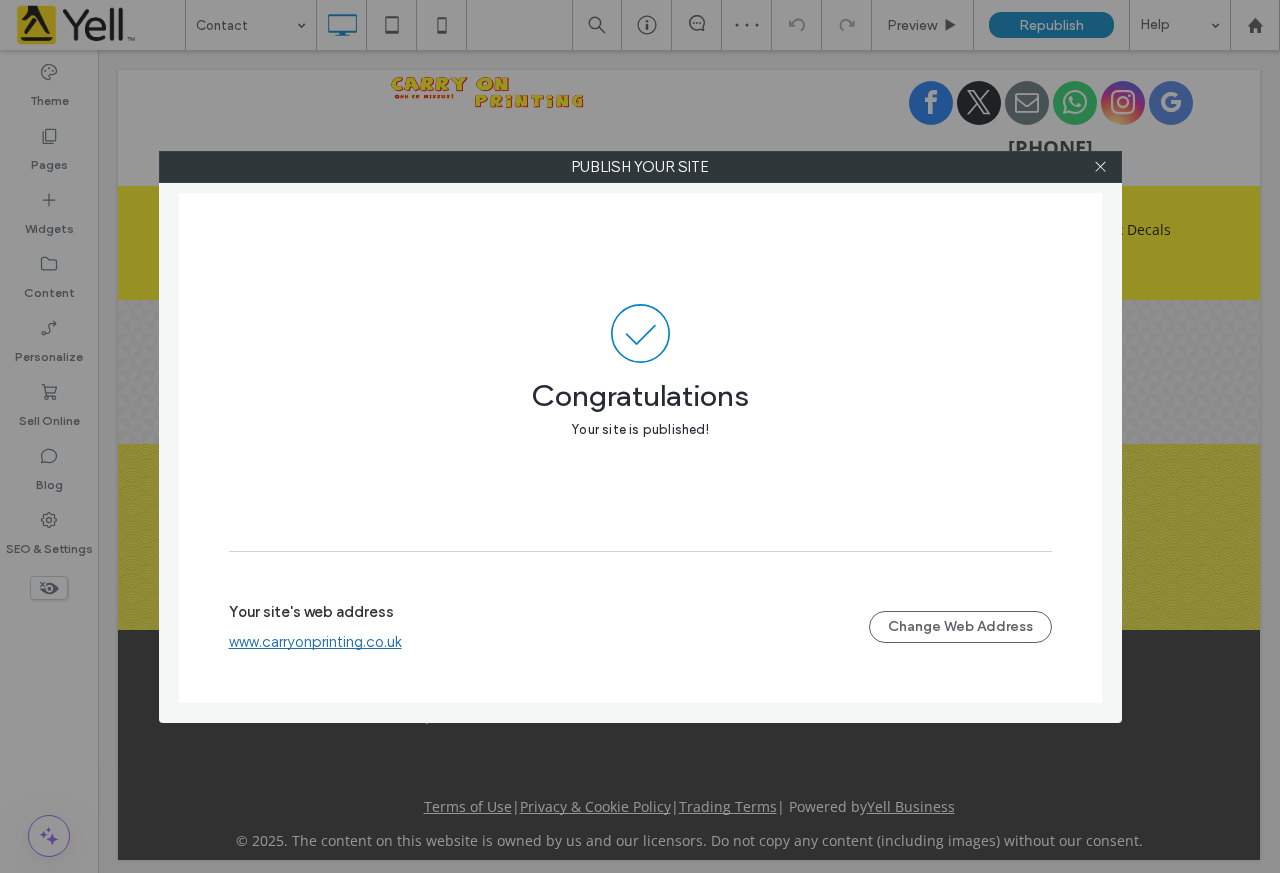 click on "www.carryonprinting.co.uk" at bounding box center [315, 642] 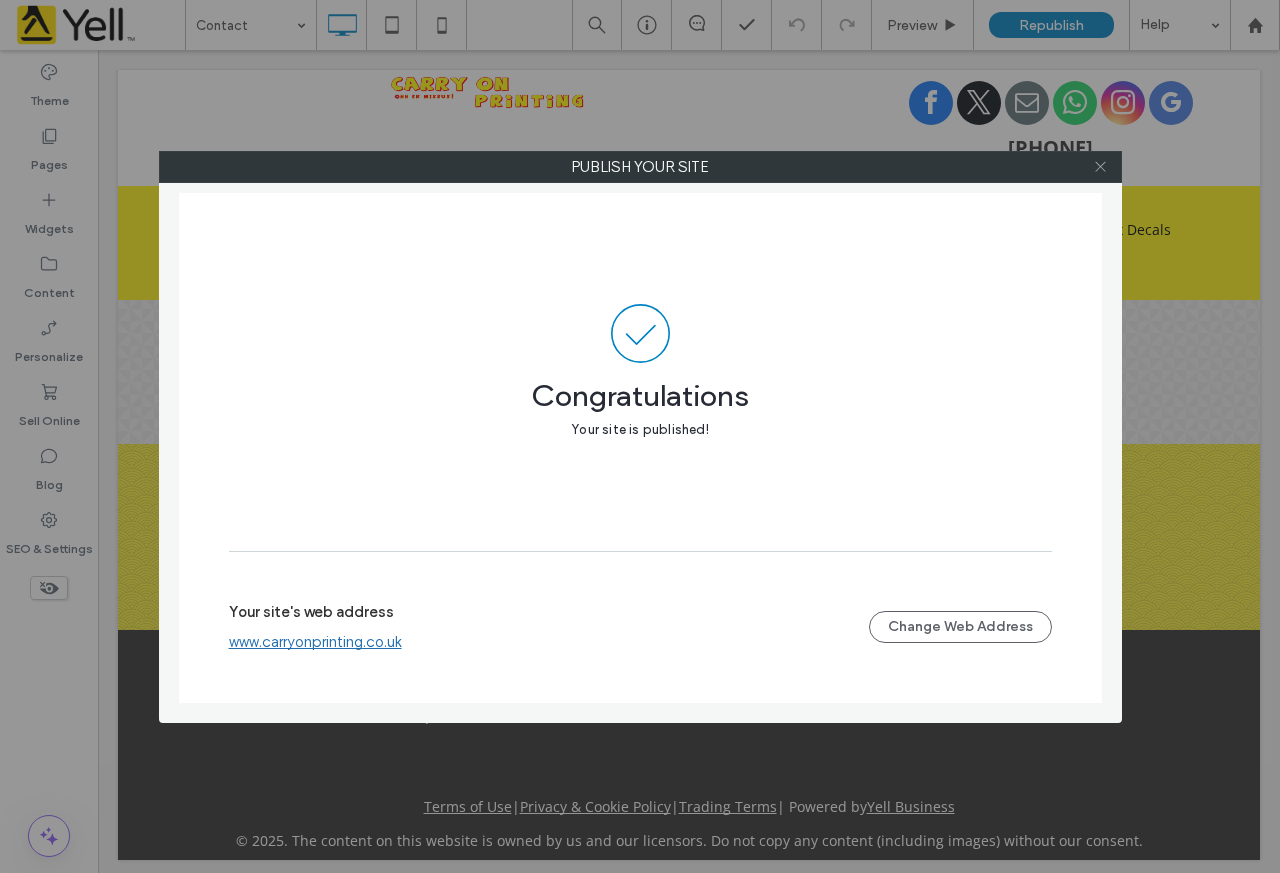 click 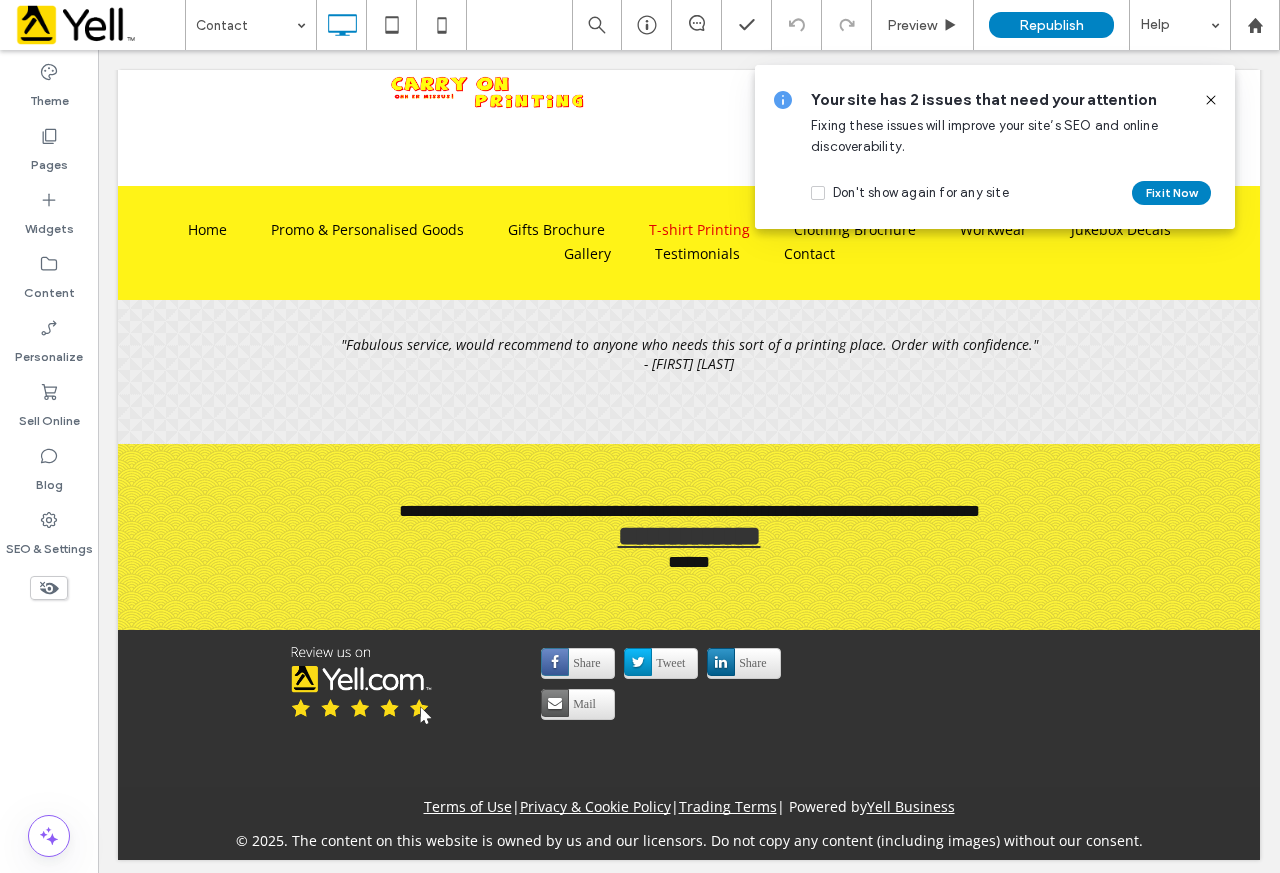 click 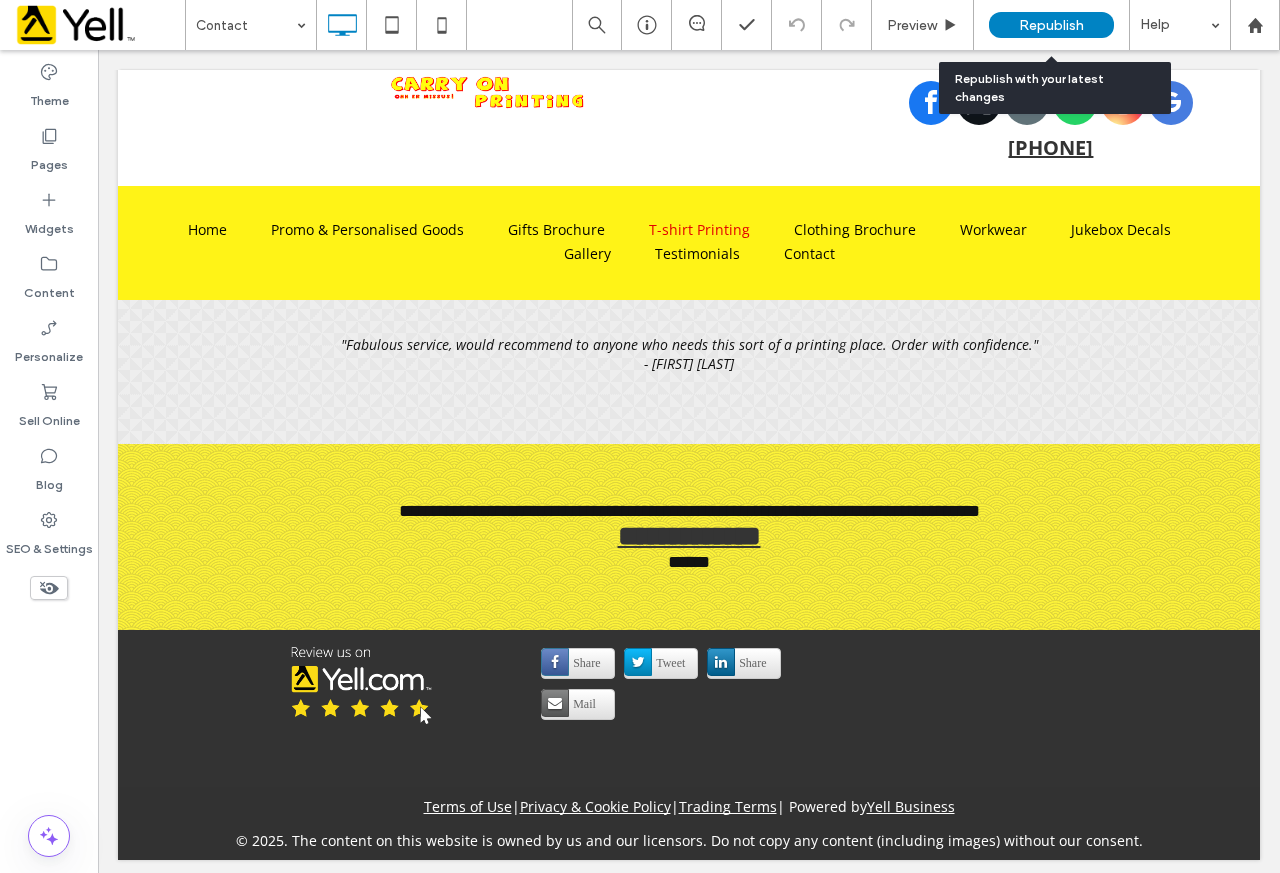 click on "Republish" at bounding box center [1051, 25] 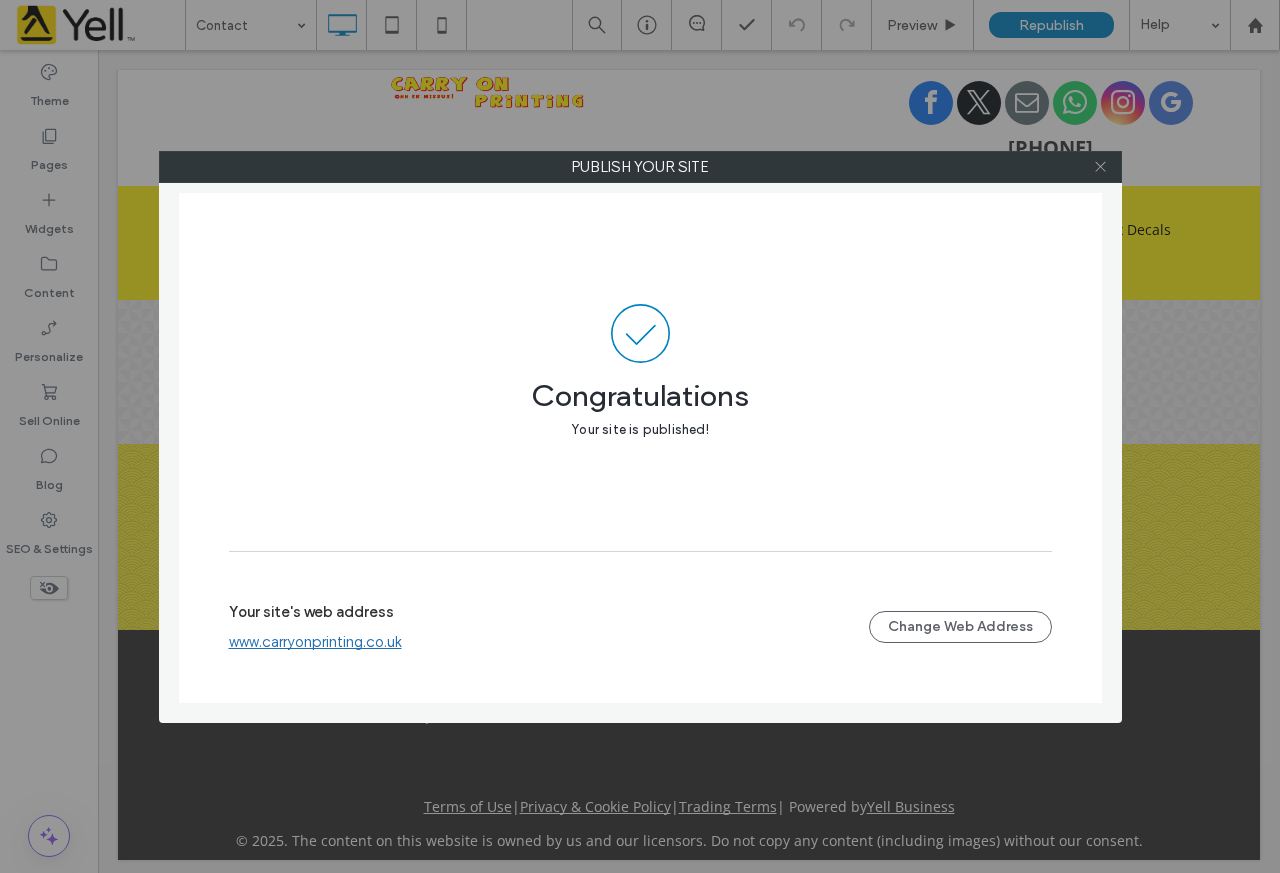 click 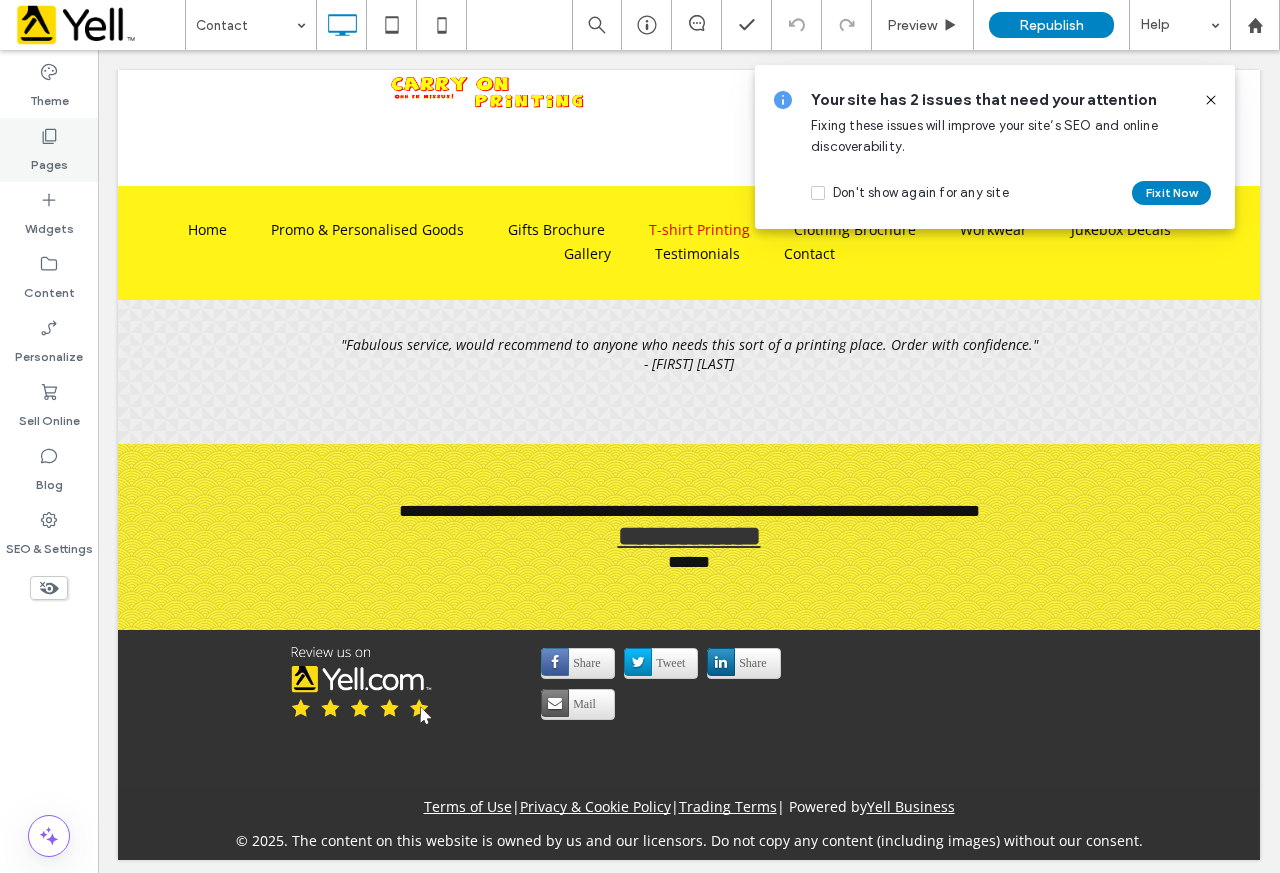 click on "Pages" at bounding box center (49, 150) 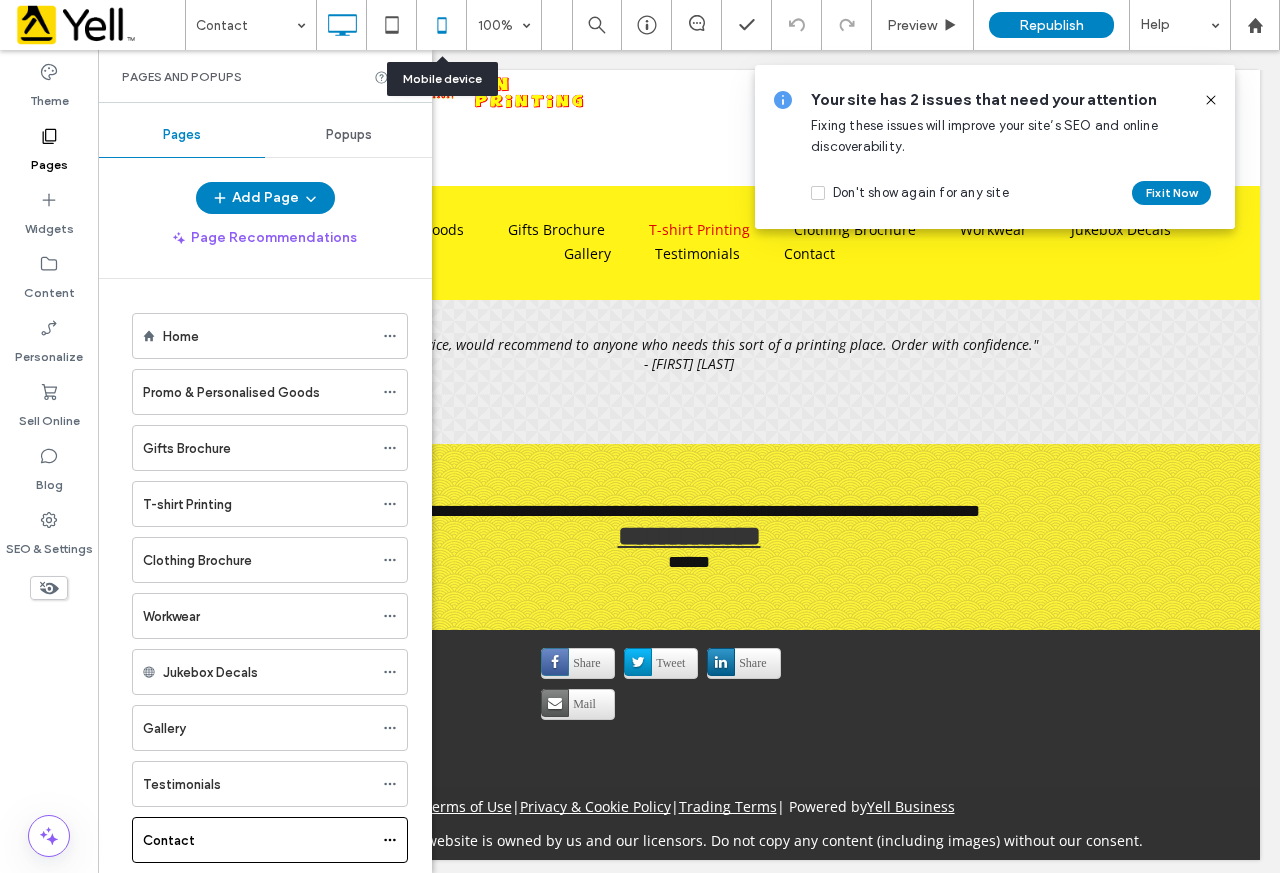 click 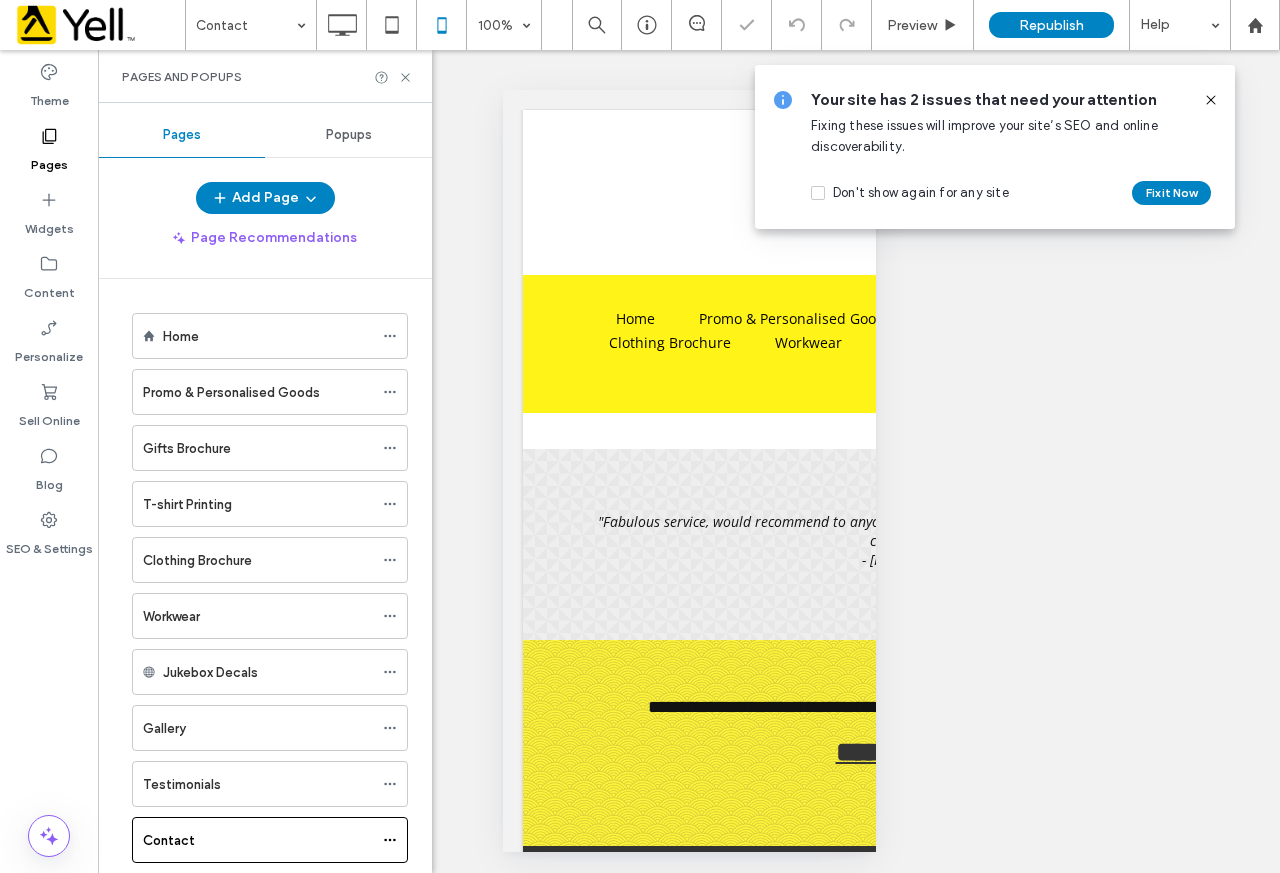 click at bounding box center (1211, 100) 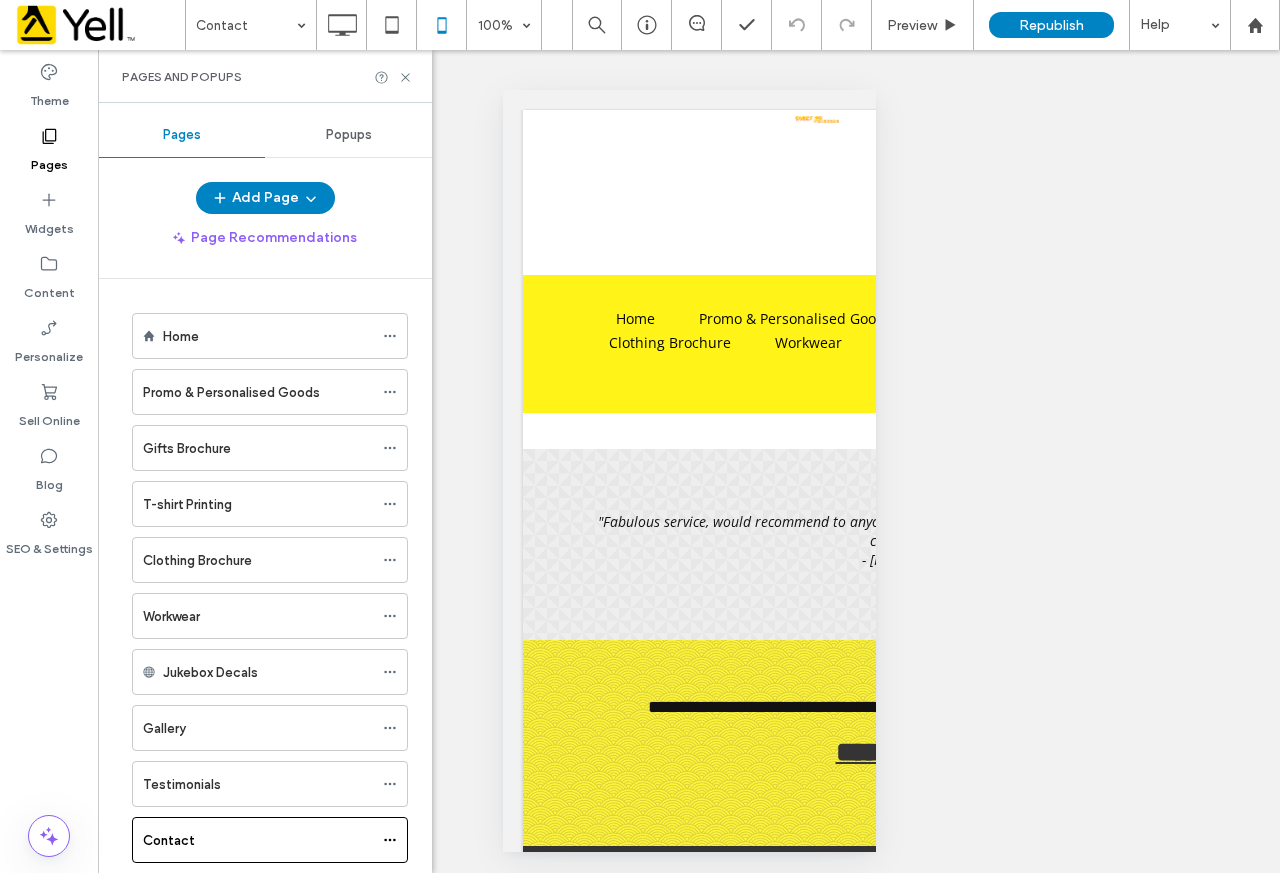 click 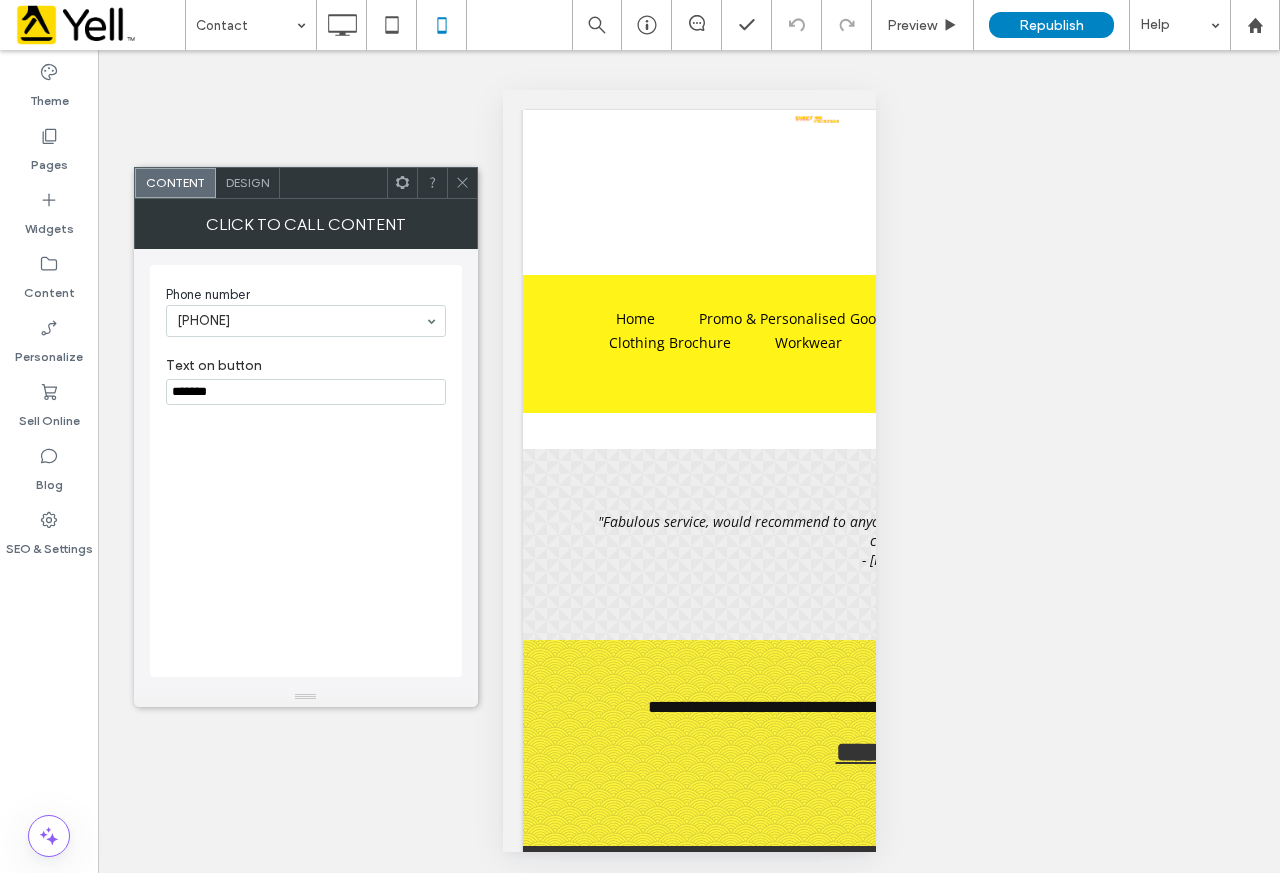 click 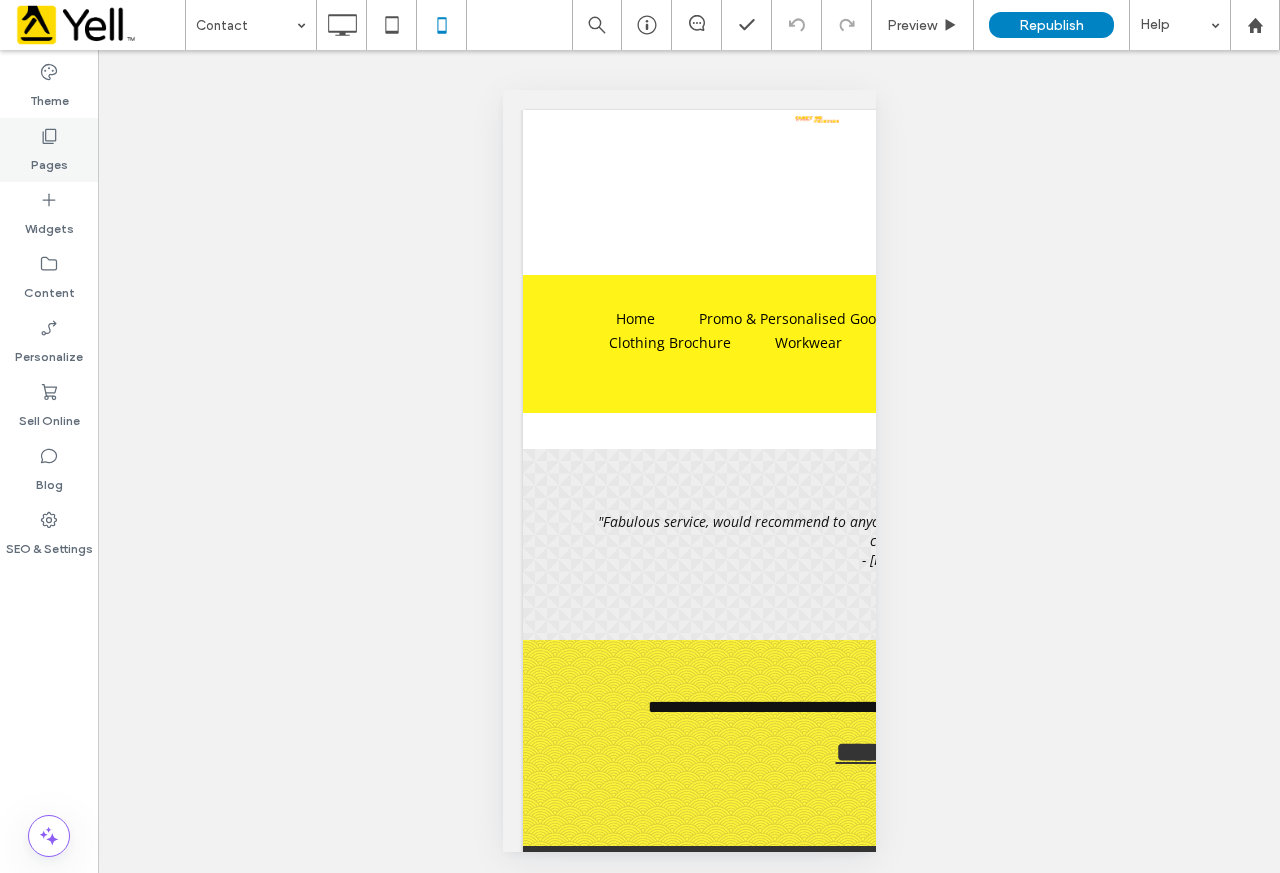 click on "Pages" at bounding box center (49, 150) 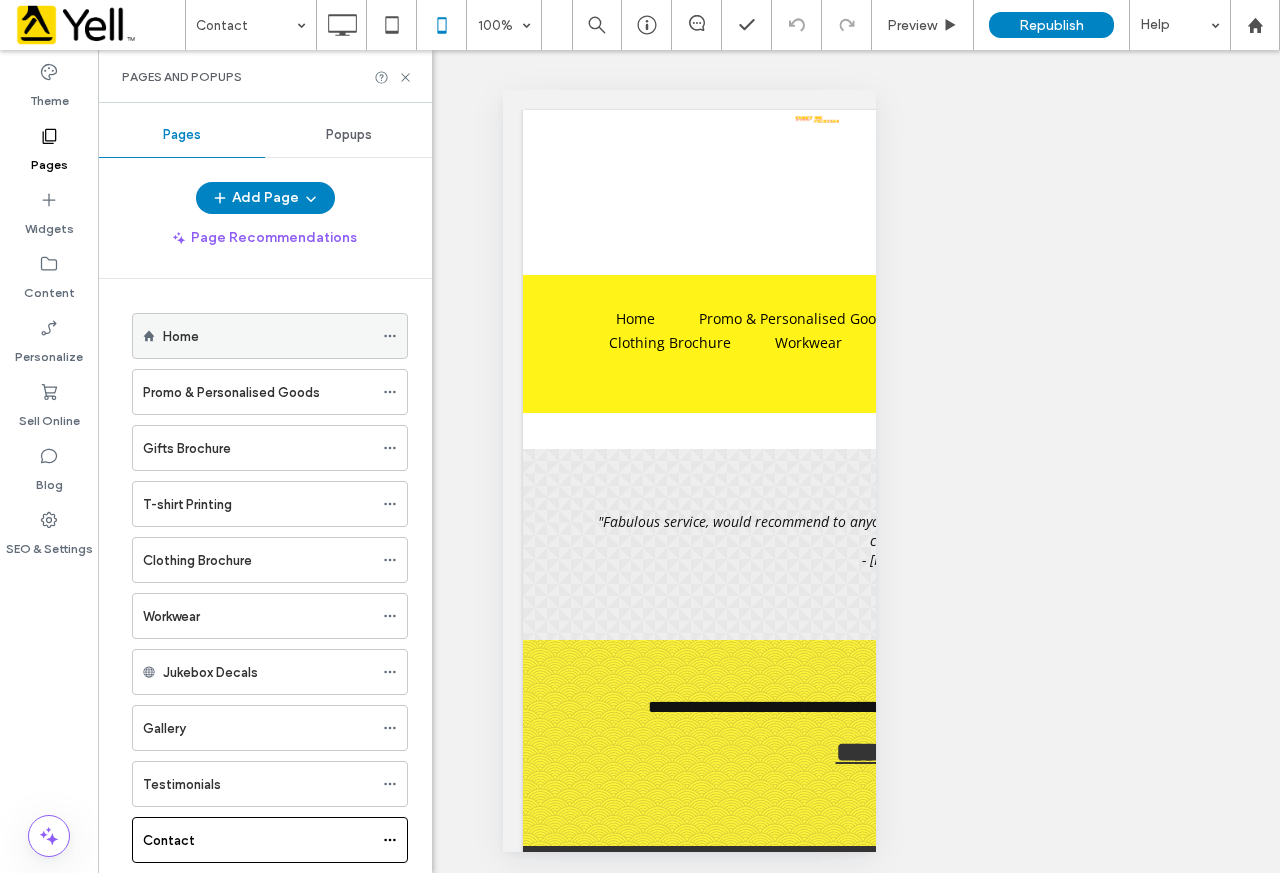 click on "Home" at bounding box center [268, 336] 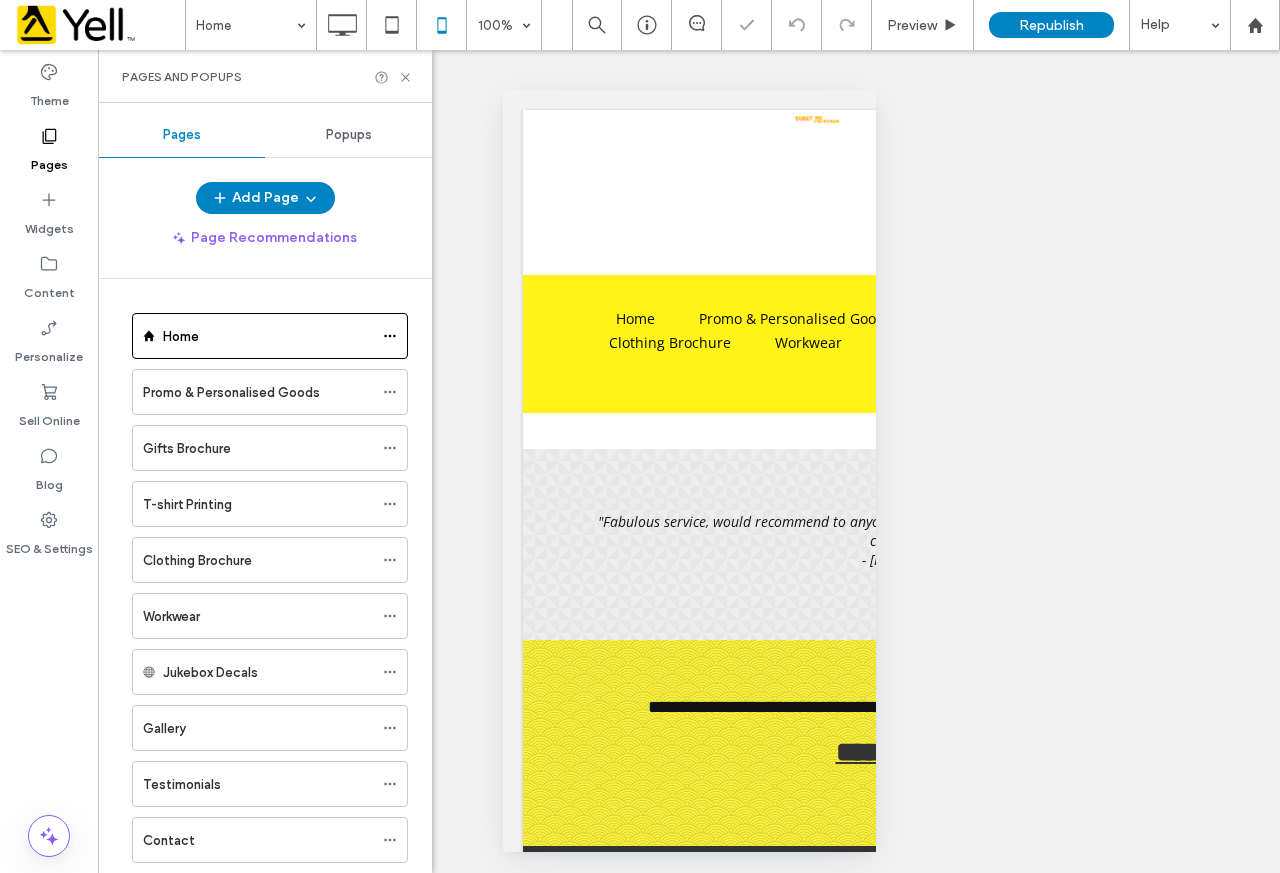 click 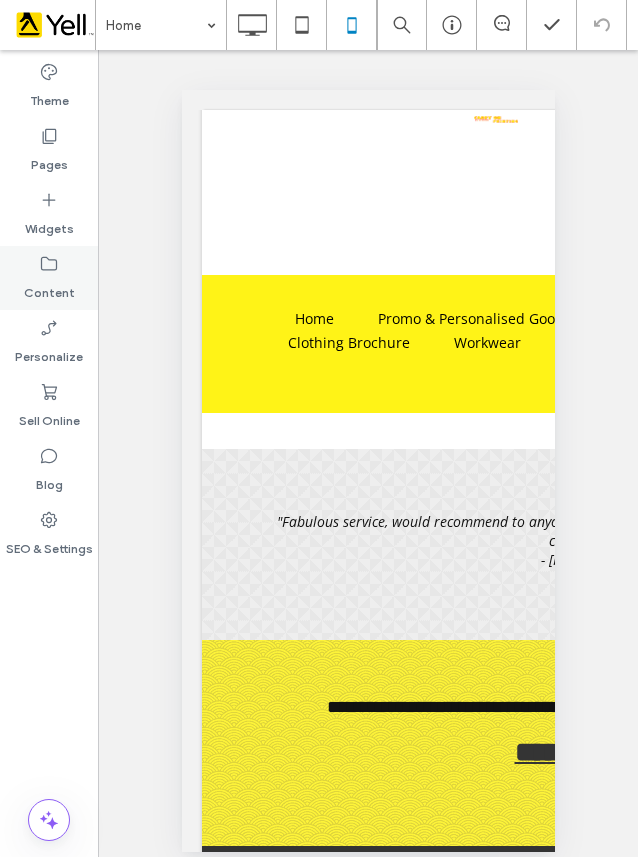 click 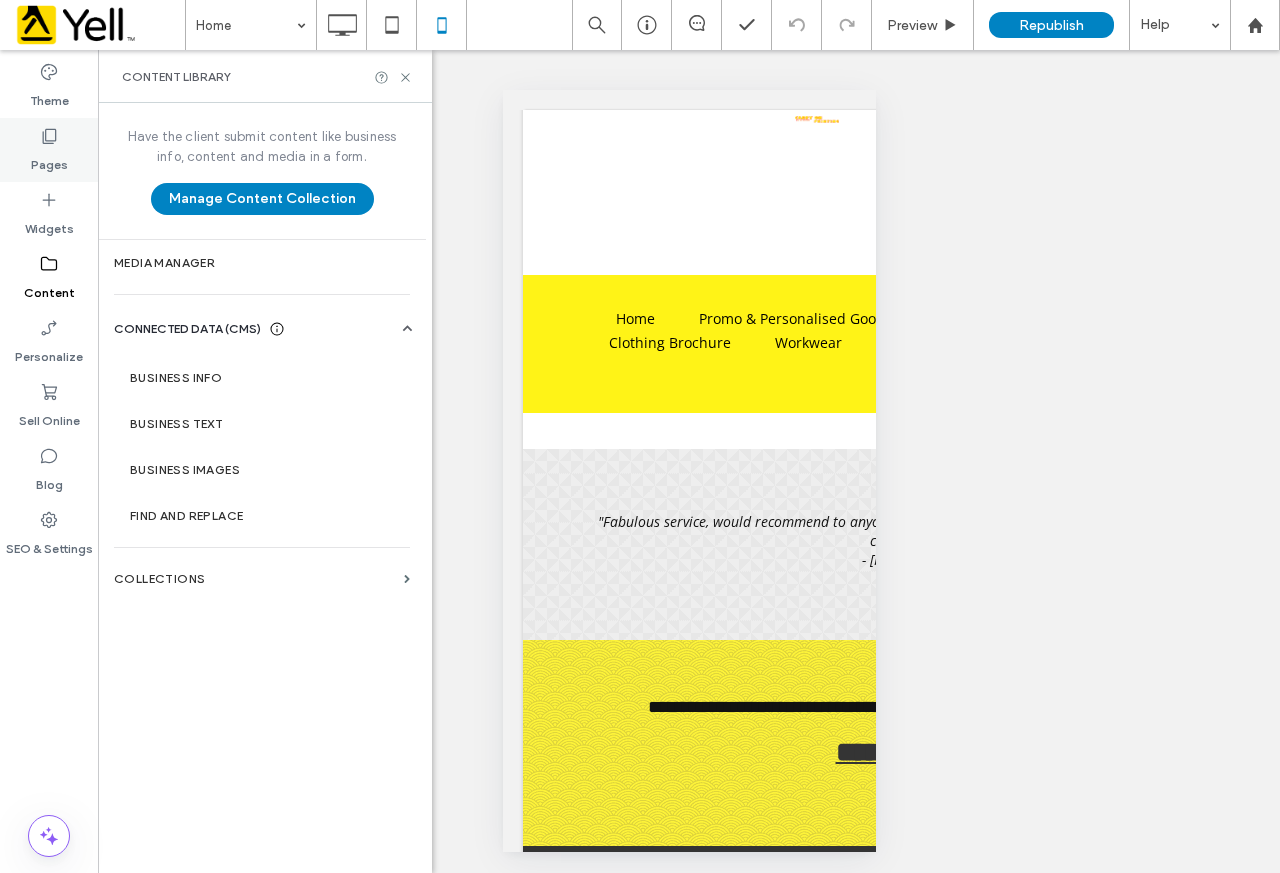 click on "Pages" at bounding box center [49, 160] 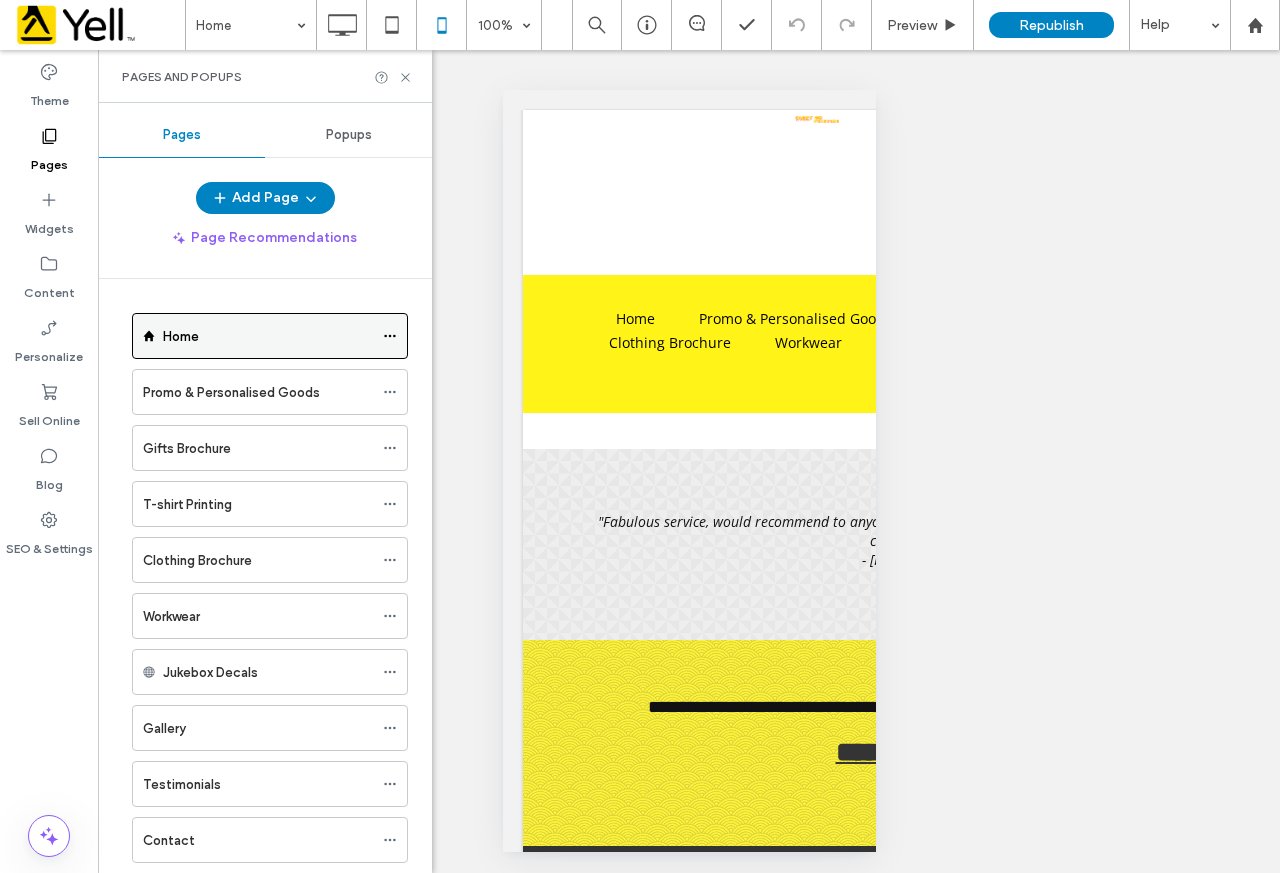 click on "Home" at bounding box center (268, 336) 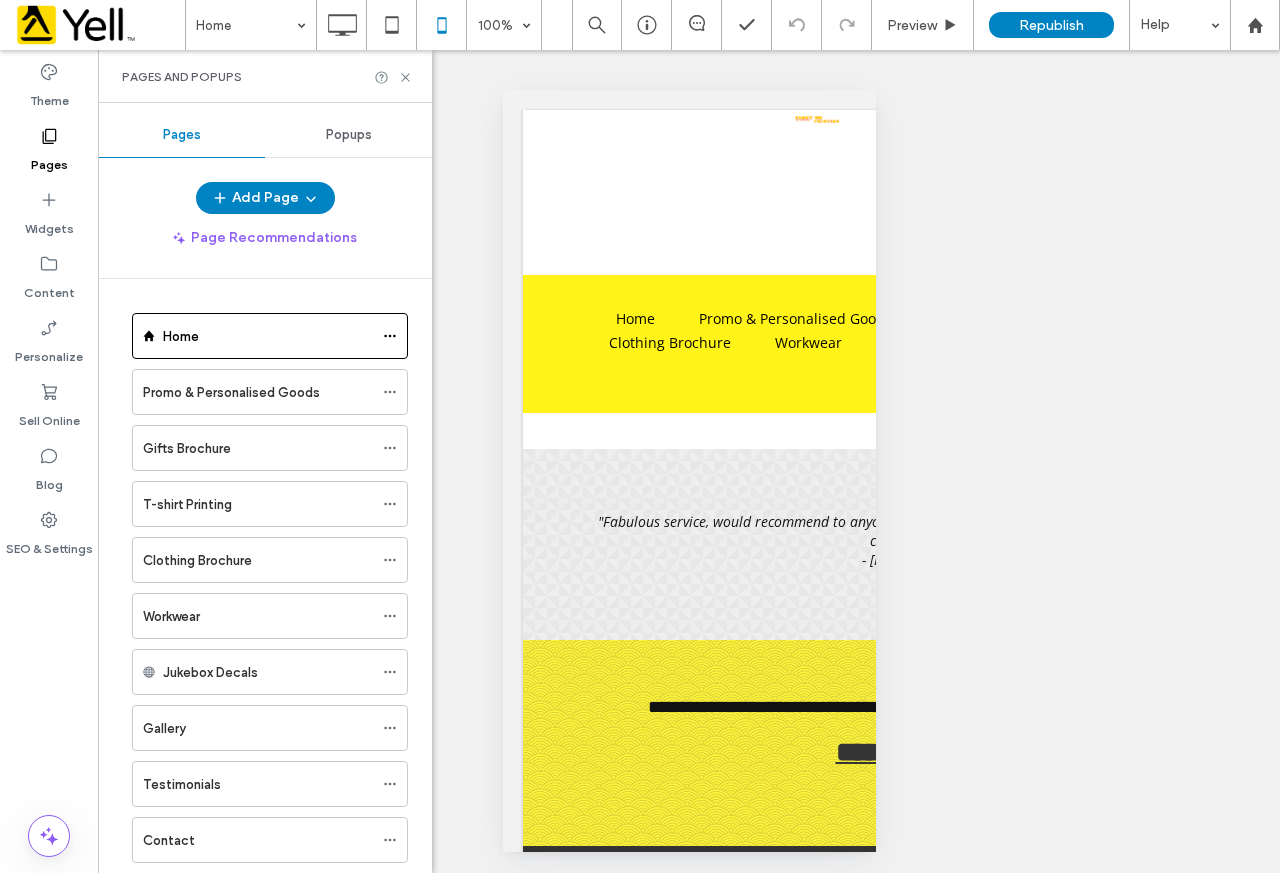 click at bounding box center (640, 436) 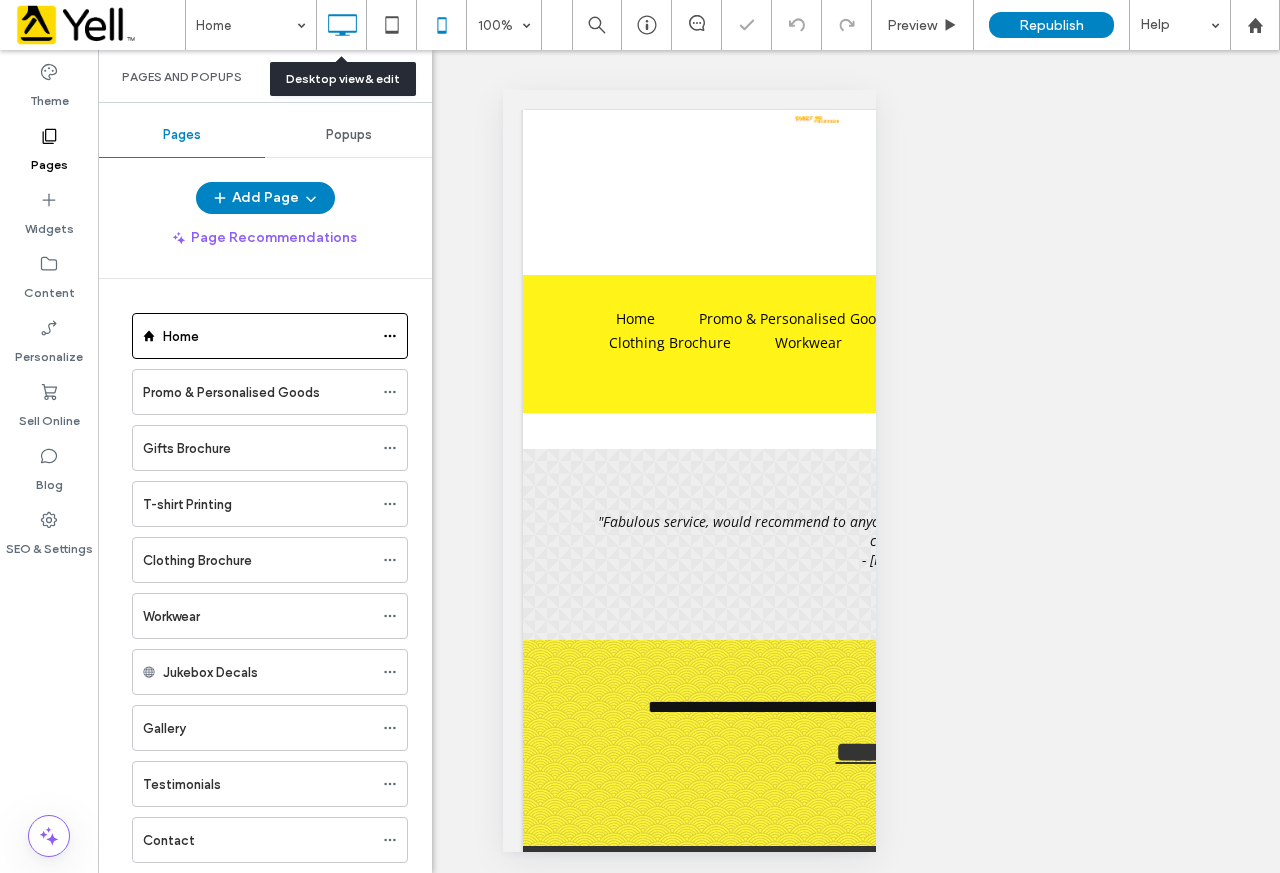 click 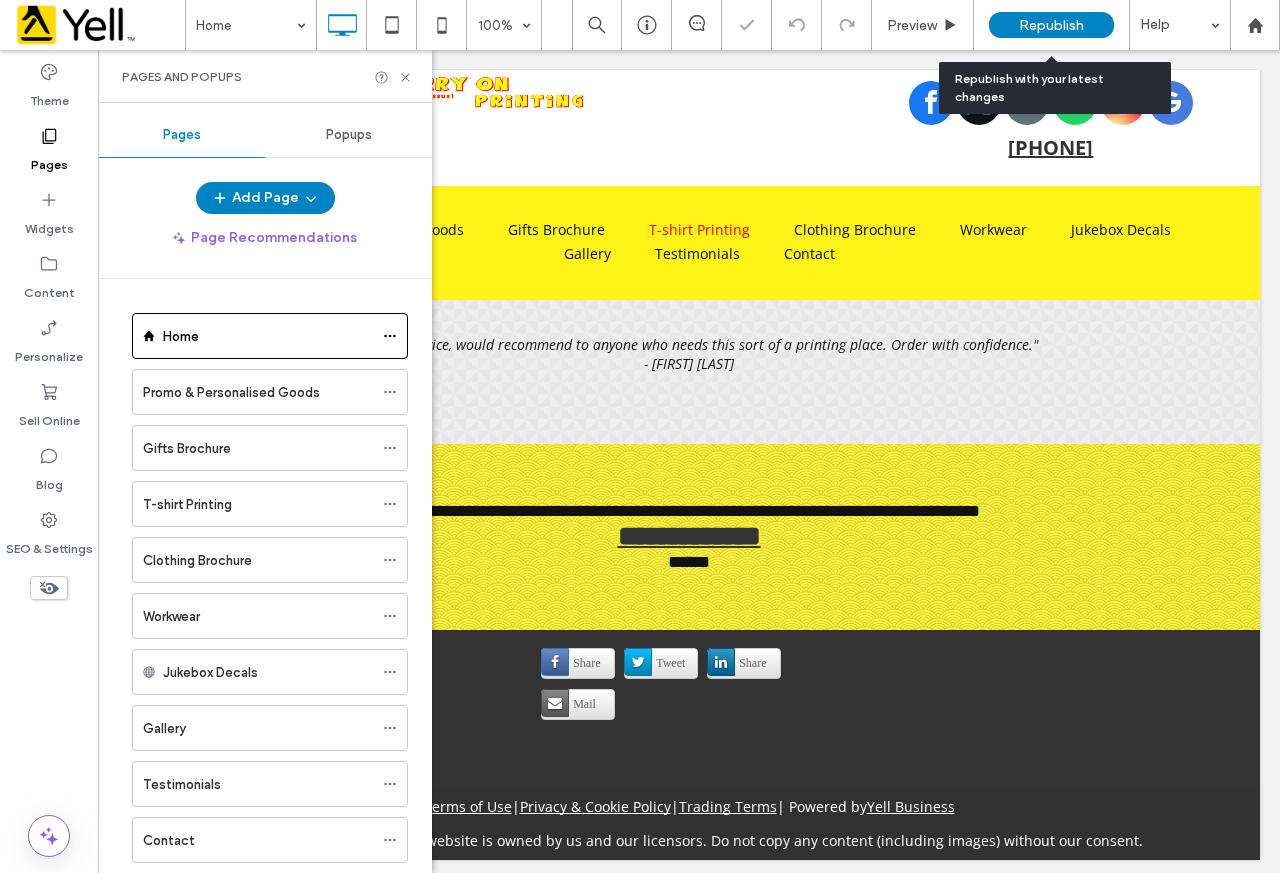 click on "Republish" at bounding box center (1051, 25) 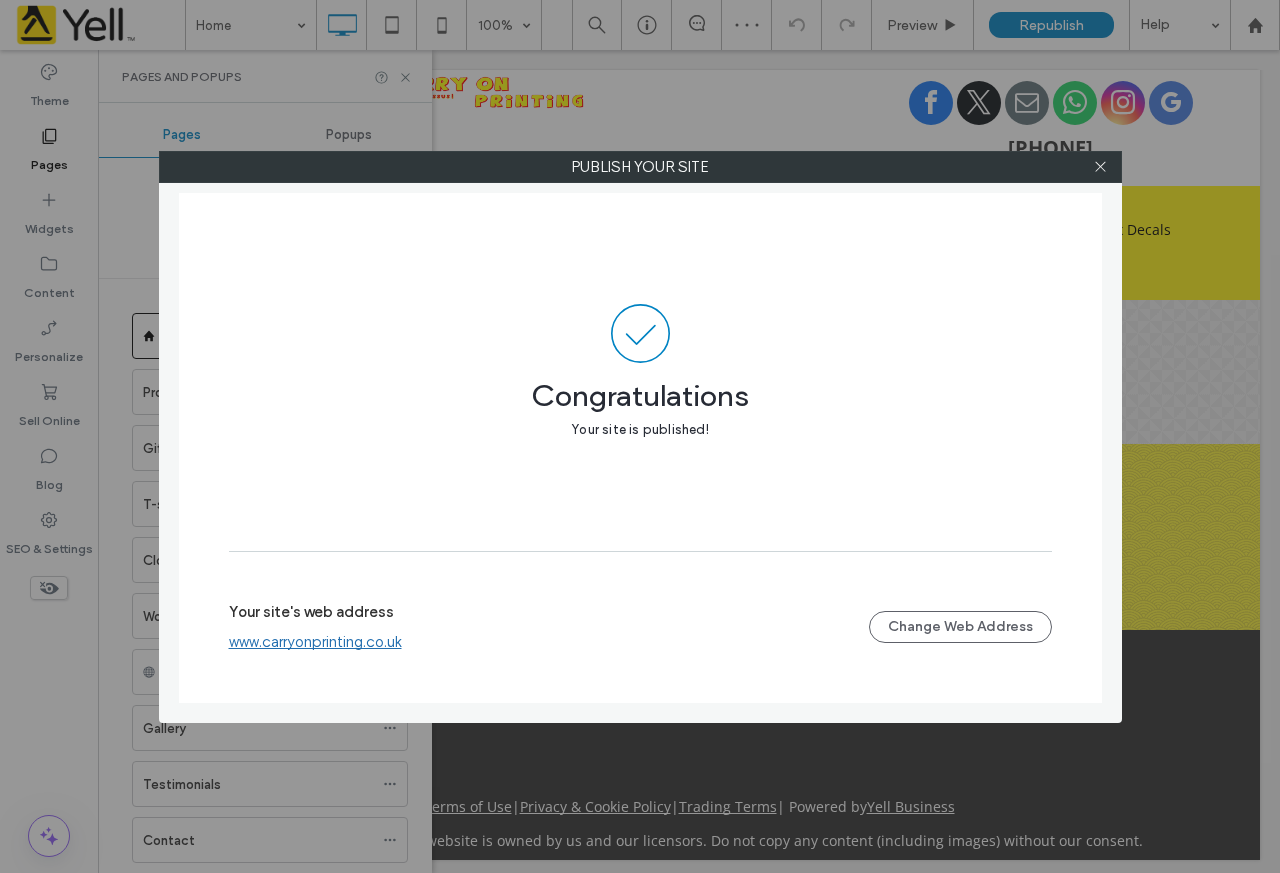 click on "www.carryonprinting.co.uk" at bounding box center [315, 642] 